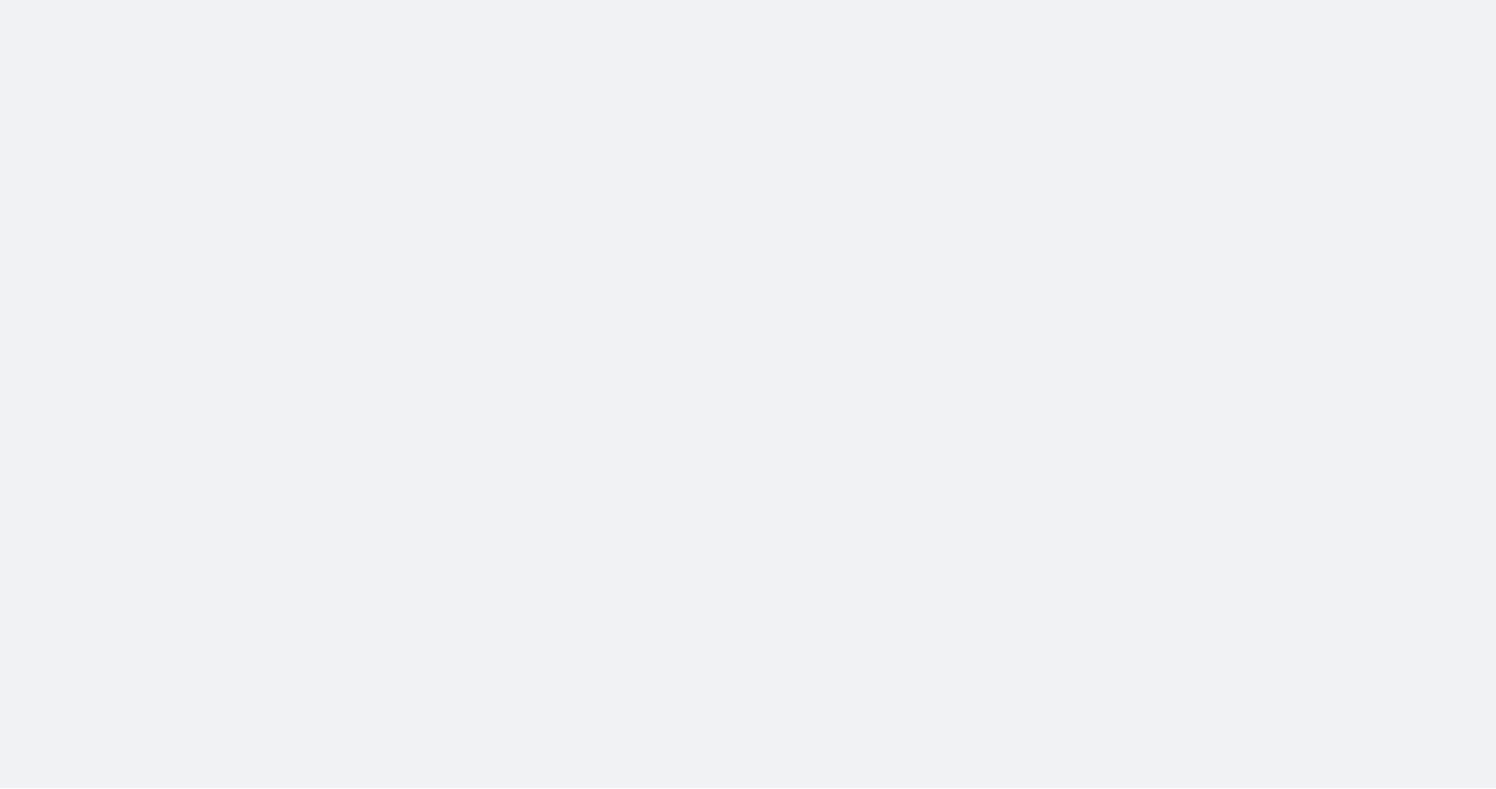scroll, scrollTop: 0, scrollLeft: 0, axis: both 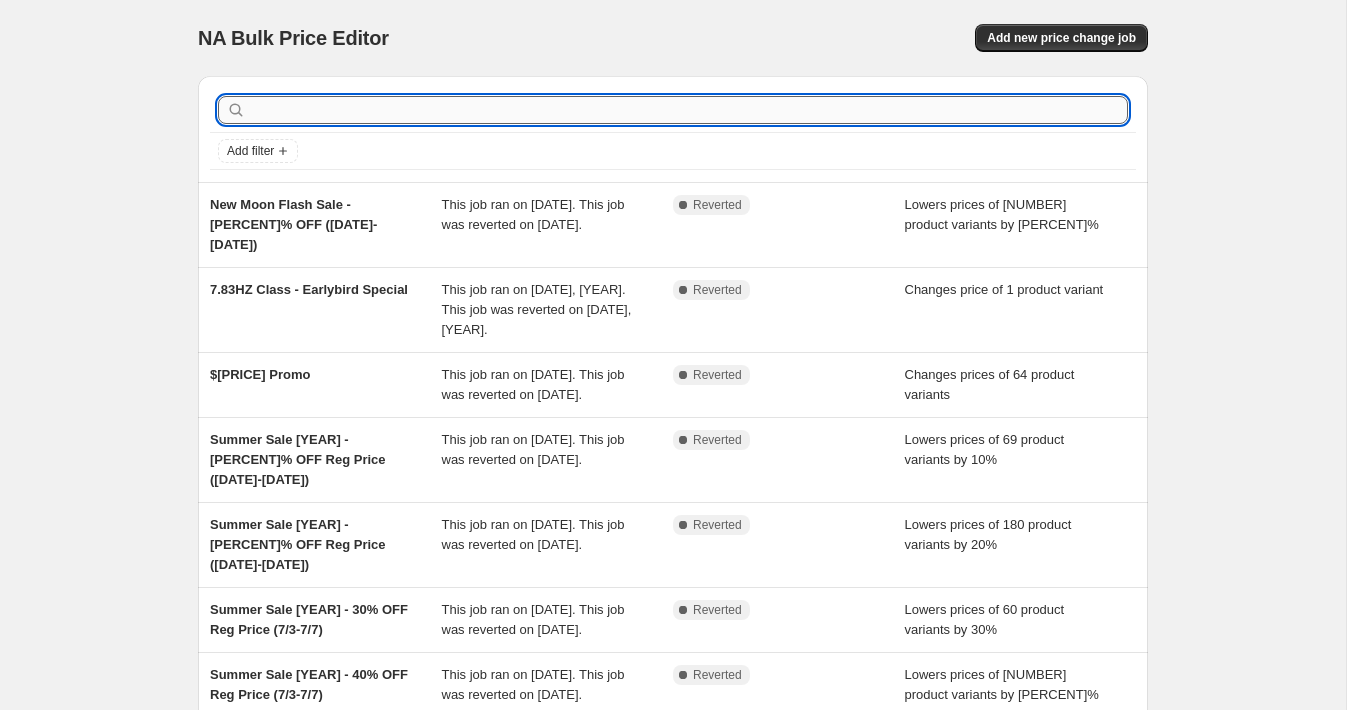 click at bounding box center (689, 110) 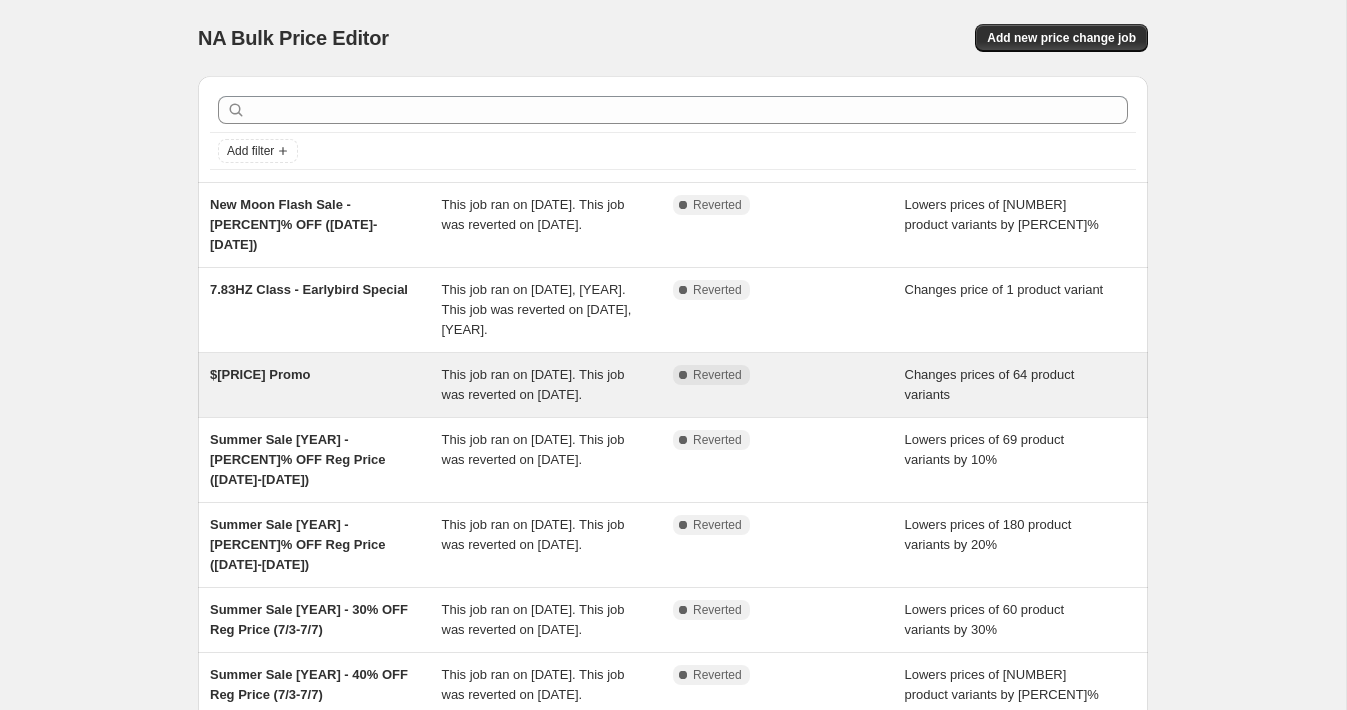 click on "This job ran on [DATE]. This job was reverted on [DATE]." at bounding box center [558, 385] 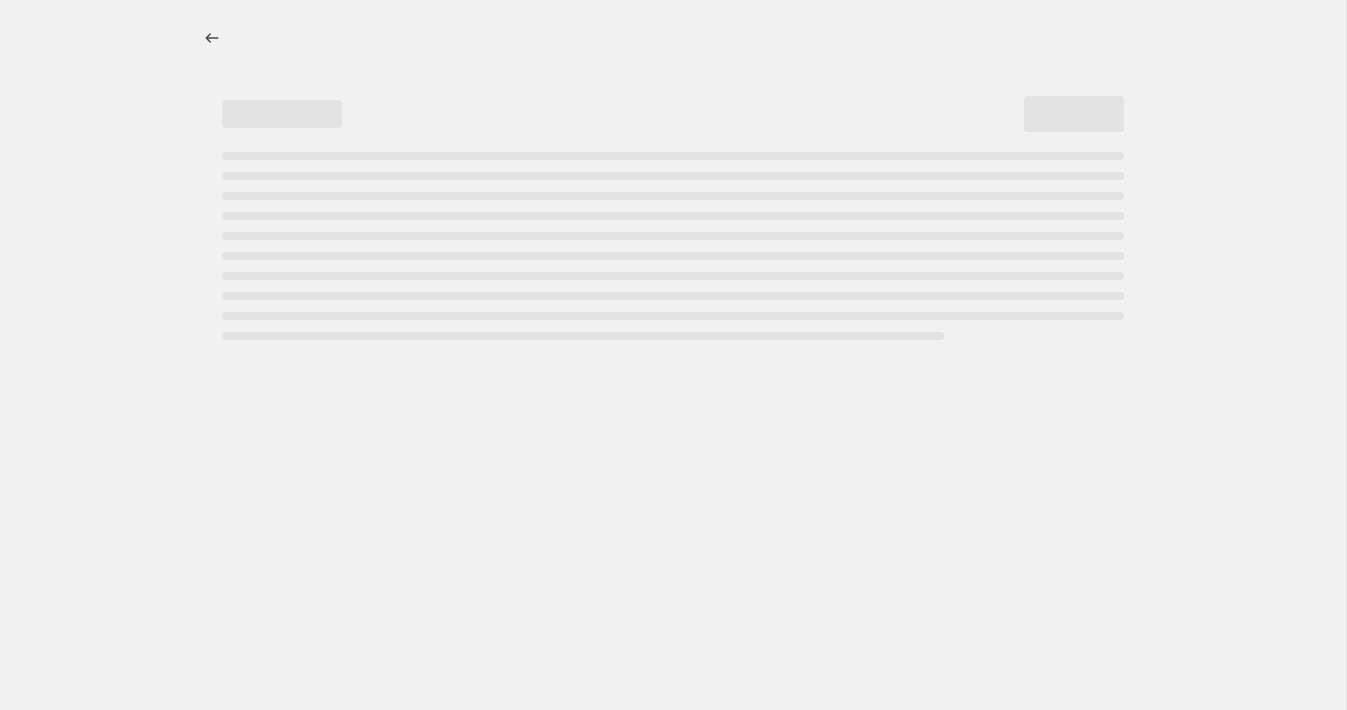 select on "tag" 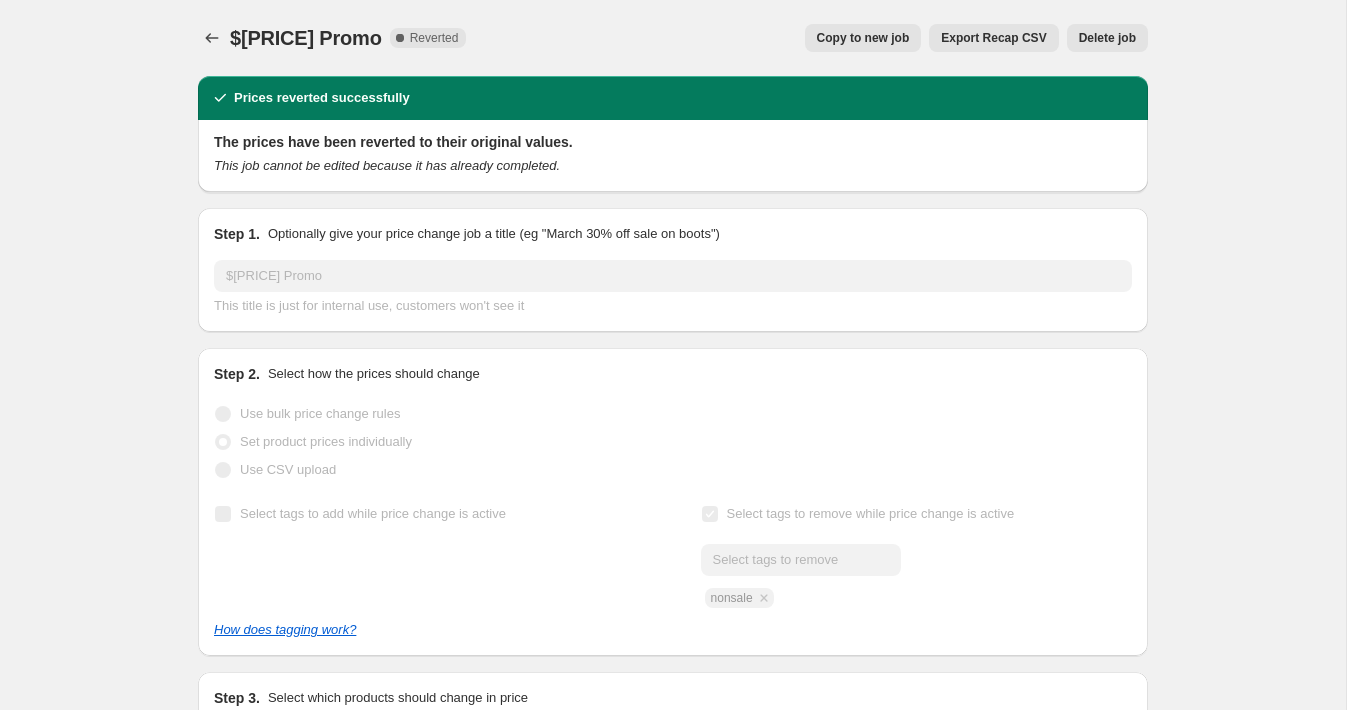 click on "Copy to new job" at bounding box center [863, 38] 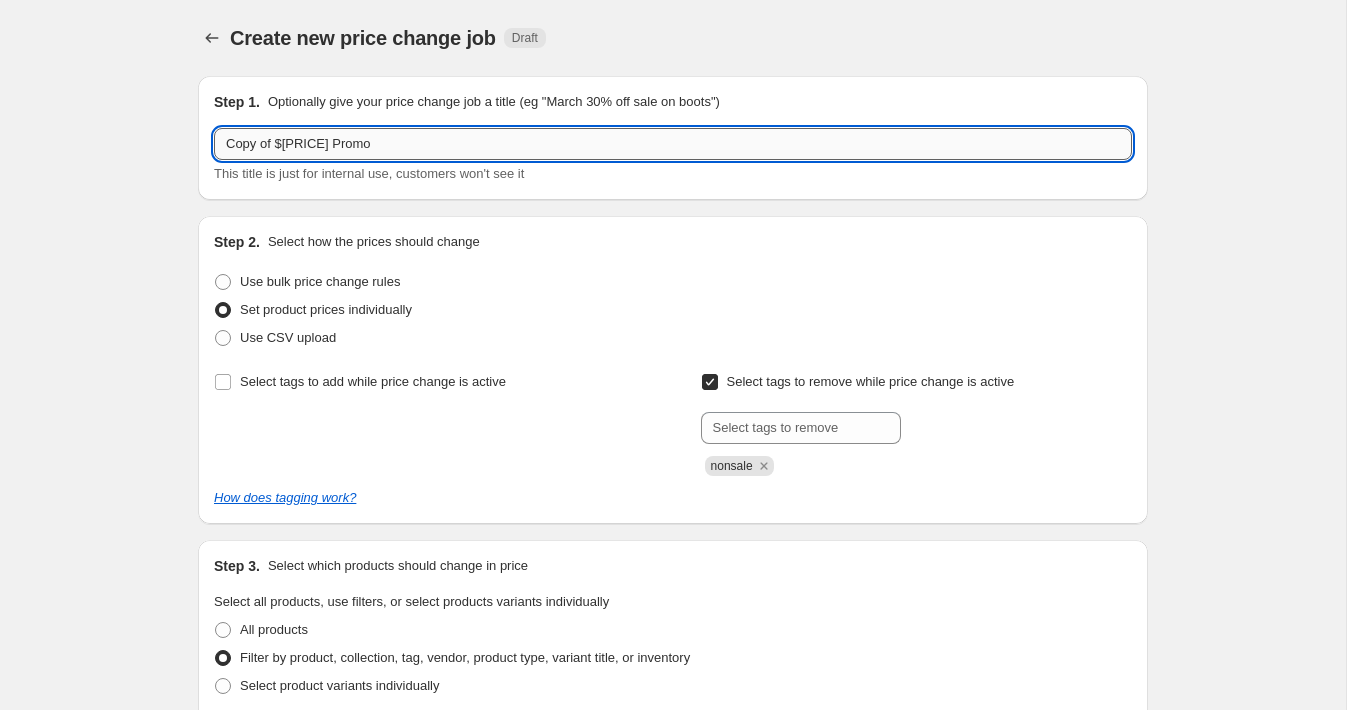 click on "Copy of $[PRICE] Promo" at bounding box center (673, 144) 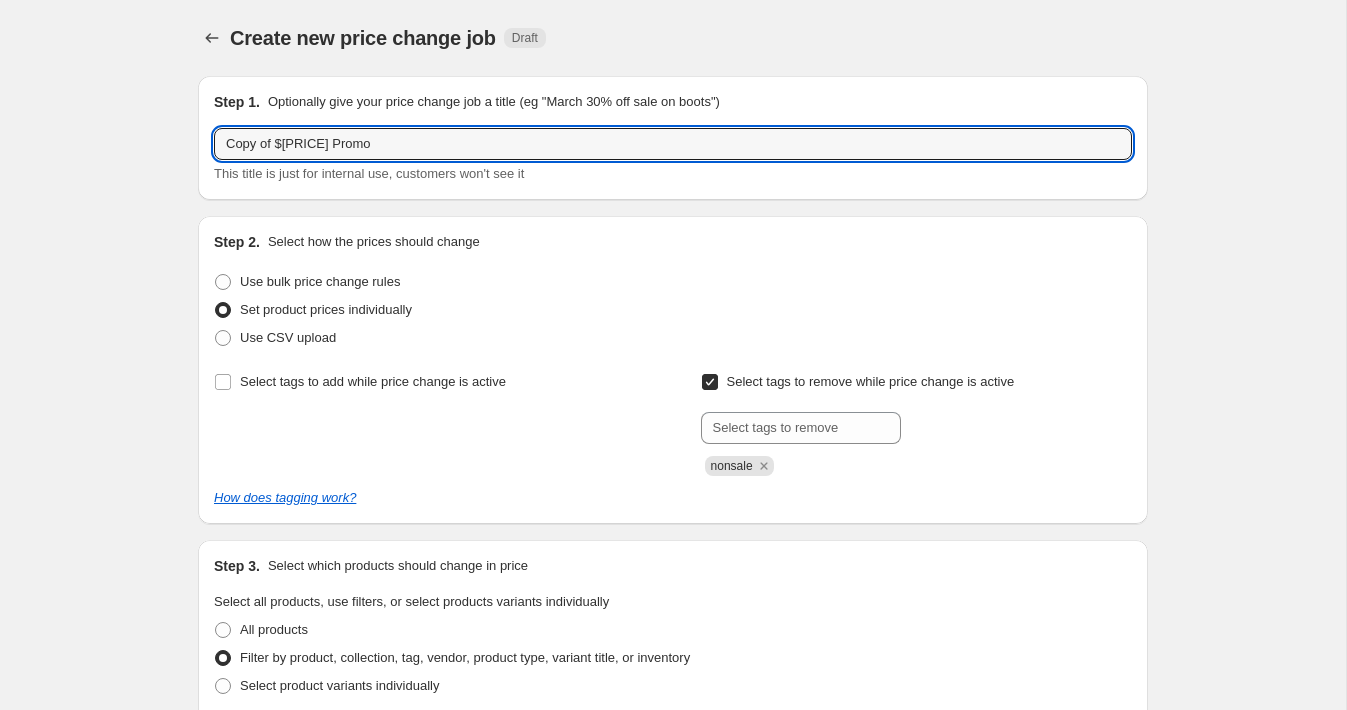 drag, startPoint x: 307, startPoint y: 140, endPoint x: 154, endPoint y: 140, distance: 153 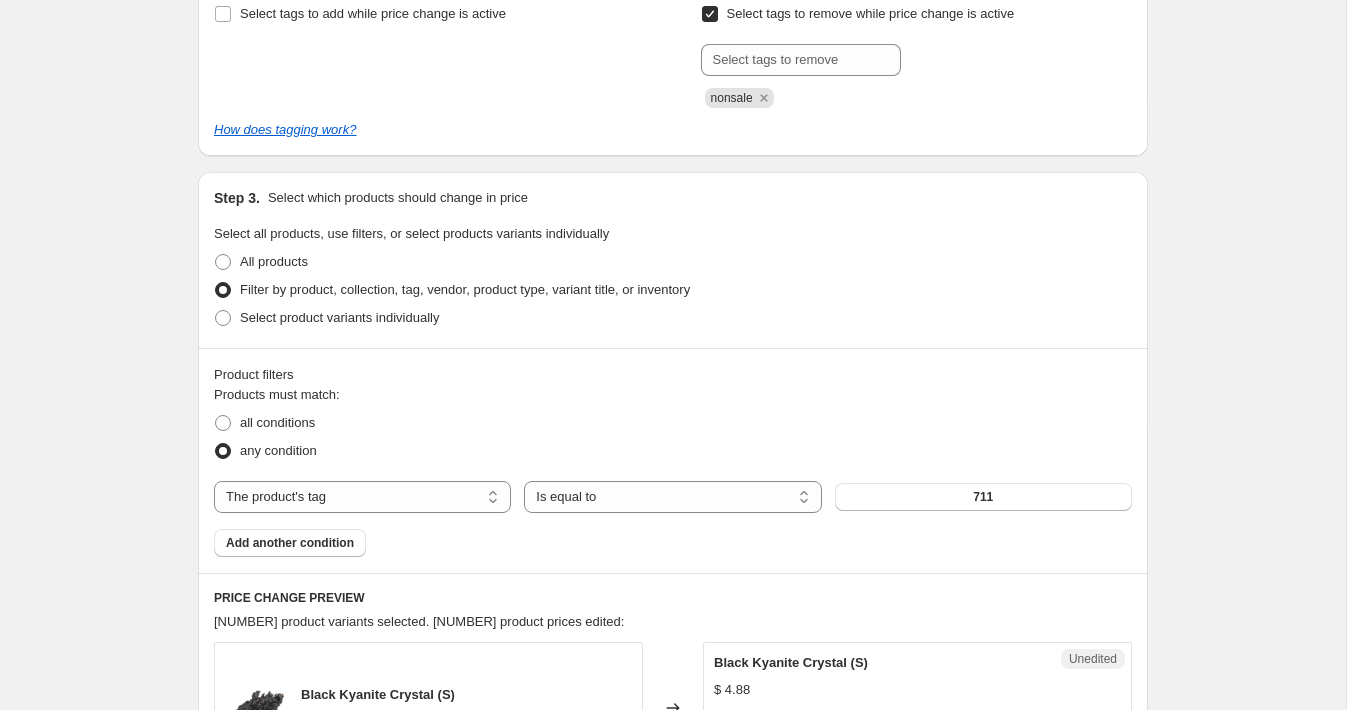 scroll, scrollTop: 370, scrollLeft: 0, axis: vertical 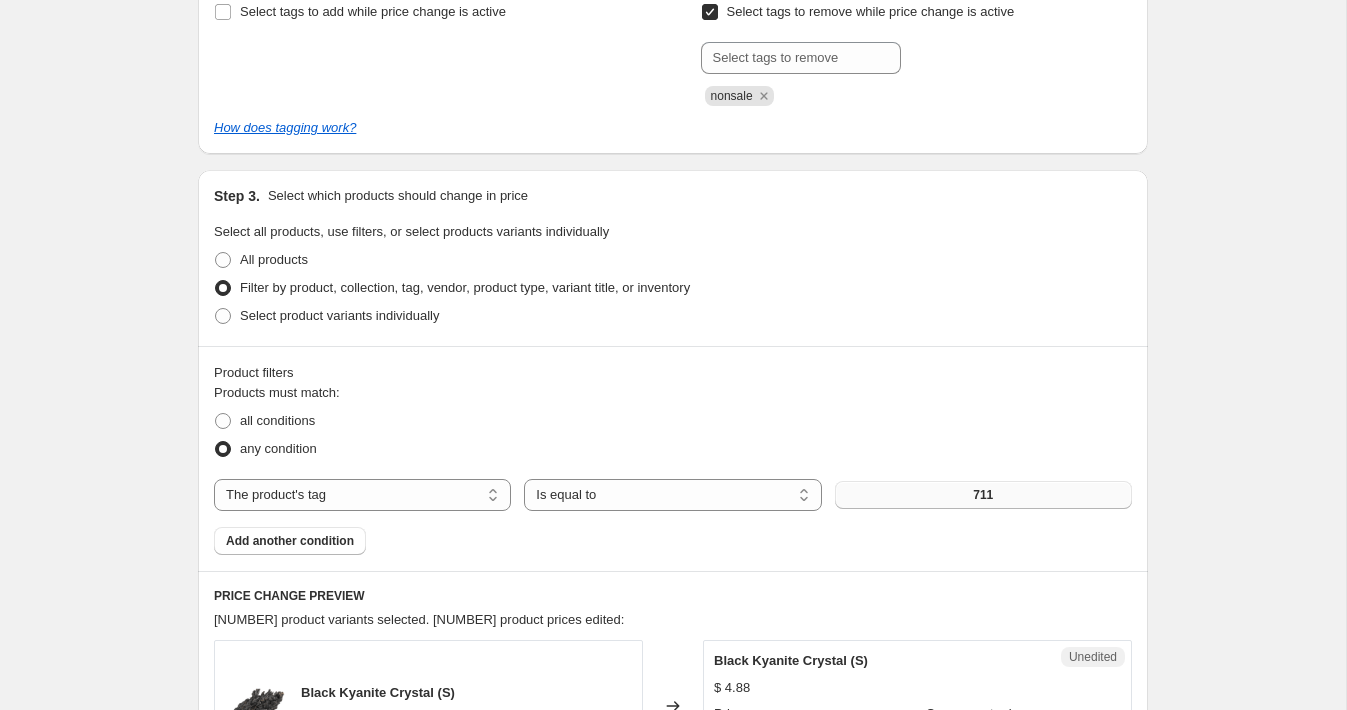 type on "$8.88 Promo" 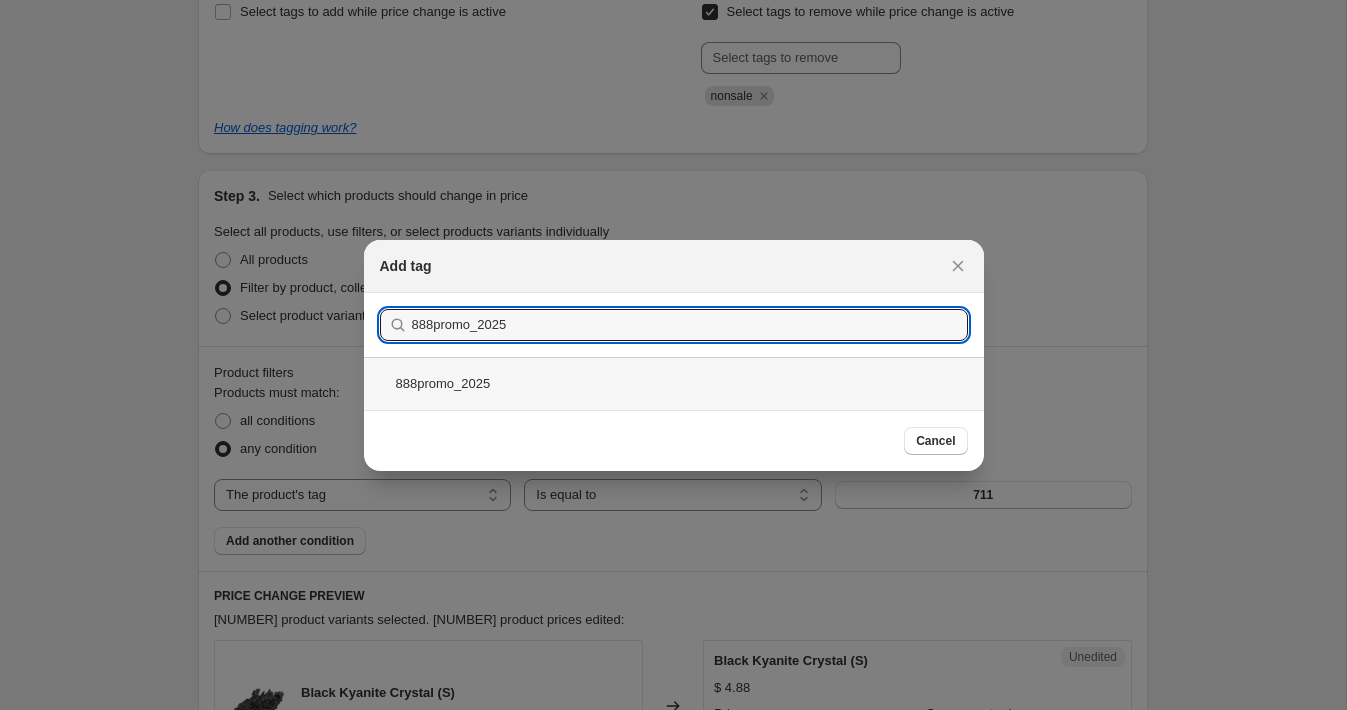 type on "888promo_2025" 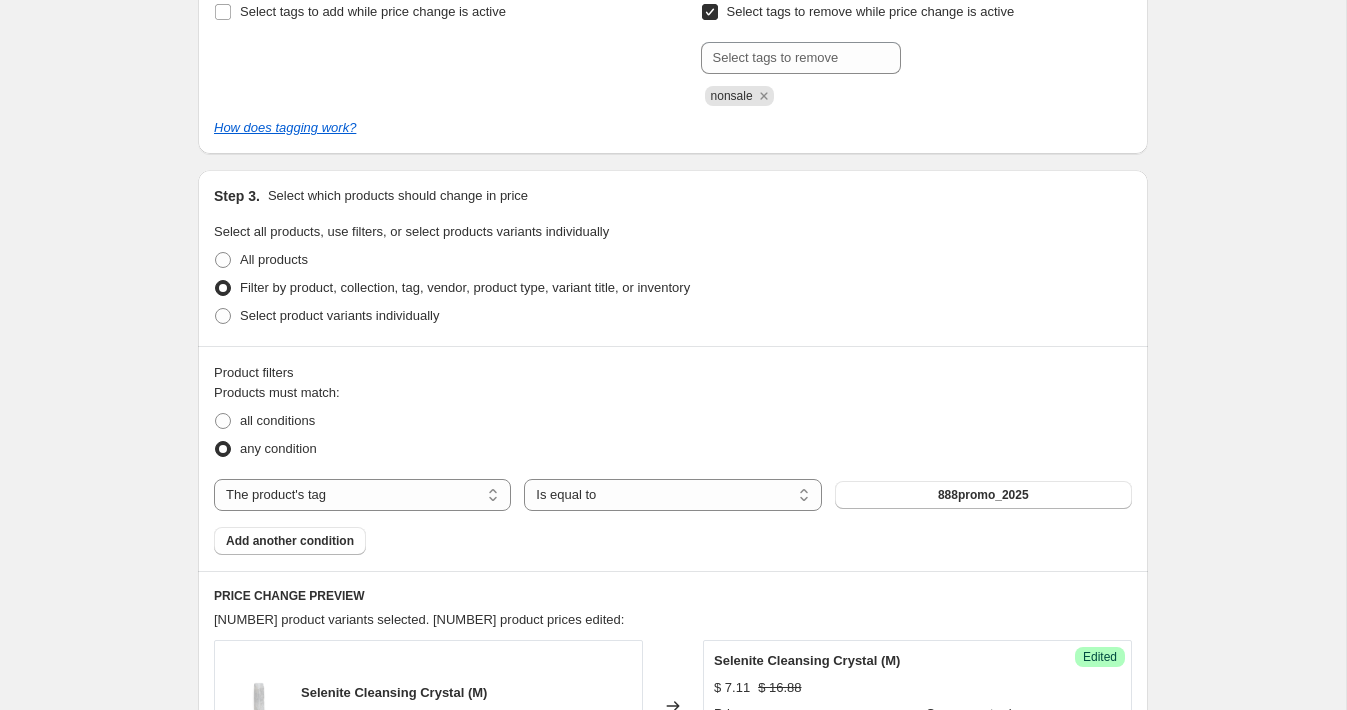 click on "Select product variants individually" at bounding box center (673, 316) 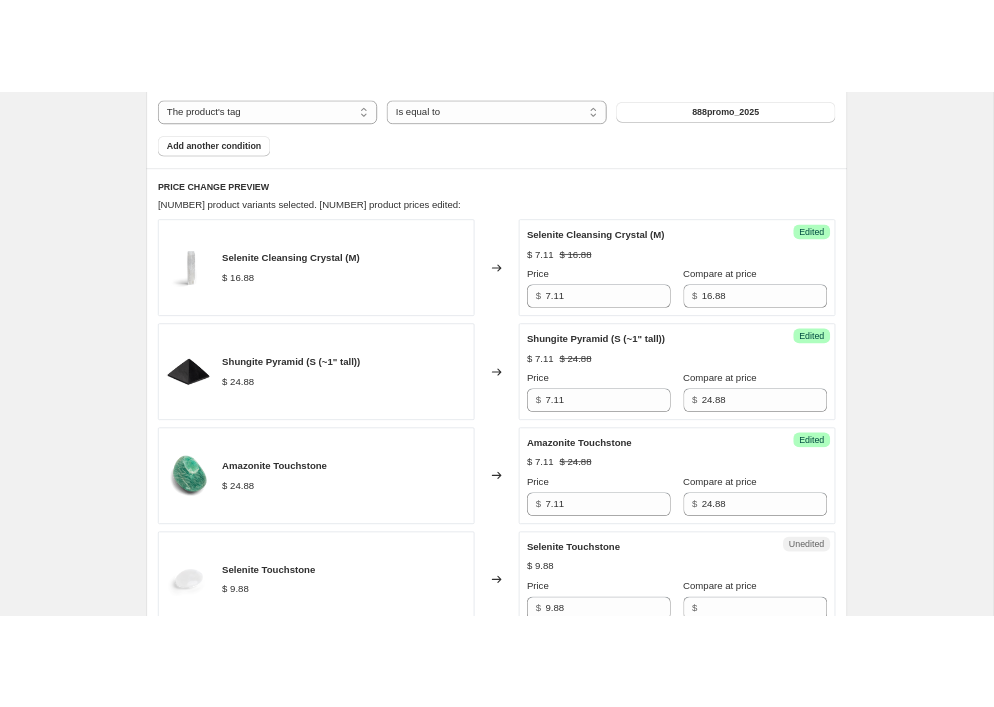 scroll, scrollTop: 841, scrollLeft: 0, axis: vertical 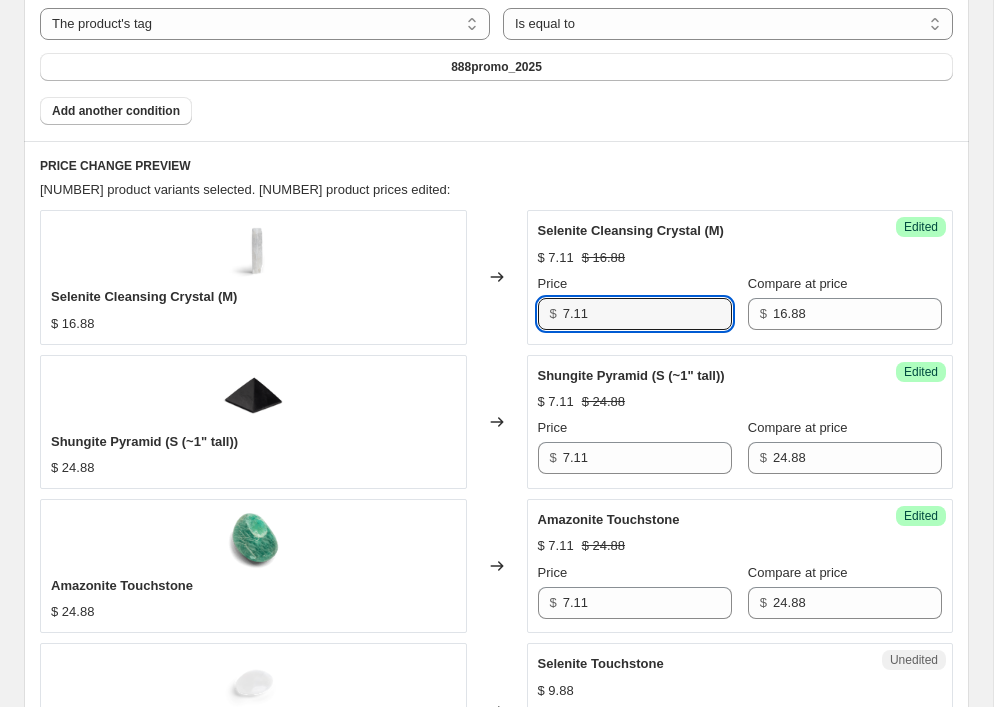 drag, startPoint x: 603, startPoint y: 312, endPoint x: 535, endPoint y: 311, distance: 68.007355 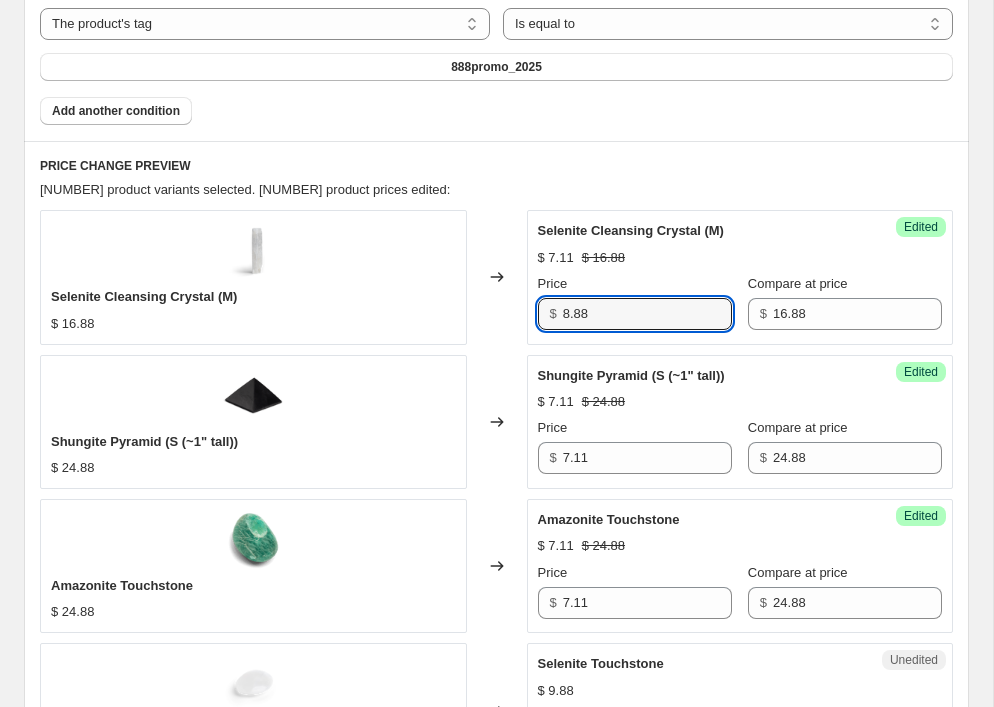 drag, startPoint x: 615, startPoint y: 319, endPoint x: 502, endPoint y: 312, distance: 113.216606 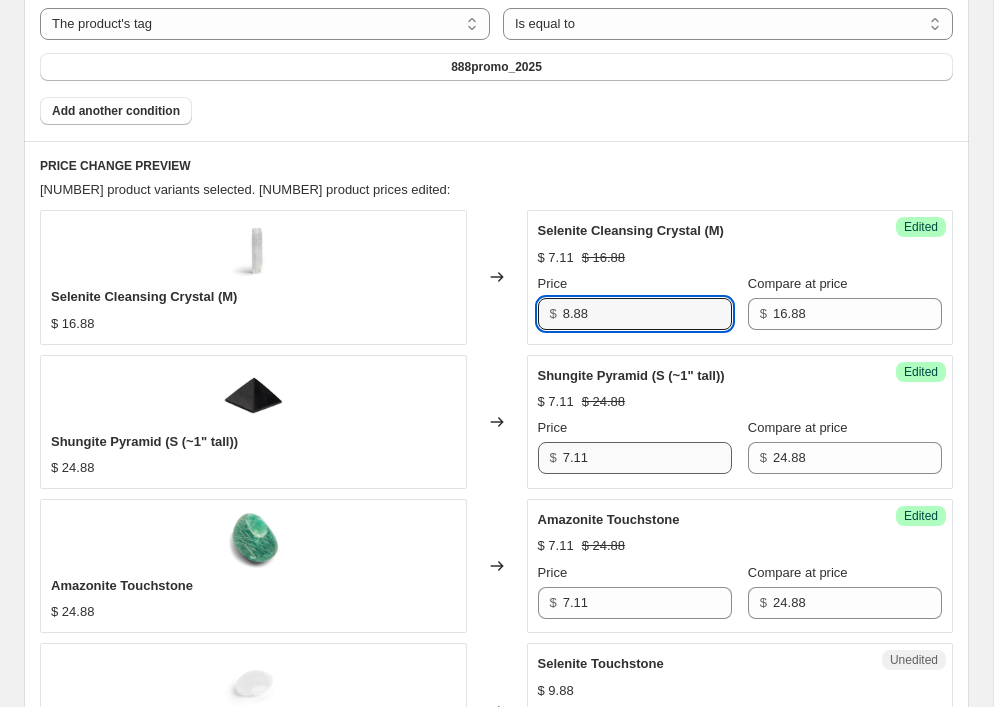 type on "8.88" 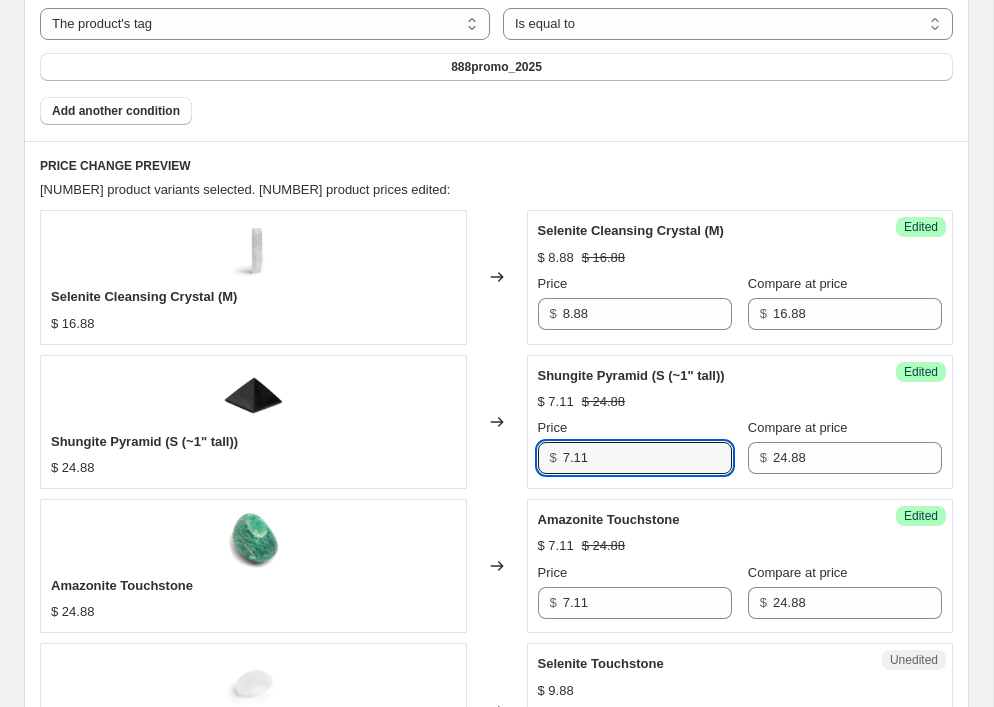 drag, startPoint x: 592, startPoint y: 459, endPoint x: 522, endPoint y: 458, distance: 70.00714 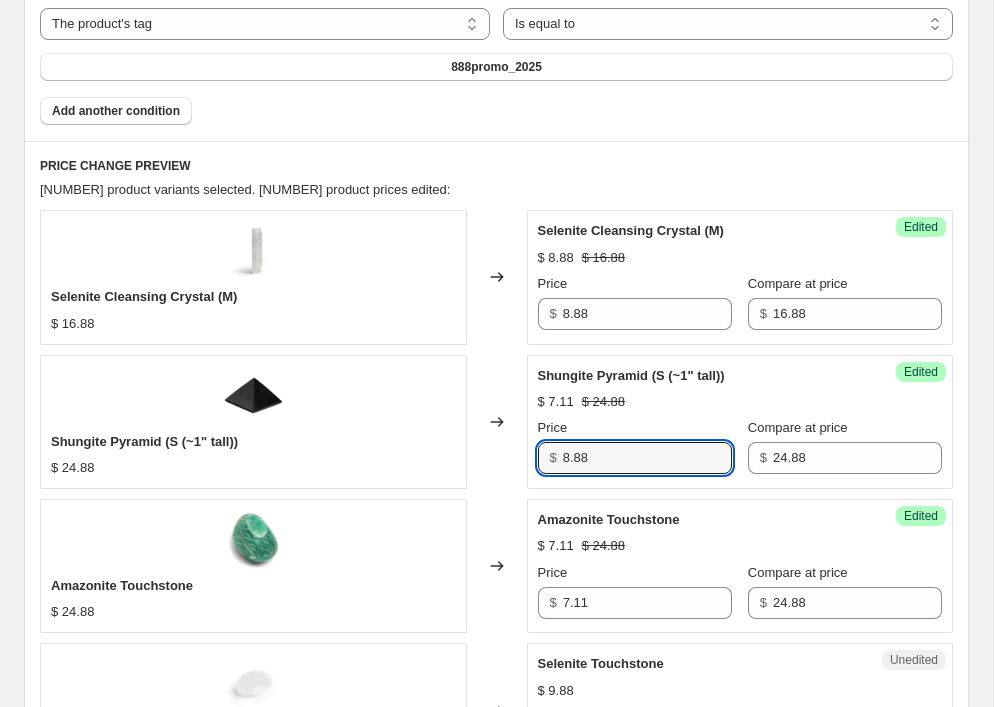 type on "8.88" 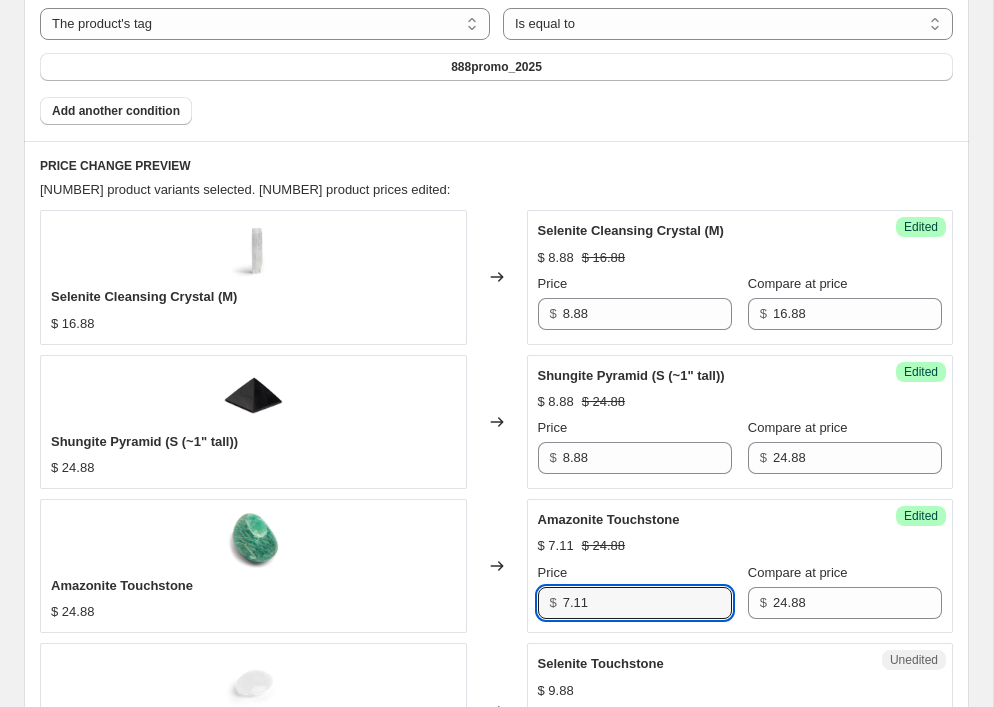 drag, startPoint x: 606, startPoint y: 604, endPoint x: 537, endPoint y: 602, distance: 69.02898 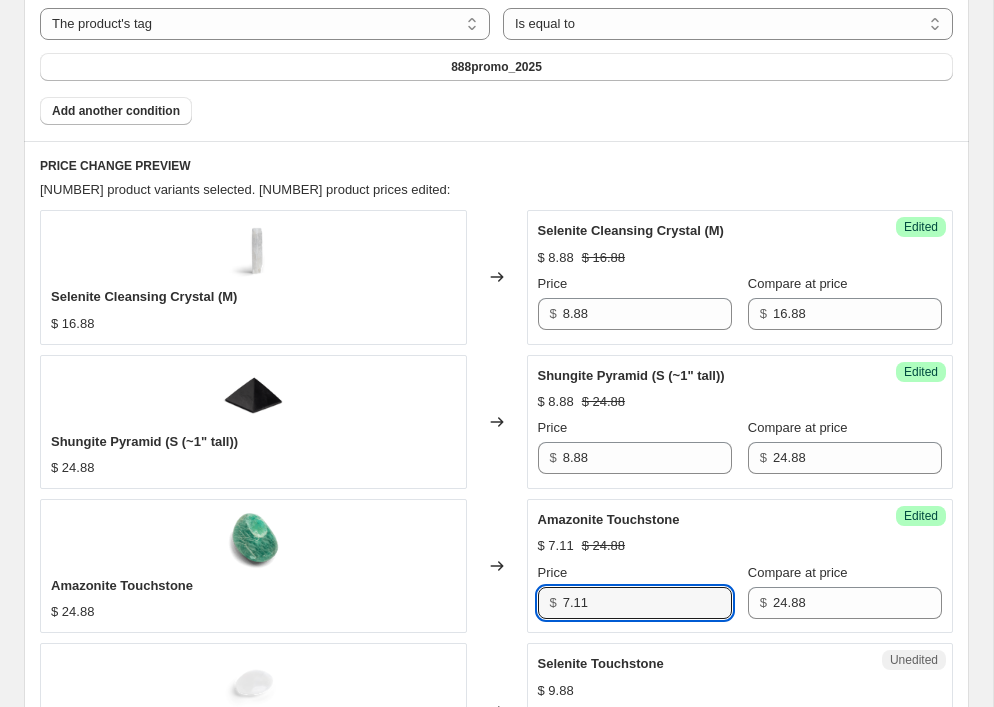 click on "$ 7.11" at bounding box center (635, 603) 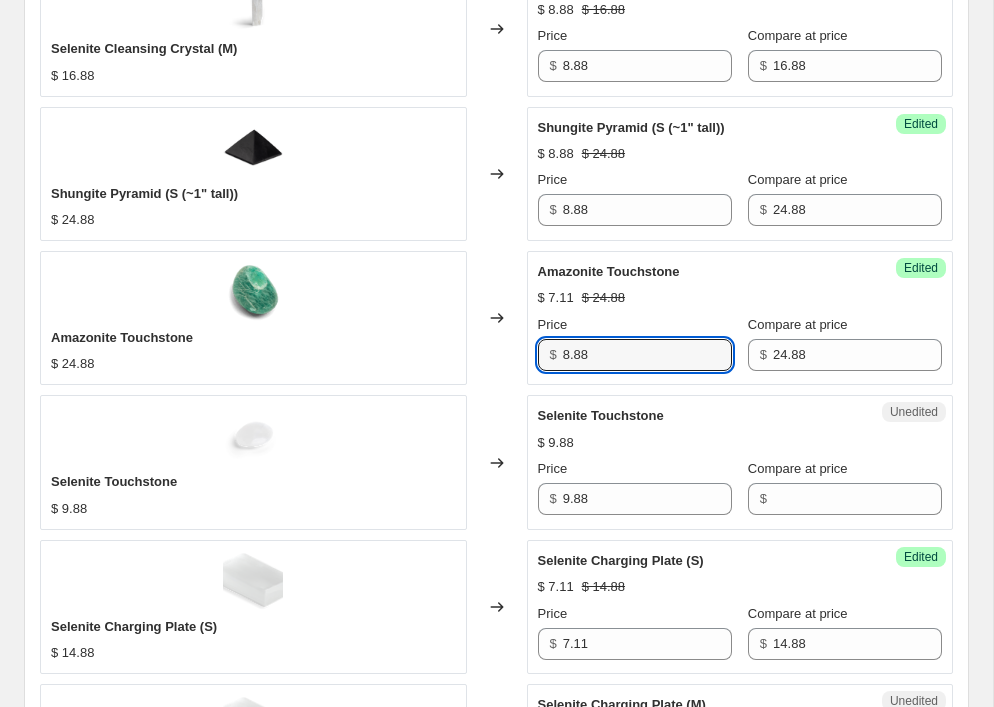 scroll, scrollTop: 1091, scrollLeft: 0, axis: vertical 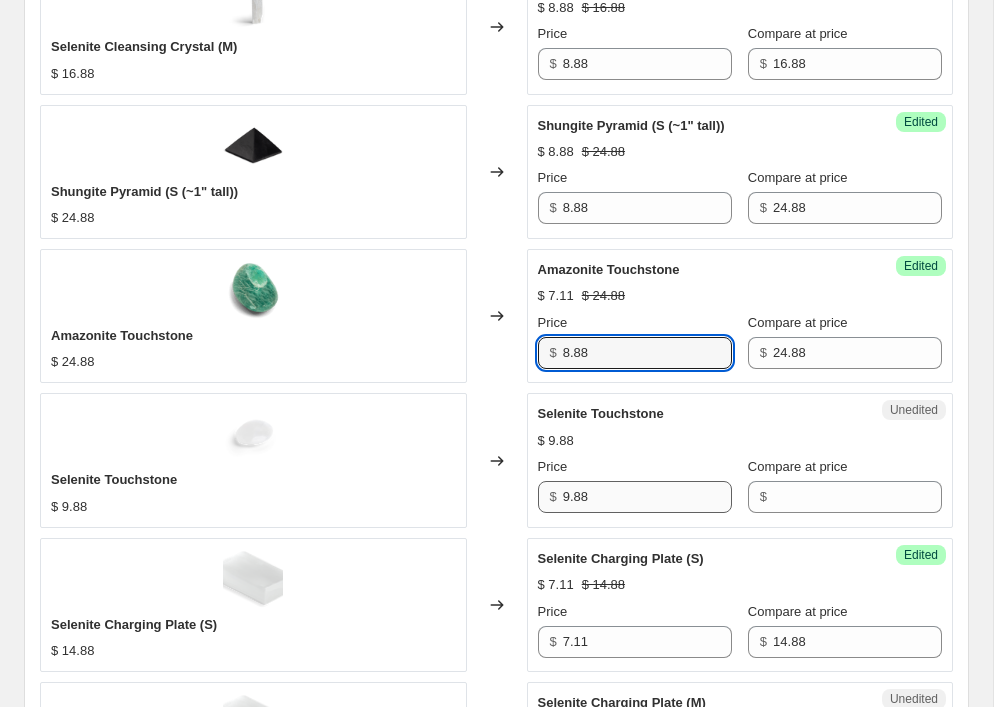 type on "8.88" 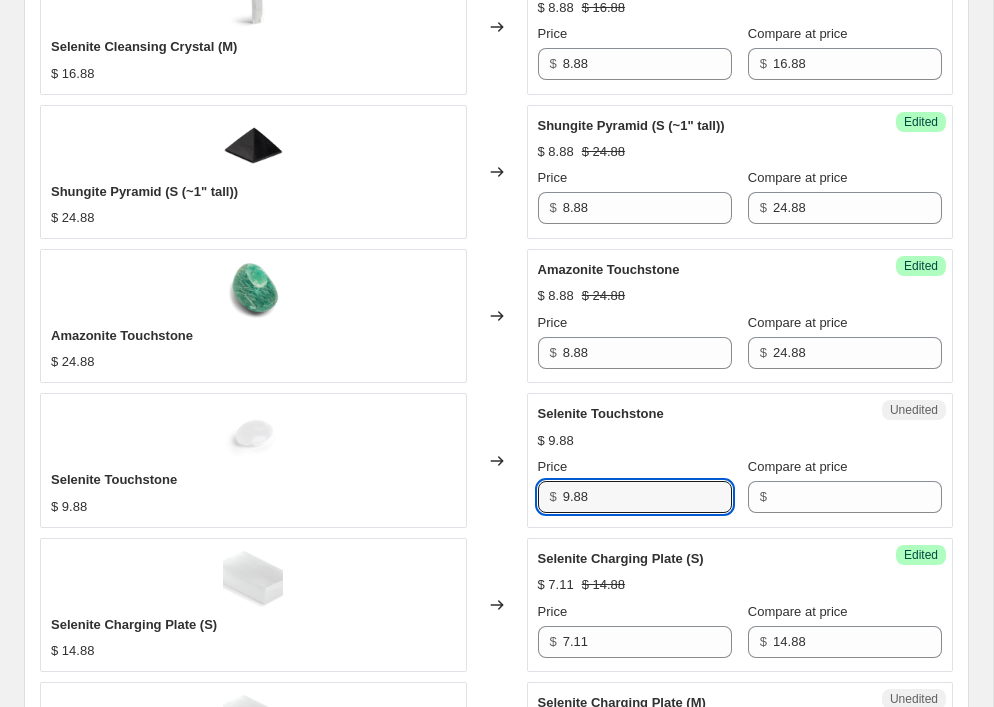 drag, startPoint x: 621, startPoint y: 500, endPoint x: 537, endPoint y: 500, distance: 84 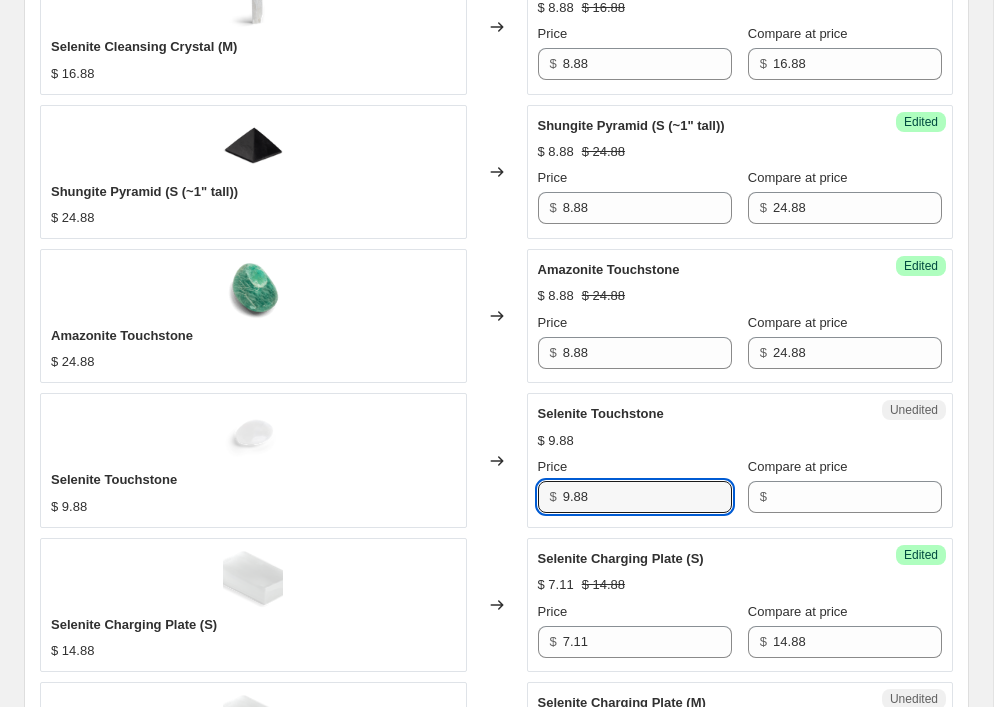 click on "$ 9.88" at bounding box center (635, 497) 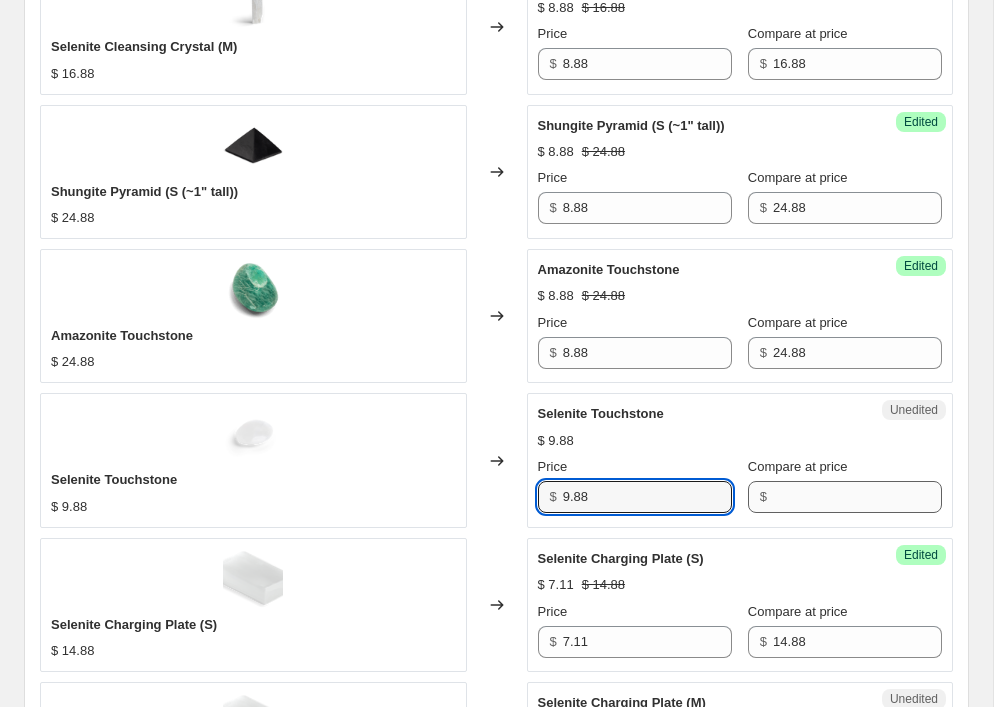 paste on "8" 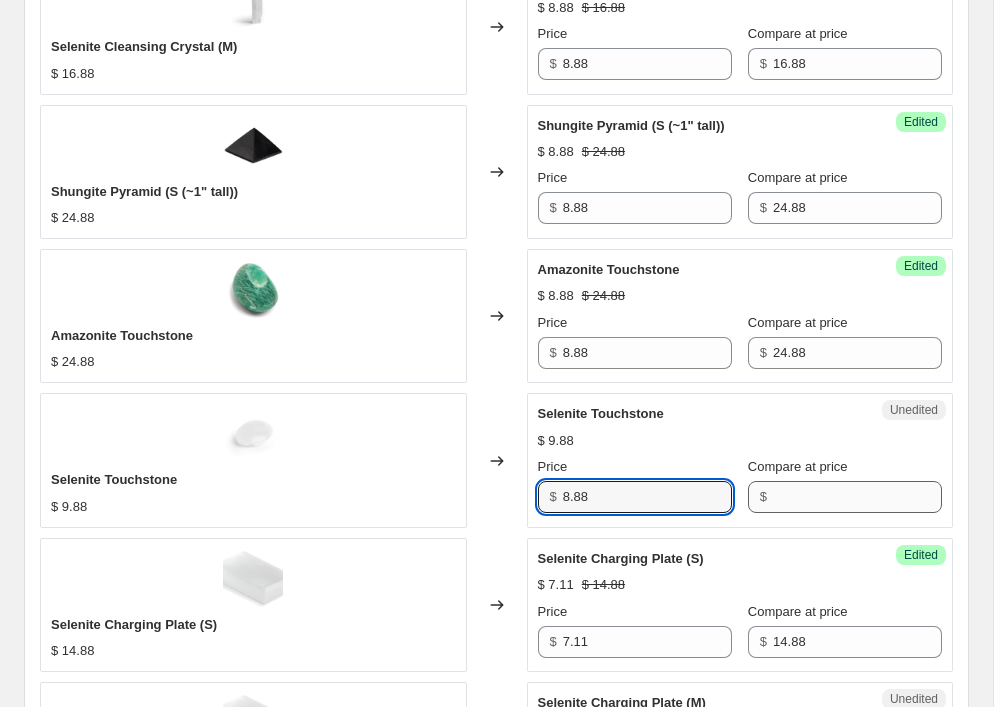 type on "8.88" 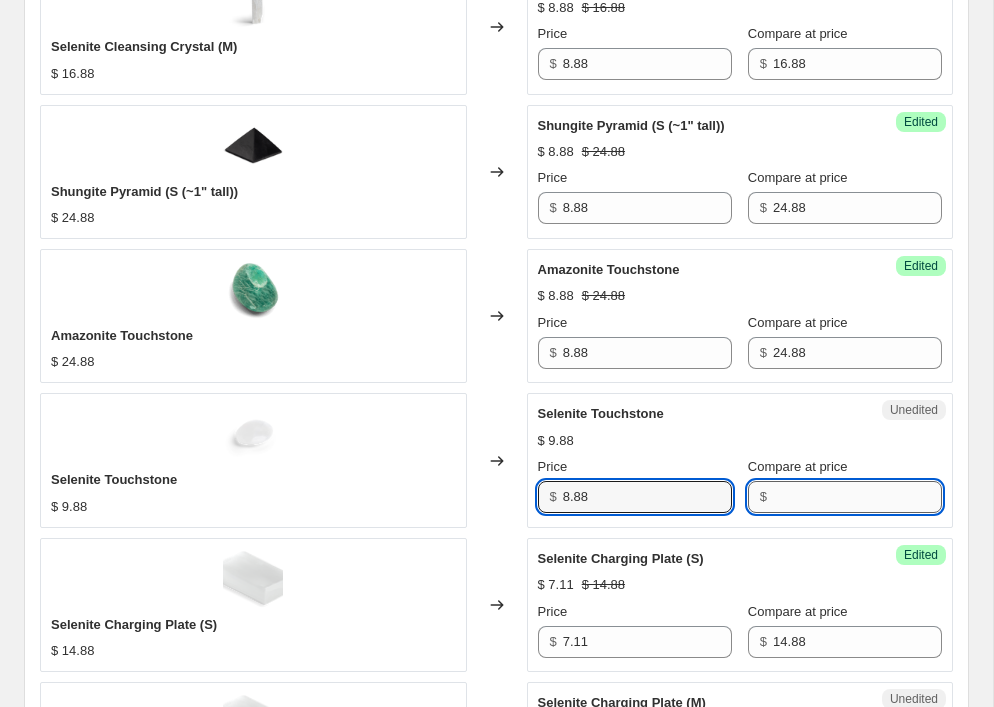 click on "Compare at price" at bounding box center (857, 497) 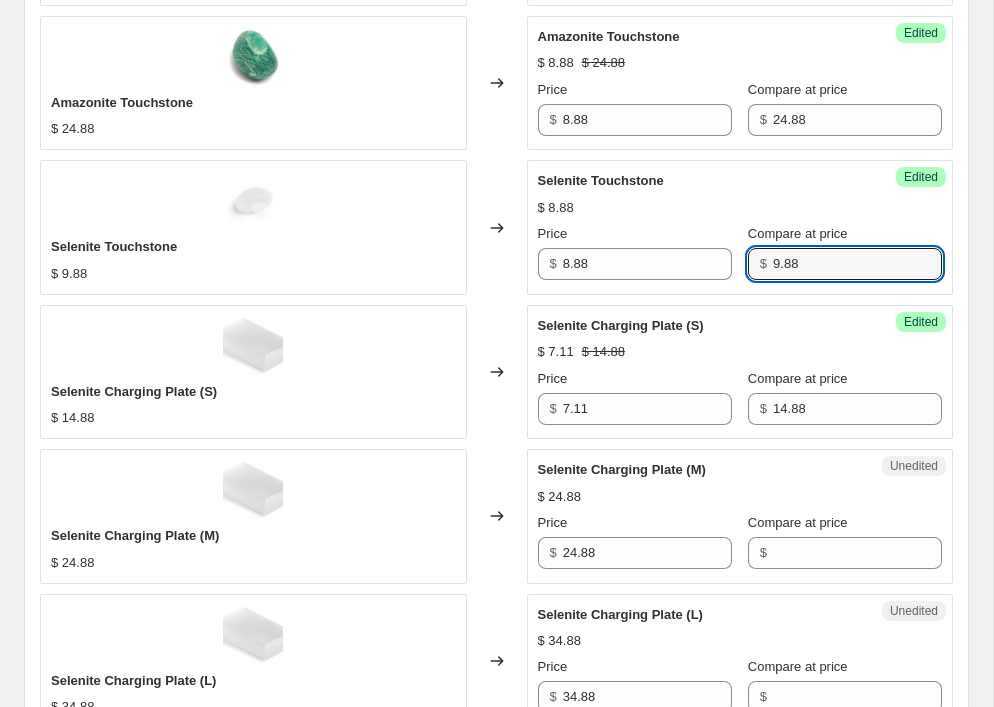 scroll, scrollTop: 1368, scrollLeft: 0, axis: vertical 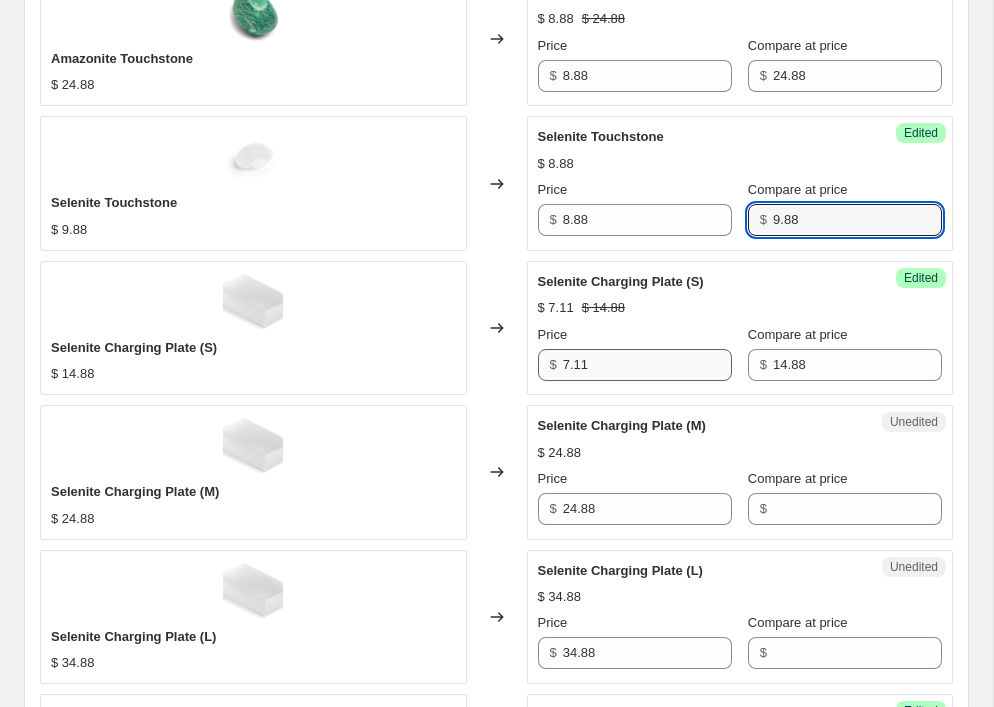 type on "9.88" 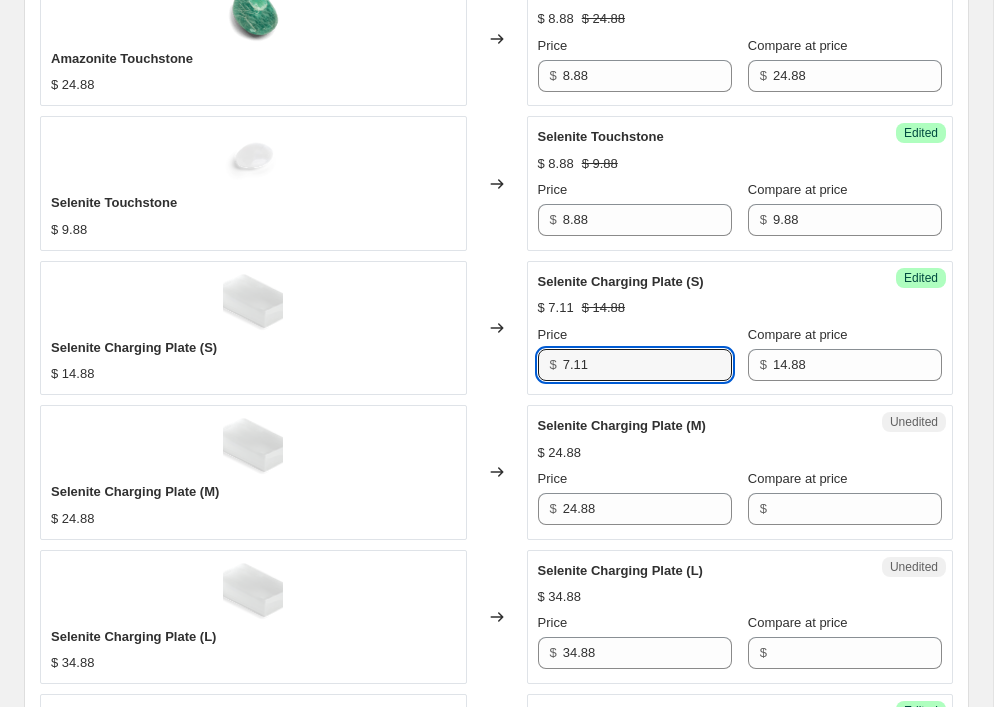 drag, startPoint x: 606, startPoint y: 358, endPoint x: 524, endPoint y: 358, distance: 82 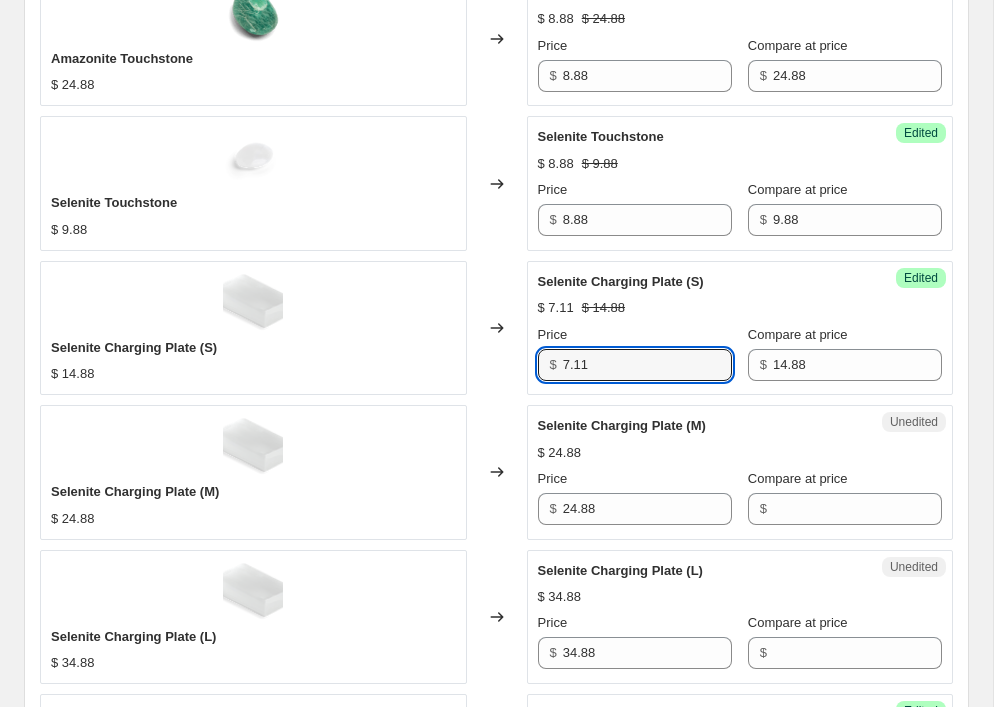 click on "Selenite Charging Plate (S) $[PRICE] Changed to Success Edited Selenite Charging Plate (S) $[PRICE] $[PRICE] Price $[PRICE] Compare at price $[PRICE]" at bounding box center [496, 328] 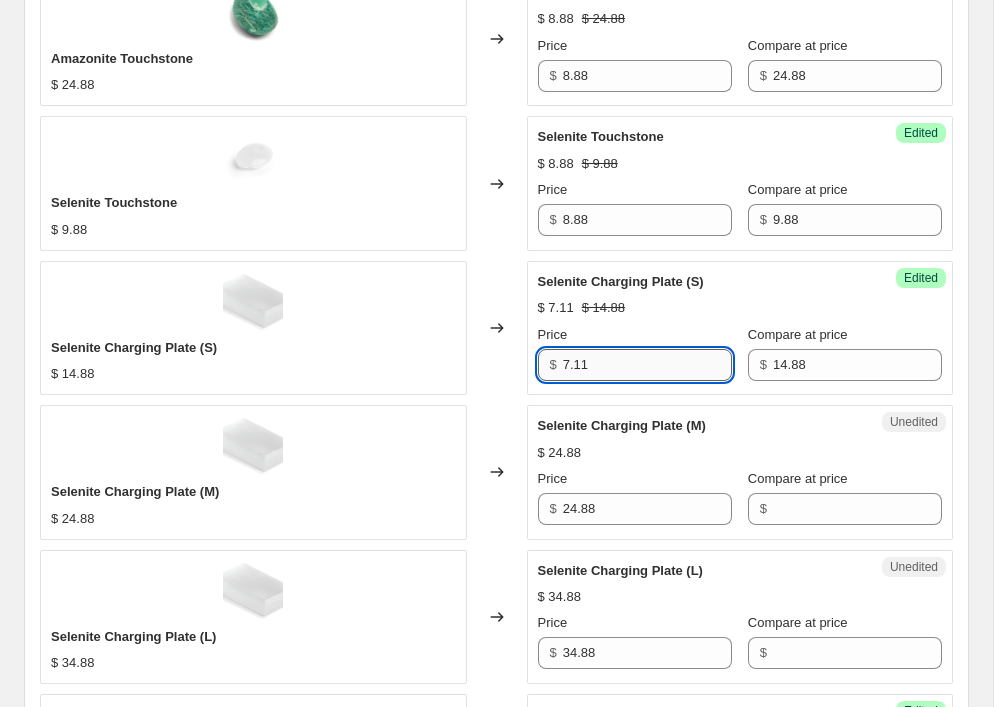 paste on "8.88" 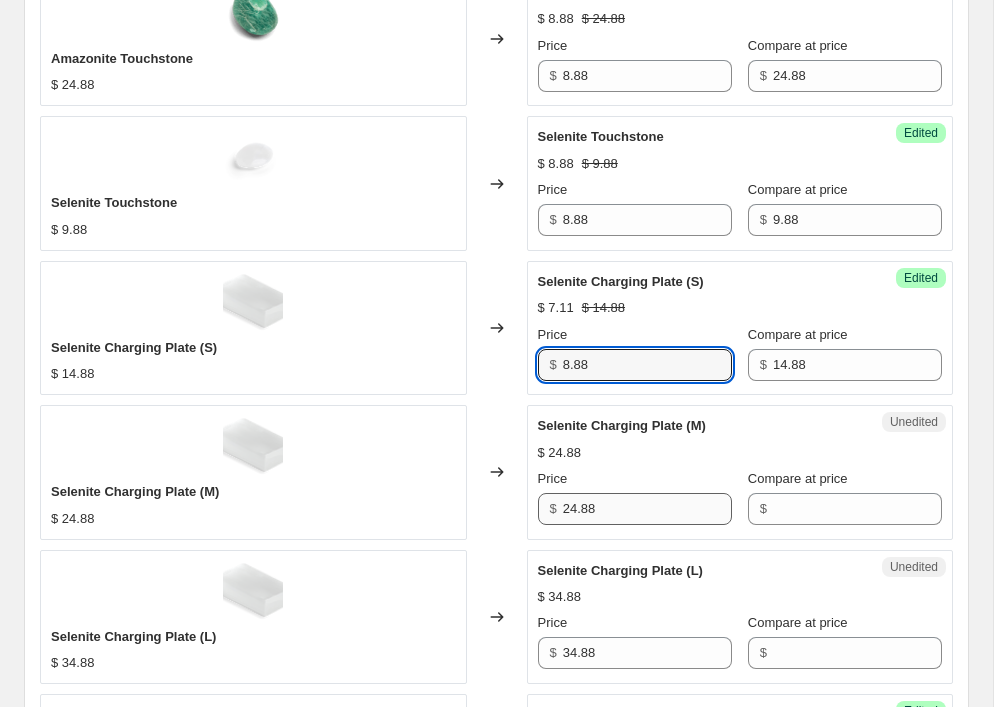 type on "8.88" 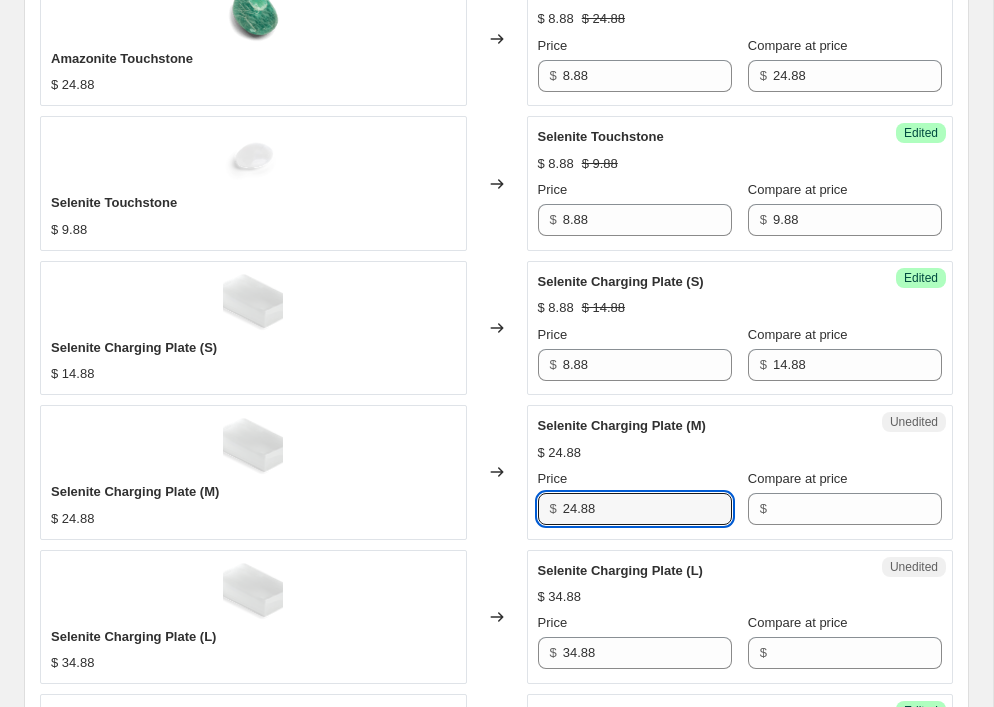 drag, startPoint x: 623, startPoint y: 510, endPoint x: 523, endPoint y: 510, distance: 100 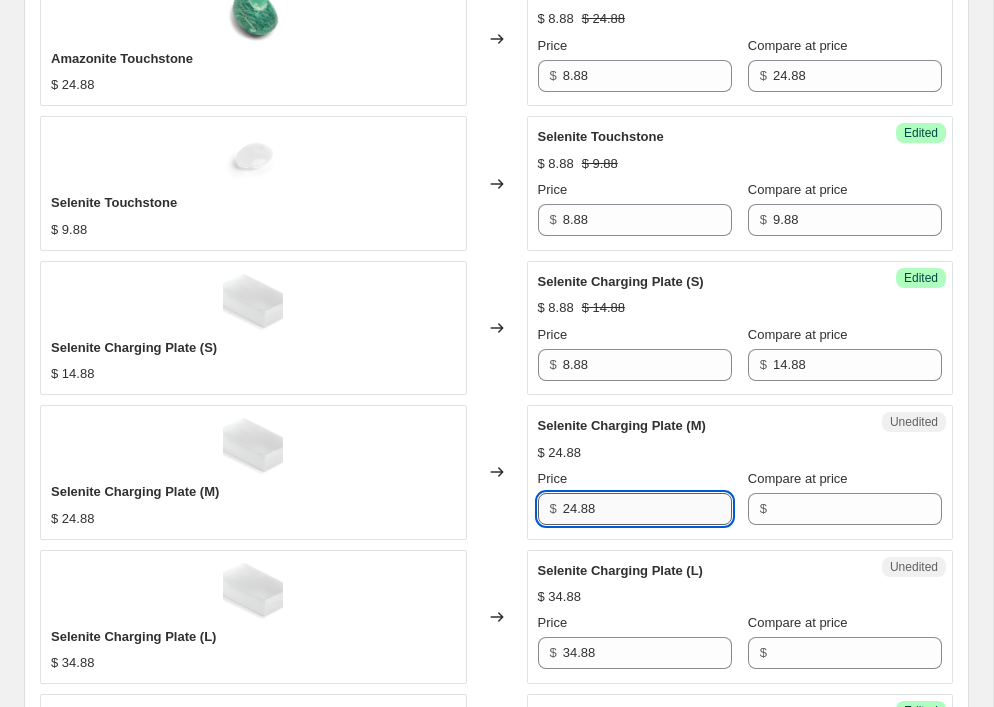 paste on "8" 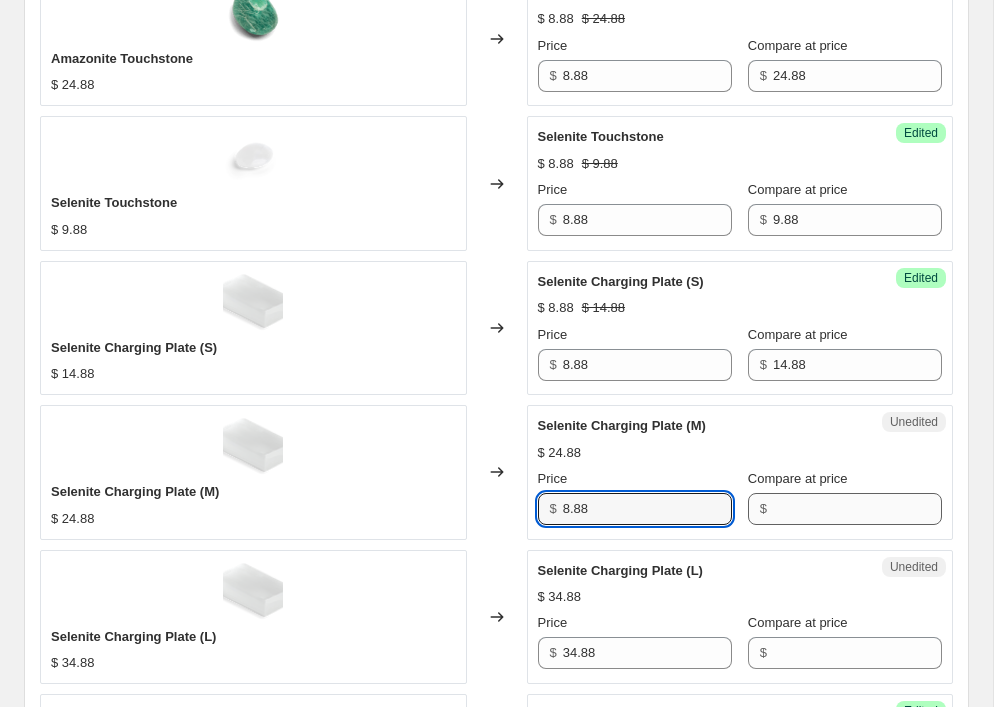 type on "8.88" 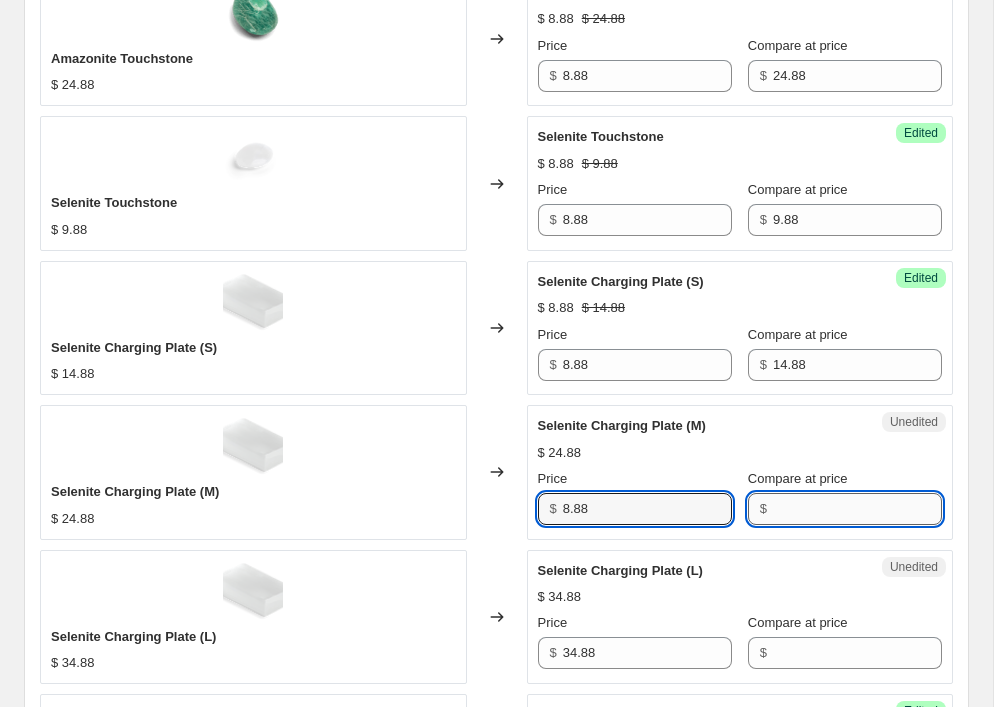 click on "Compare at price" at bounding box center (857, 509) 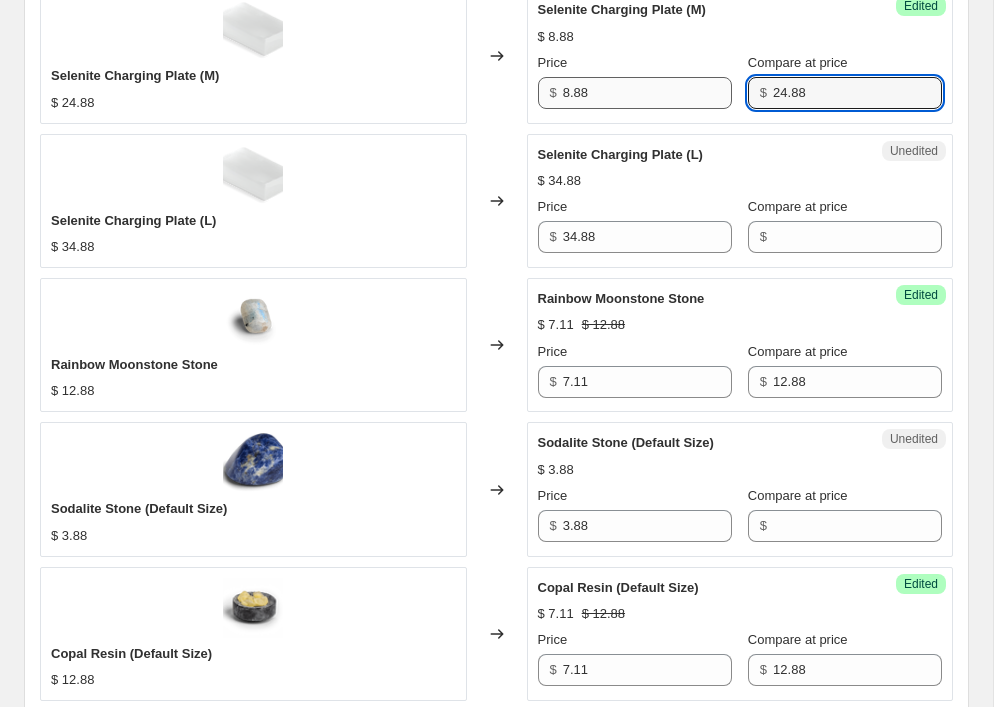 scroll, scrollTop: 1792, scrollLeft: 0, axis: vertical 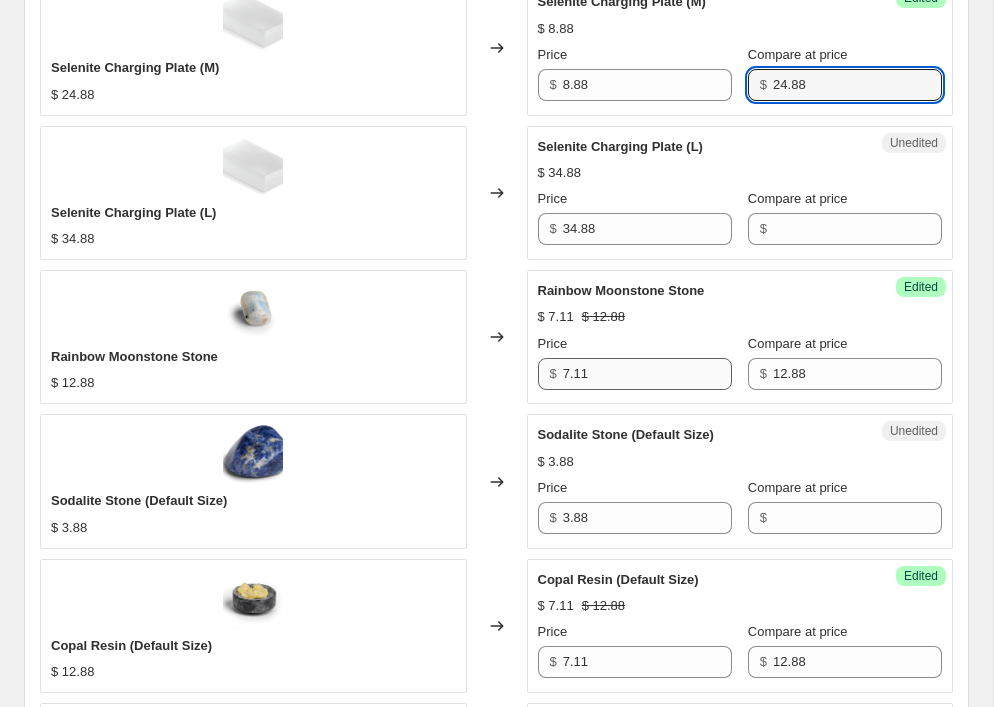 type on "24.88" 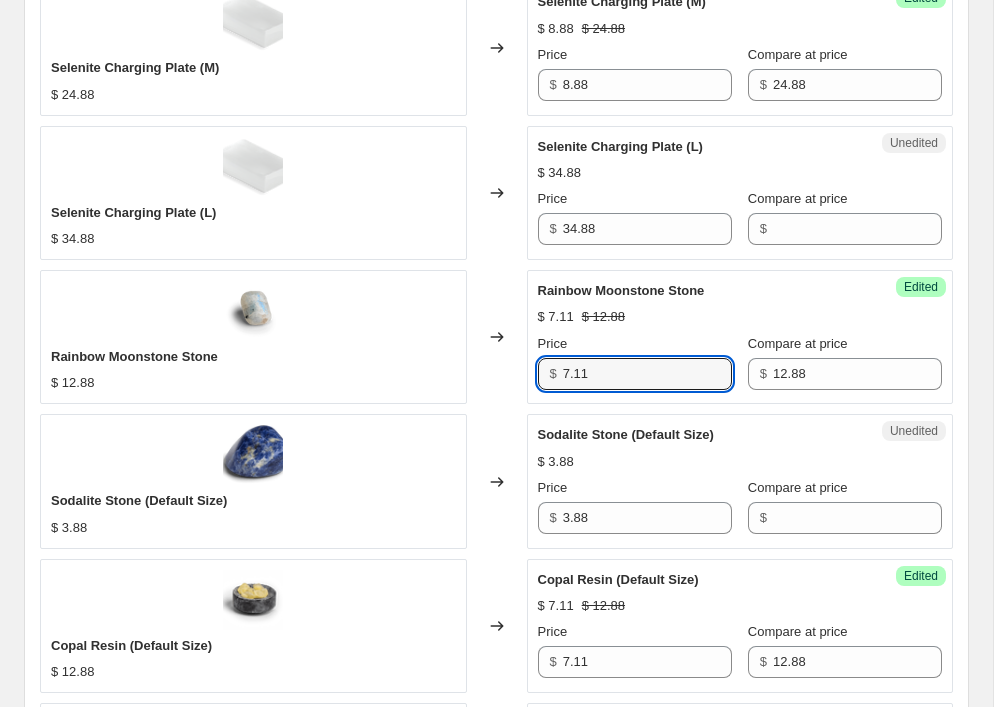 drag, startPoint x: 593, startPoint y: 361, endPoint x: 506, endPoint y: 359, distance: 87.02299 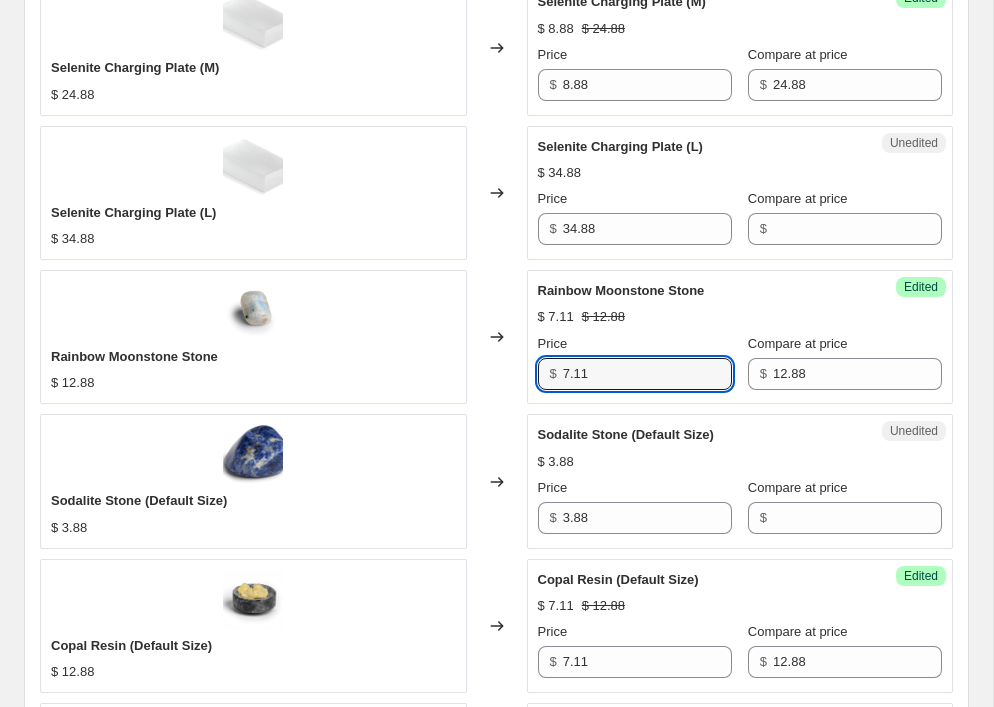 click on "Rainbow Moonstone Stone $[PRICE] Changed to Success Edited Rainbow Moonstone Stone $[PRICE] $[PRICE] Price $[PRICE] Compare at price $[PRICE]" at bounding box center (496, 337) 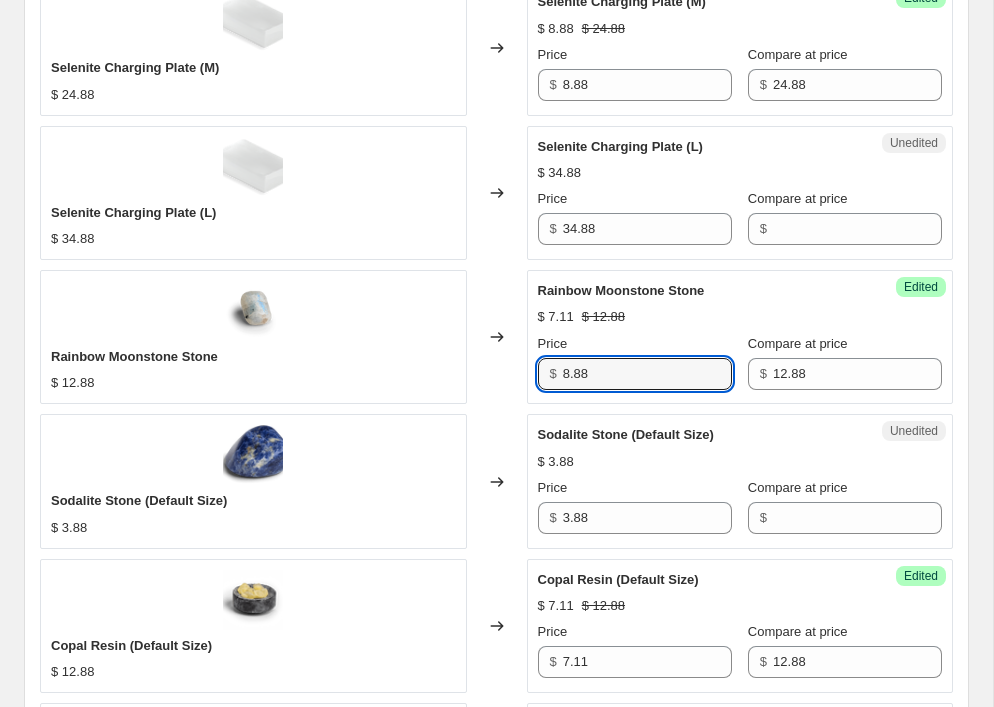 type on "8.88" 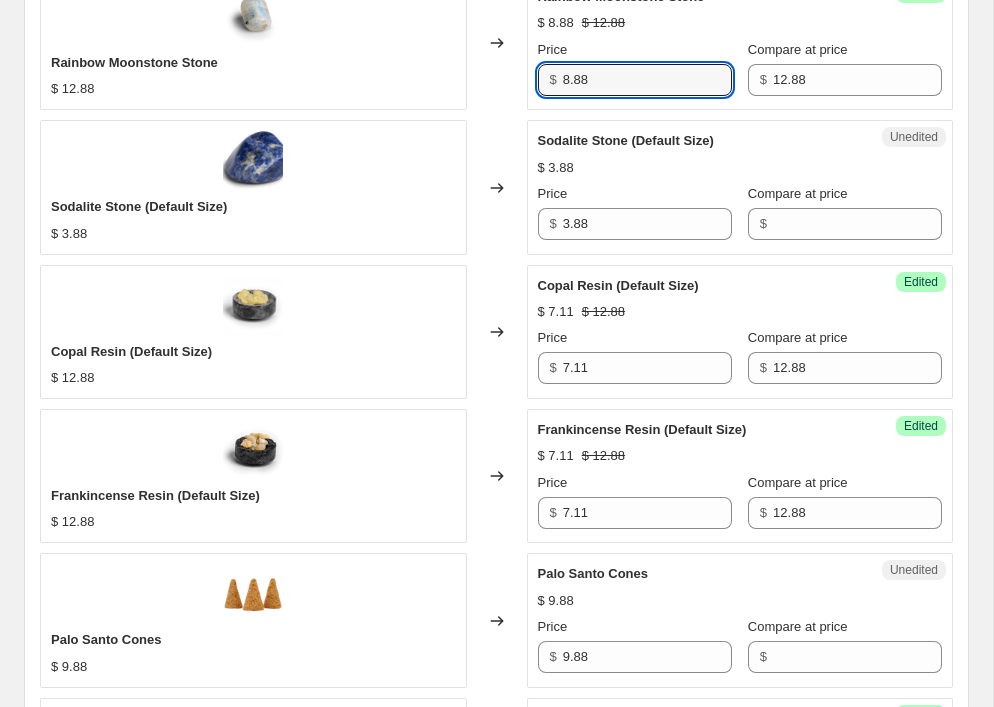 scroll, scrollTop: 2103, scrollLeft: 0, axis: vertical 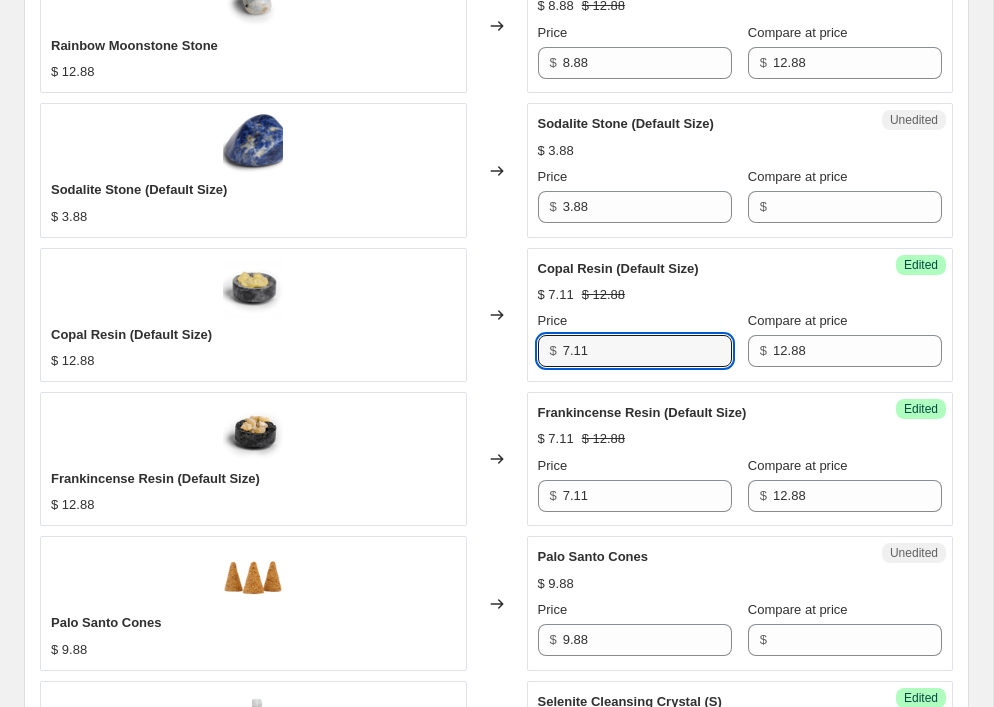 drag, startPoint x: 619, startPoint y: 352, endPoint x: 550, endPoint y: 353, distance: 69.00725 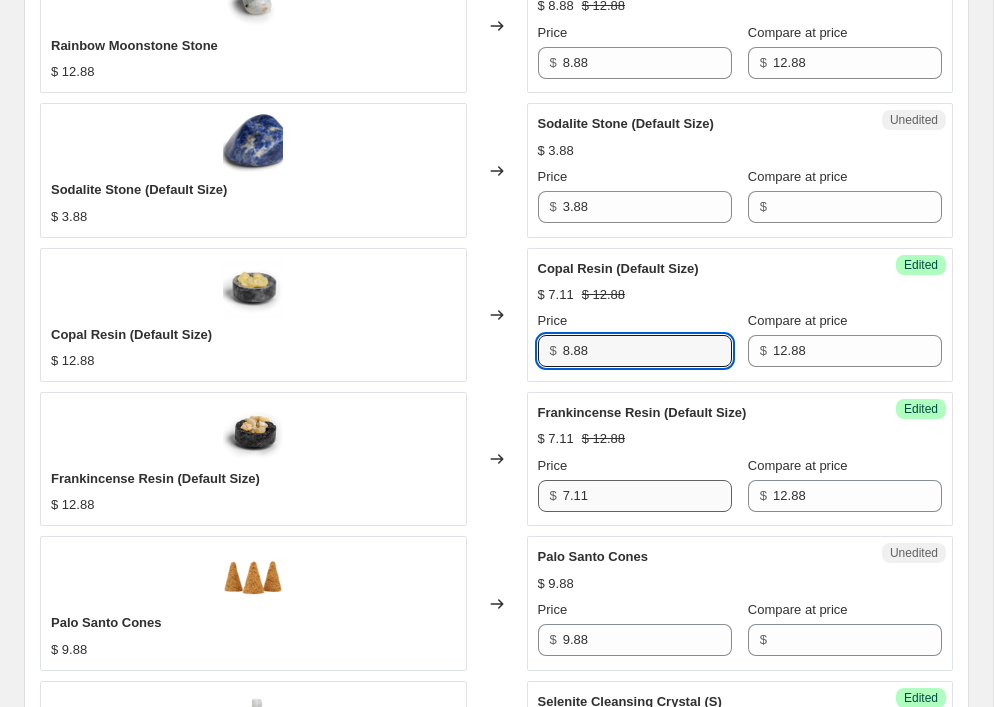 type on "8.88" 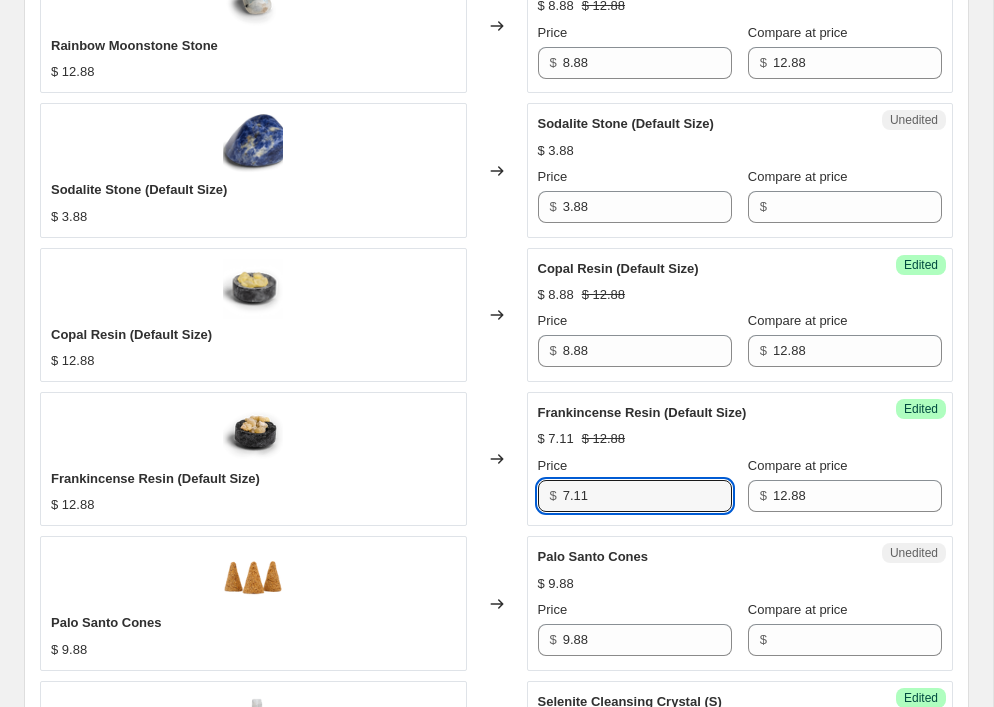 drag, startPoint x: 601, startPoint y: 501, endPoint x: 516, endPoint y: 500, distance: 85.00588 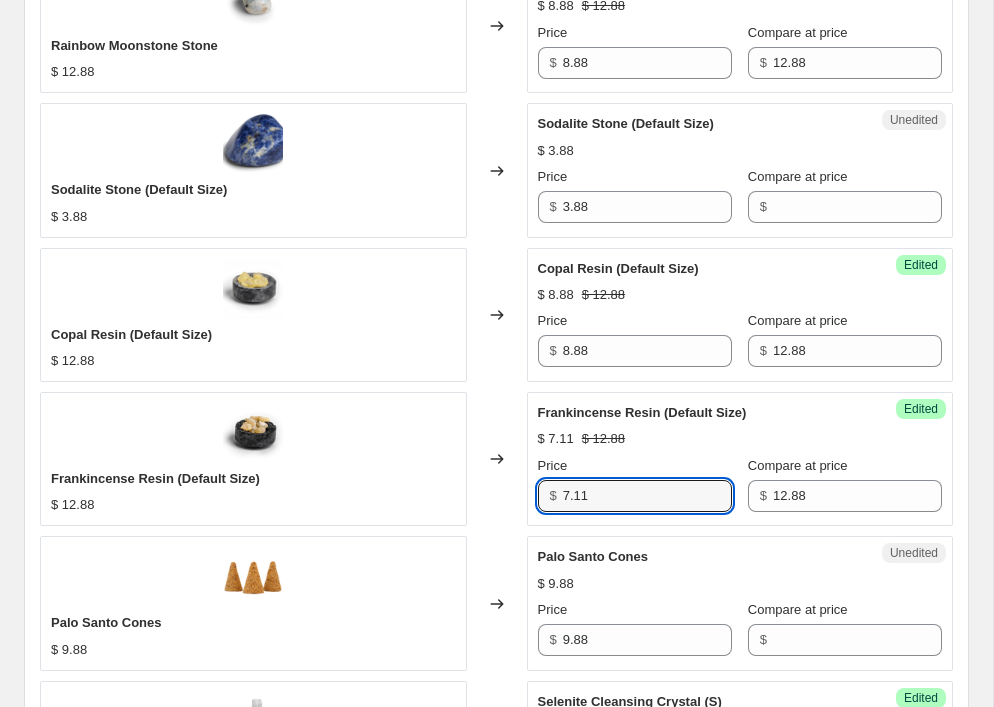 click on "Frankincense Resin (Default Size) $[PRICE] Changed to Success Edited Frankincense Resin (Default Size) $[PRICE] $[PRICE] Price $[PRICE] Compare at price $[PRICE]" at bounding box center (496, 459) 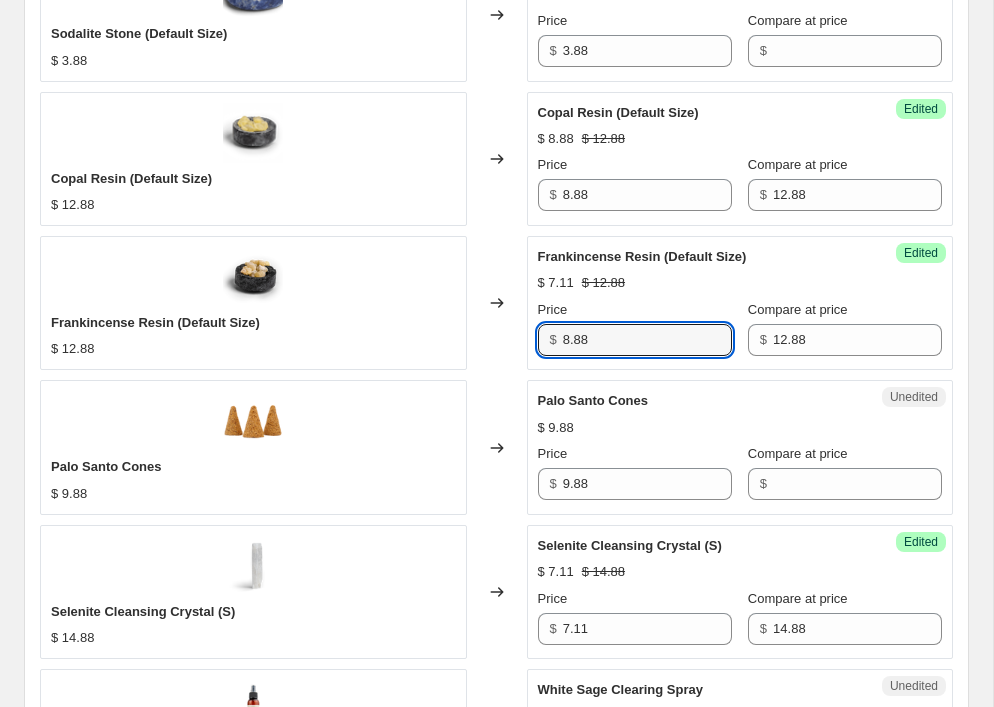scroll, scrollTop: 2261, scrollLeft: 0, axis: vertical 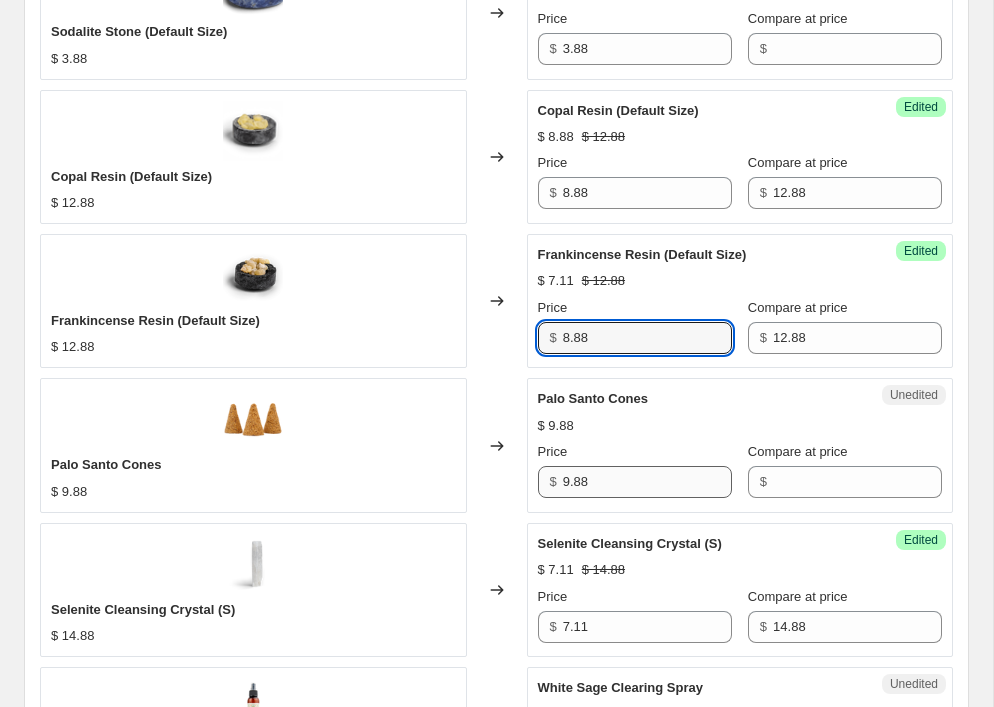 type on "8.88" 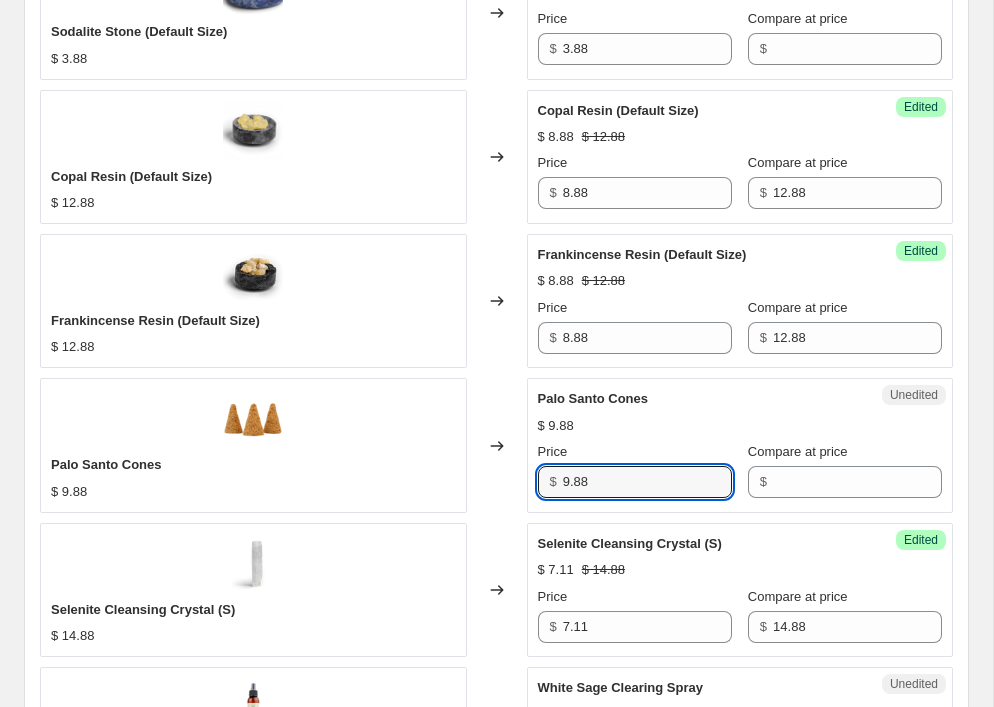 drag, startPoint x: 610, startPoint y: 484, endPoint x: 528, endPoint y: 484, distance: 82 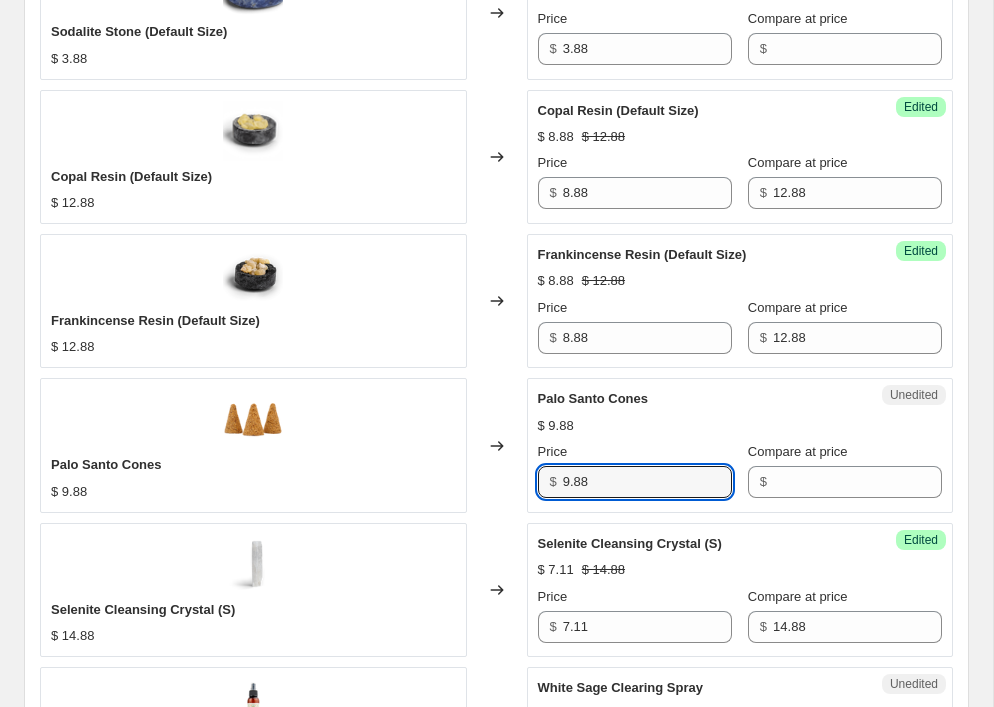 click on "Unedited Palo Santo Cones $[PRICE] Price $[PRICE] Compare at price $" at bounding box center [740, 445] 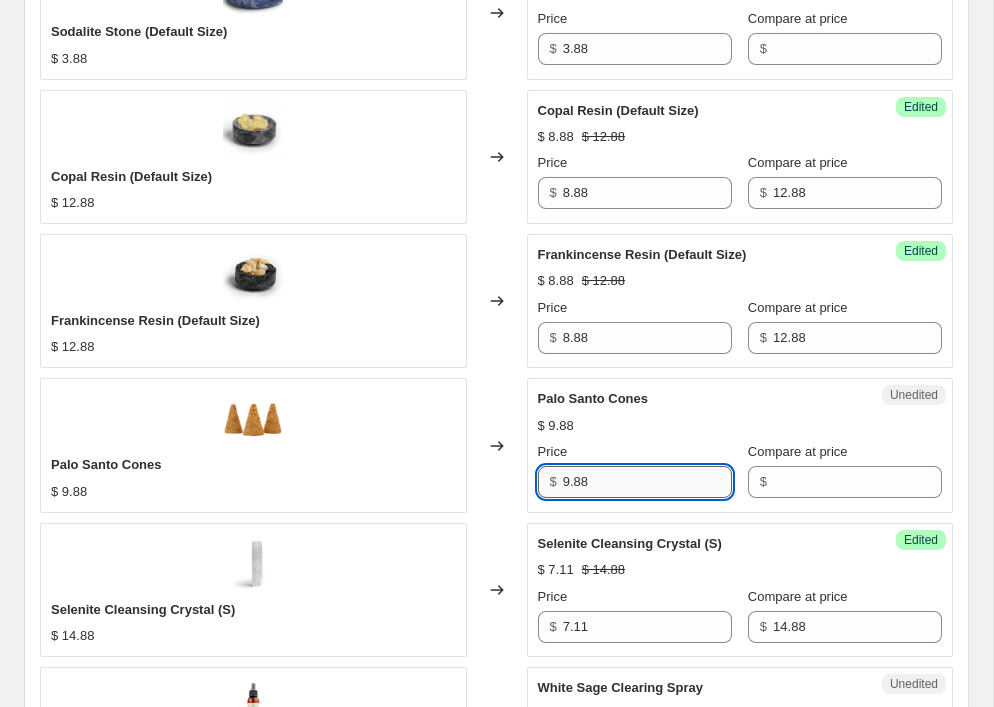 paste on "8" 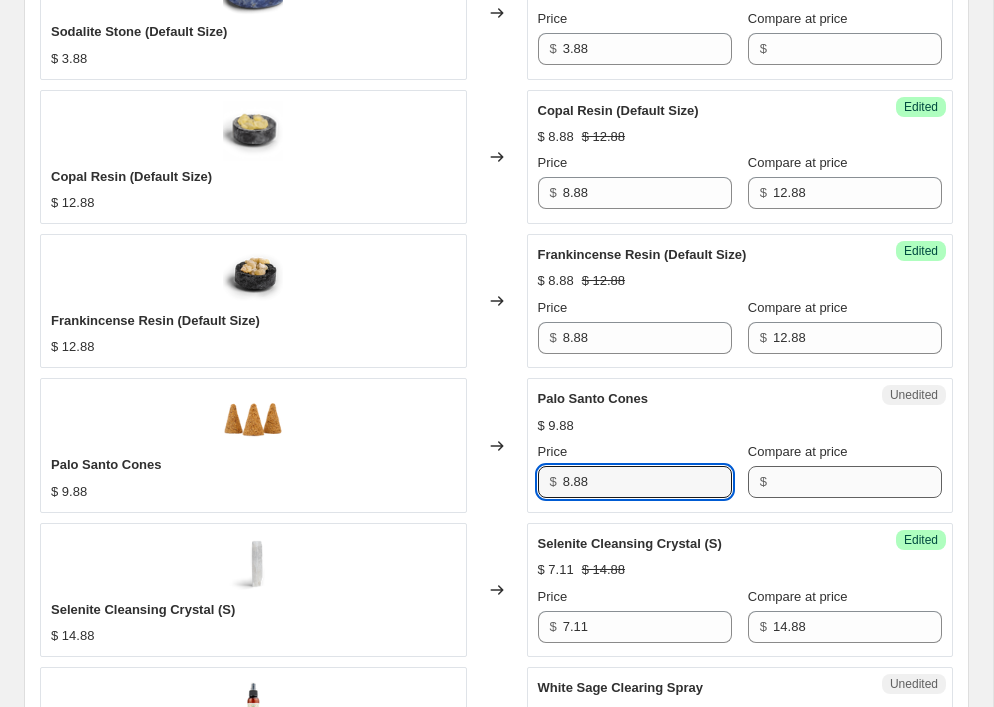 type on "8.88" 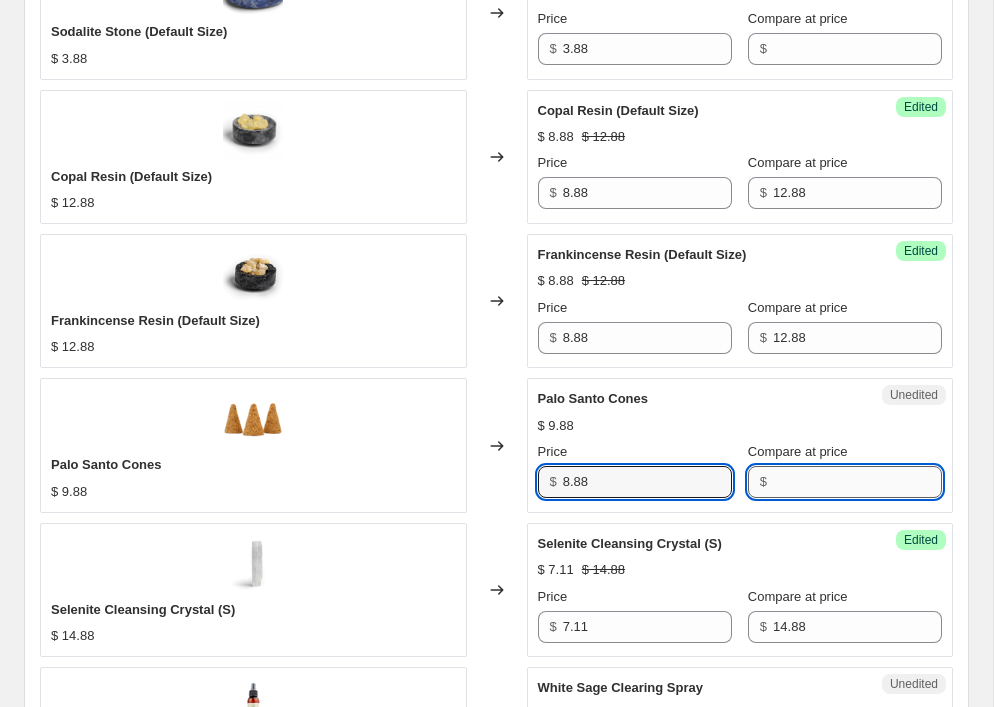 click on "Compare at price" at bounding box center [857, 482] 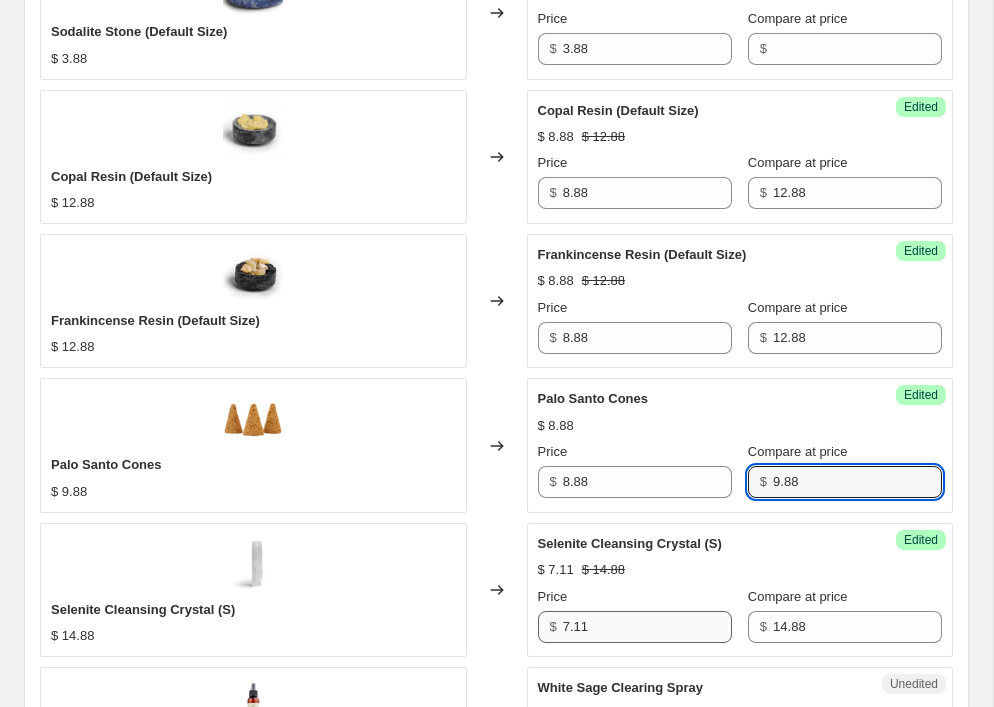 type on "9.88" 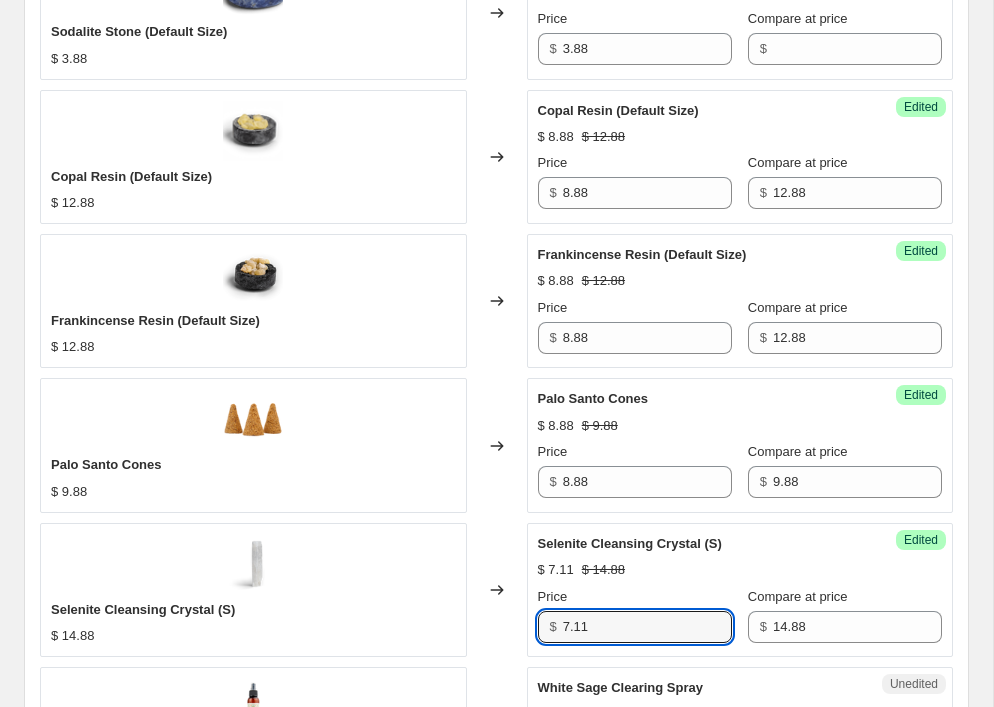 drag, startPoint x: 598, startPoint y: 629, endPoint x: 520, endPoint y: 629, distance: 78 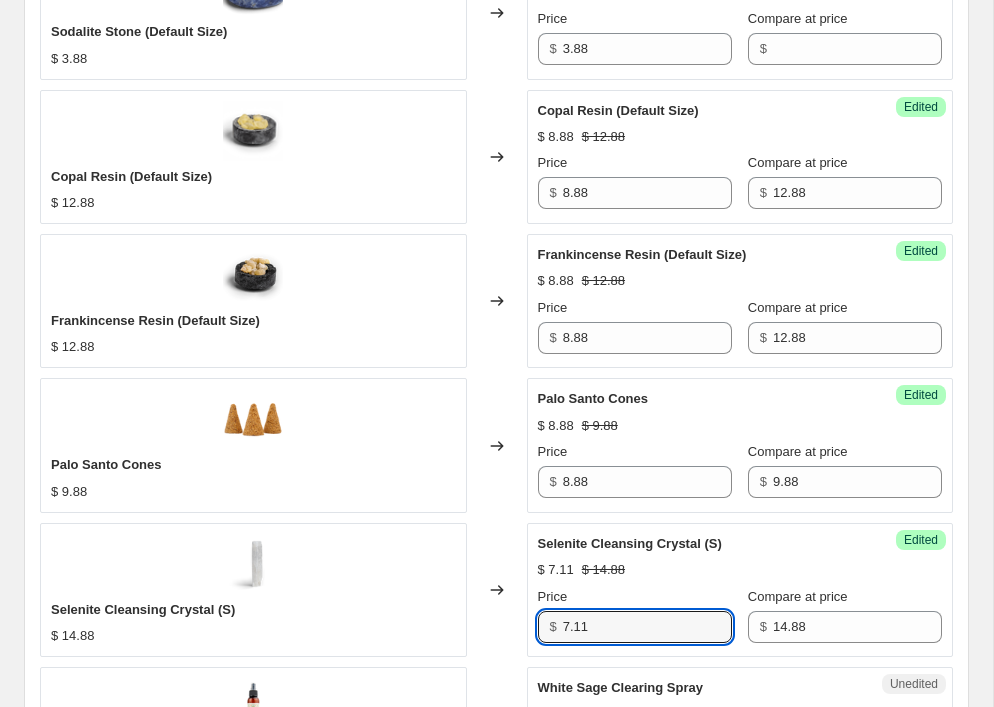click on "Selenite Cleansing Crystal (S) $[PRICE] Changed to Success Edited Selenite Cleansing Crystal (S) $[PRICE] $[PRICE] Price $[PRICE] Compare at price $[PRICE]" at bounding box center [496, 590] 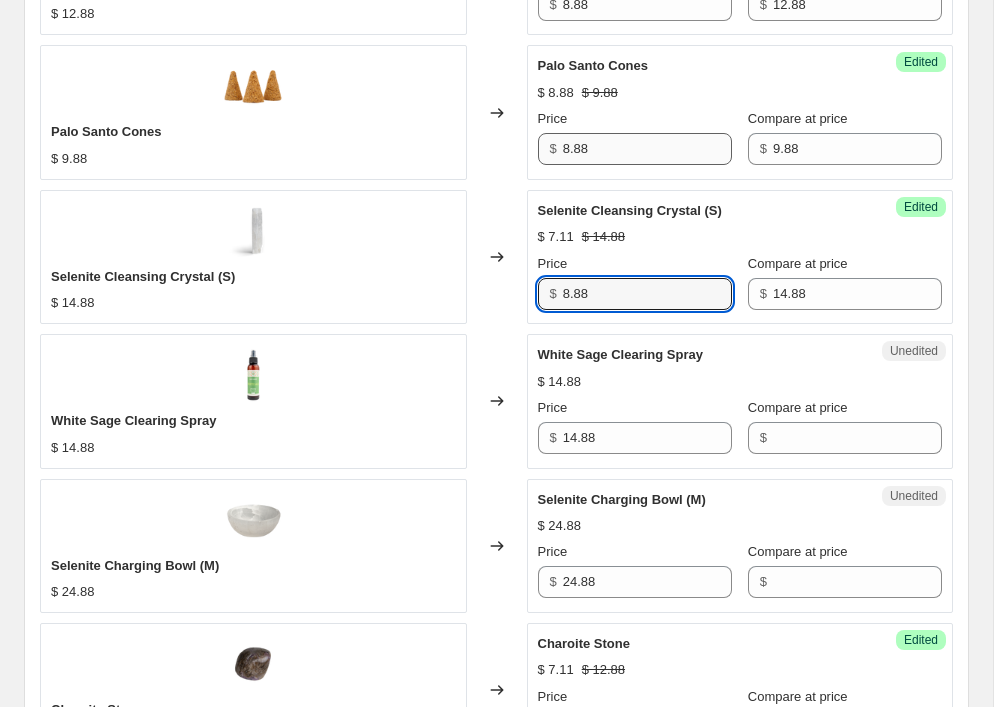 scroll, scrollTop: 2595, scrollLeft: 0, axis: vertical 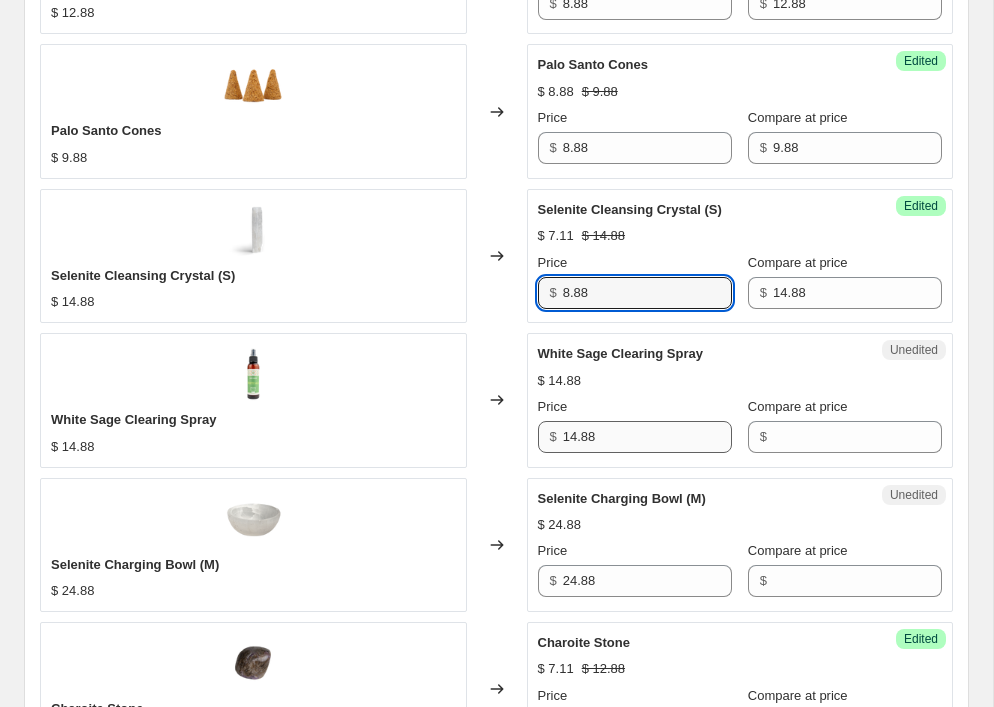type on "8.88" 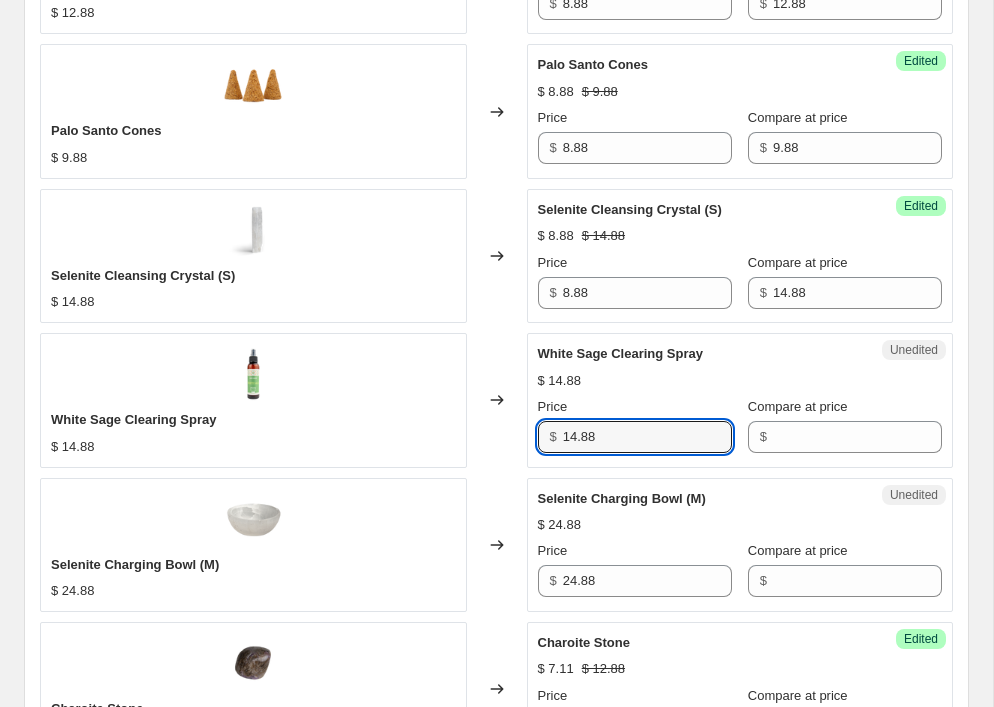drag, startPoint x: 640, startPoint y: 439, endPoint x: 527, endPoint y: 439, distance: 113 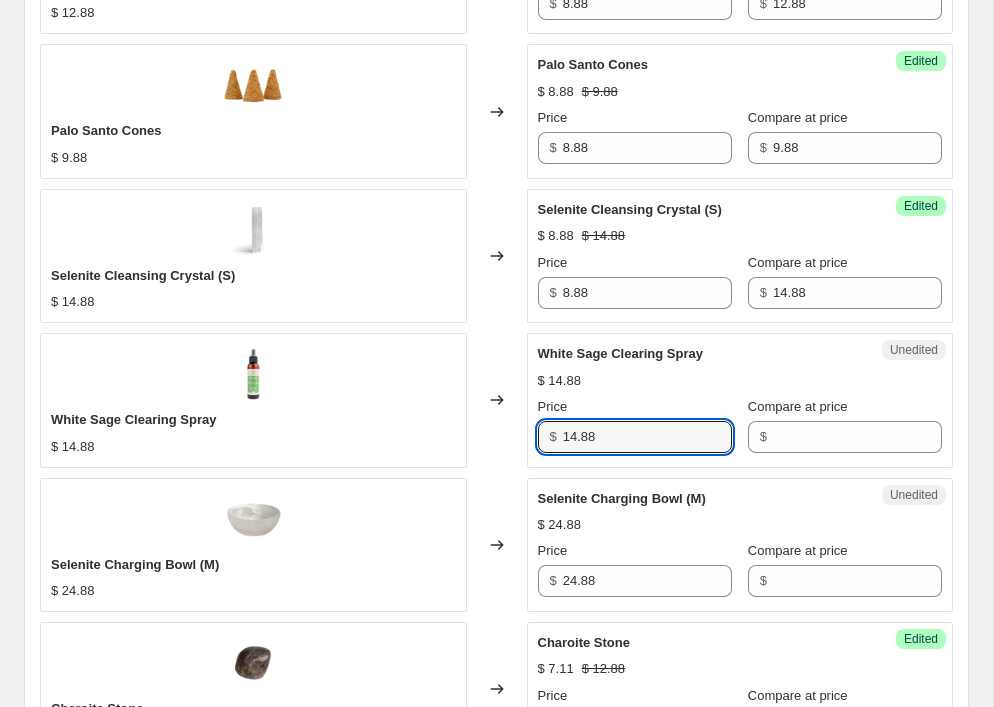click on "Unedited White Sage Clearing Spray $[PRICE] Price $[PRICE] Compare at price $" at bounding box center [740, 400] 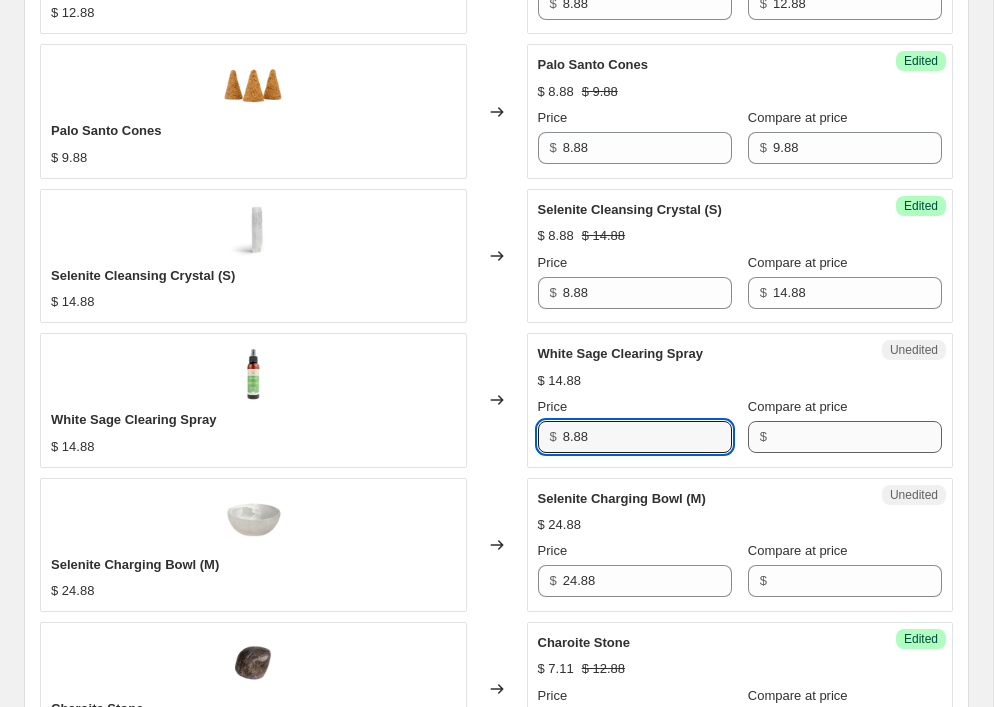type on "8.88" 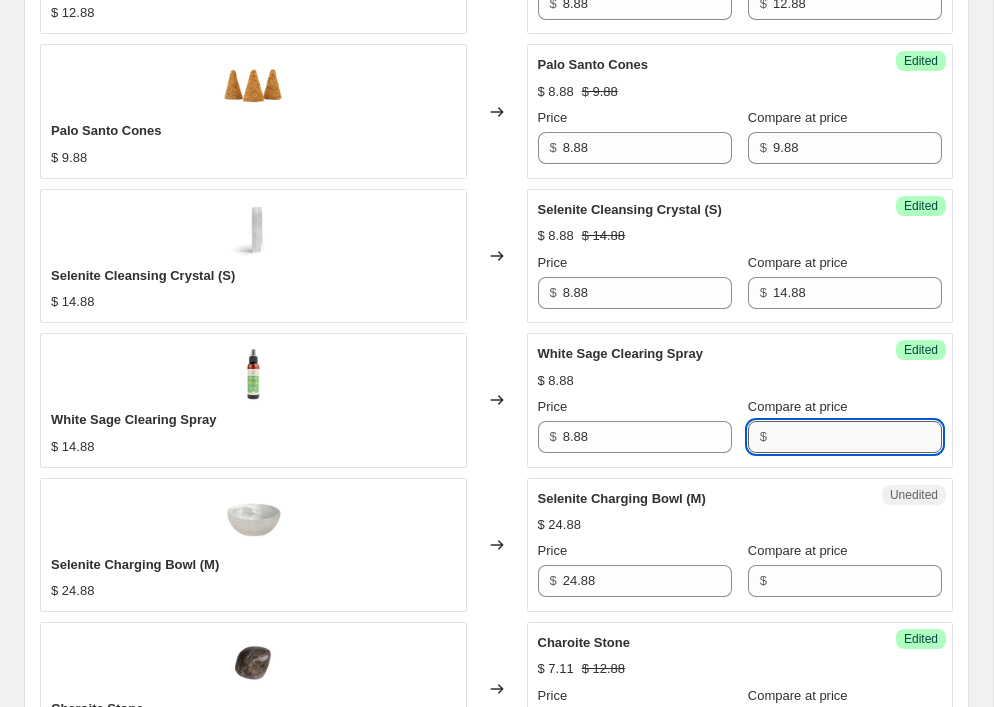 click on "Compare at price" at bounding box center (857, 437) 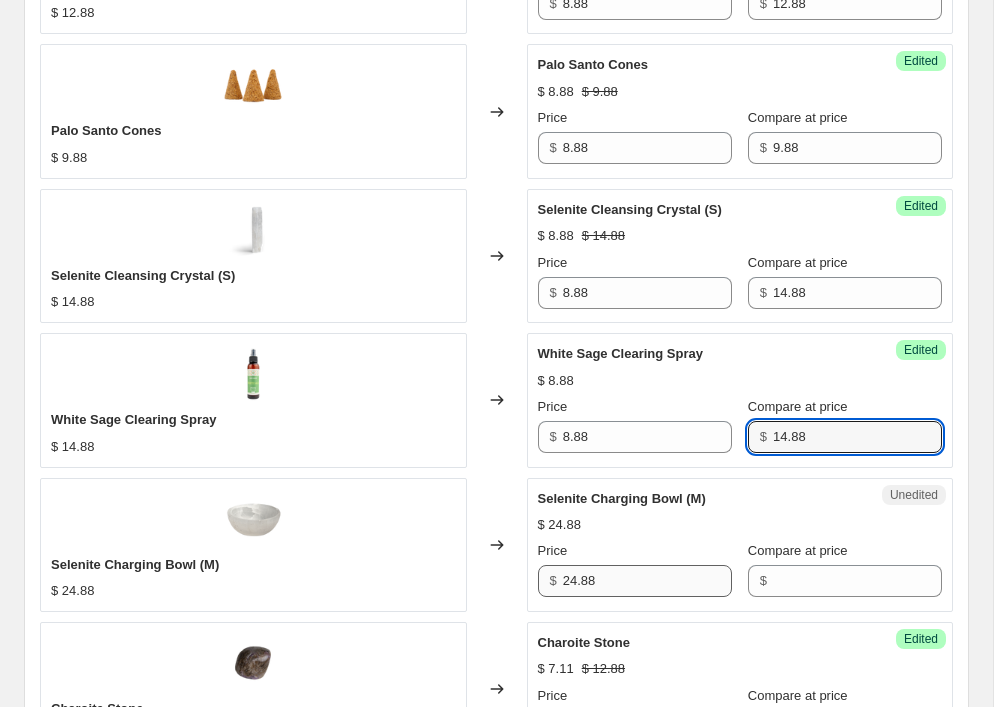 type on "14.88" 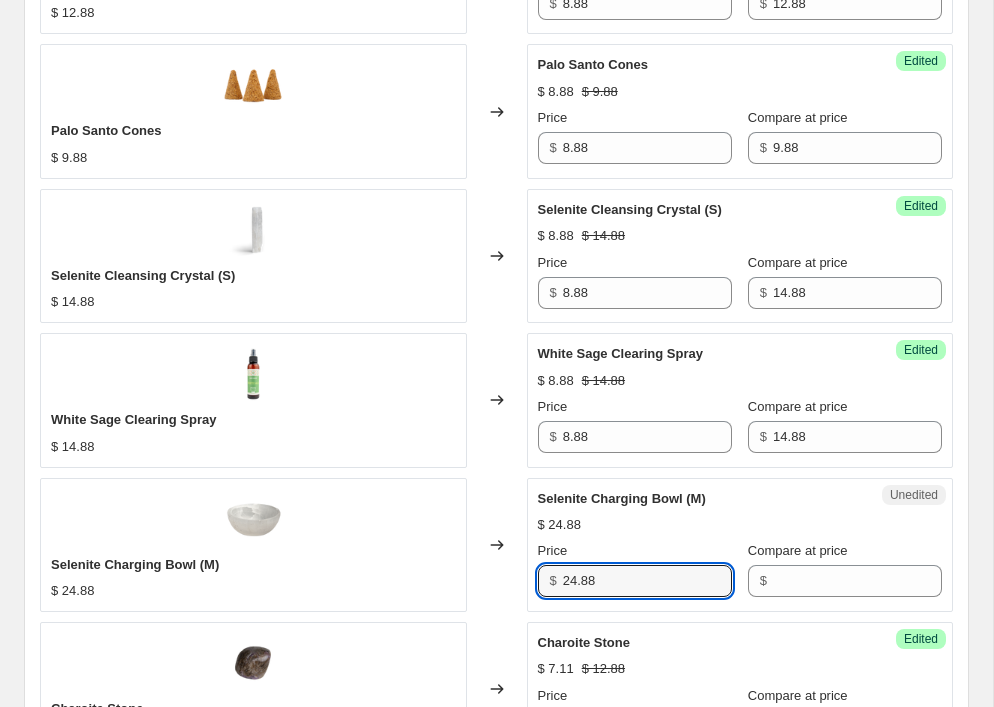 drag, startPoint x: 610, startPoint y: 585, endPoint x: 511, endPoint y: 585, distance: 99 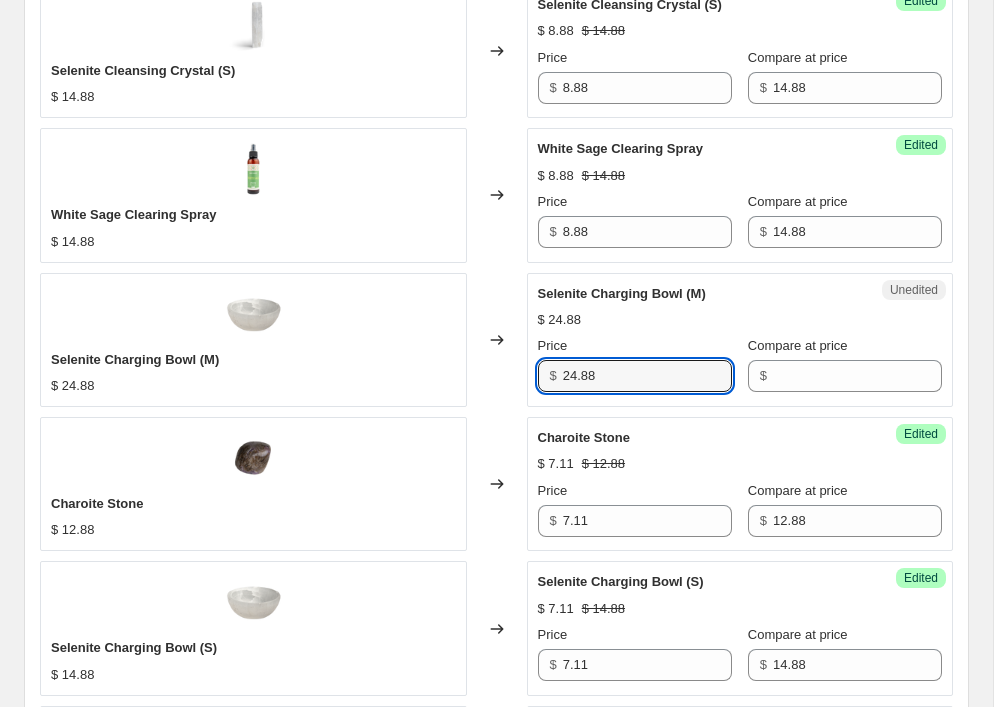 scroll, scrollTop: 2864, scrollLeft: 0, axis: vertical 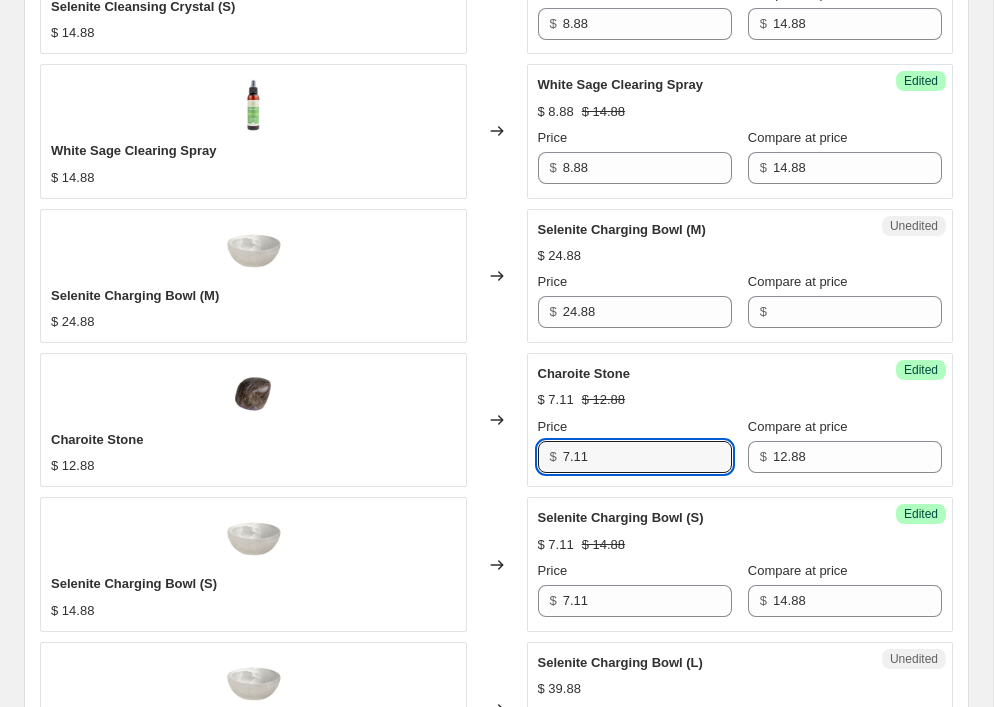 drag, startPoint x: 596, startPoint y: 459, endPoint x: 531, endPoint y: 459, distance: 65 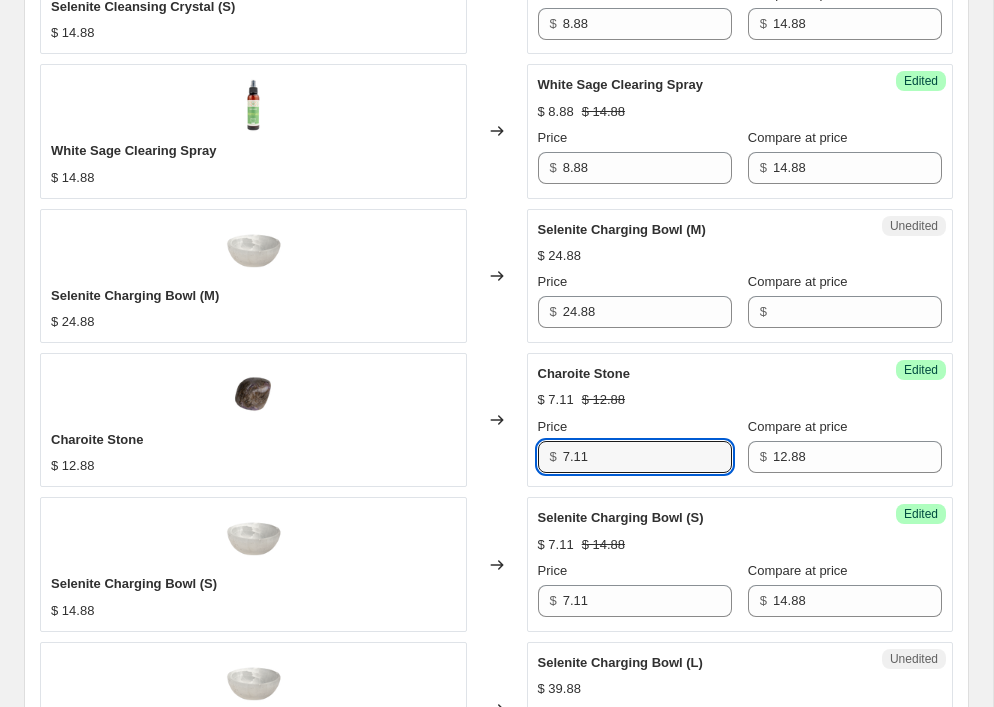click on "Success Edited Charoite Stone $[PRICE] $[PRICE] Price $[PRICE] Compare at price $[PRICE]" at bounding box center (740, 420) 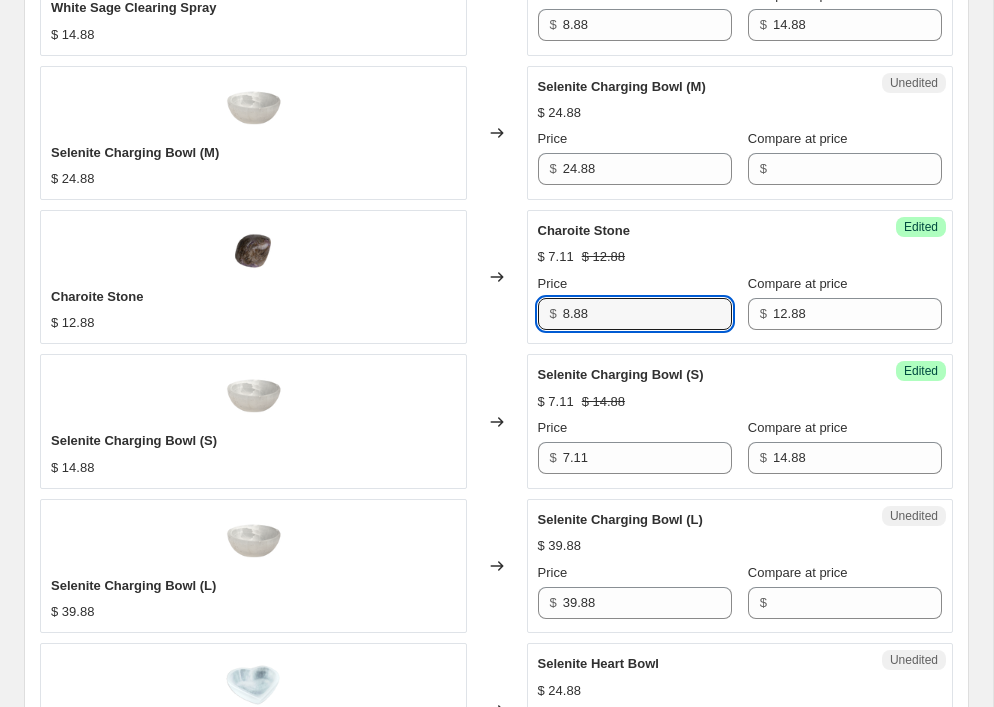scroll, scrollTop: 3014, scrollLeft: 0, axis: vertical 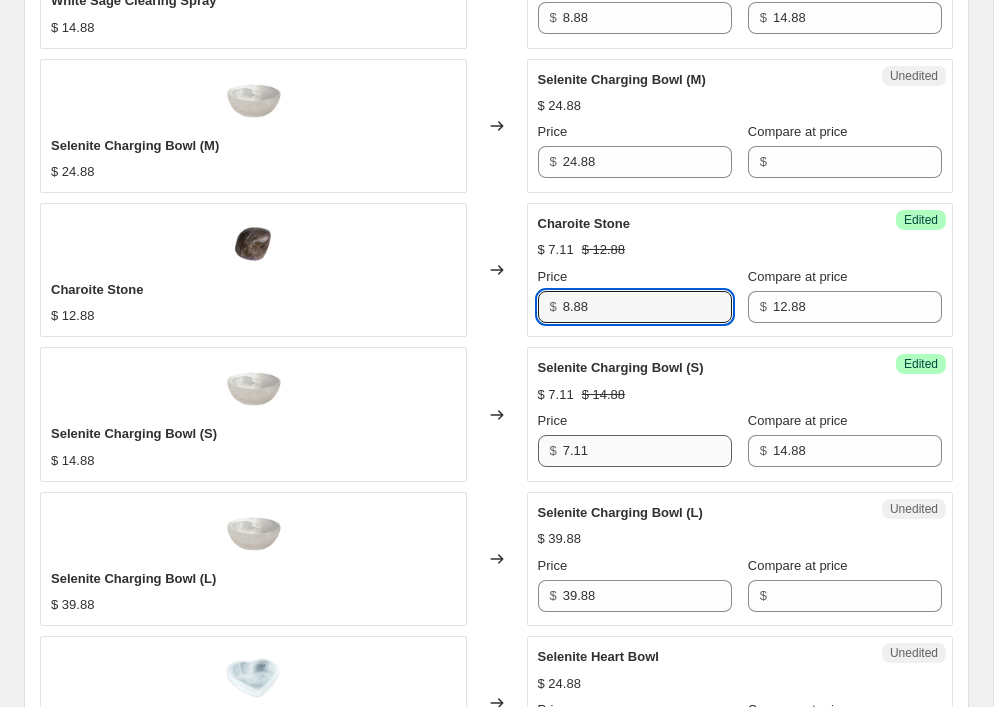 type on "8.88" 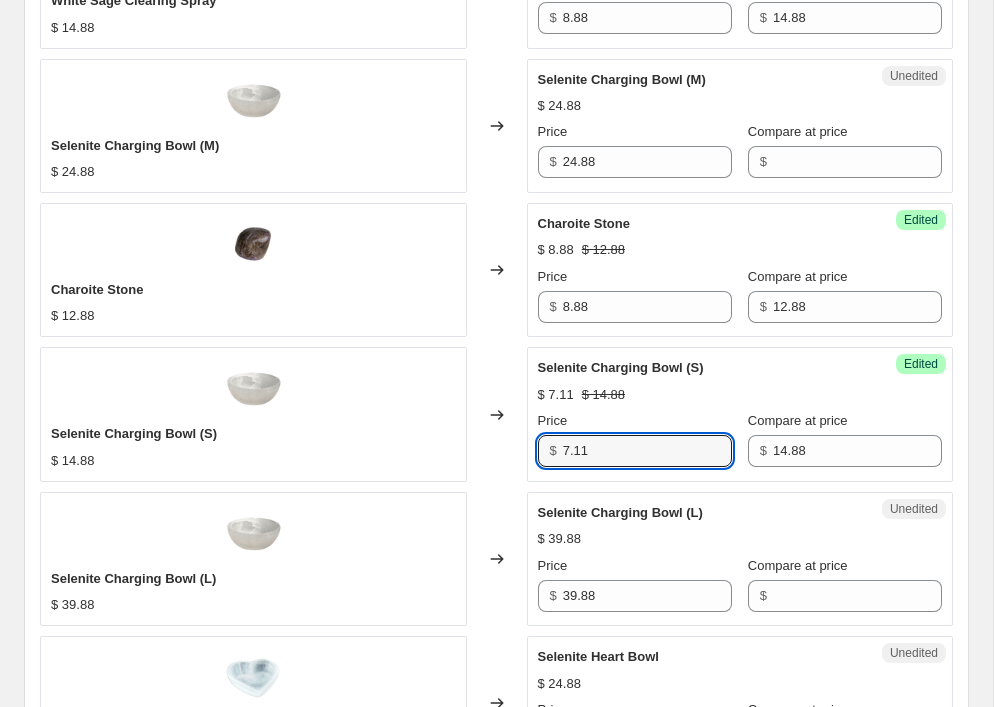 drag, startPoint x: 624, startPoint y: 458, endPoint x: 488, endPoint y: 453, distance: 136.09187 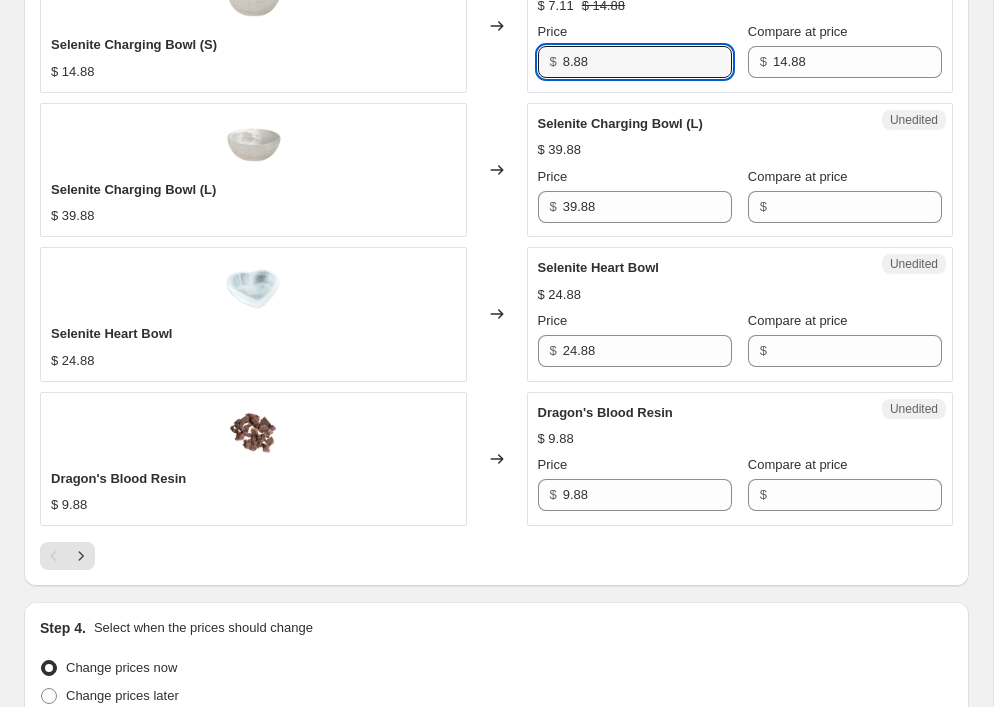 scroll, scrollTop: 3407, scrollLeft: 0, axis: vertical 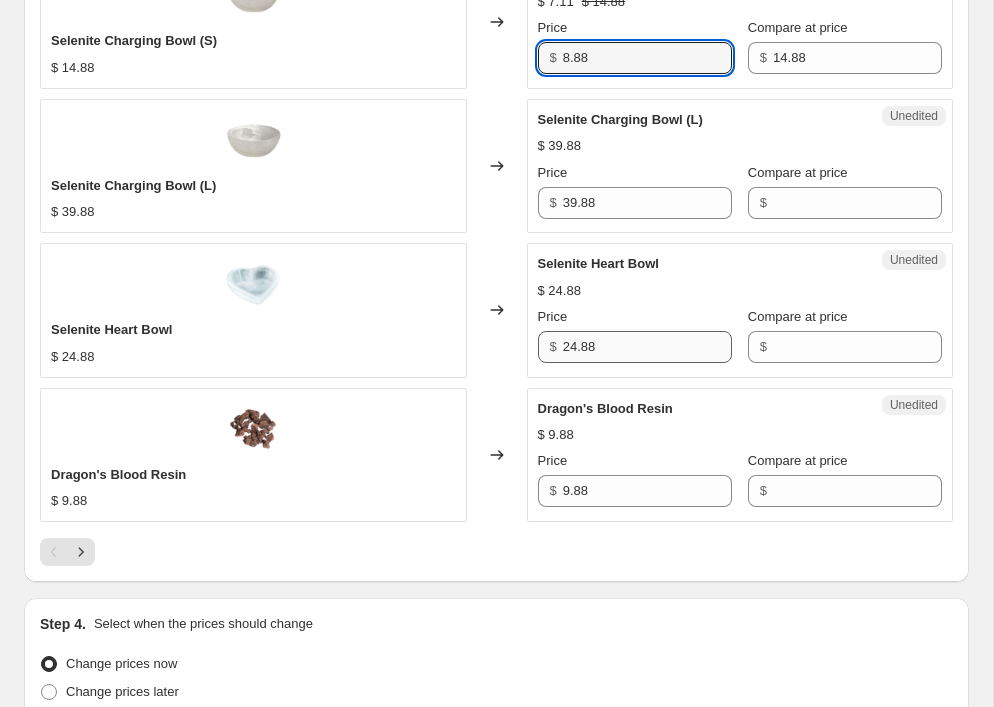 type on "8.88" 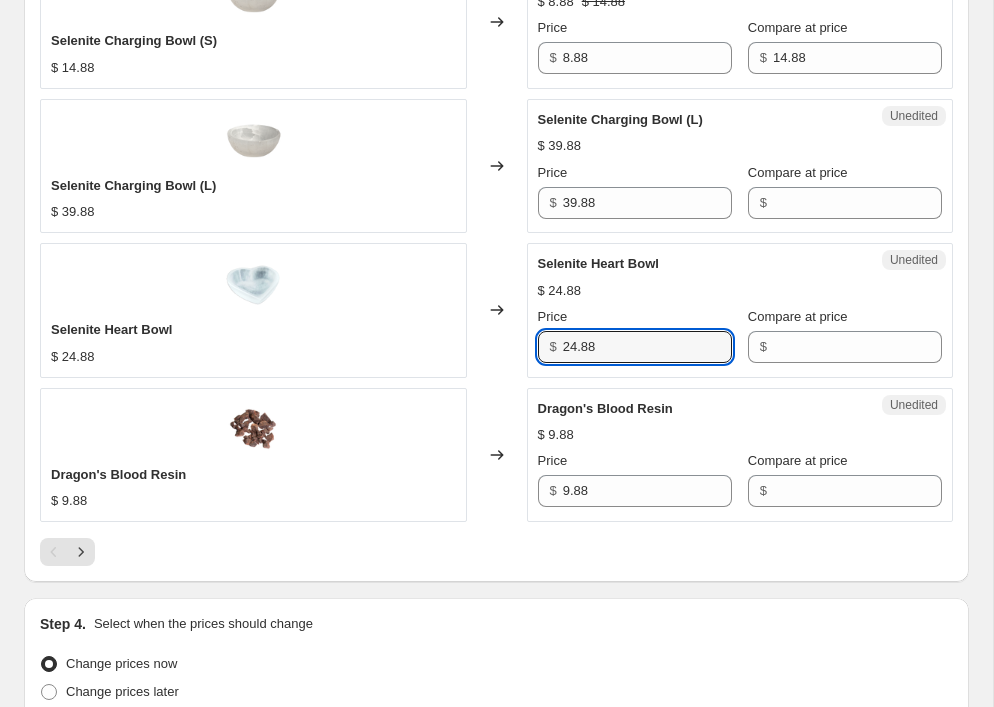 drag, startPoint x: 606, startPoint y: 348, endPoint x: 537, endPoint y: 348, distance: 69 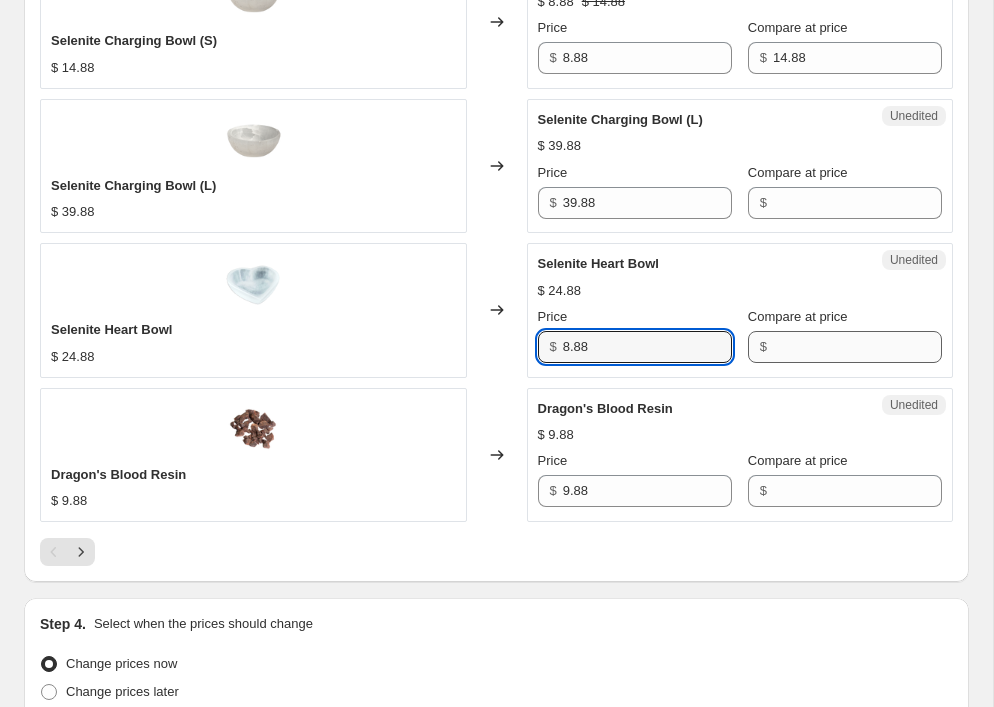 type on "8.88" 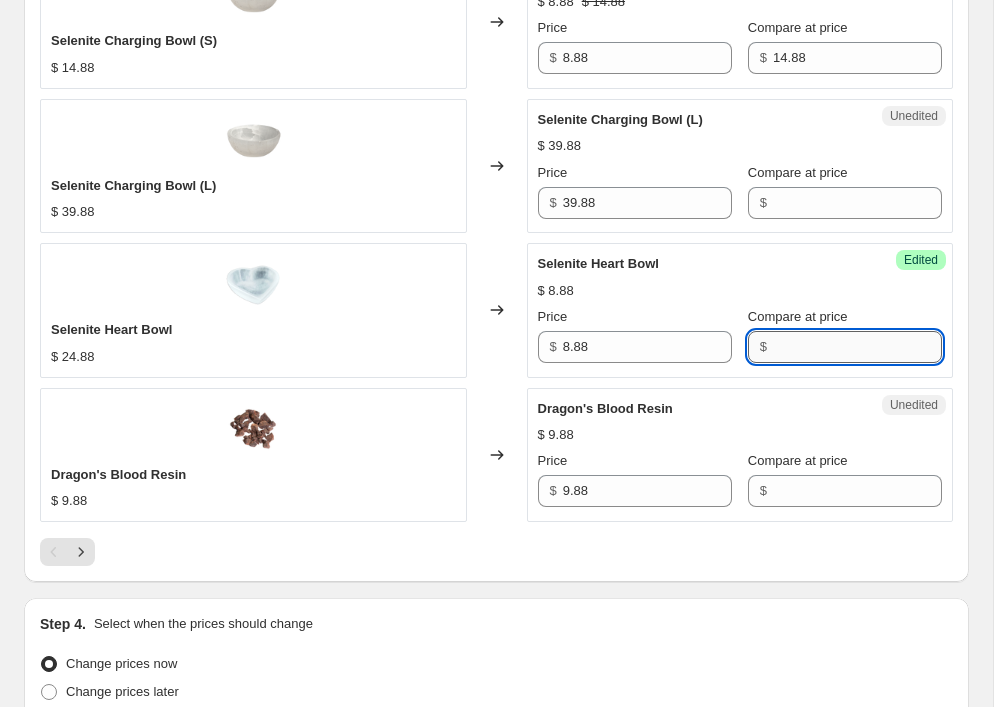 click on "Compare at price" at bounding box center [857, 347] 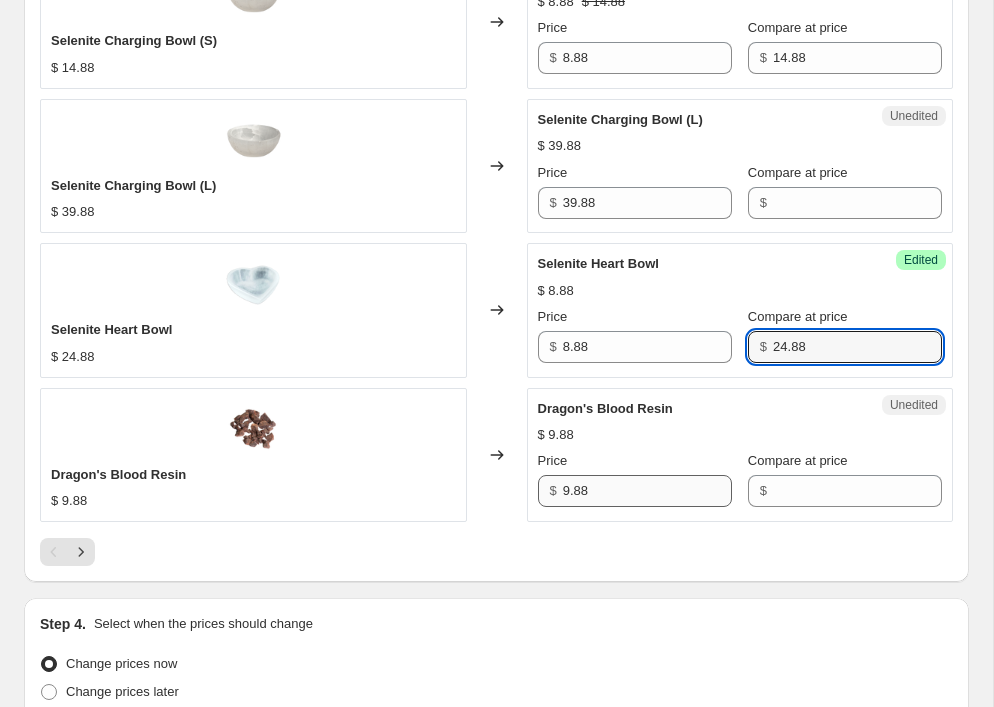 type on "24.88" 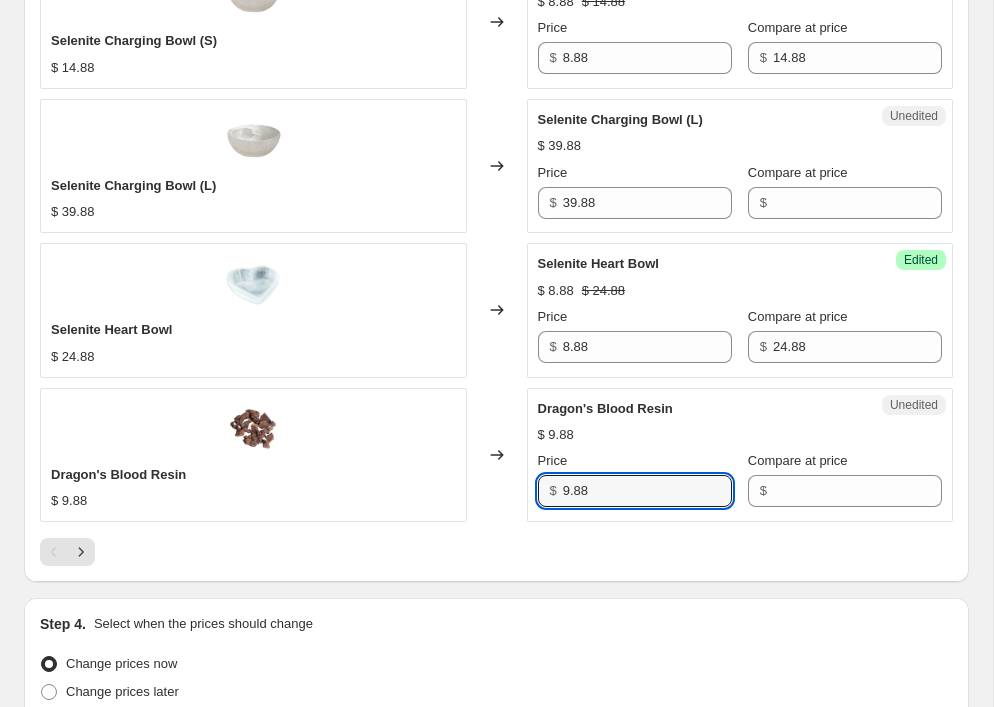 drag, startPoint x: 610, startPoint y: 495, endPoint x: 504, endPoint y: 483, distance: 106.677086 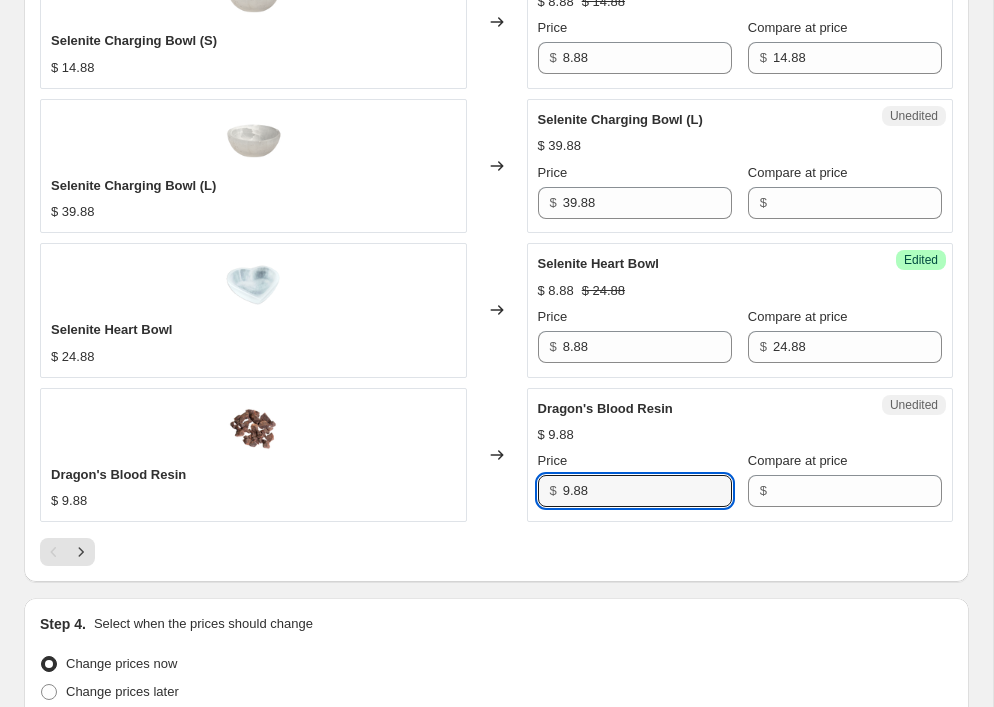 click on "Dragon's Blood Resin $ 9.88 Changed to Unedited Dragon's Blood Resin $ 9.88 Price $ 9.88 Compare at price $" at bounding box center [496, 455] 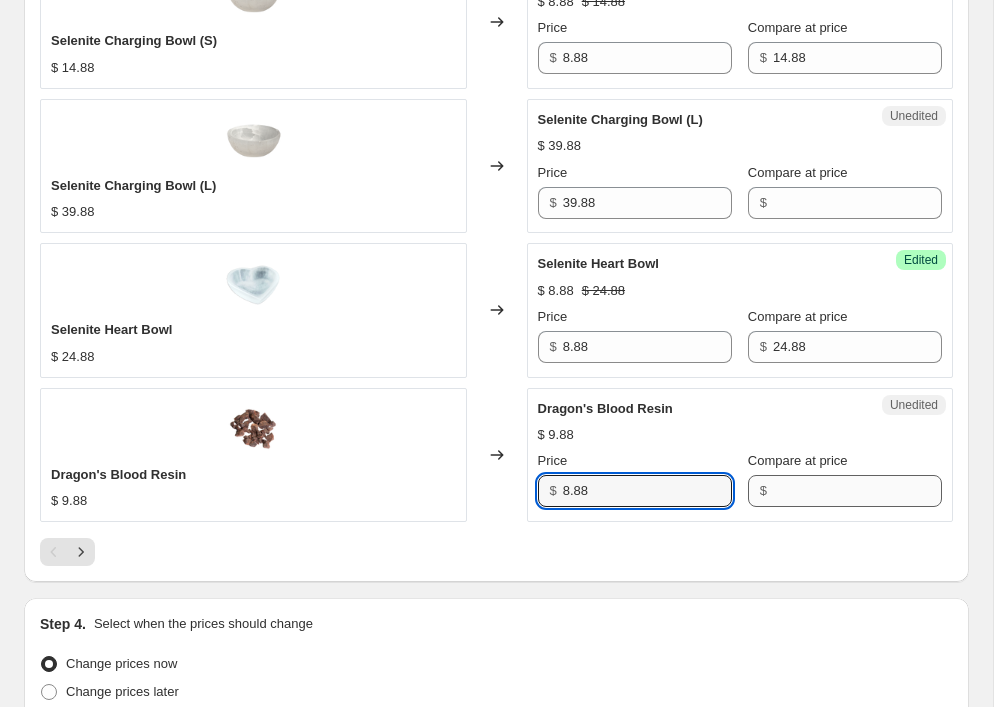 type on "8.88" 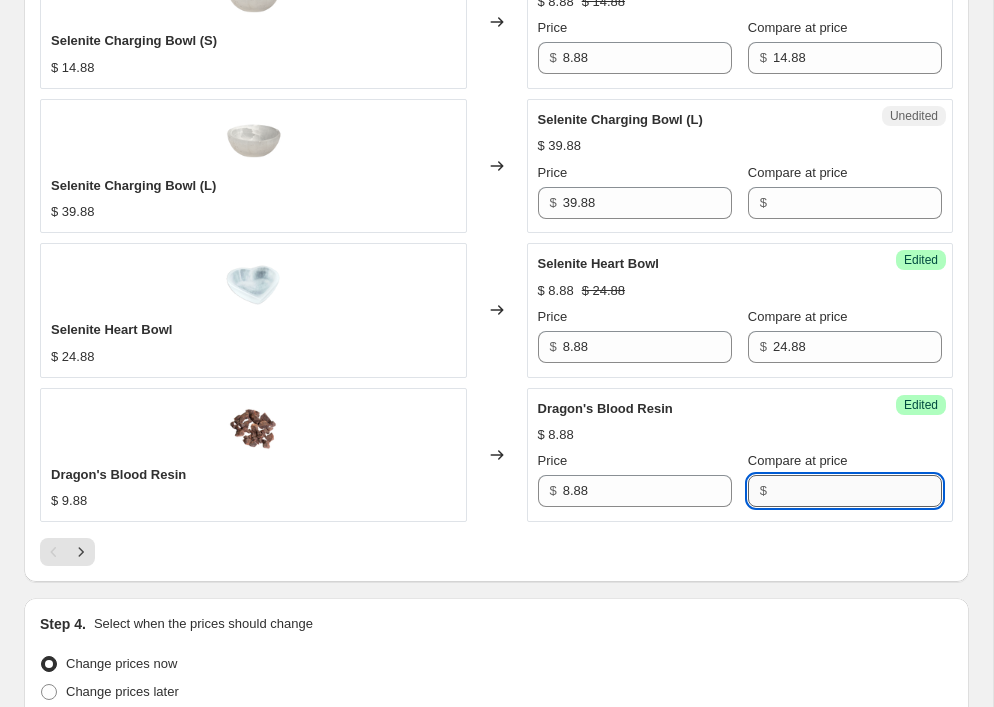 click on "Compare at price" at bounding box center (857, 491) 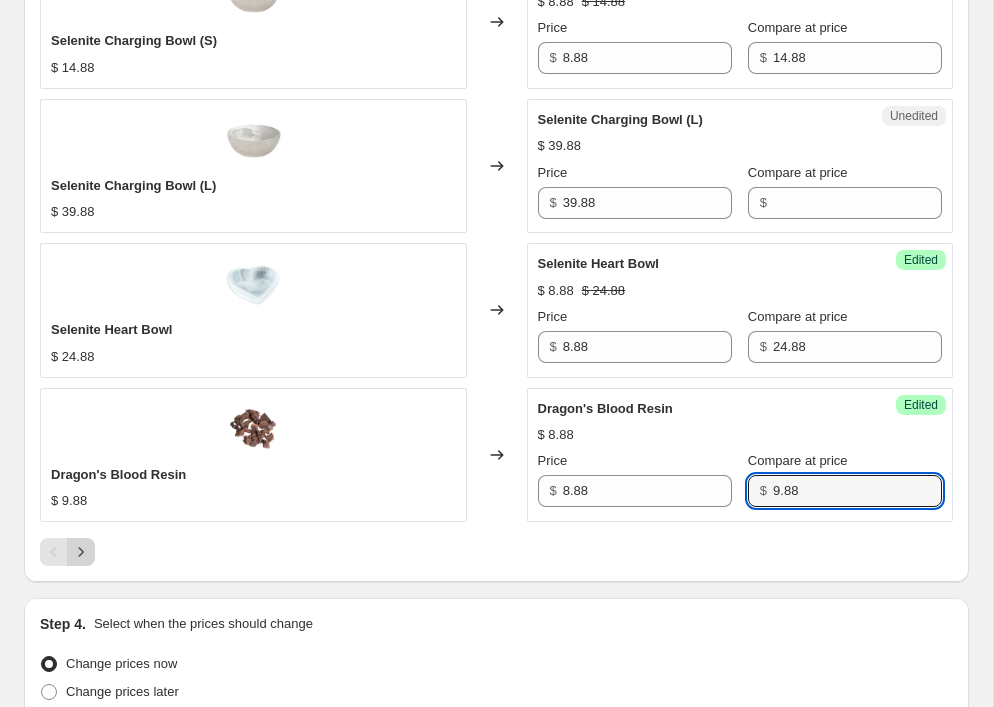 type on "9.88" 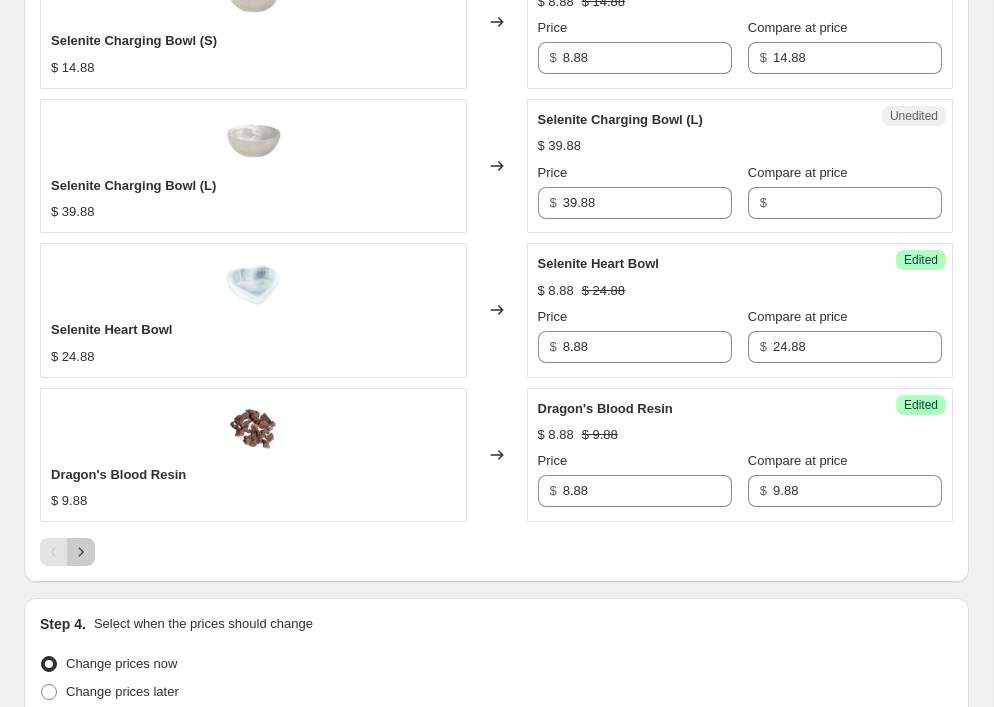 click 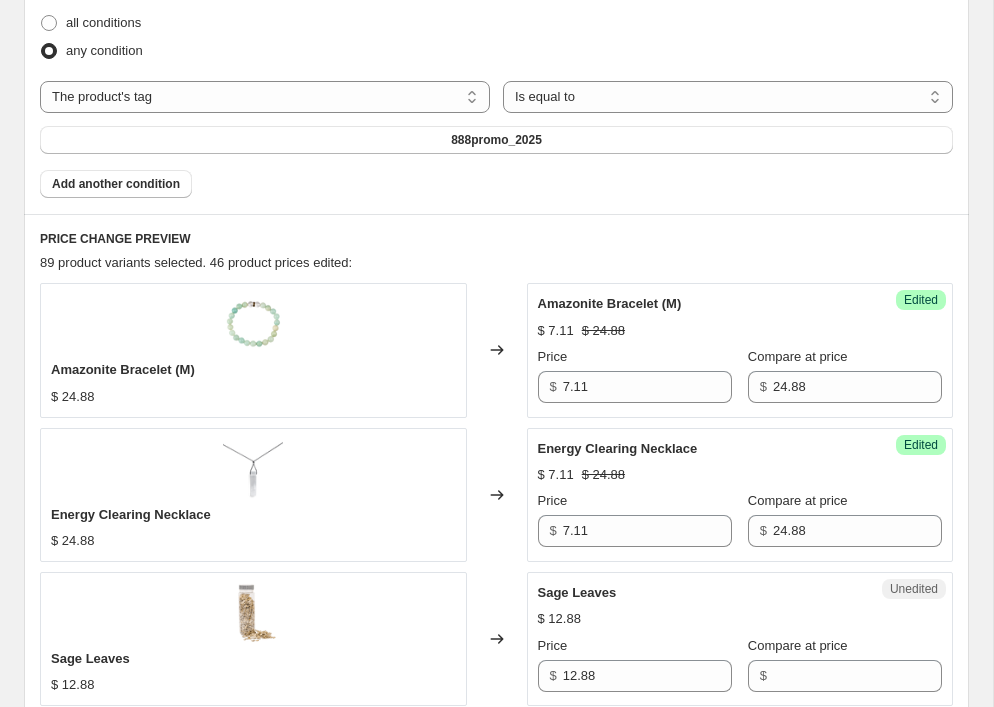 scroll, scrollTop: 795, scrollLeft: 0, axis: vertical 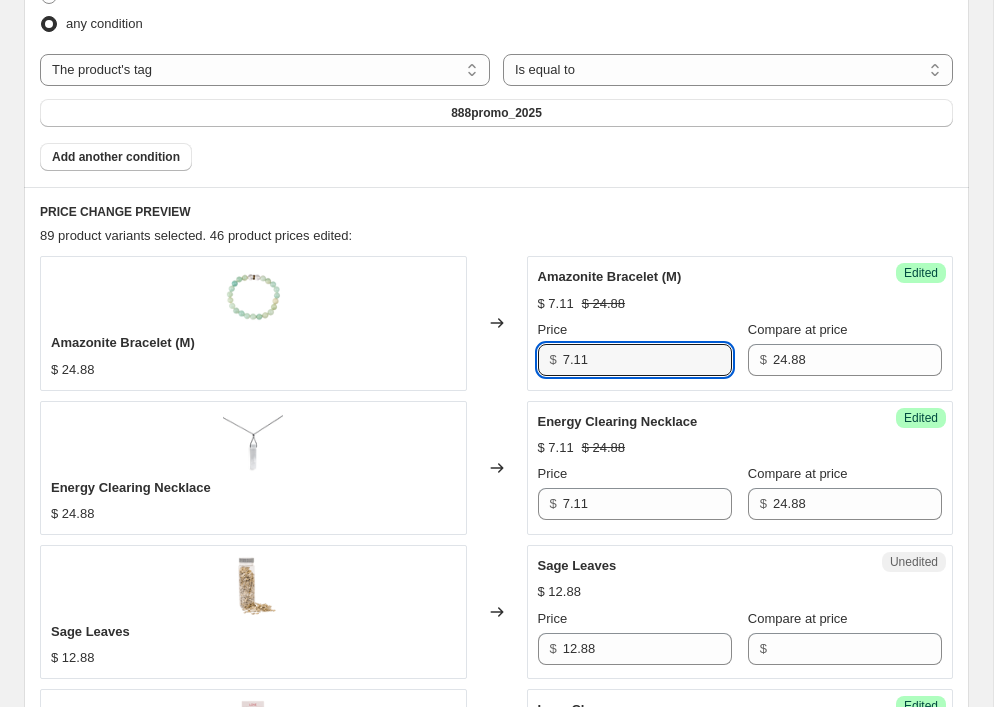 drag, startPoint x: 601, startPoint y: 365, endPoint x: 548, endPoint y: 364, distance: 53.009434 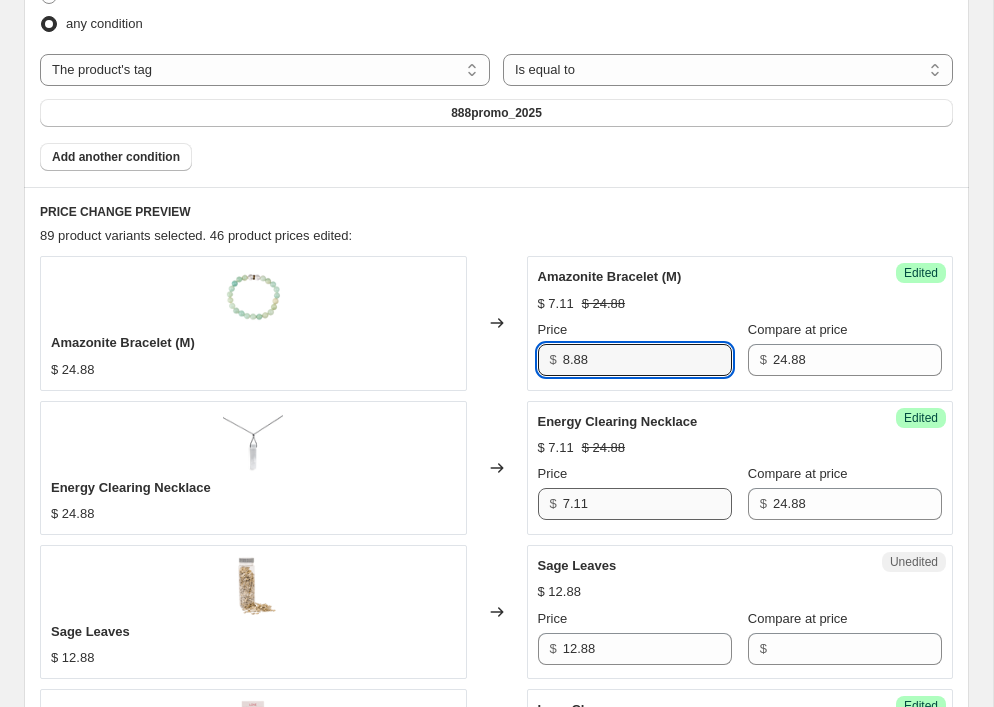 type on "8.88" 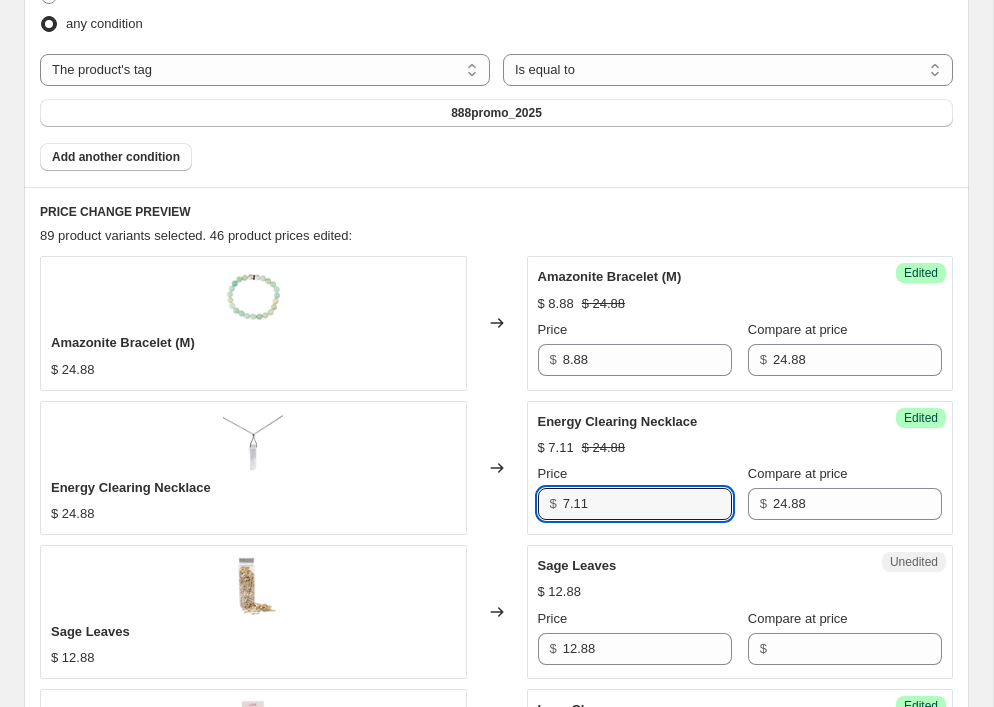 drag, startPoint x: 598, startPoint y: 508, endPoint x: 516, endPoint y: 504, distance: 82.0975 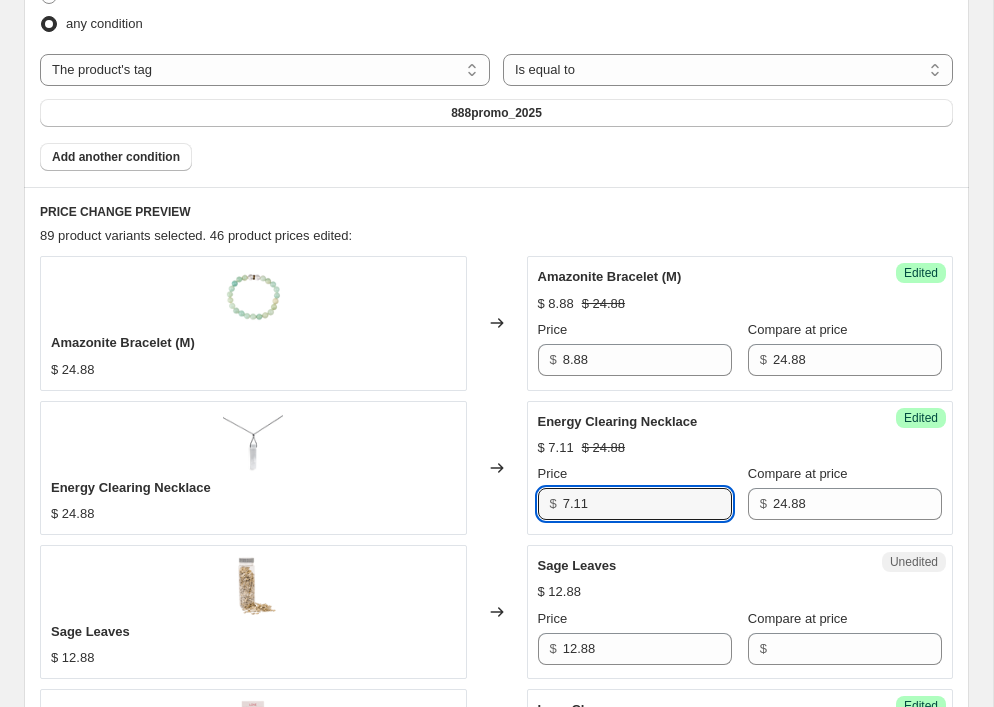 click on "Energy Clearing Necklace $[PRICE] Changed to Success Edited Energy Clearing Necklace $[PRICE] $[PRICE] Price $[PRICE] Compare at price $[PRICE]" at bounding box center [496, 468] 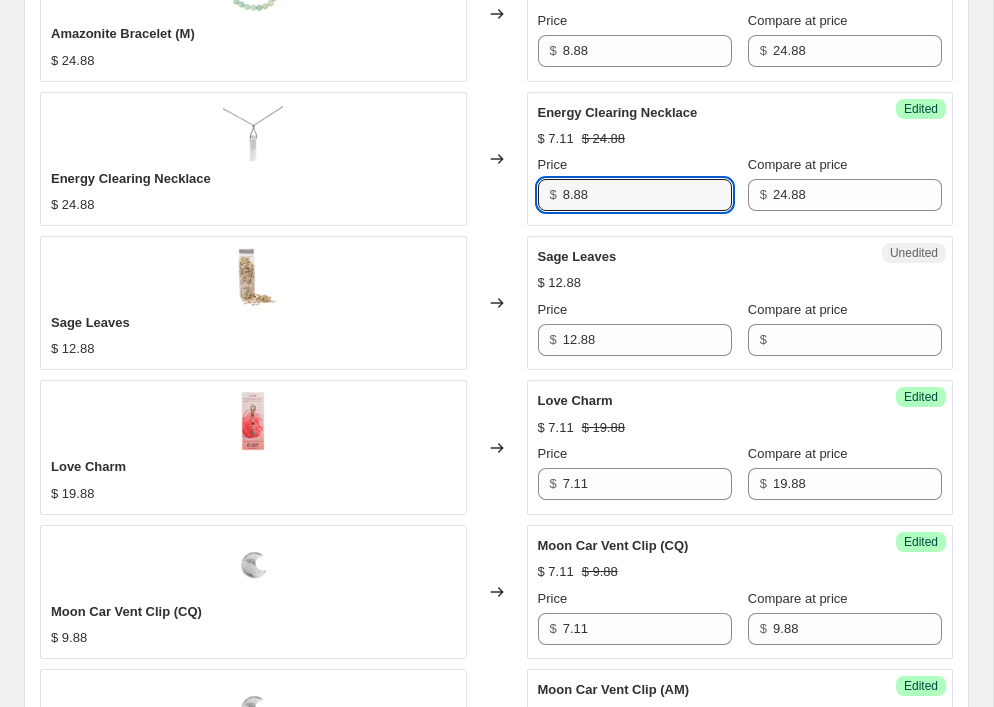 scroll, scrollTop: 1109, scrollLeft: 0, axis: vertical 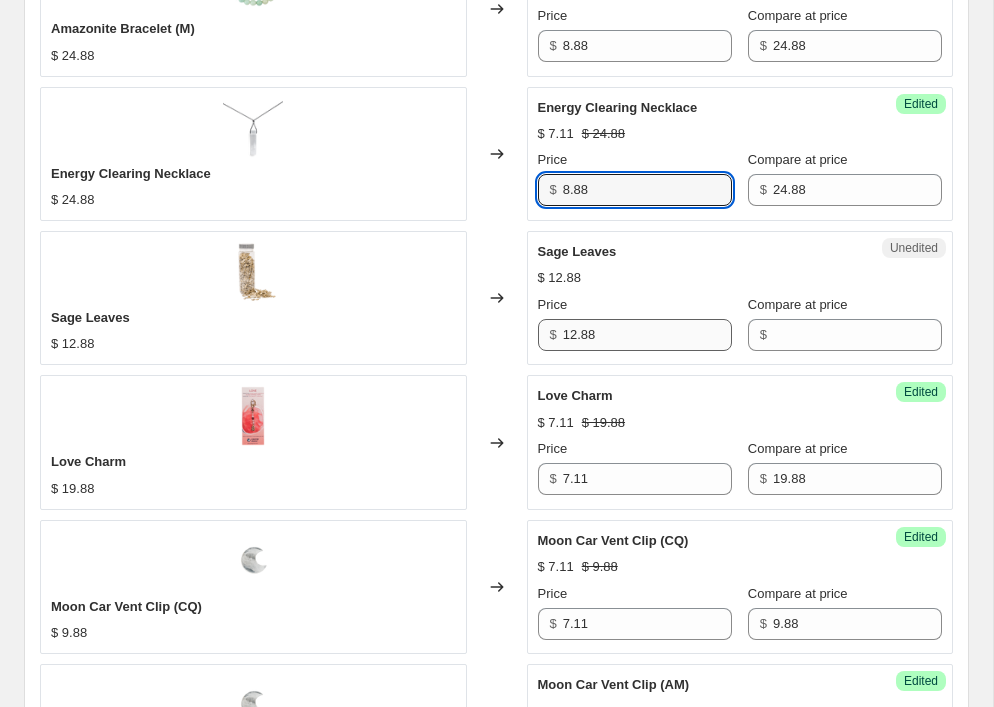 type on "8.88" 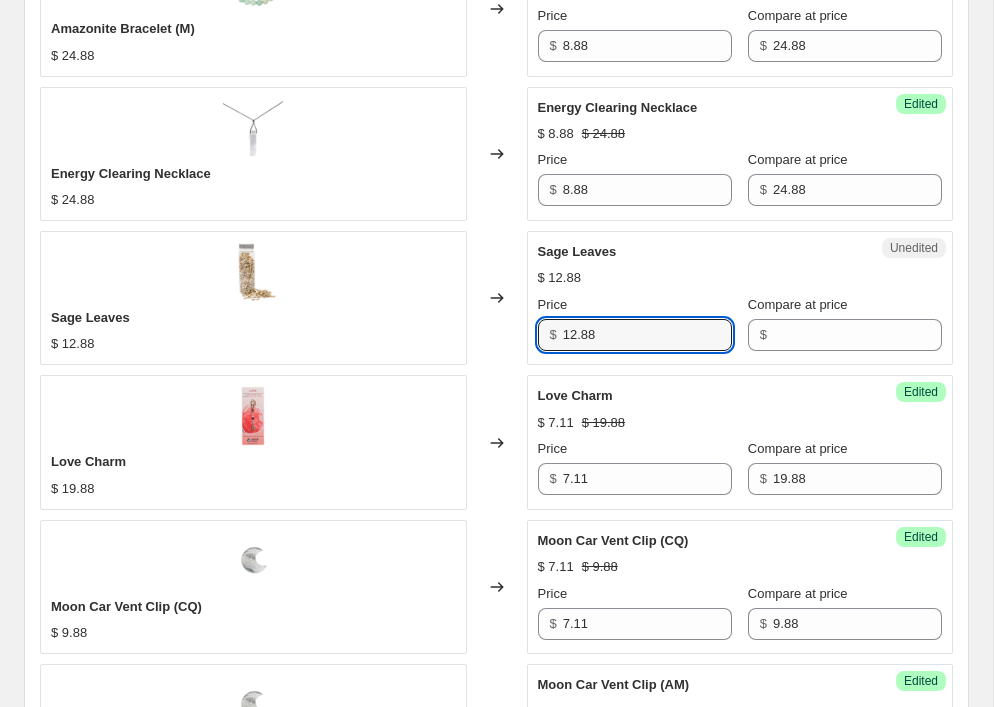 drag, startPoint x: 645, startPoint y: 331, endPoint x: 506, endPoint y: 331, distance: 139 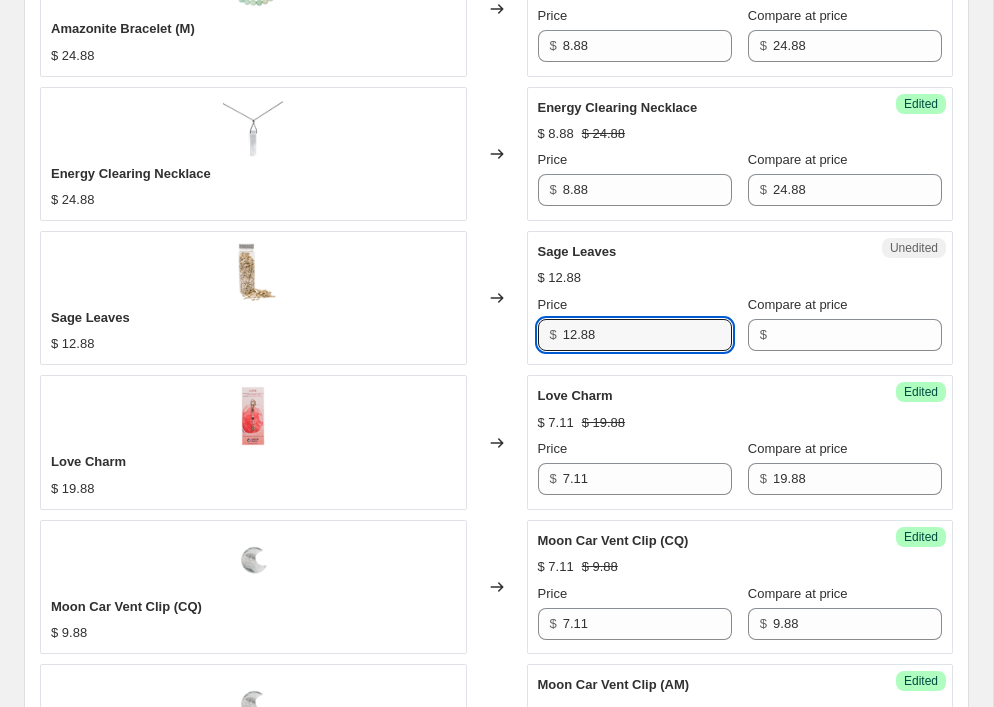 click on "Sage Leaves $[PRICE] Changed to Unedited Sage Leaves $[PRICE] Price $[PRICE] Compare at price $" at bounding box center (496, 298) 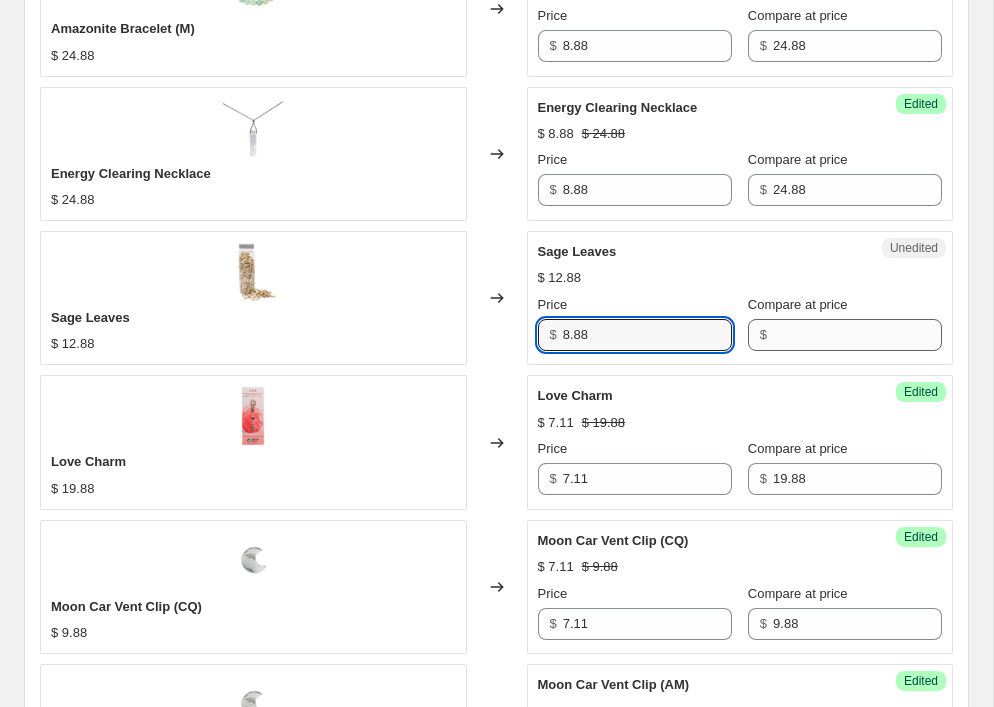 type on "8.88" 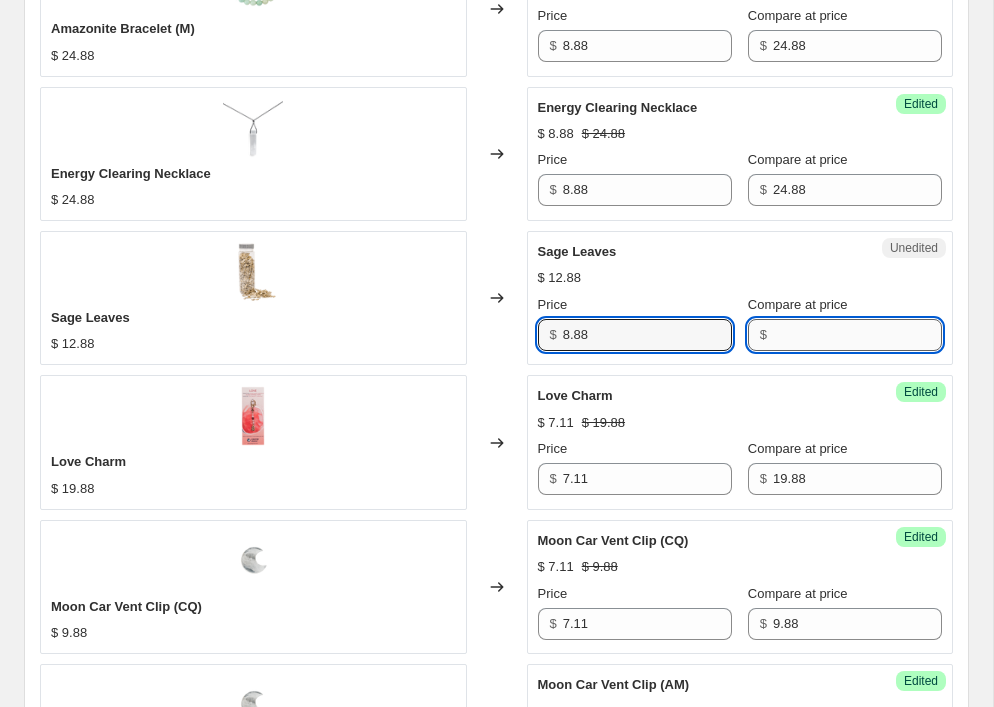 click on "Compare at price" at bounding box center [857, 335] 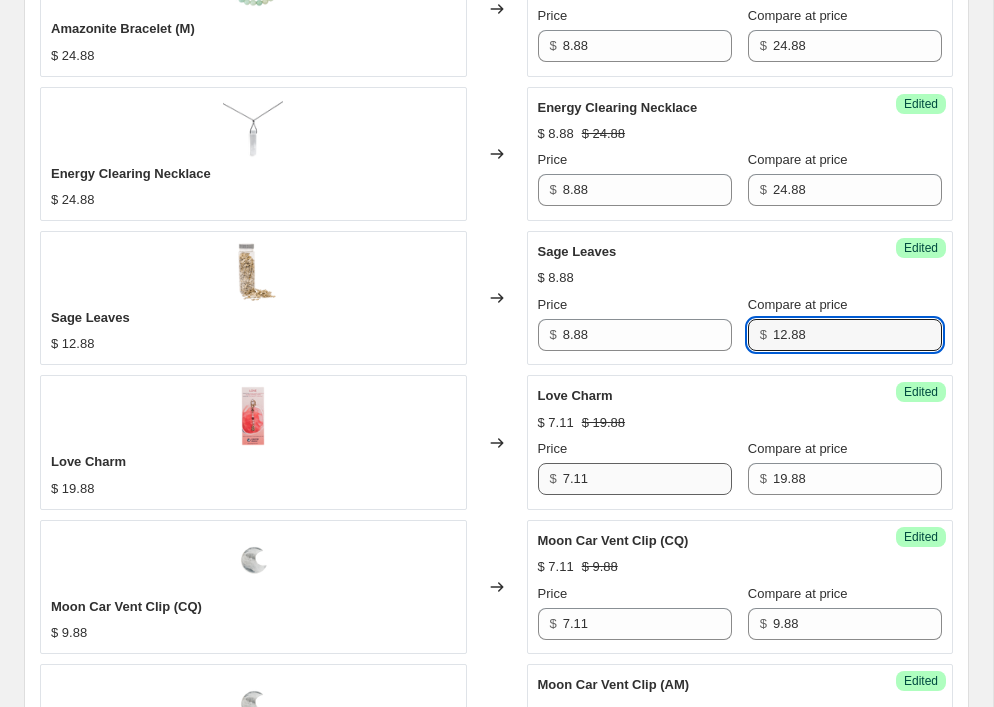 type on "12.88" 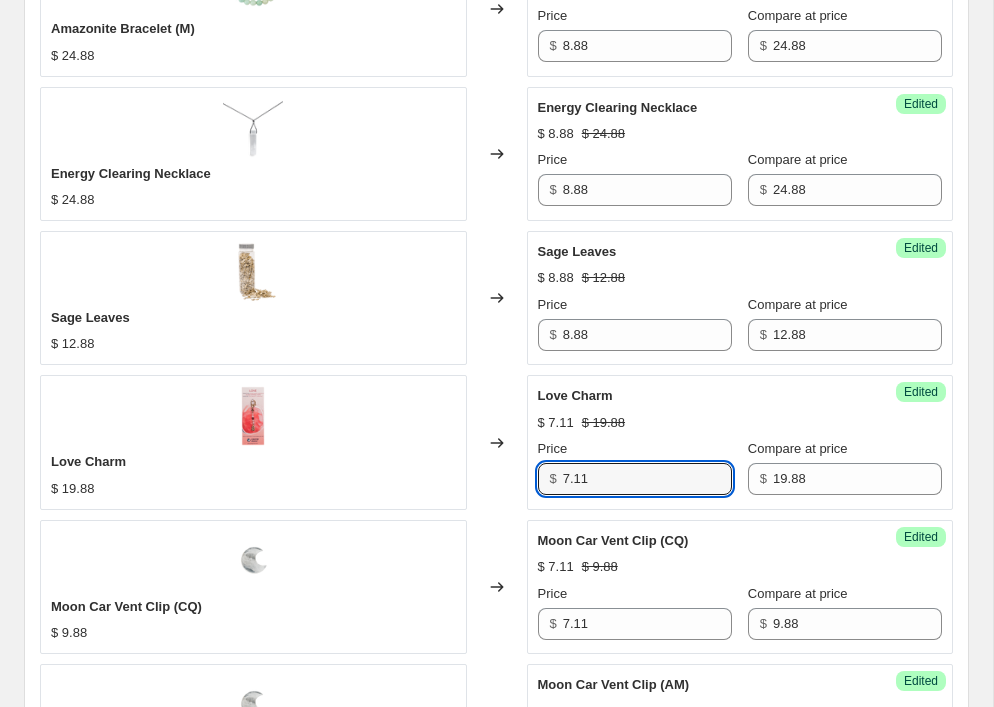 drag, startPoint x: 635, startPoint y: 481, endPoint x: 502, endPoint y: 475, distance: 133.13527 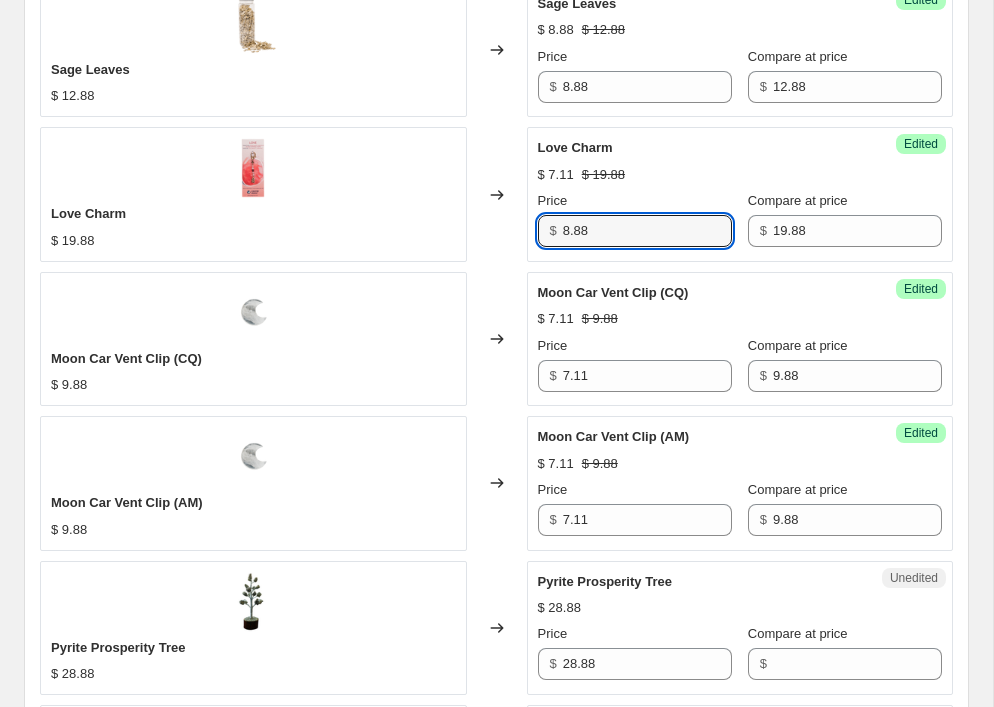 scroll, scrollTop: 1373, scrollLeft: 0, axis: vertical 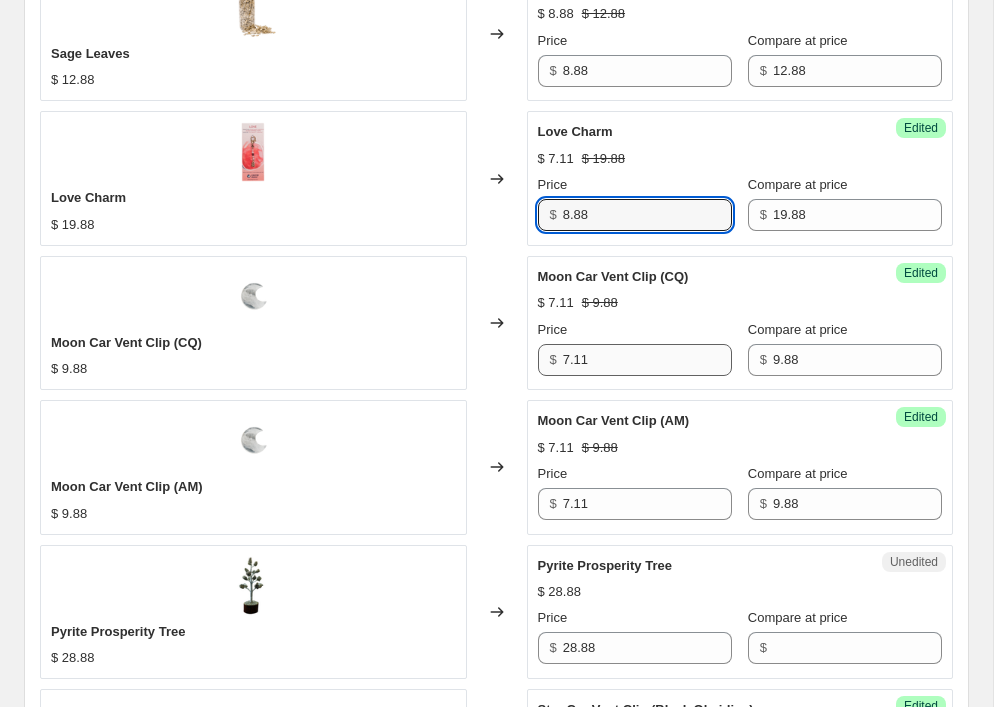 type on "8.88" 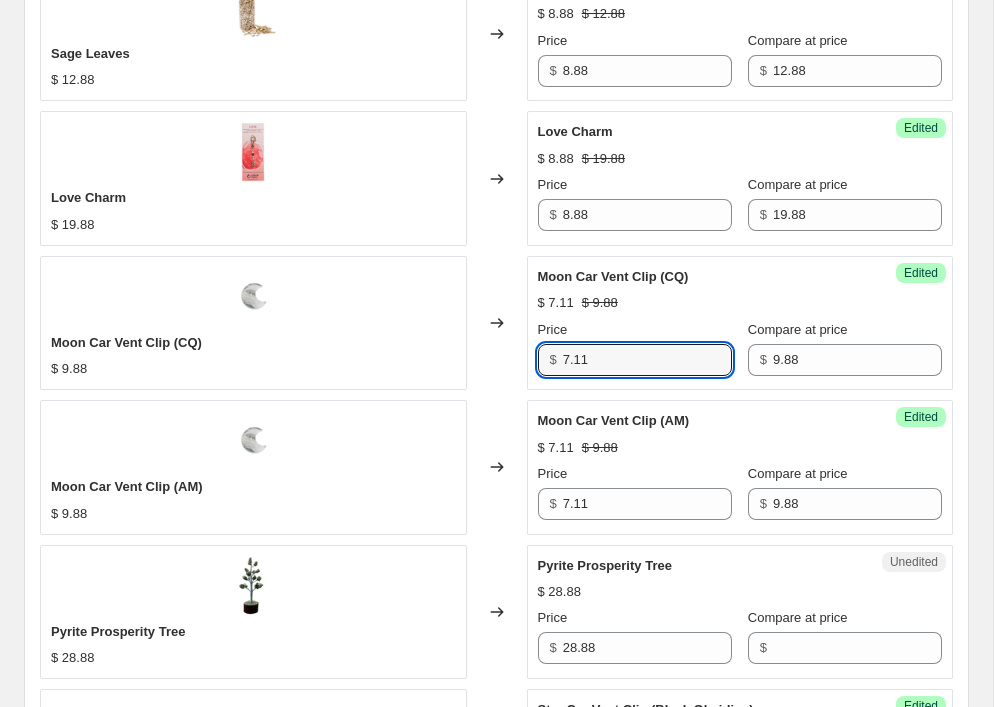 drag, startPoint x: 596, startPoint y: 356, endPoint x: 506, endPoint y: 355, distance: 90.005554 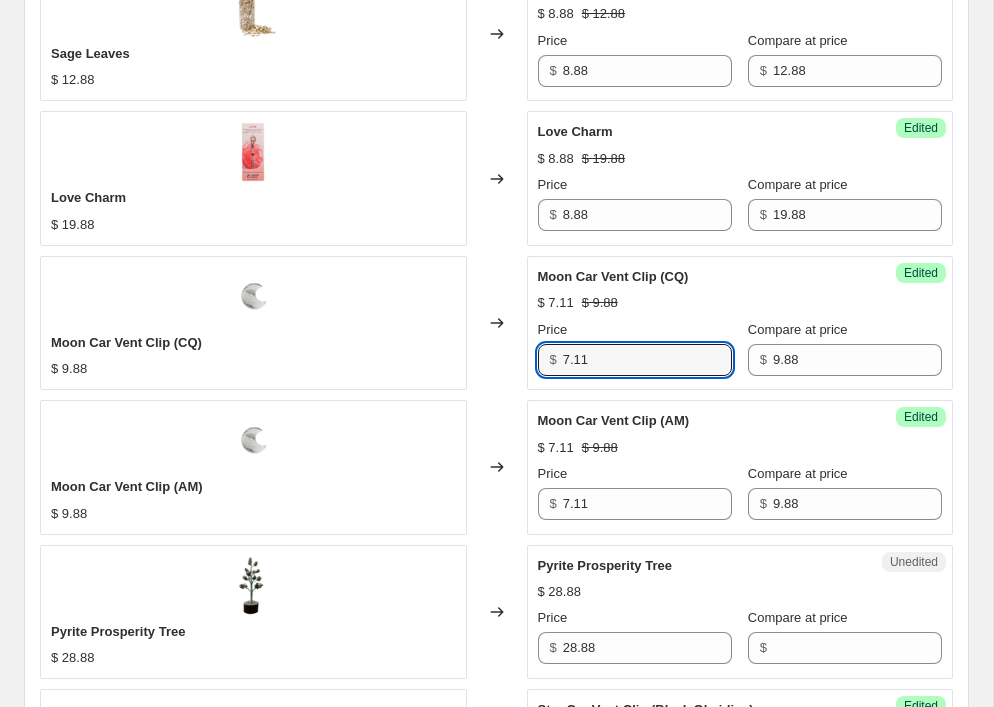 click on "Moon Car Vent Clip (CQ) $[PRICE] Changed to Success Edited Moon Car Vent Clip (CQ) $[PRICE] $[PRICE] Price $[PRICE] Compare at price $[PRICE]" at bounding box center [496, 323] 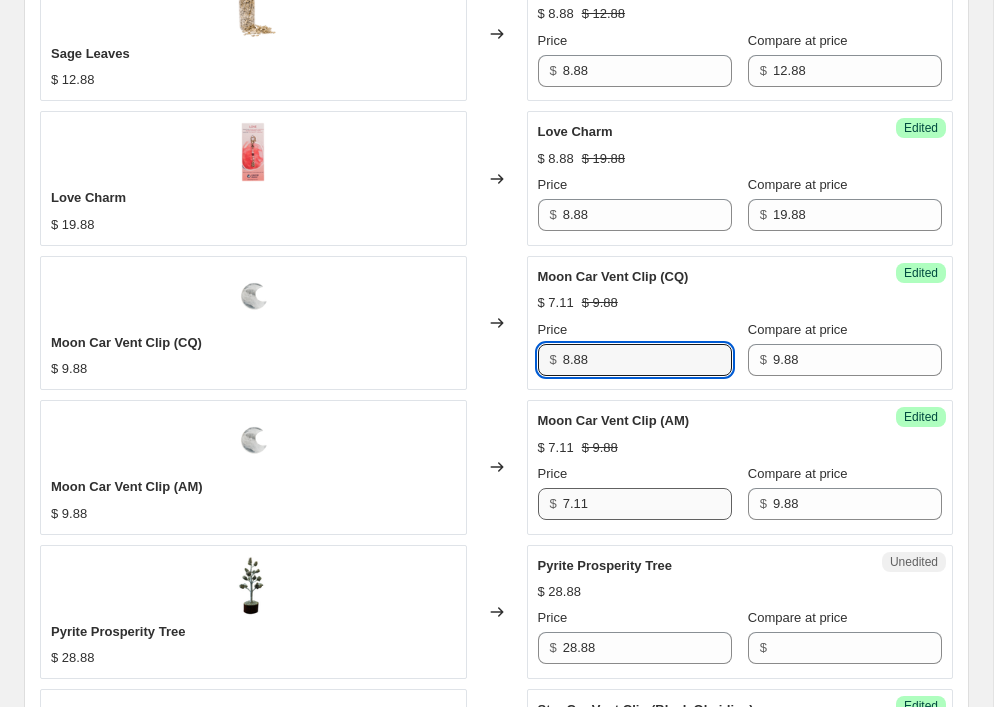 type on "8.88" 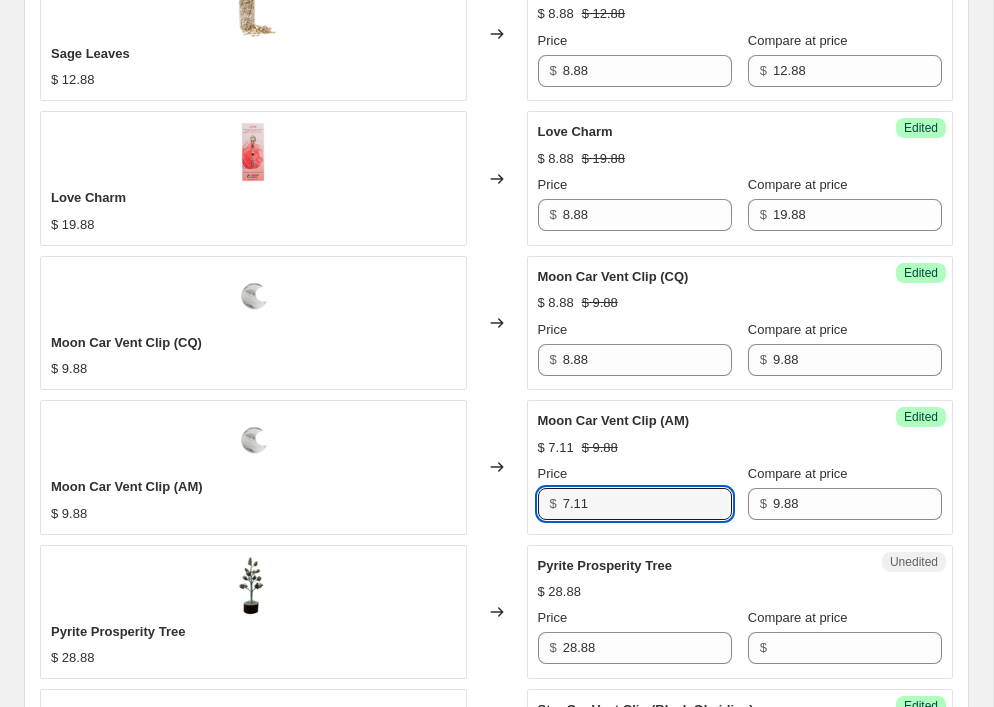 drag, startPoint x: 599, startPoint y: 503, endPoint x: 497, endPoint y: 503, distance: 102 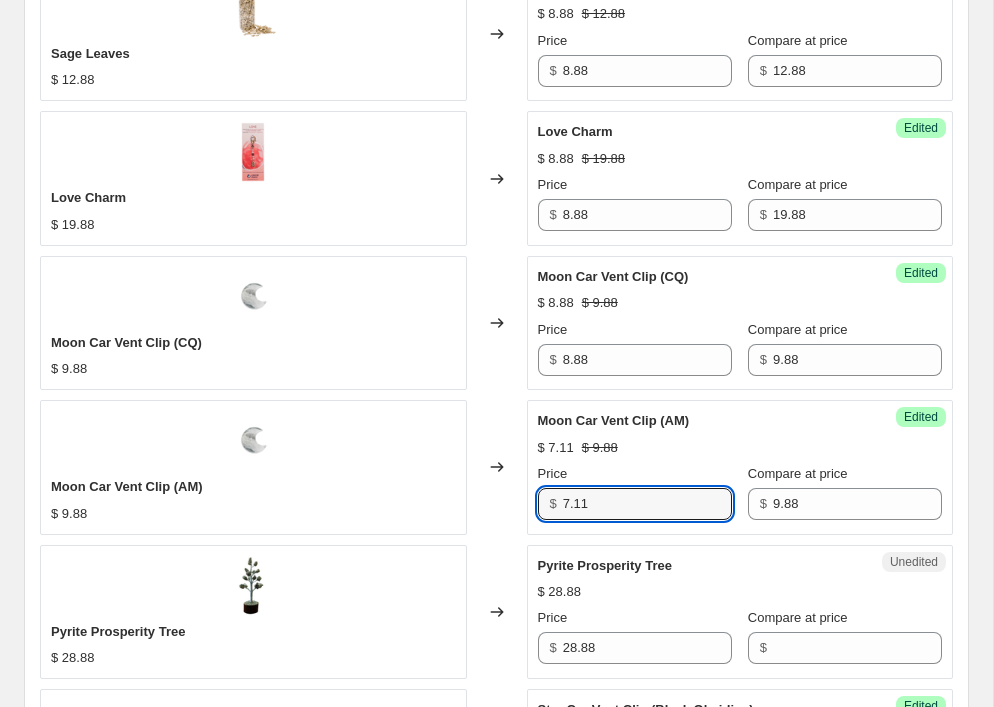 click on "Moon Car Vent Clip (AM) $ 9.88 Changed to Success Edited Moon Car Vent Clip (AM) $ 7.11 $ 9.88 Price $ 7.11 Compare at price $ 9.88" at bounding box center [496, 467] 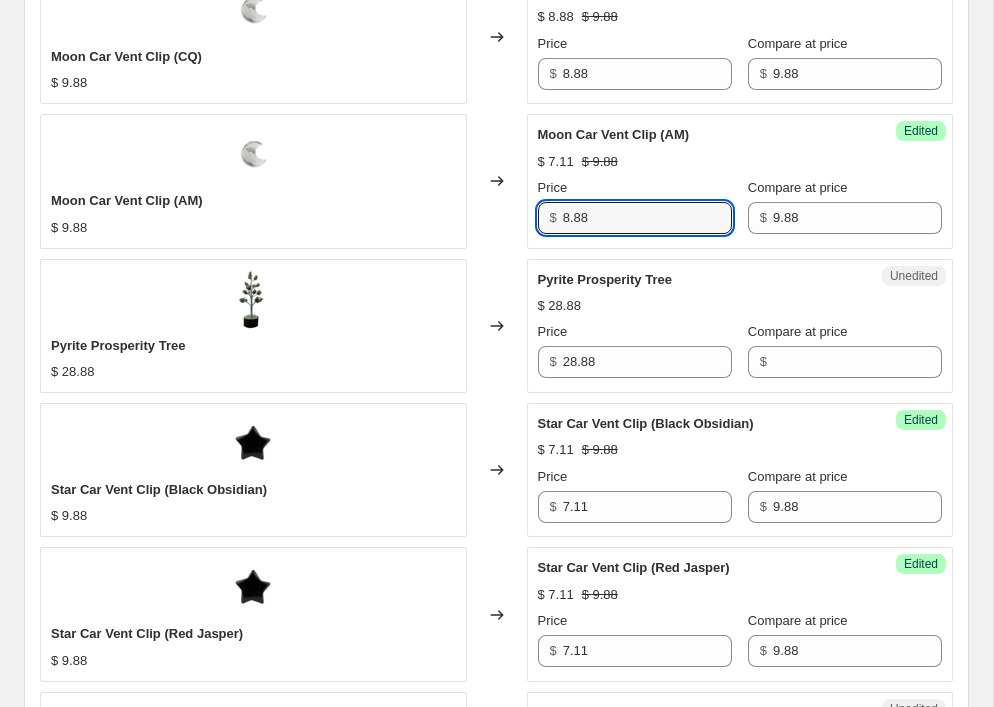 scroll, scrollTop: 1685, scrollLeft: 0, axis: vertical 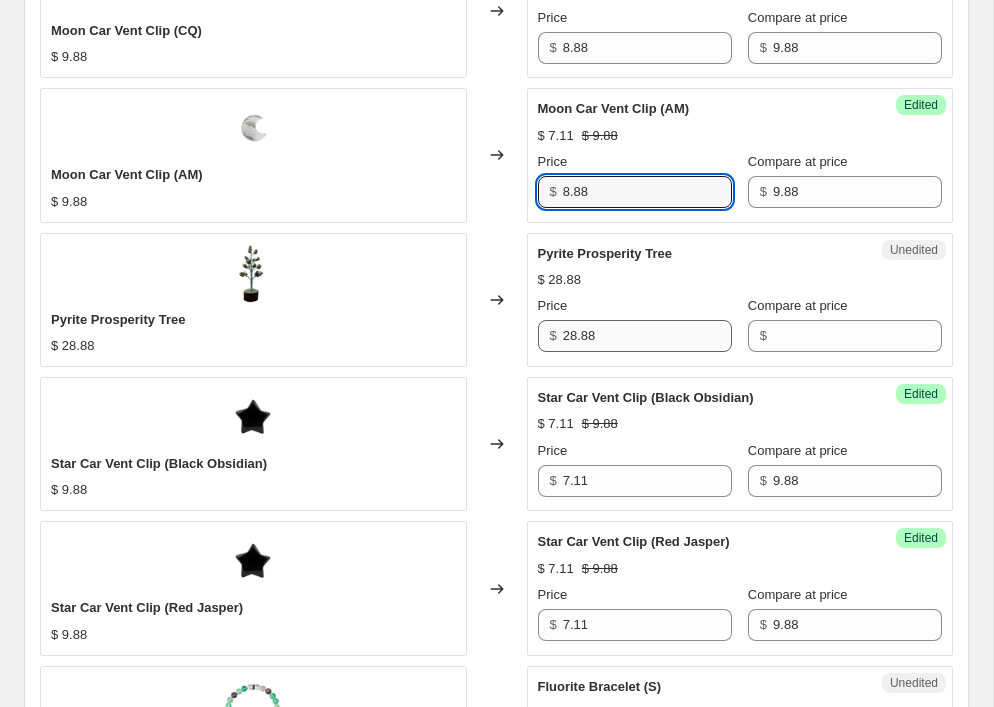 type on "8.88" 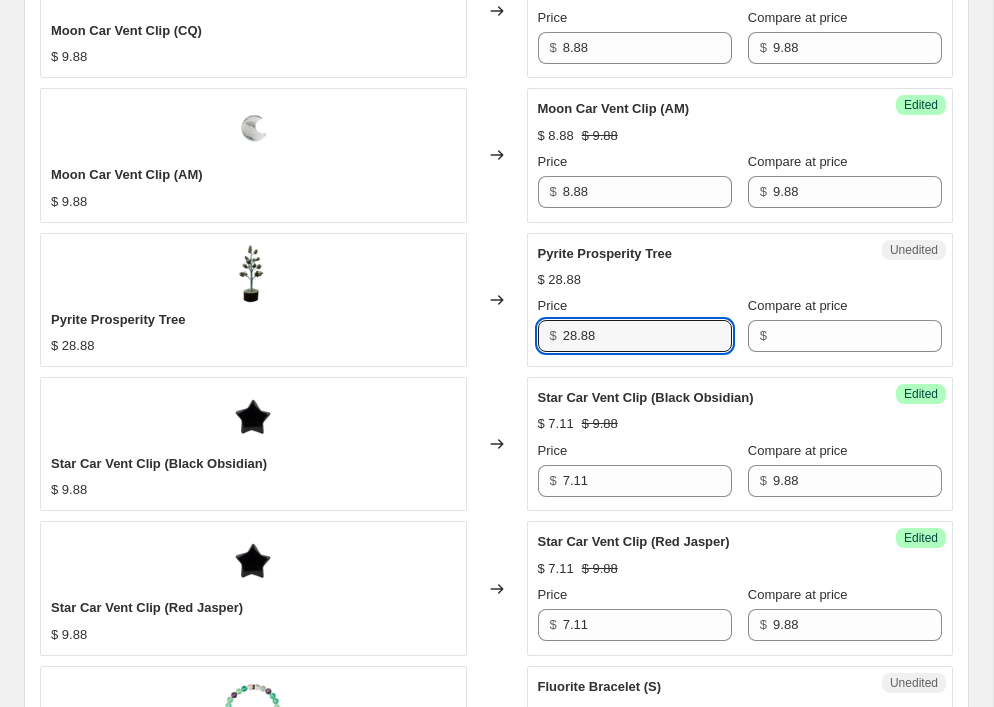 drag, startPoint x: 628, startPoint y: 337, endPoint x: 525, endPoint y: 335, distance: 103.01942 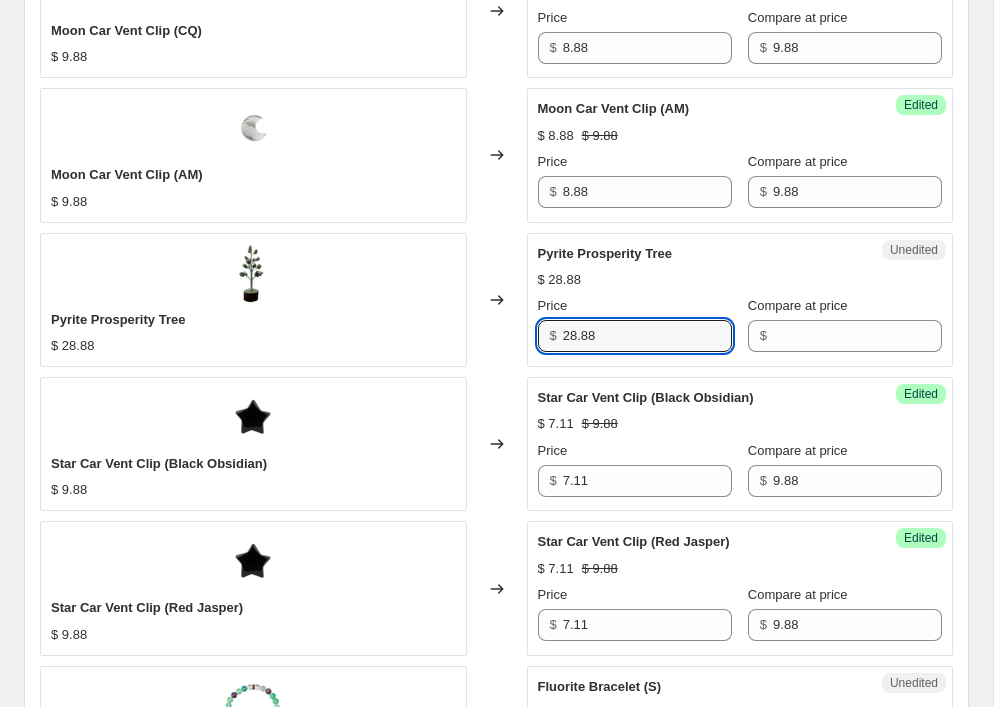 click on "Pyrite Prosperity Tree $[PRICE] Changed to Unedited Pyrite Prosperity Tree $[PRICE] Price $[PRICE] Compare at price $" at bounding box center (496, 300) 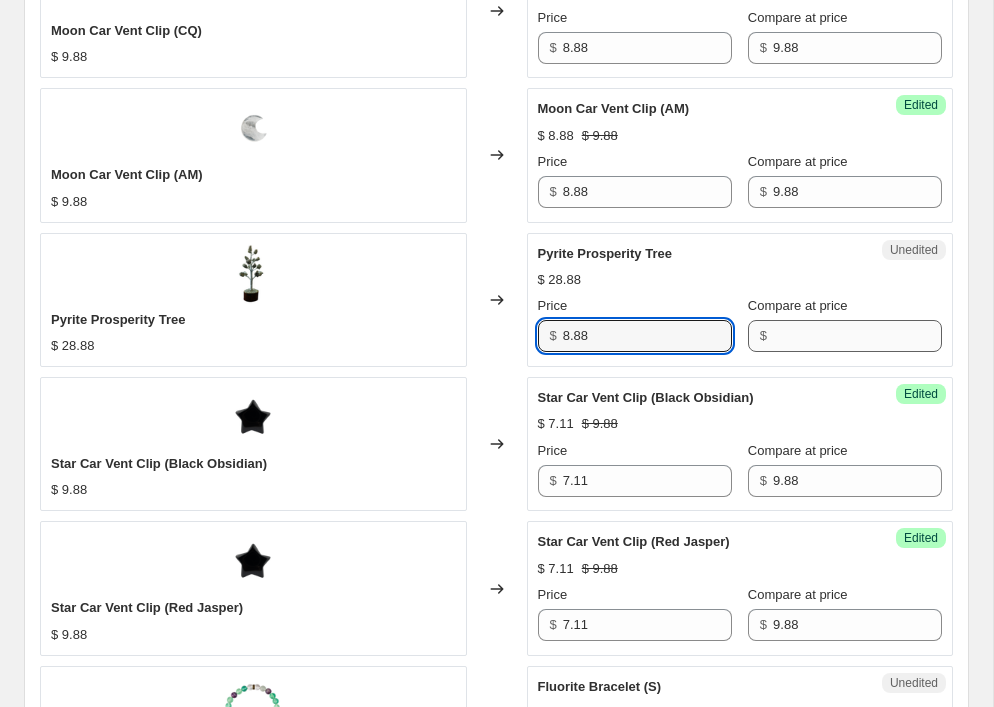 type on "8.88" 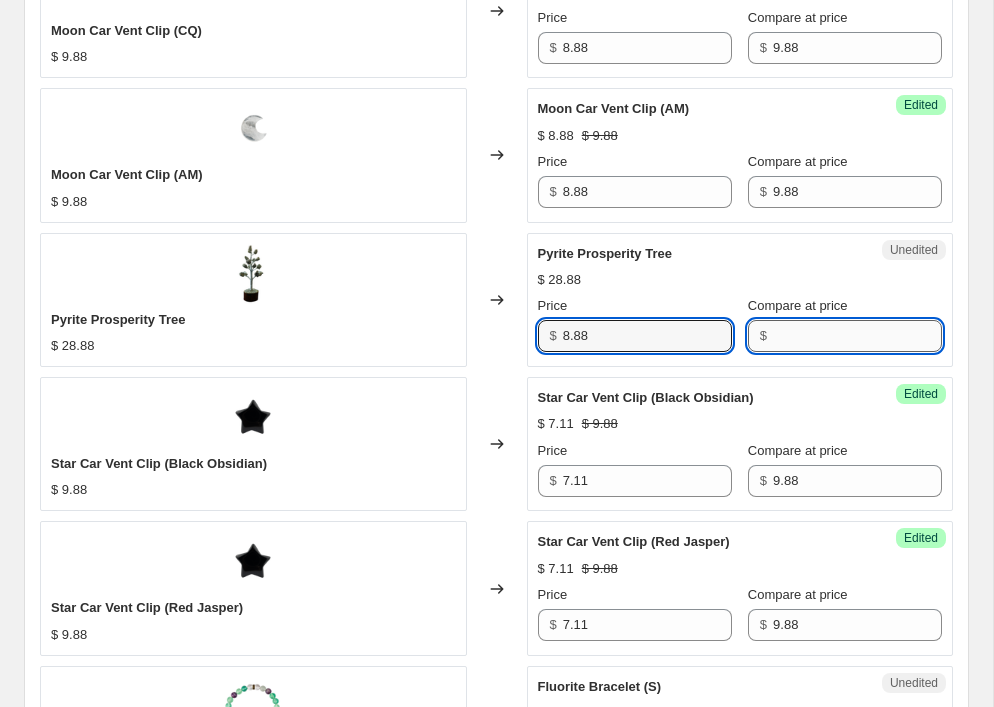 click on "Compare at price" at bounding box center [857, 336] 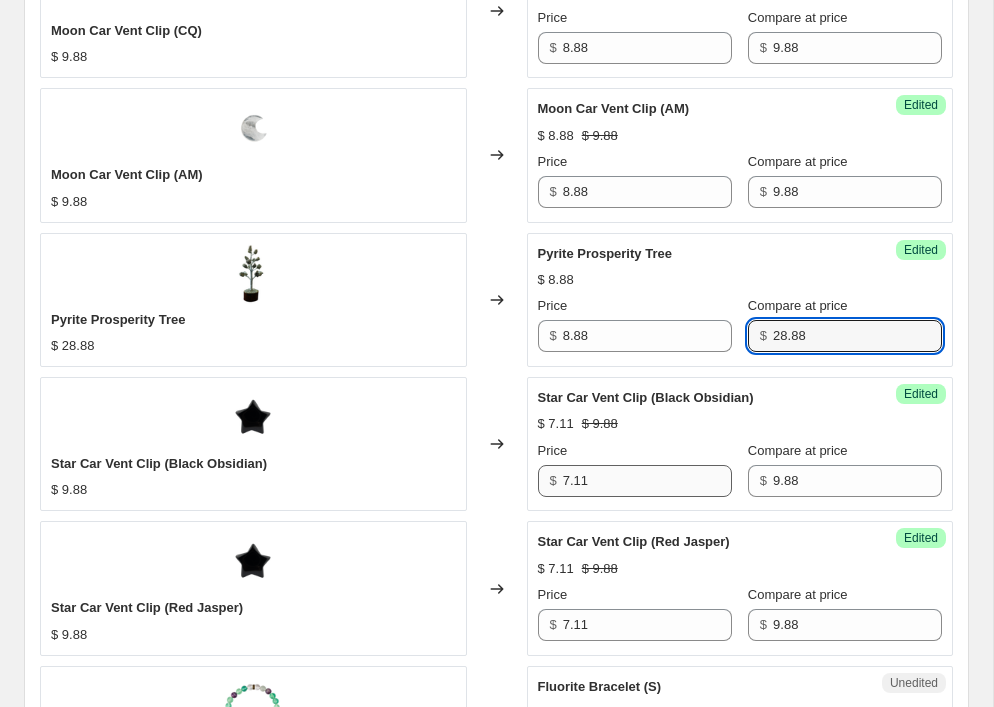 type on "28.88" 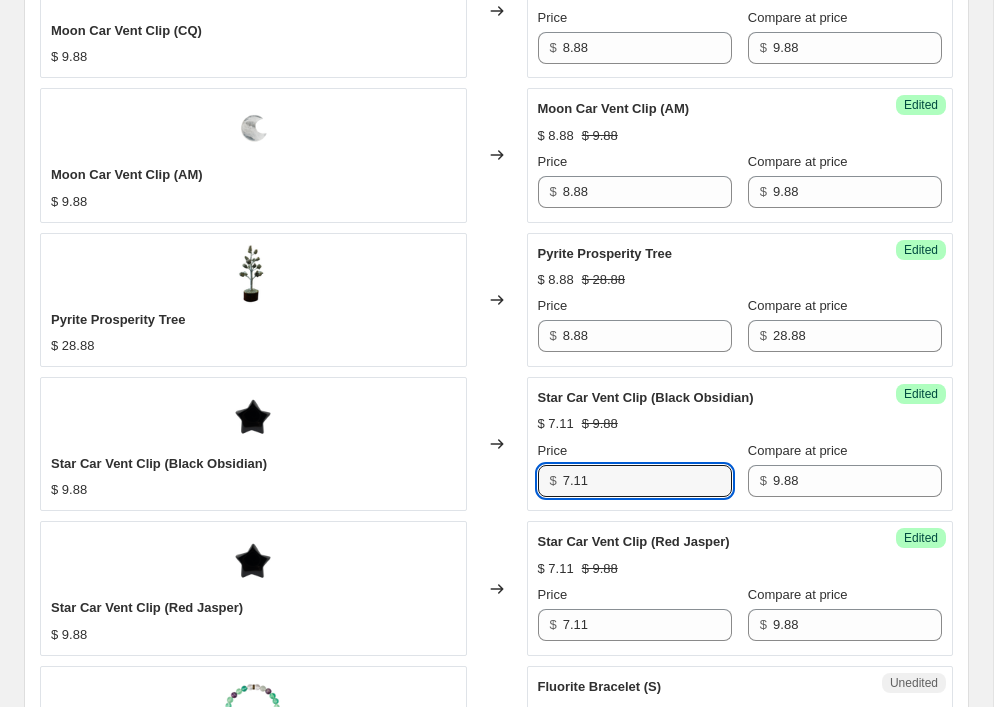 drag, startPoint x: 617, startPoint y: 479, endPoint x: 512, endPoint y: 479, distance: 105 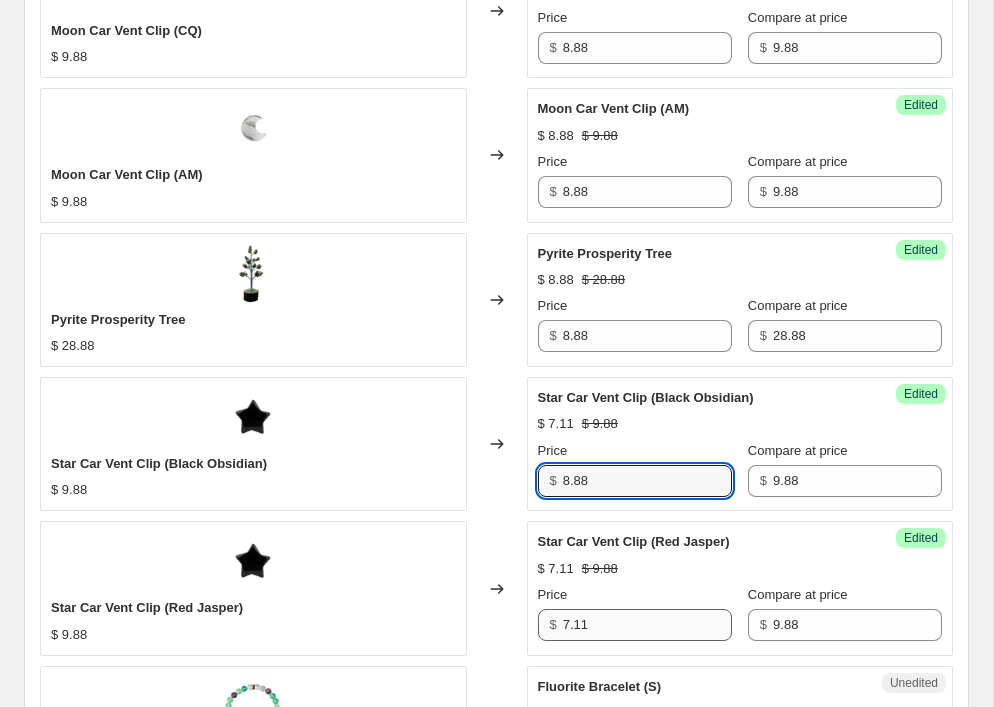type on "8.88" 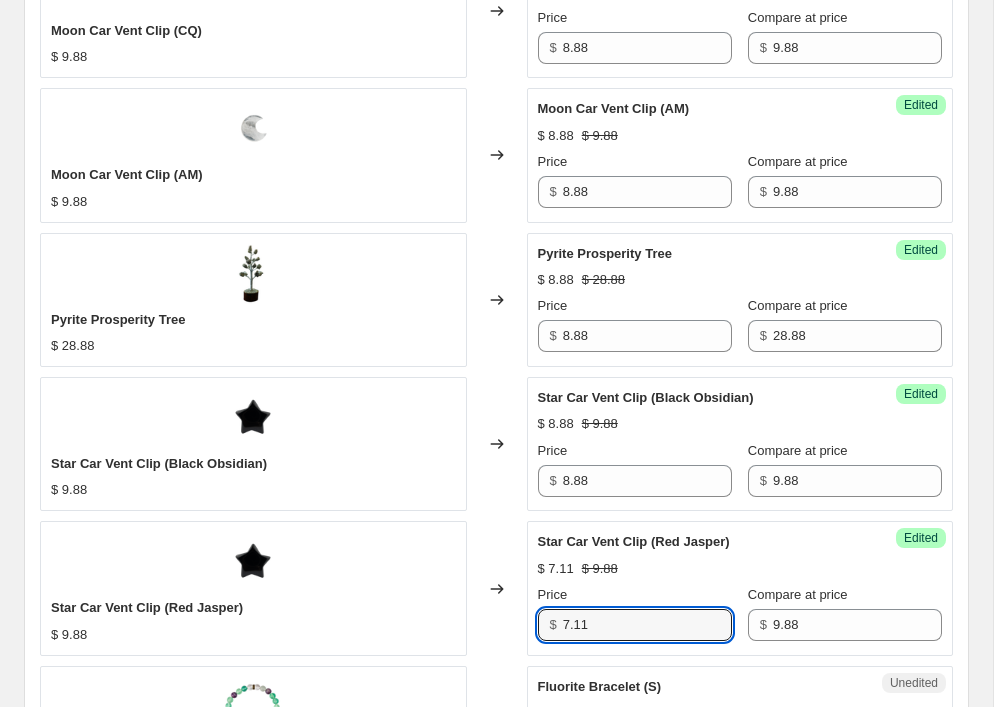 drag, startPoint x: 584, startPoint y: 627, endPoint x: 522, endPoint y: 627, distance: 62 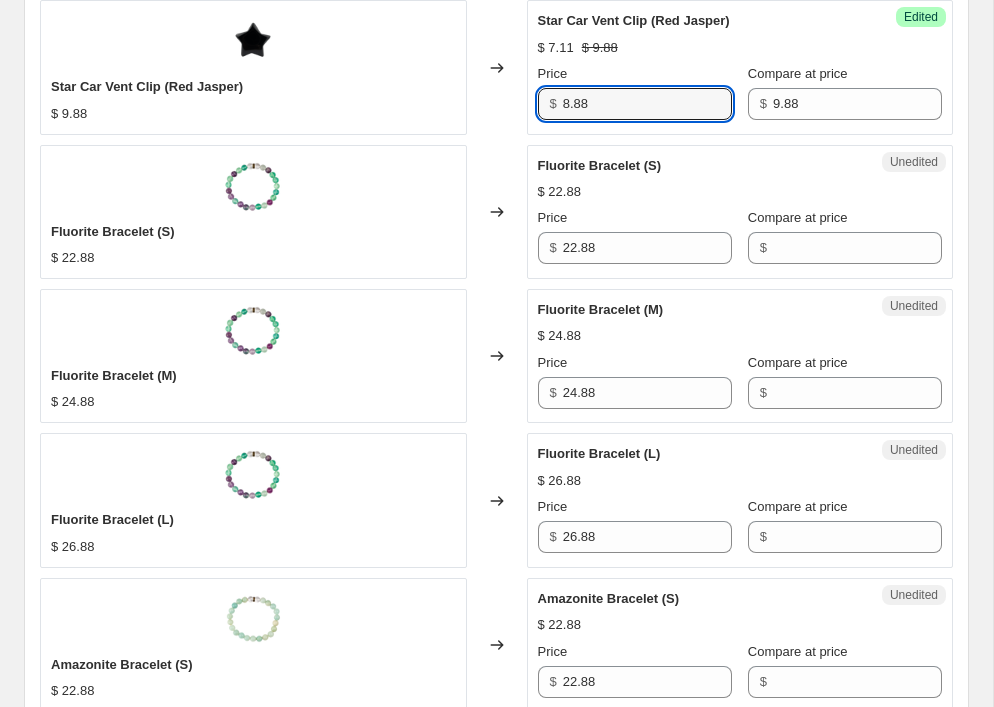 scroll, scrollTop: 2208, scrollLeft: 0, axis: vertical 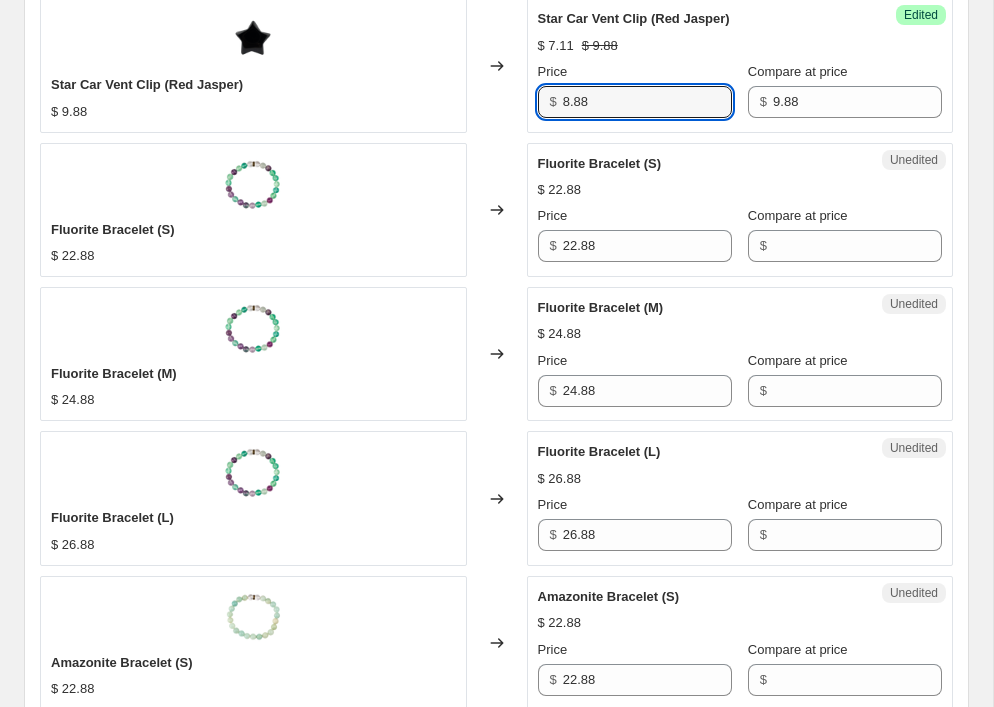 type on "8.88" 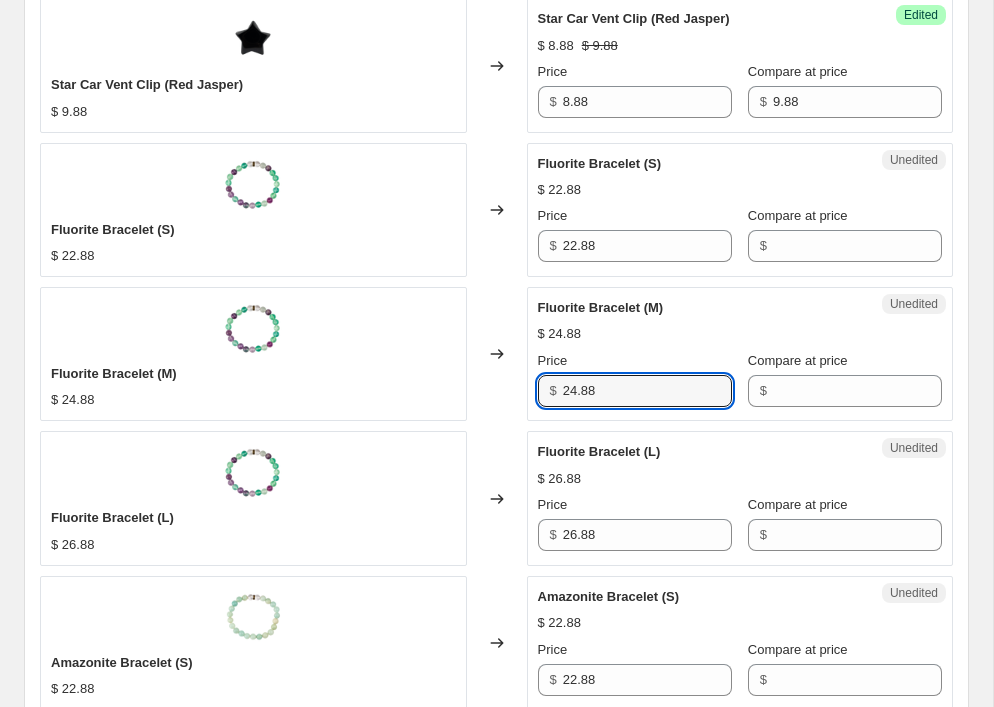 drag, startPoint x: 653, startPoint y: 392, endPoint x: 506, endPoint y: 392, distance: 147 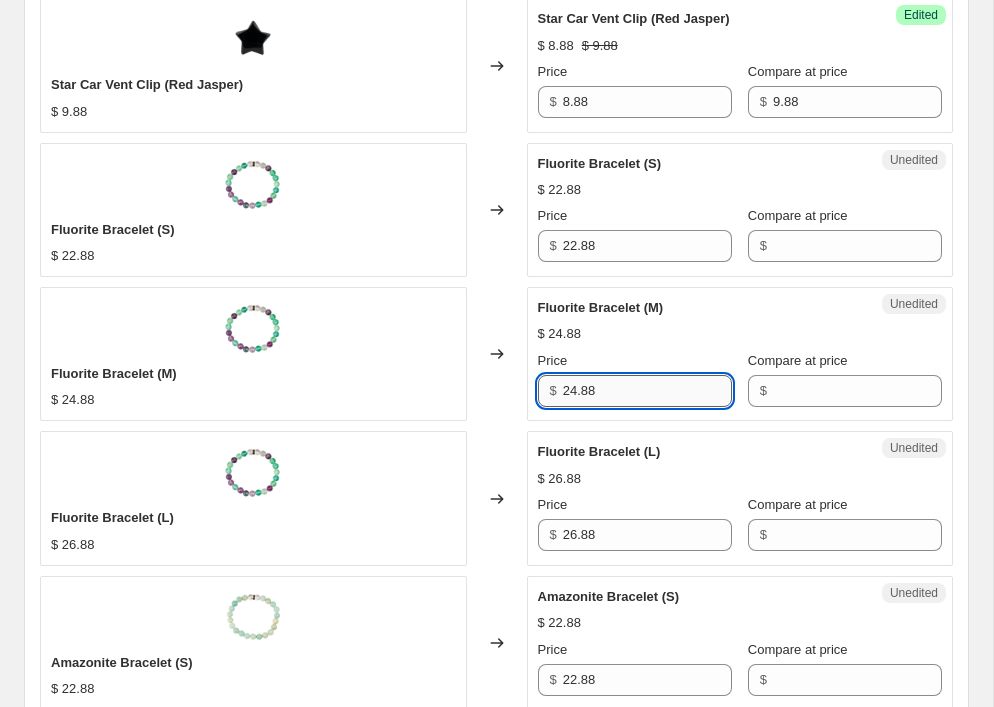 paste on "8" 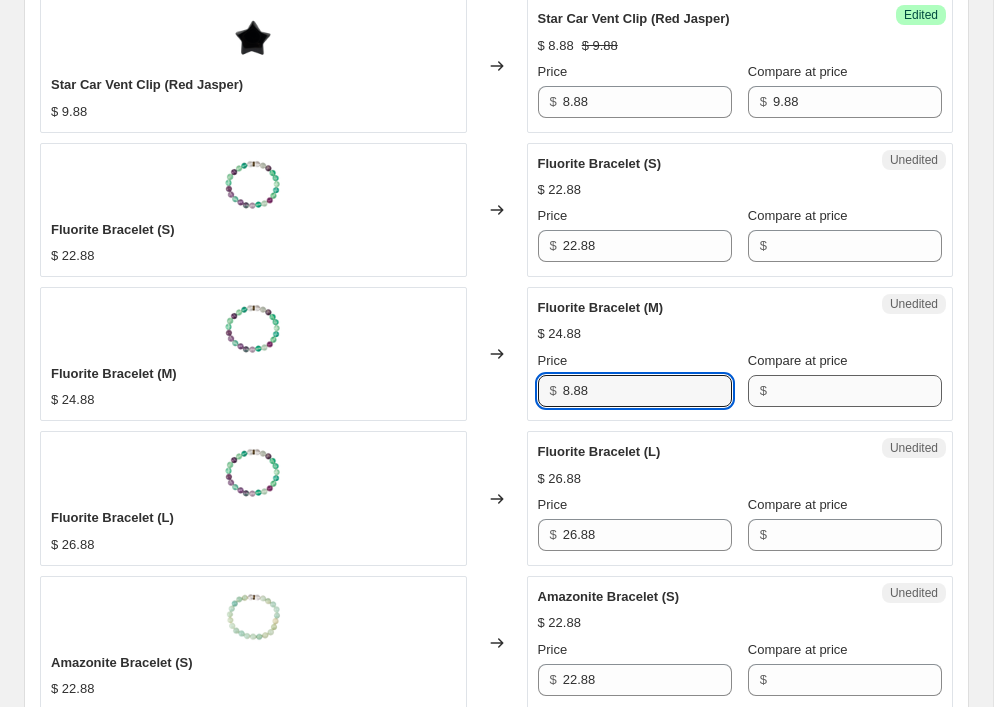 type on "8.88" 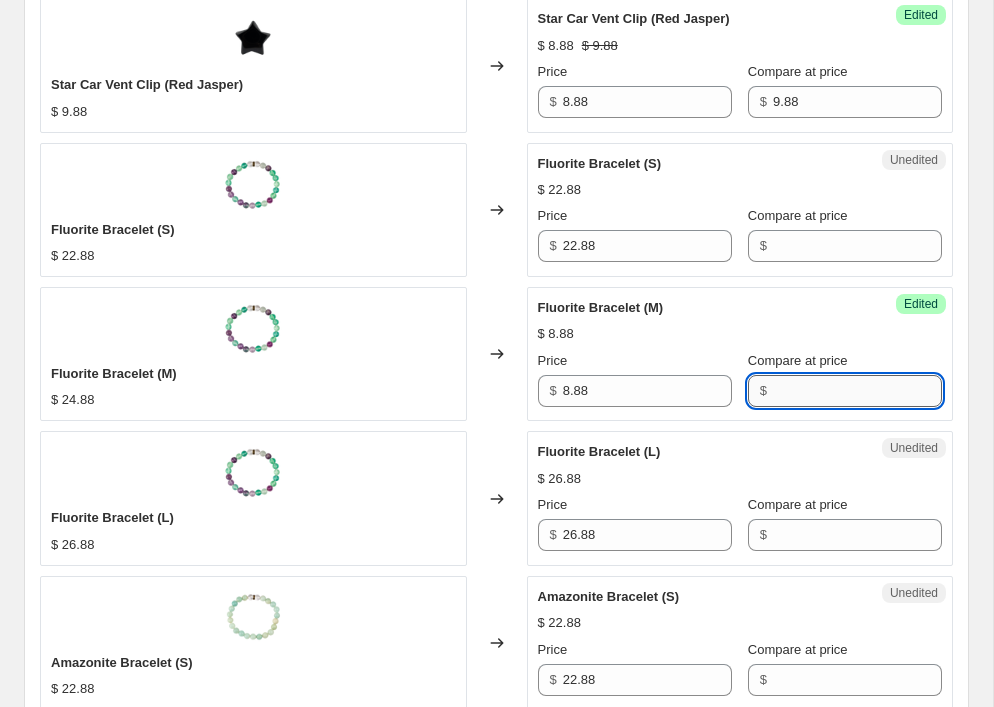 click on "Compare at price" at bounding box center (857, 391) 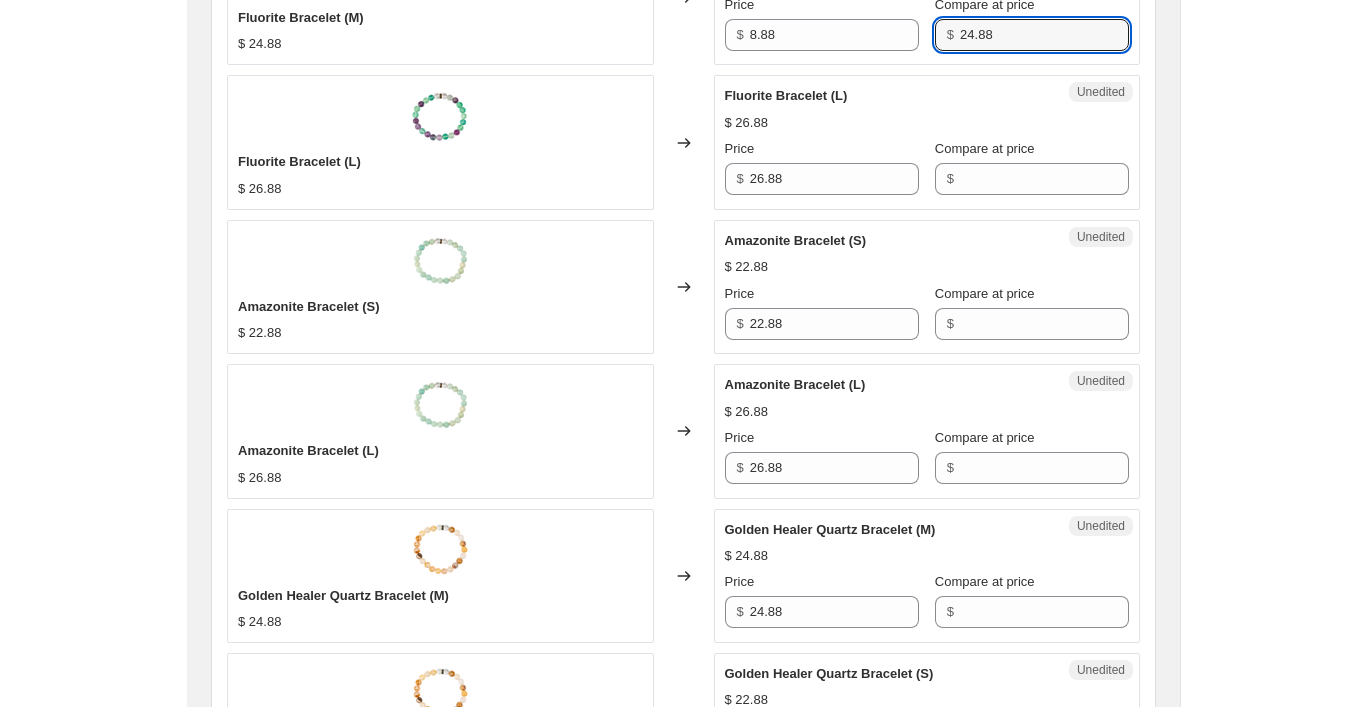 scroll, scrollTop: 2569, scrollLeft: 0, axis: vertical 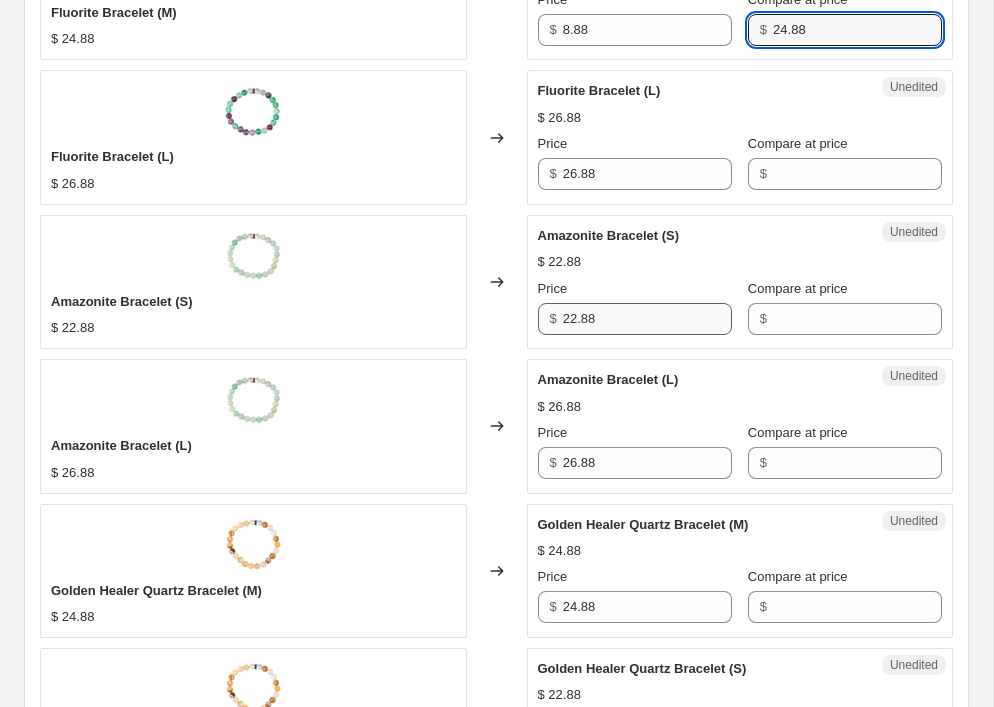 type on "24.88" 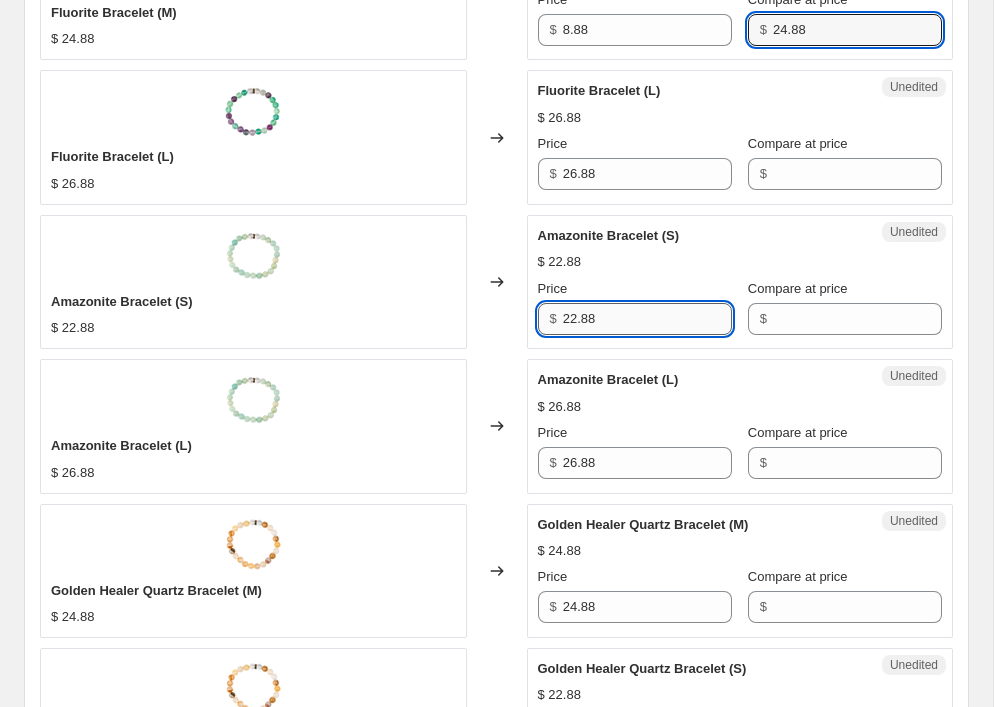 click on "22.88" at bounding box center [647, 319] 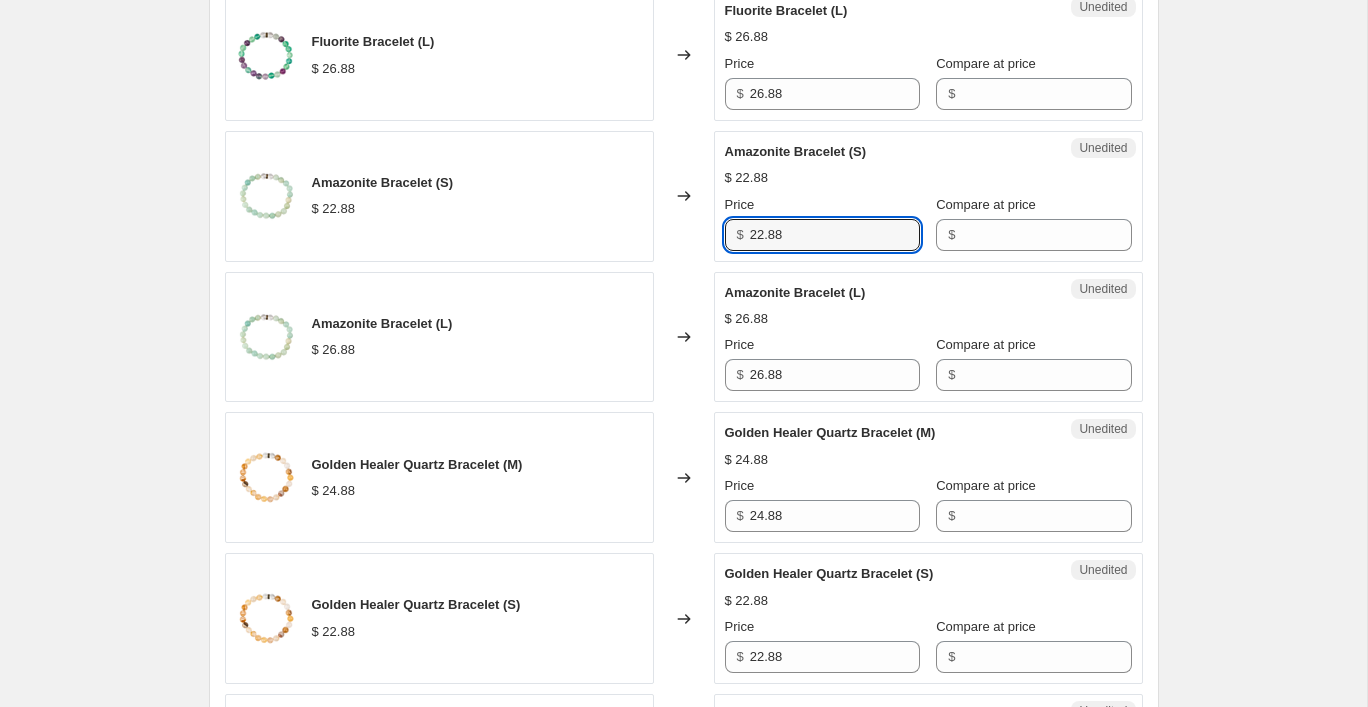 drag, startPoint x: 811, startPoint y: 235, endPoint x: 672, endPoint y: 235, distance: 139 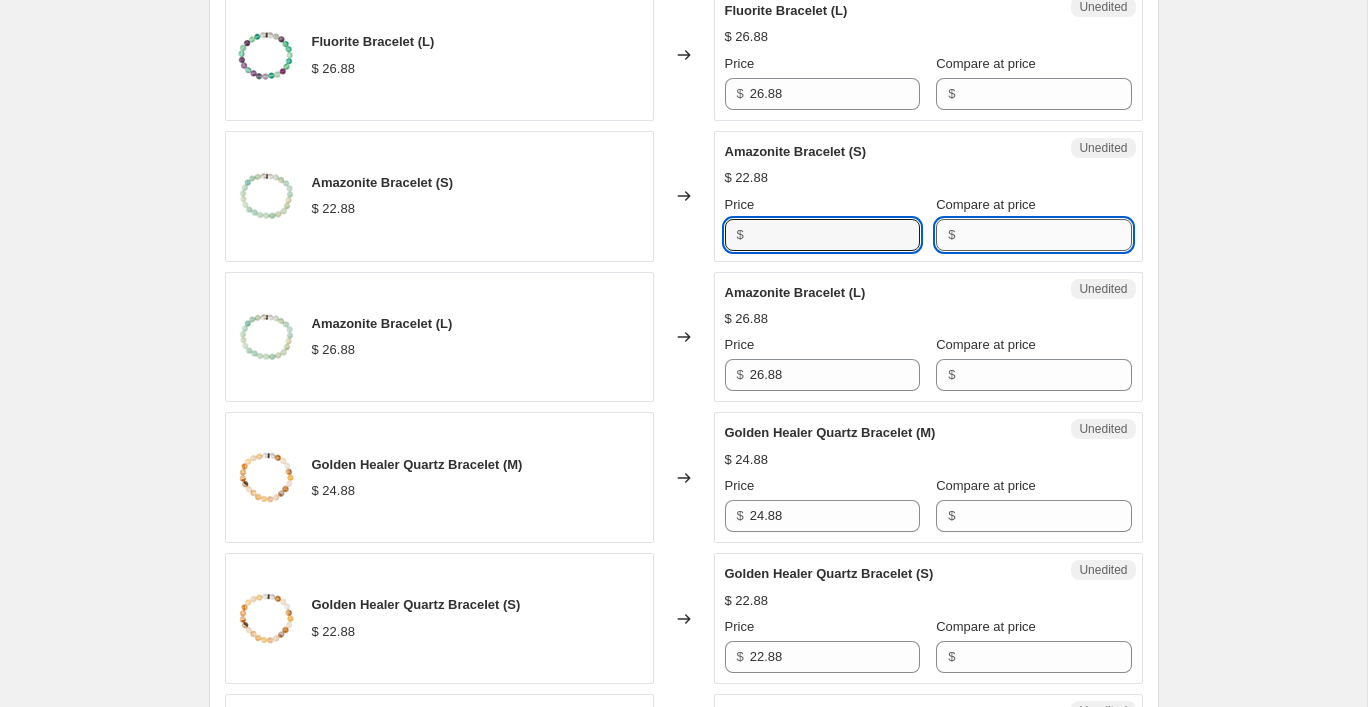 type on "22.88" 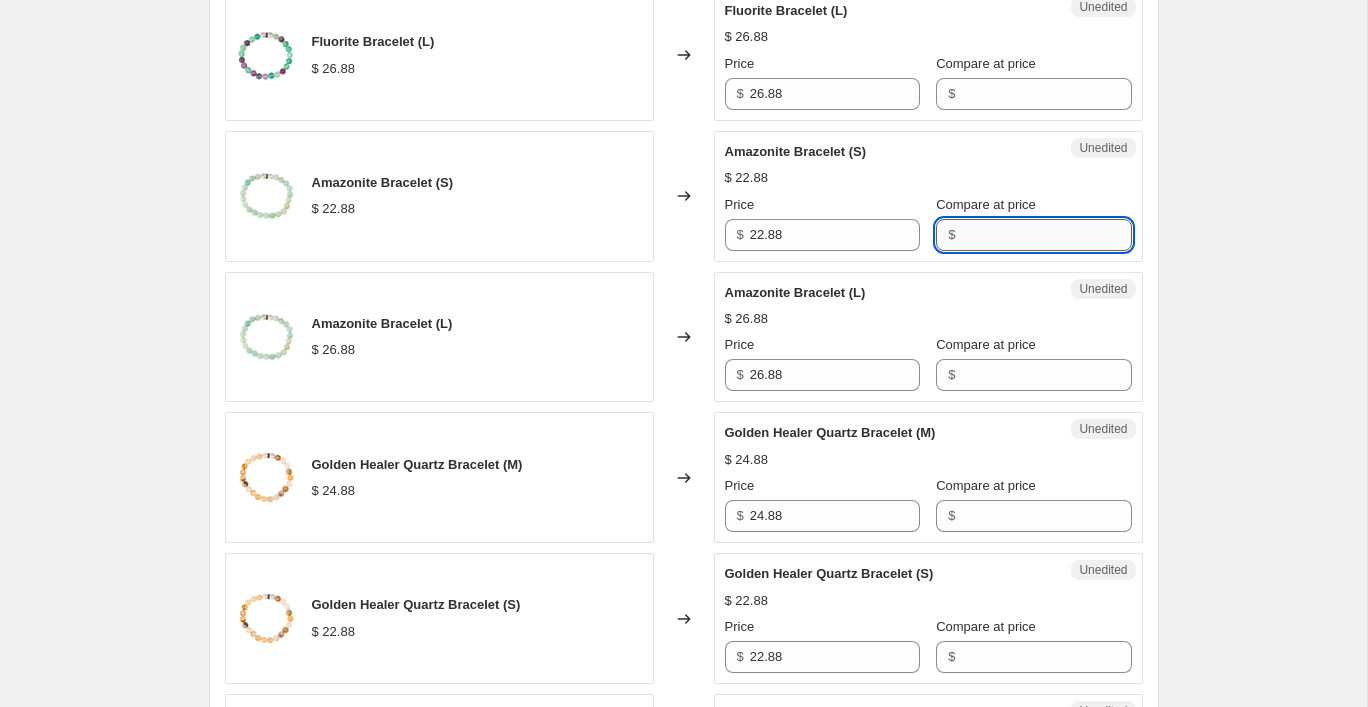 click on "Compare at price" at bounding box center (1046, 235) 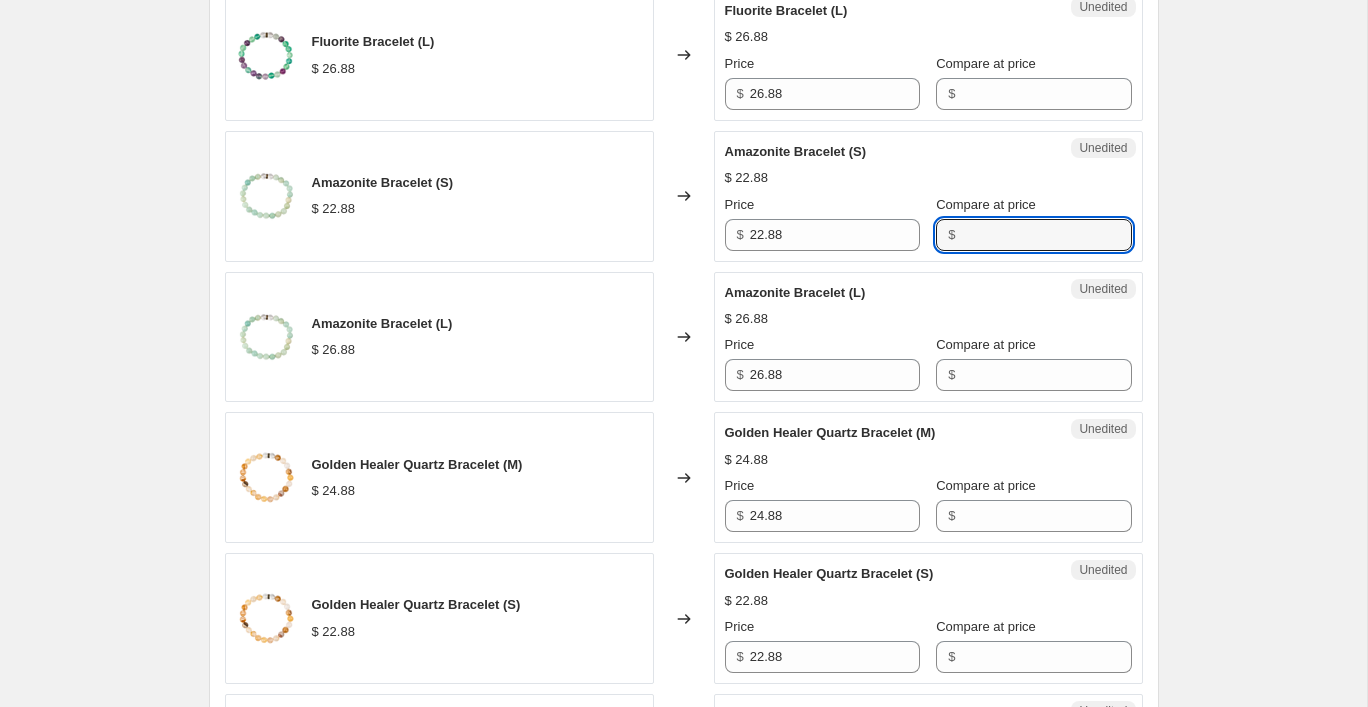 paste on "22.88" 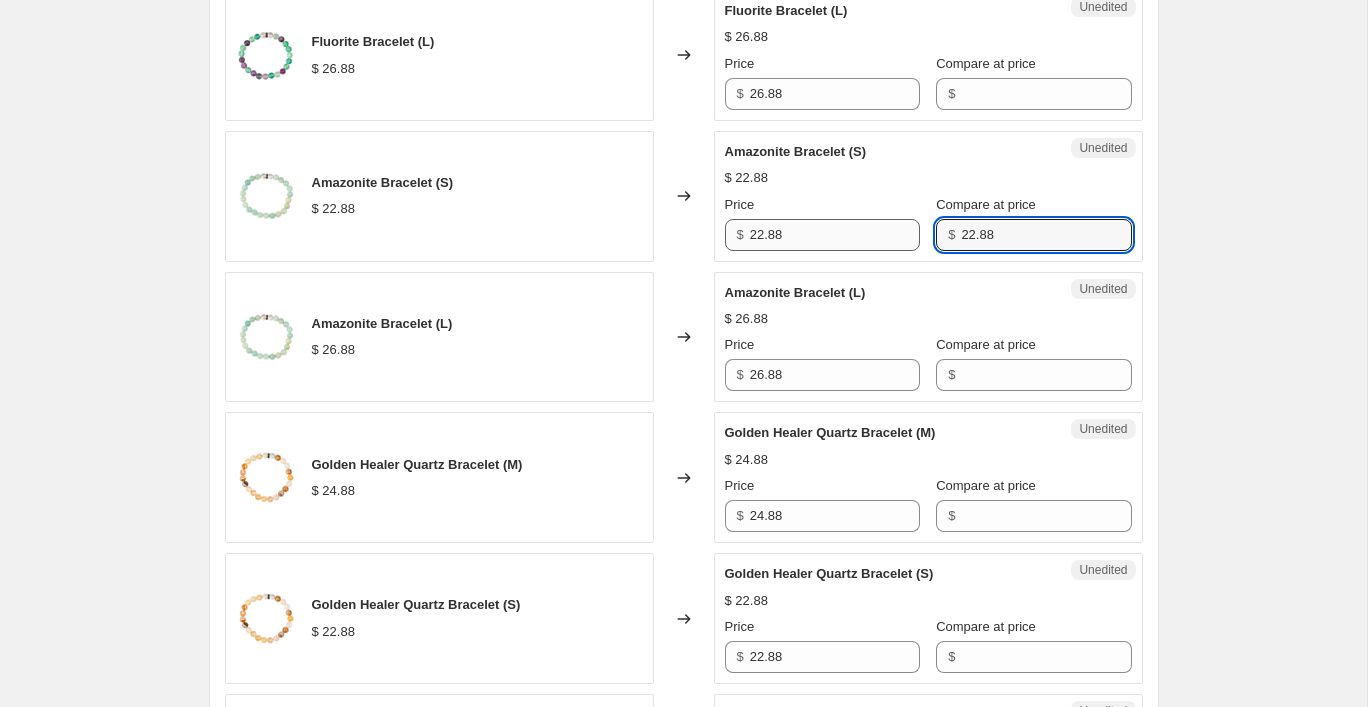 type on "22.88" 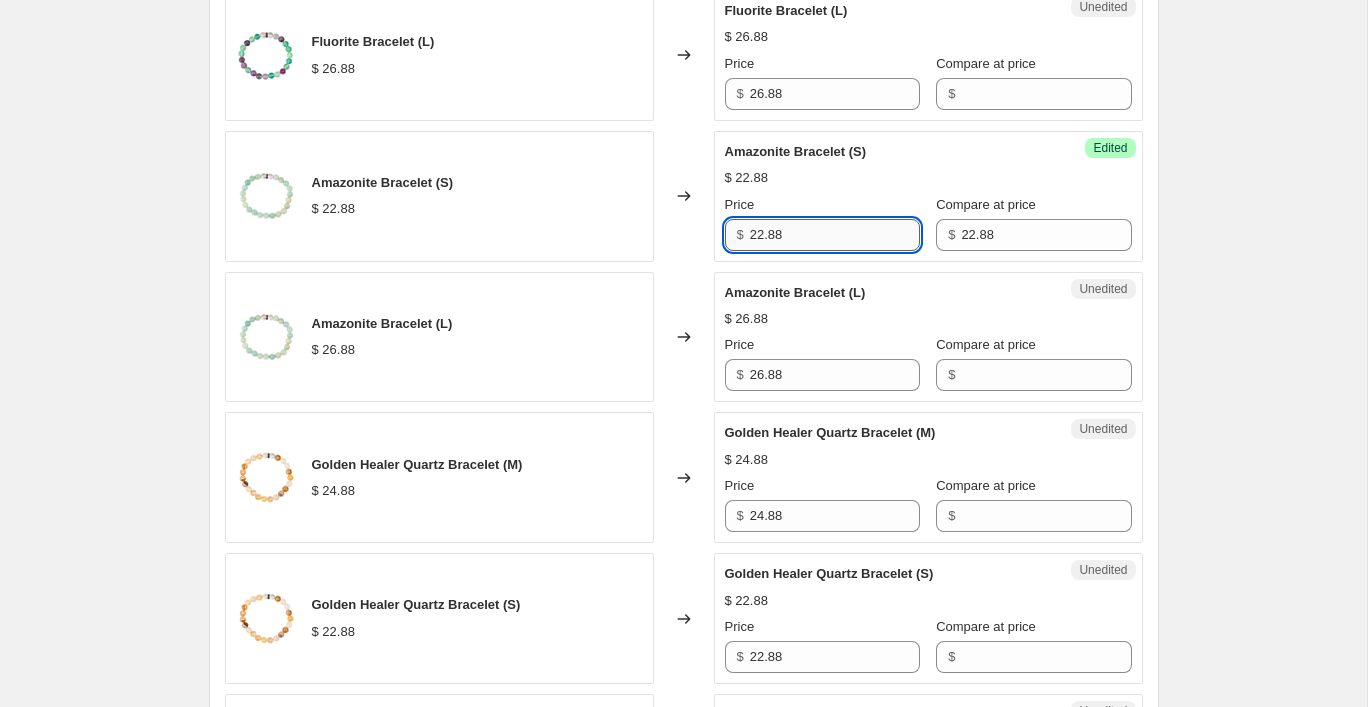 click on "22.88" at bounding box center [835, 235] 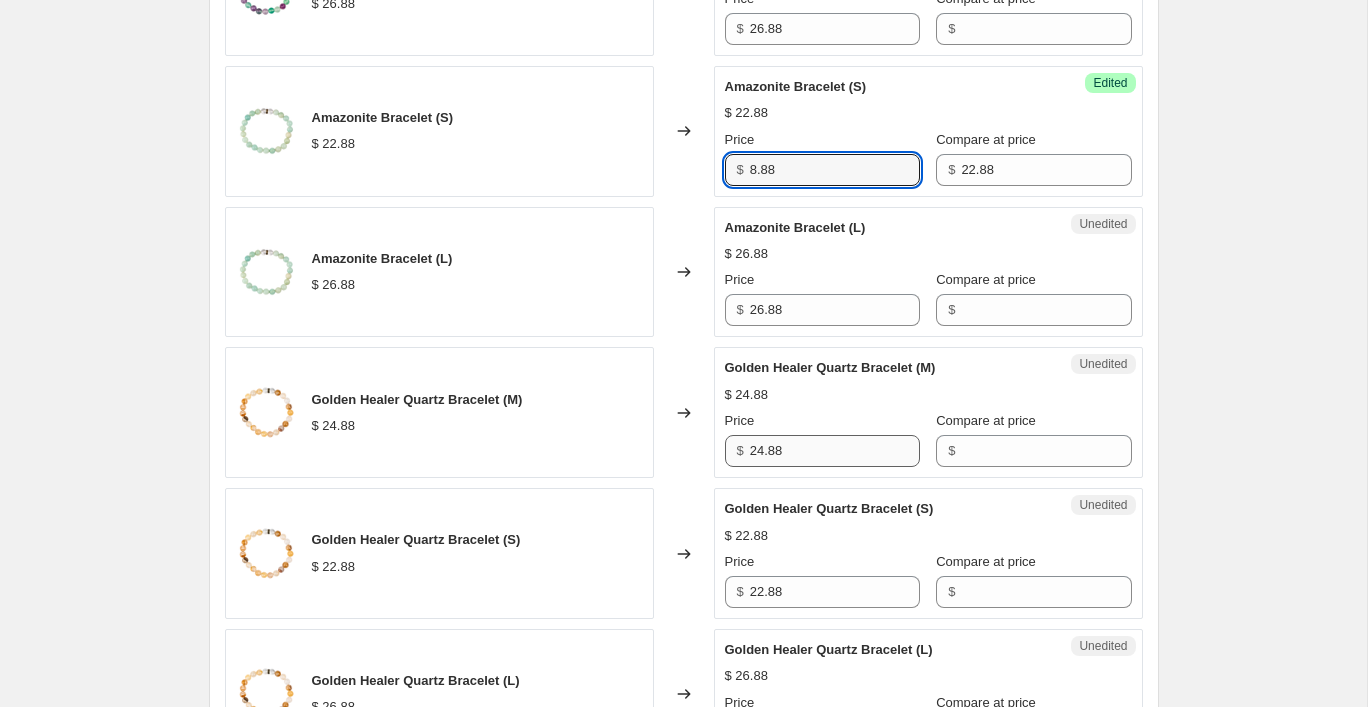 scroll, scrollTop: 2638, scrollLeft: 0, axis: vertical 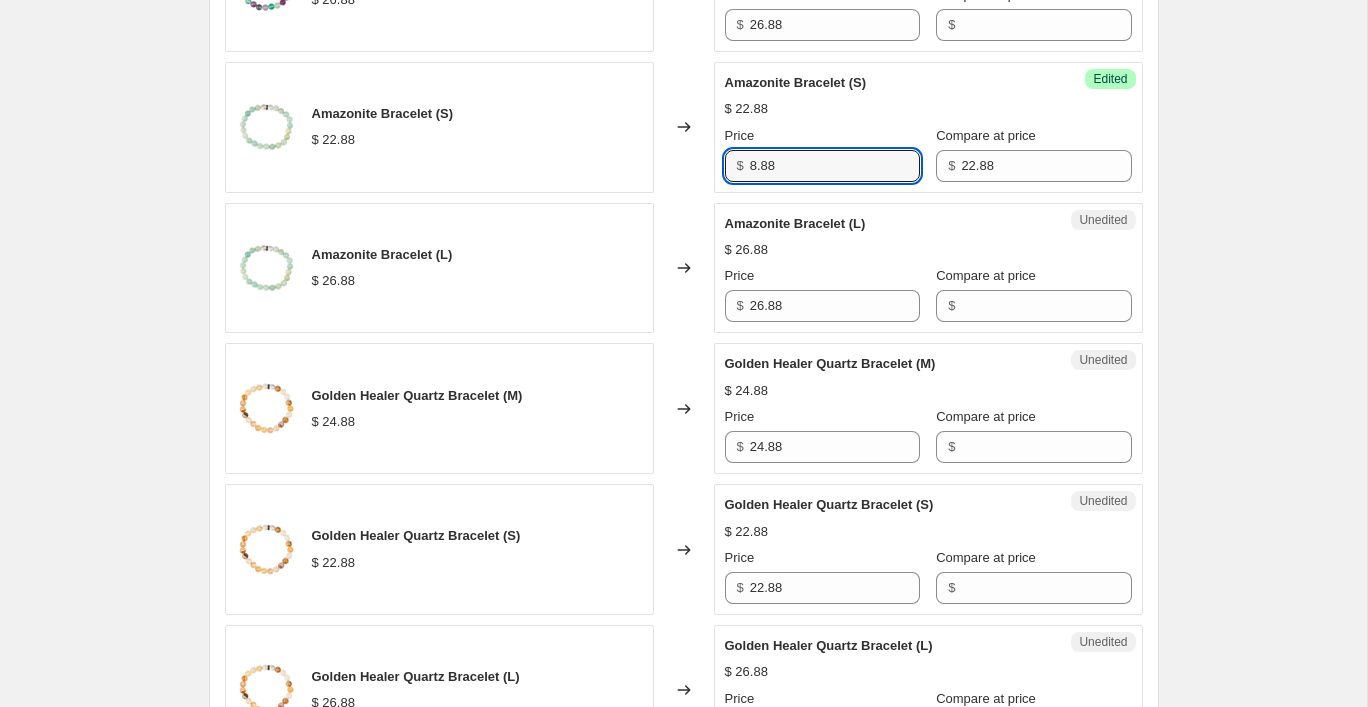 type on "8.88" 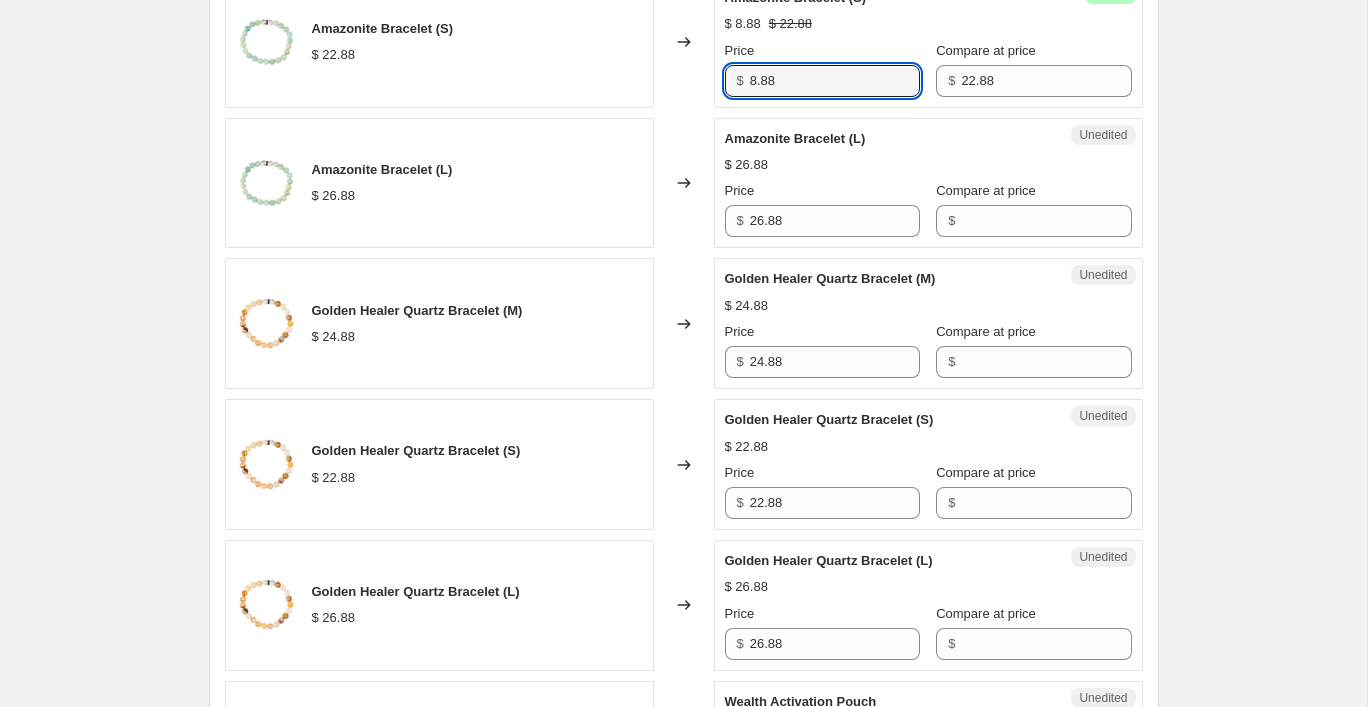 scroll, scrollTop: 2760, scrollLeft: 0, axis: vertical 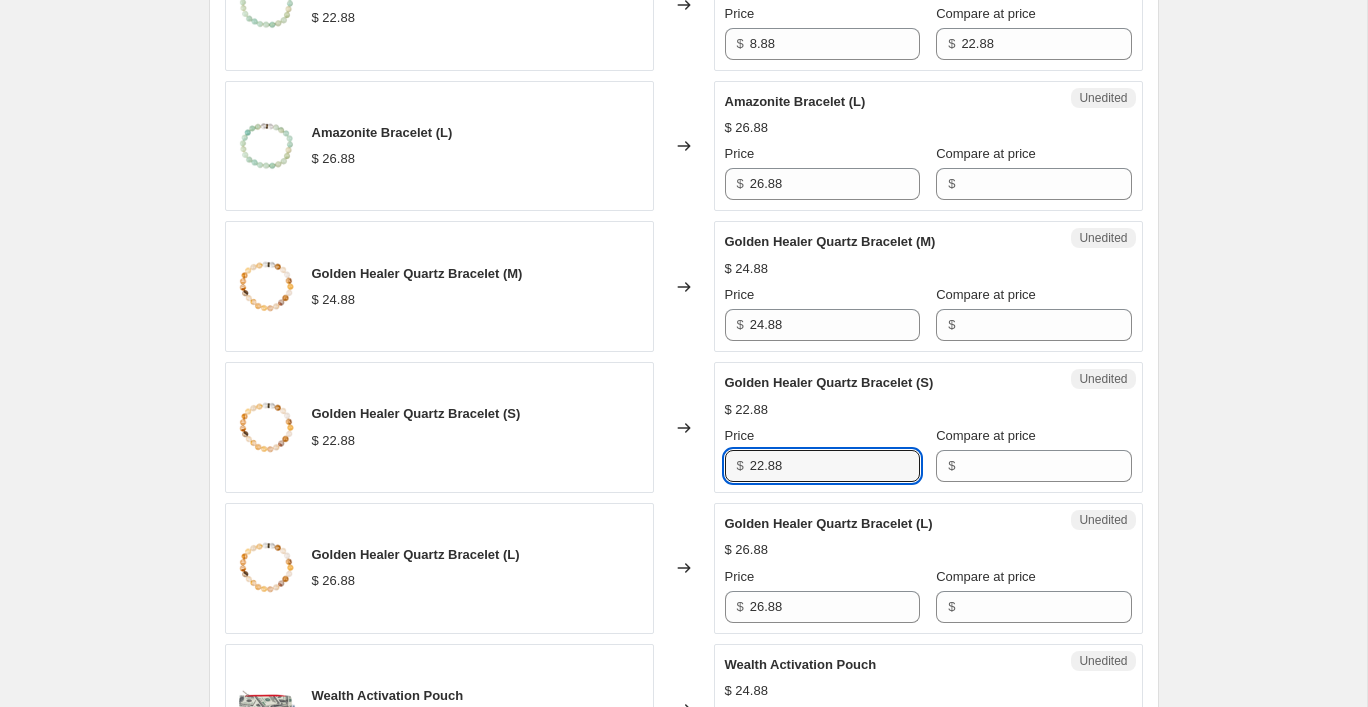 drag, startPoint x: 800, startPoint y: 476, endPoint x: 722, endPoint y: 472, distance: 78.10249 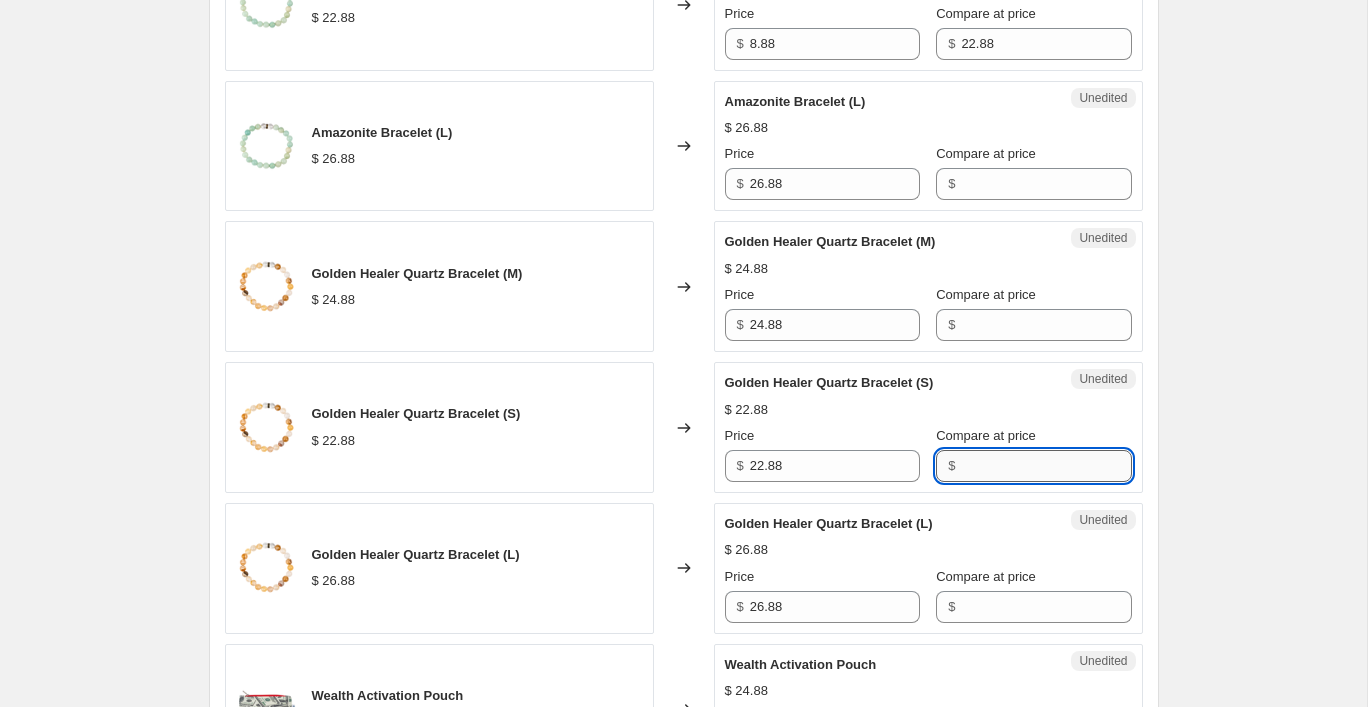 click on "Compare at price" at bounding box center [1046, 466] 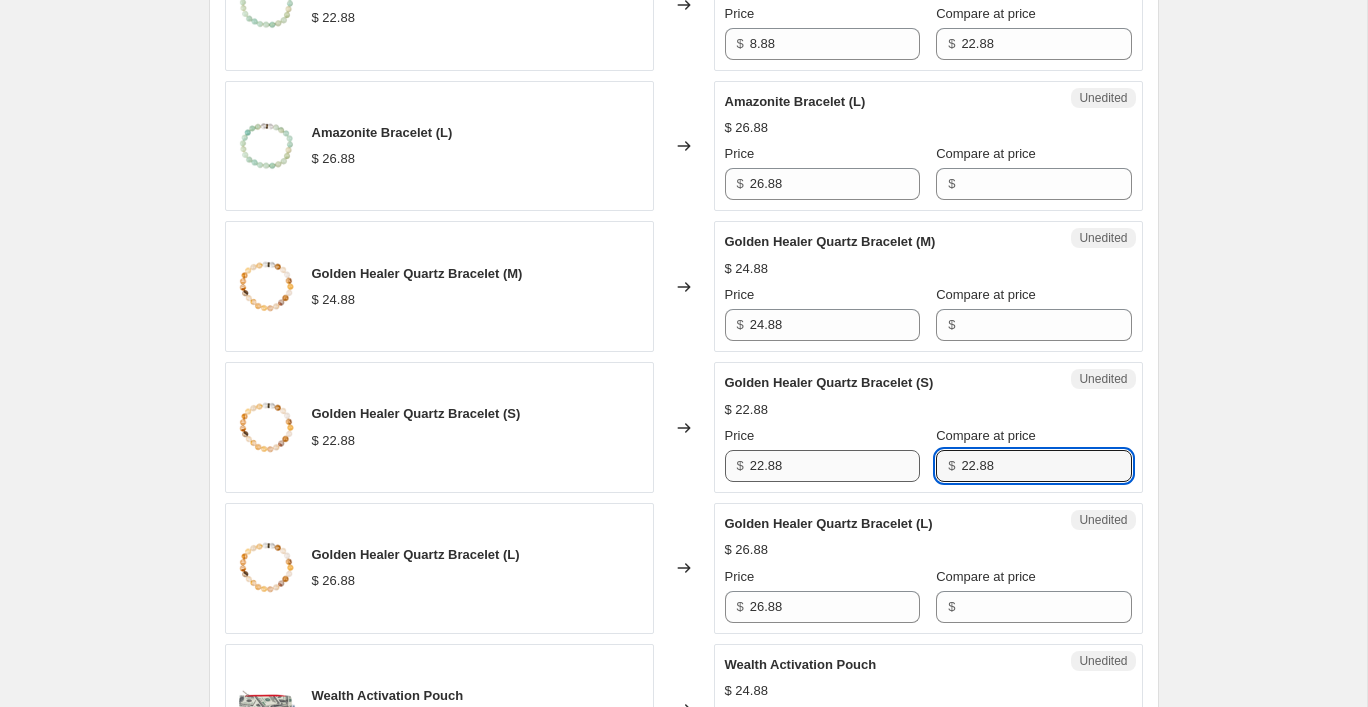 type on "22.88" 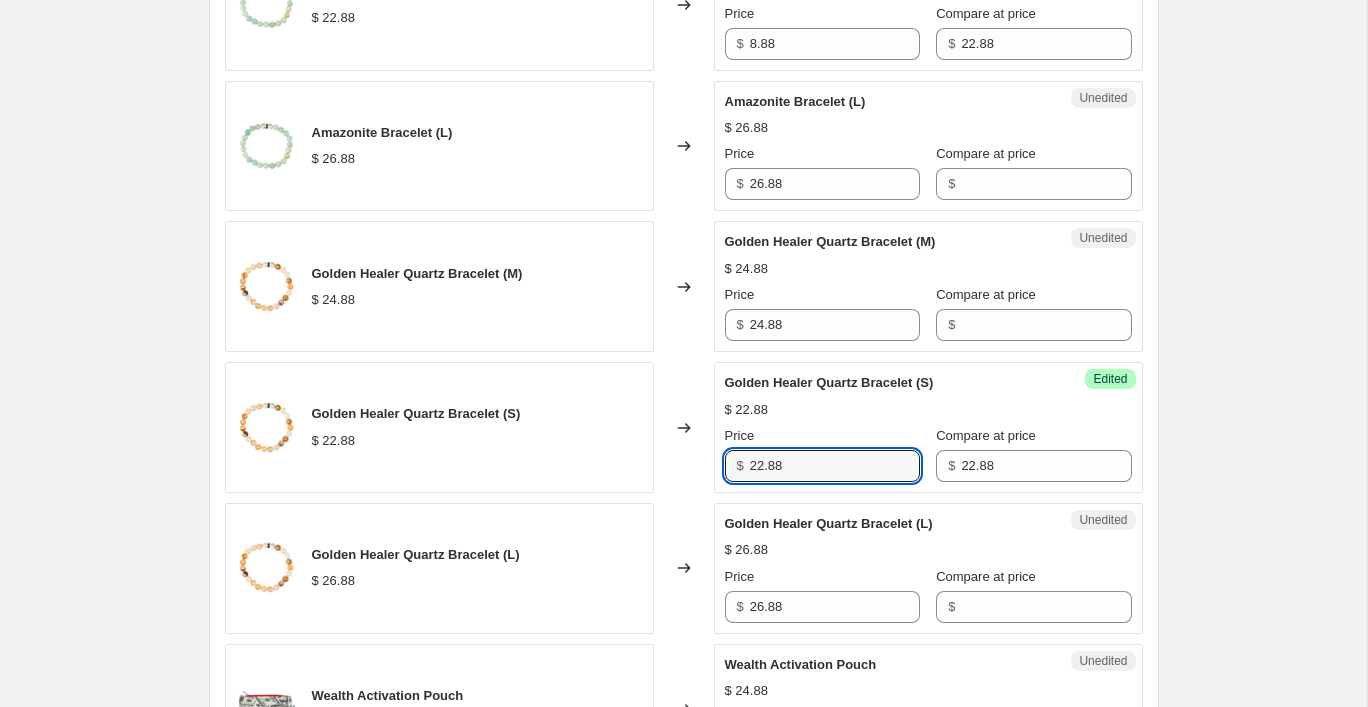 drag, startPoint x: 766, startPoint y: 466, endPoint x: 740, endPoint y: 460, distance: 26.683329 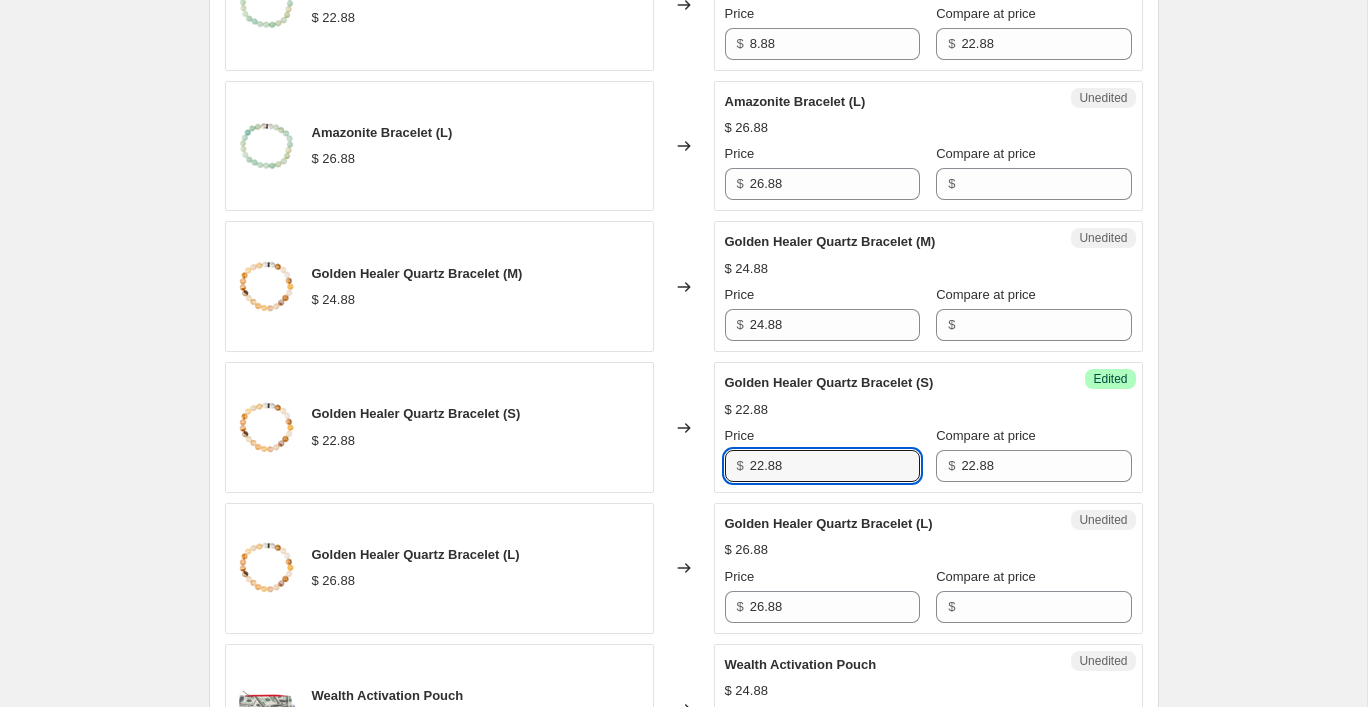 click on "$ 22.88" at bounding box center (822, 466) 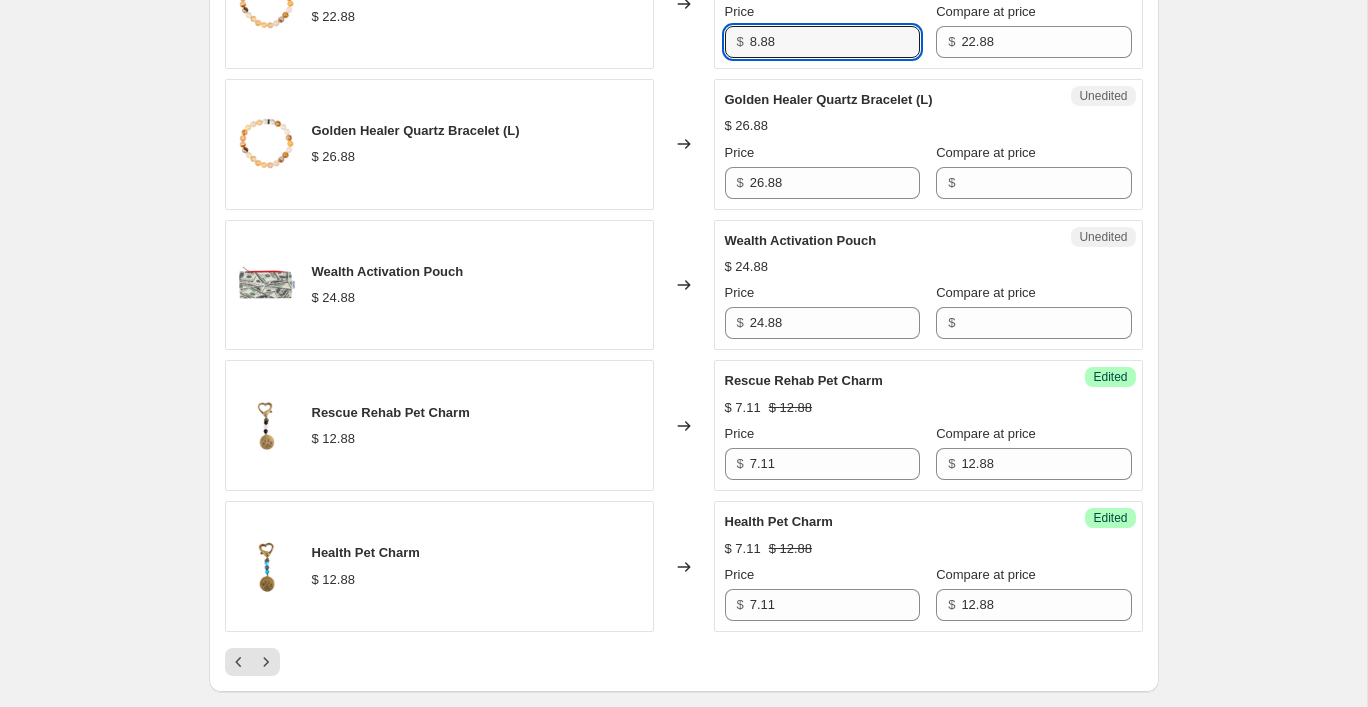 scroll, scrollTop: 3187, scrollLeft: 0, axis: vertical 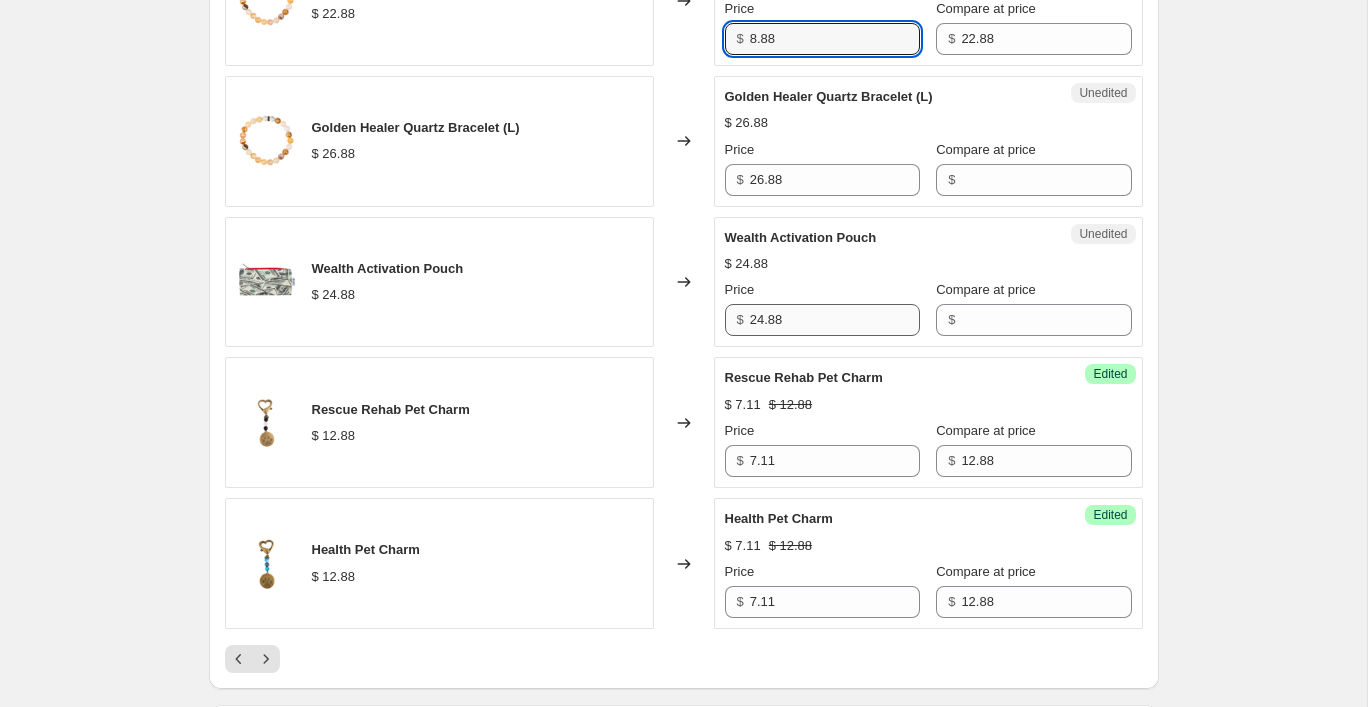 type on "8.88" 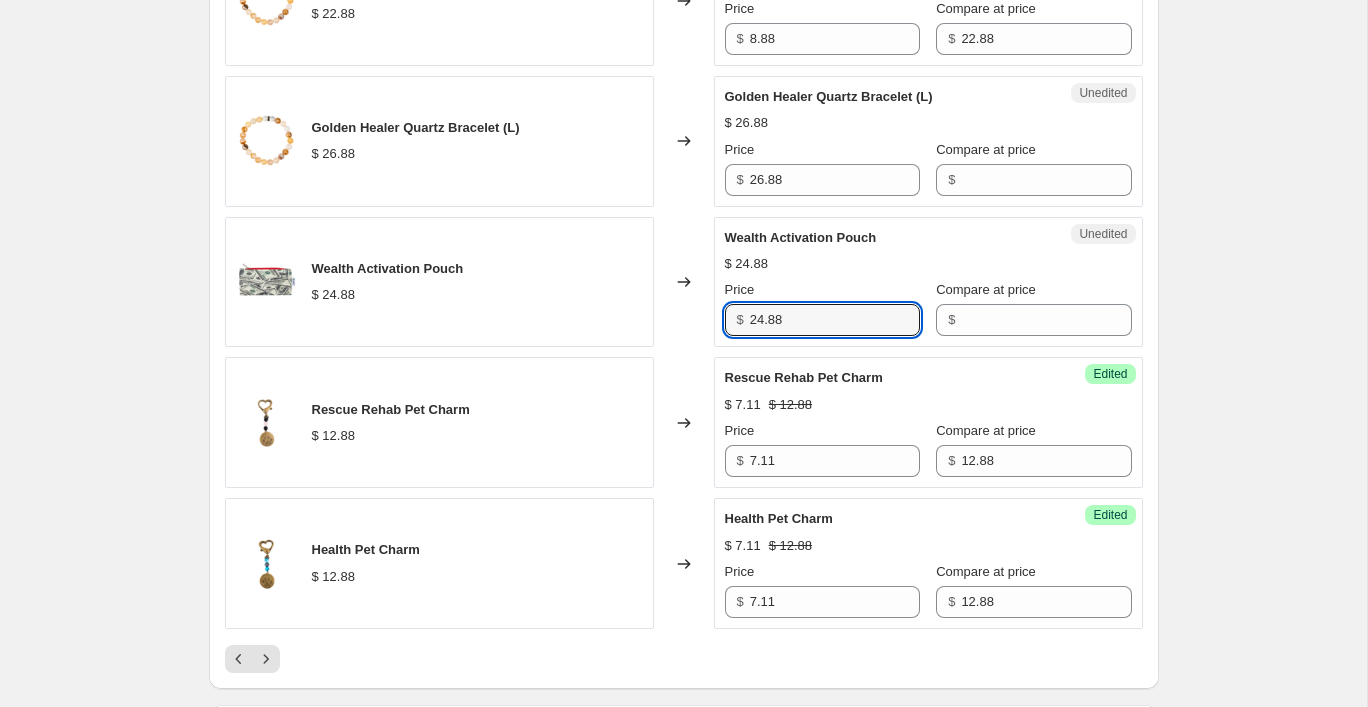 drag, startPoint x: 797, startPoint y: 314, endPoint x: 722, endPoint y: 314, distance: 75 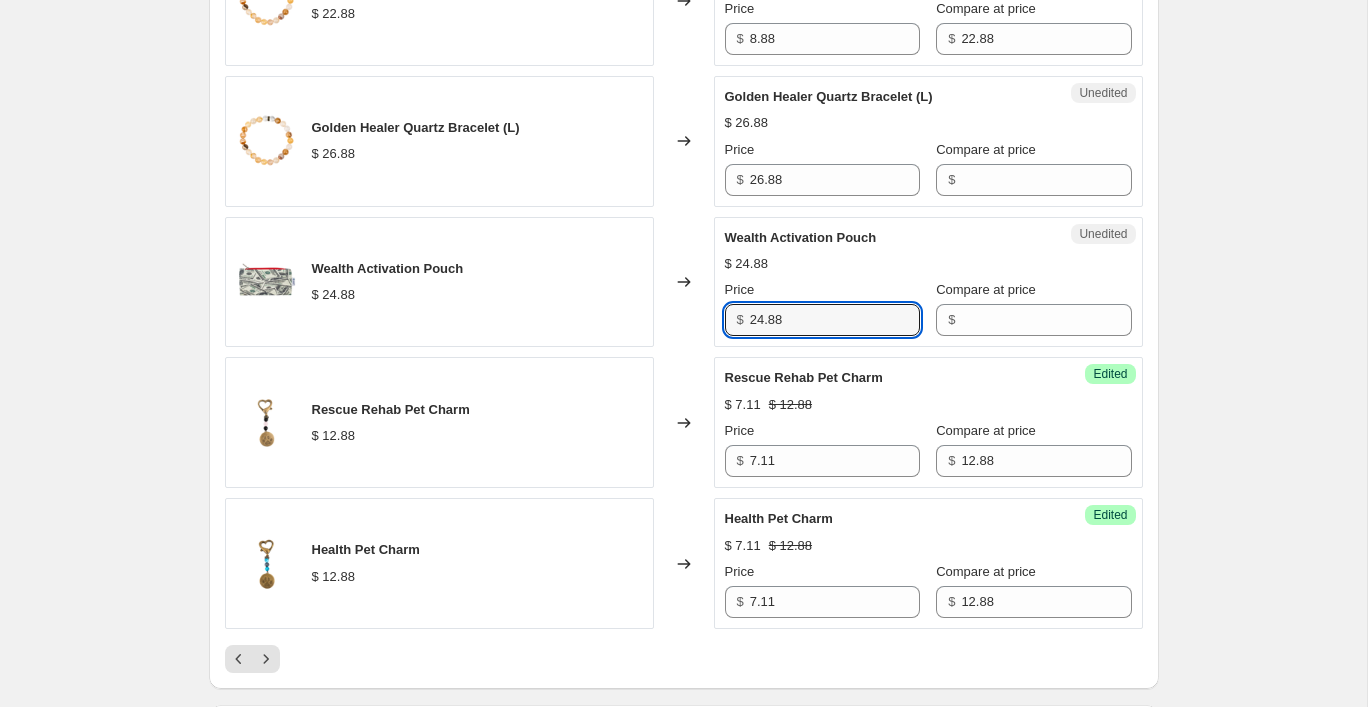 click on "Unedited Wealth Activation Pouch $ 24.88 Price $ 24.88 Compare at price $" at bounding box center (928, 282) 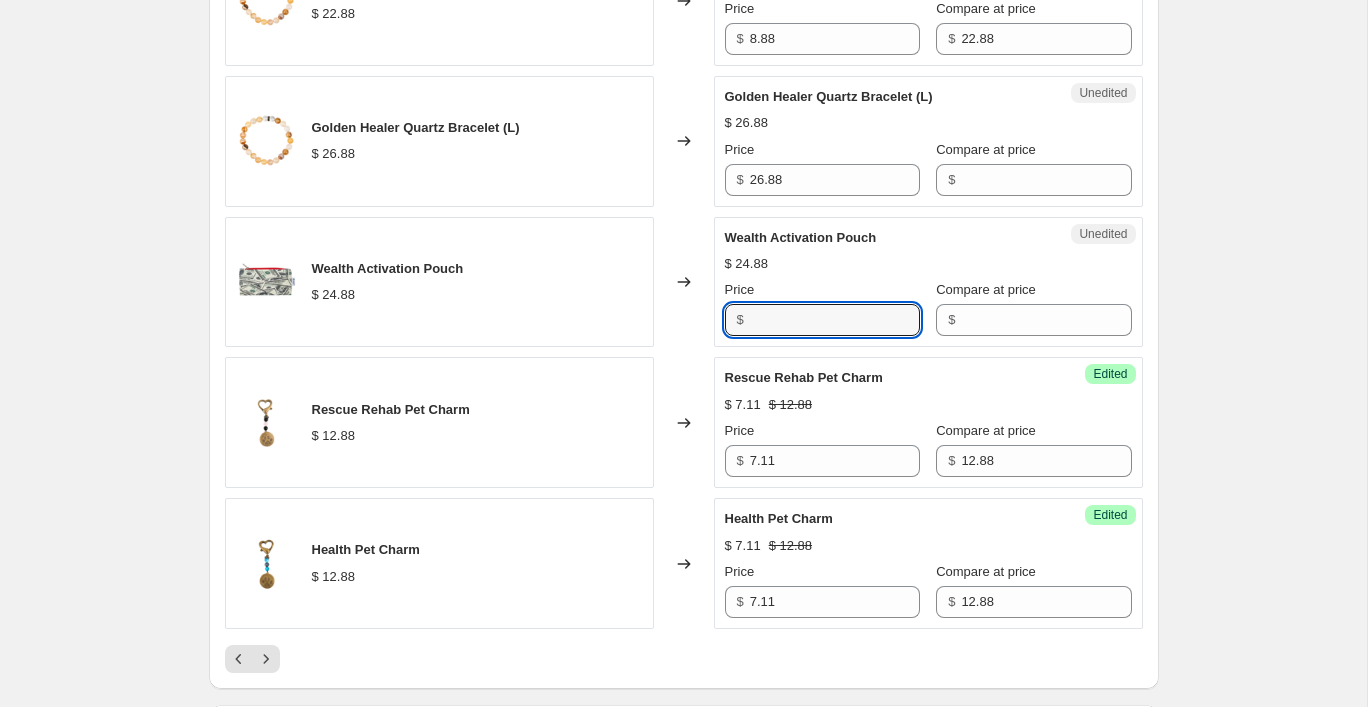 type on "24.88" 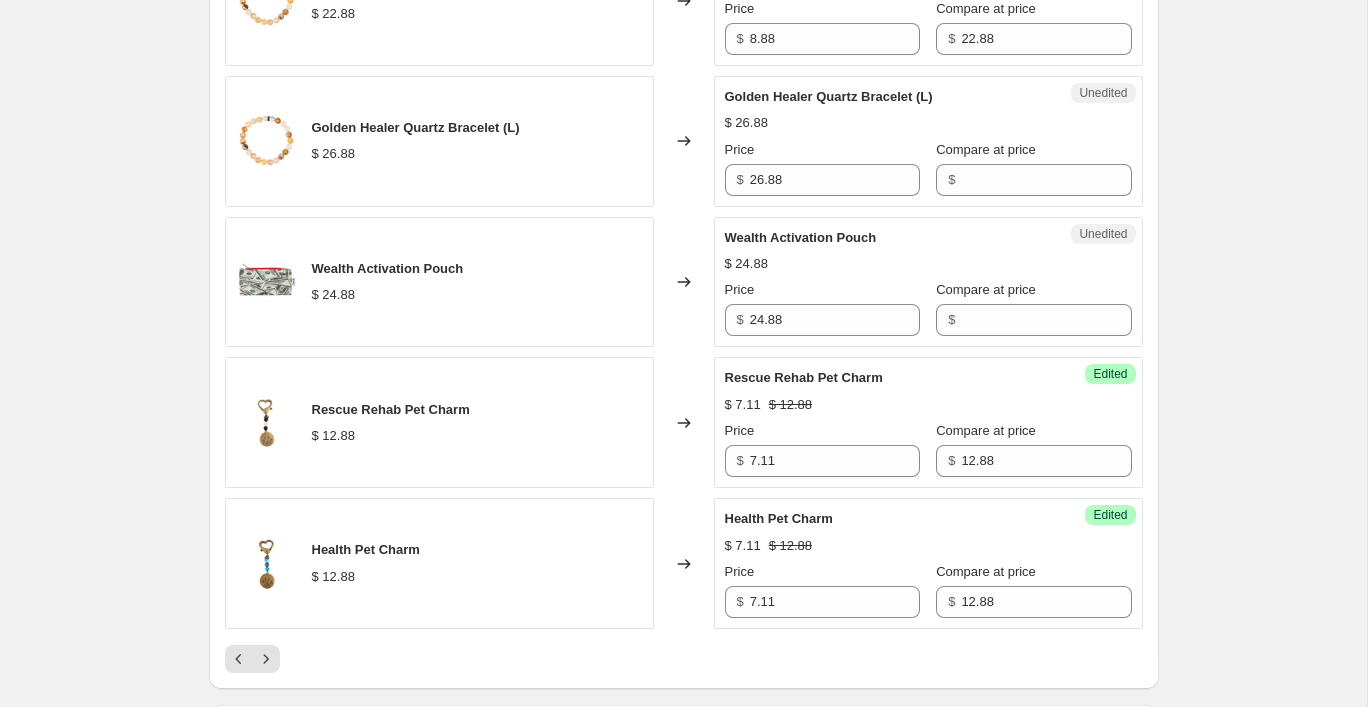click on "$" at bounding box center [951, 320] 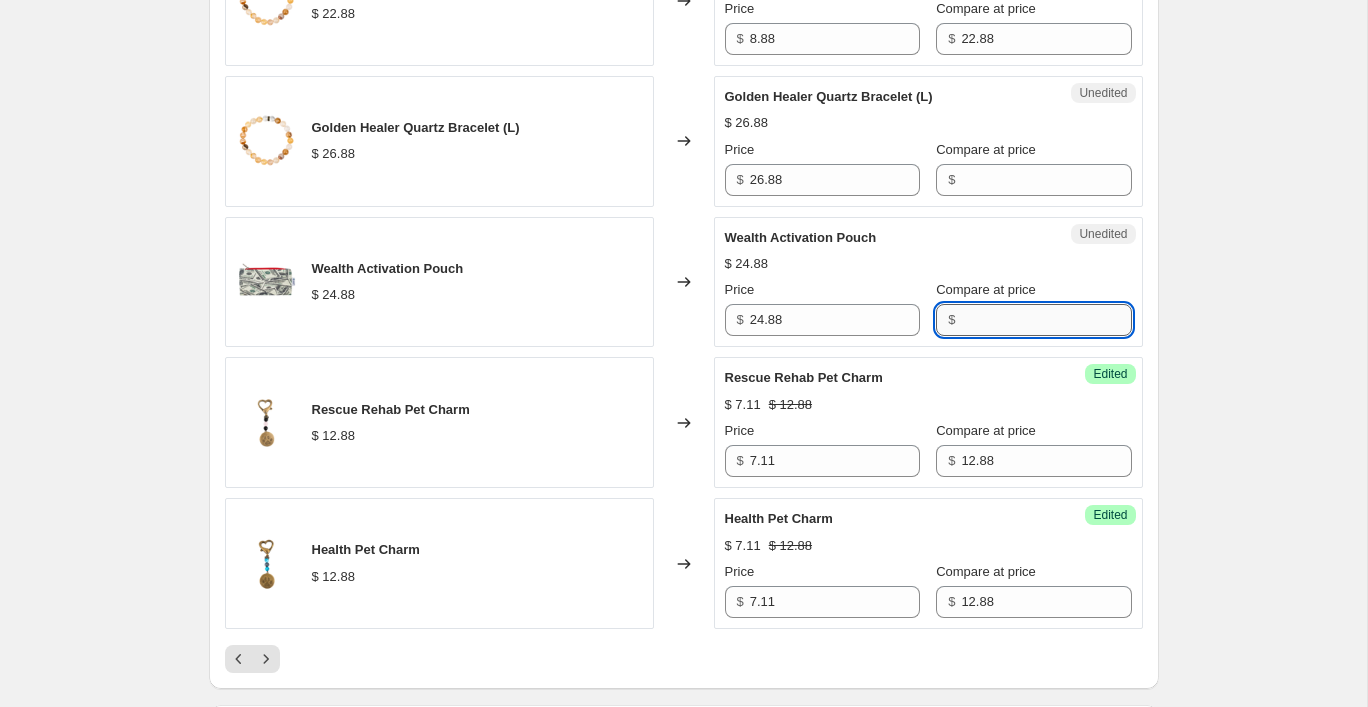 click on "Compare at price" at bounding box center (1046, 320) 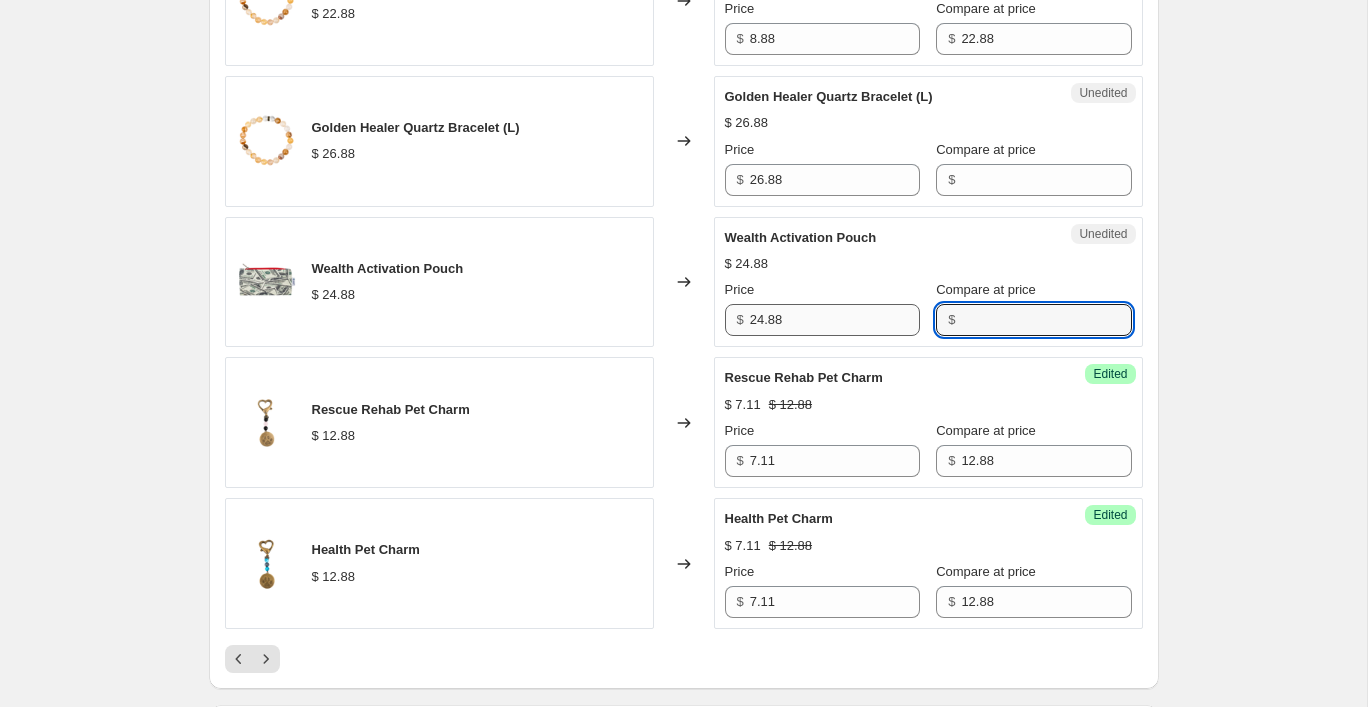 paste on "24.88" 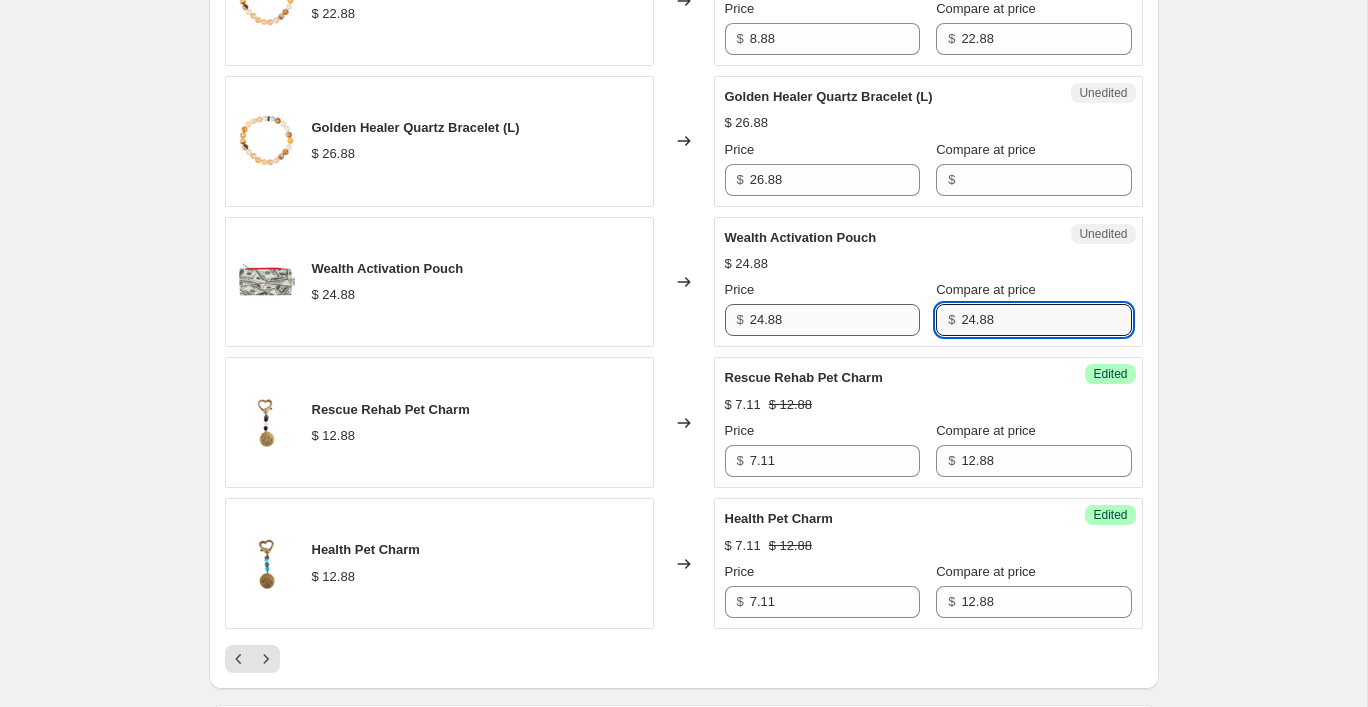 type on "24.88" 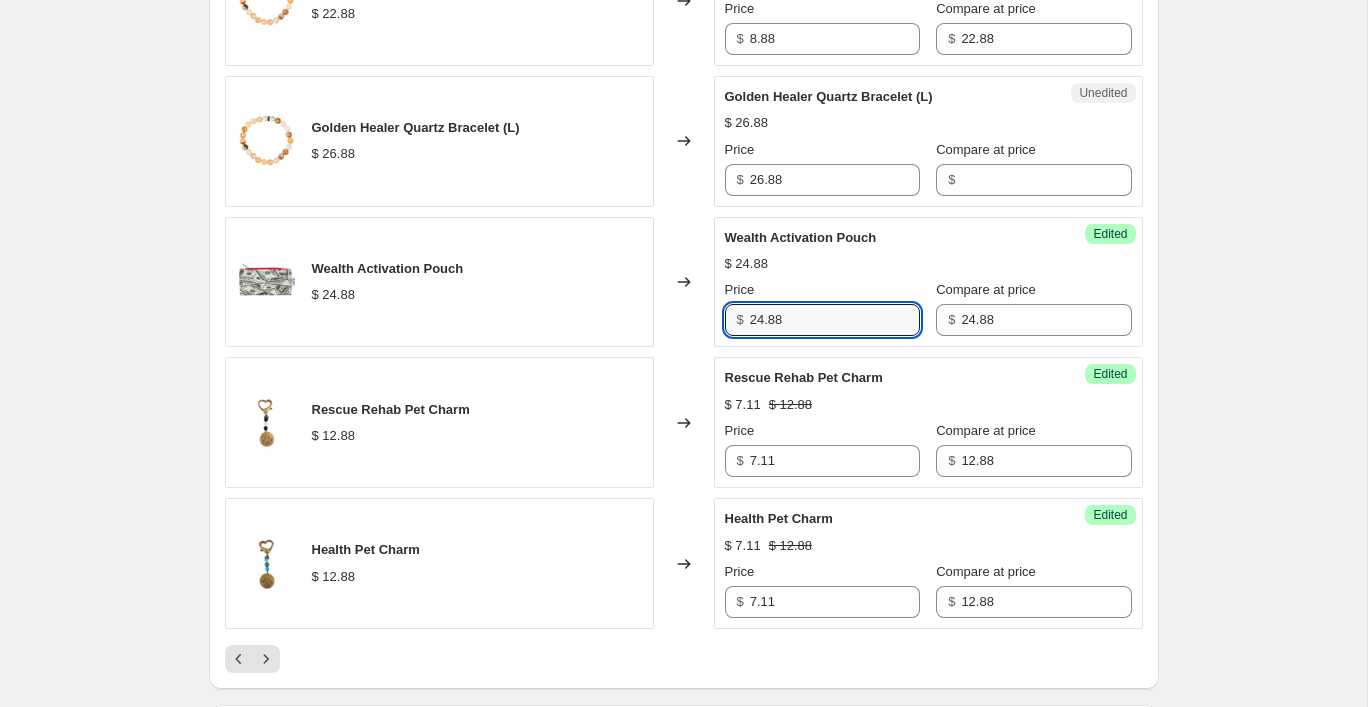 drag, startPoint x: 823, startPoint y: 325, endPoint x: 693, endPoint y: 325, distance: 130 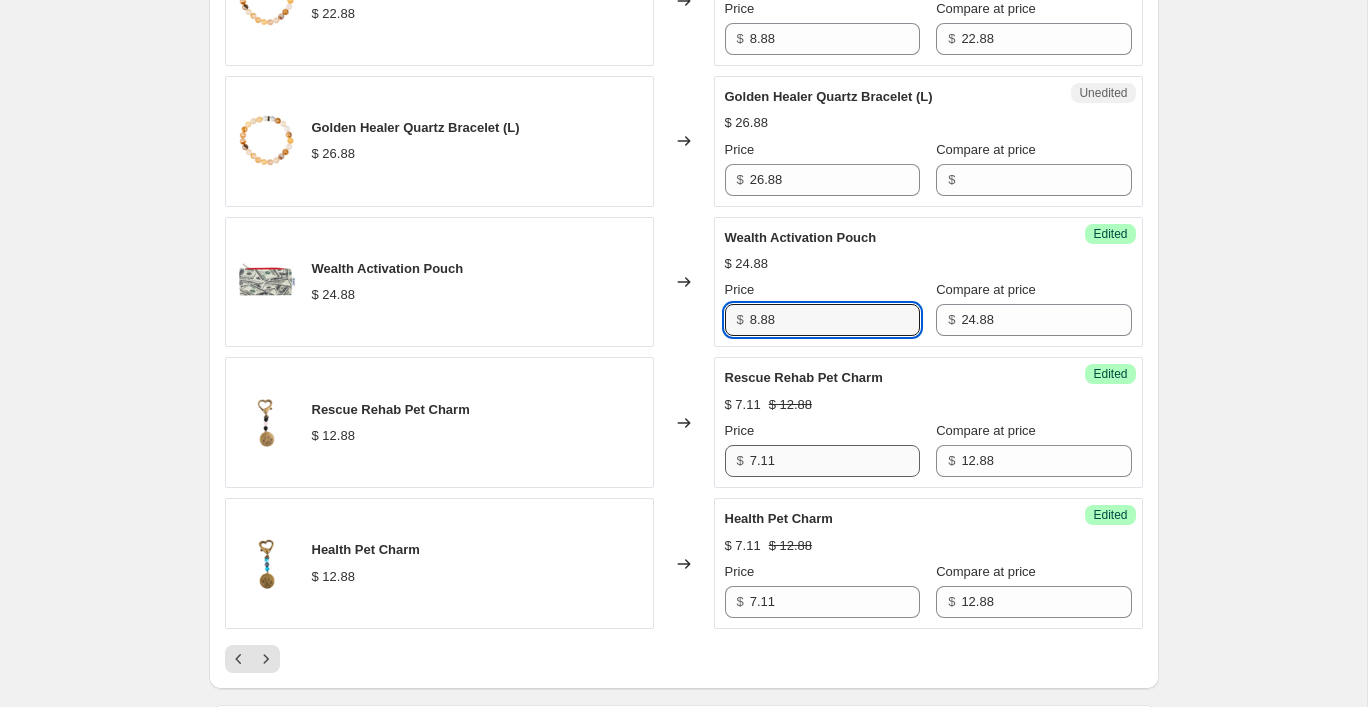 type on "8.88" 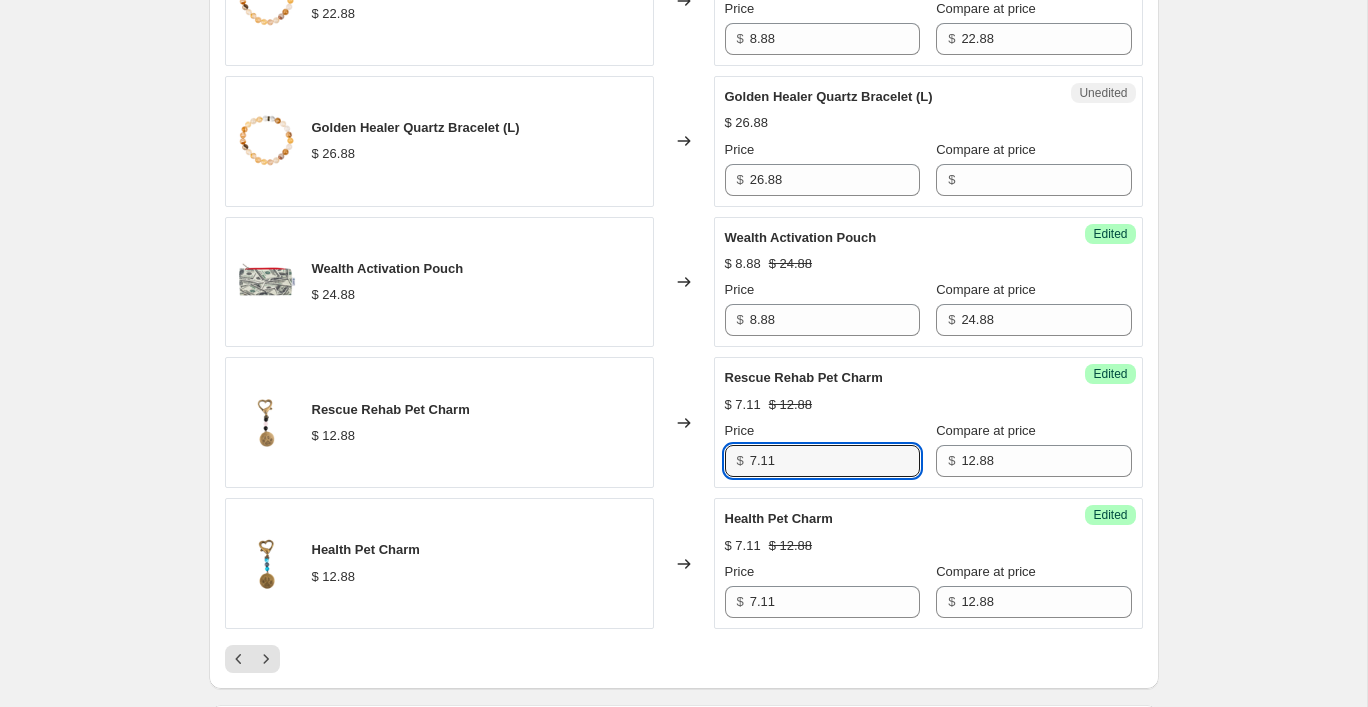 drag, startPoint x: 782, startPoint y: 464, endPoint x: 702, endPoint y: 464, distance: 80 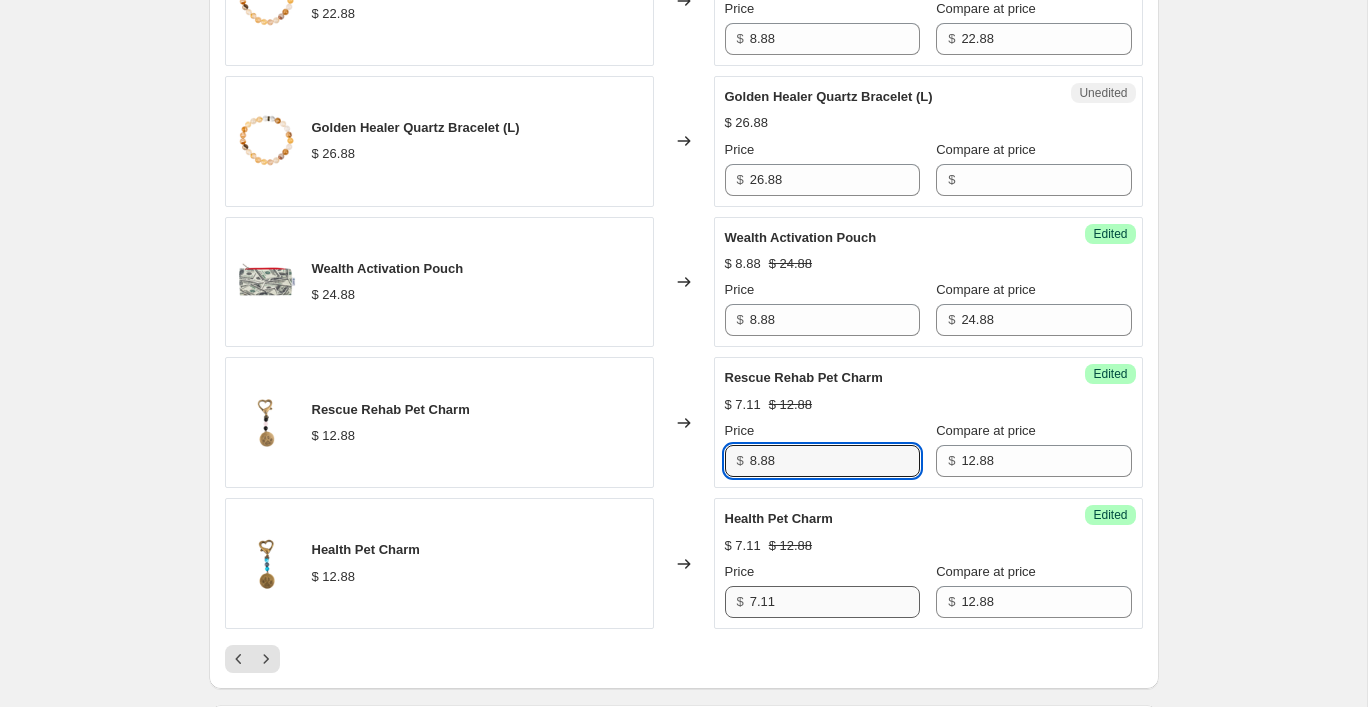 type on "8.88" 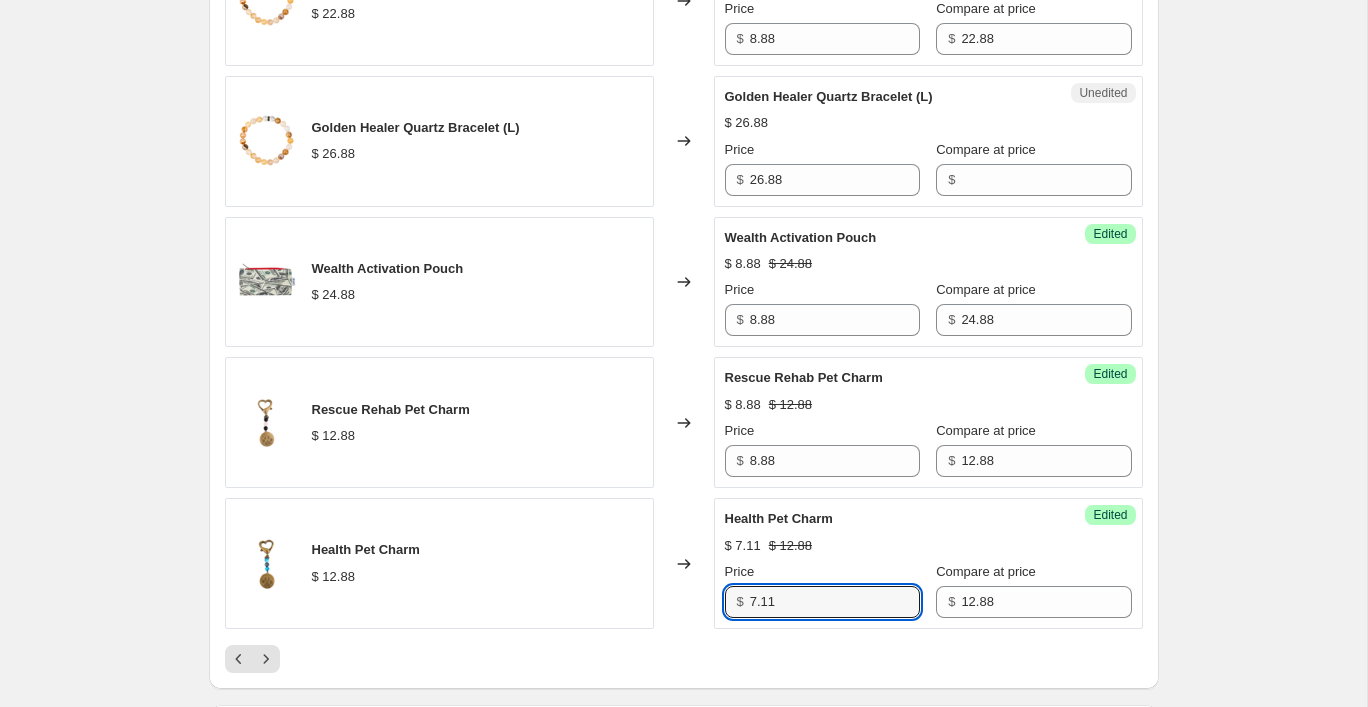 drag, startPoint x: 779, startPoint y: 609, endPoint x: 683, endPoint y: 607, distance: 96.02083 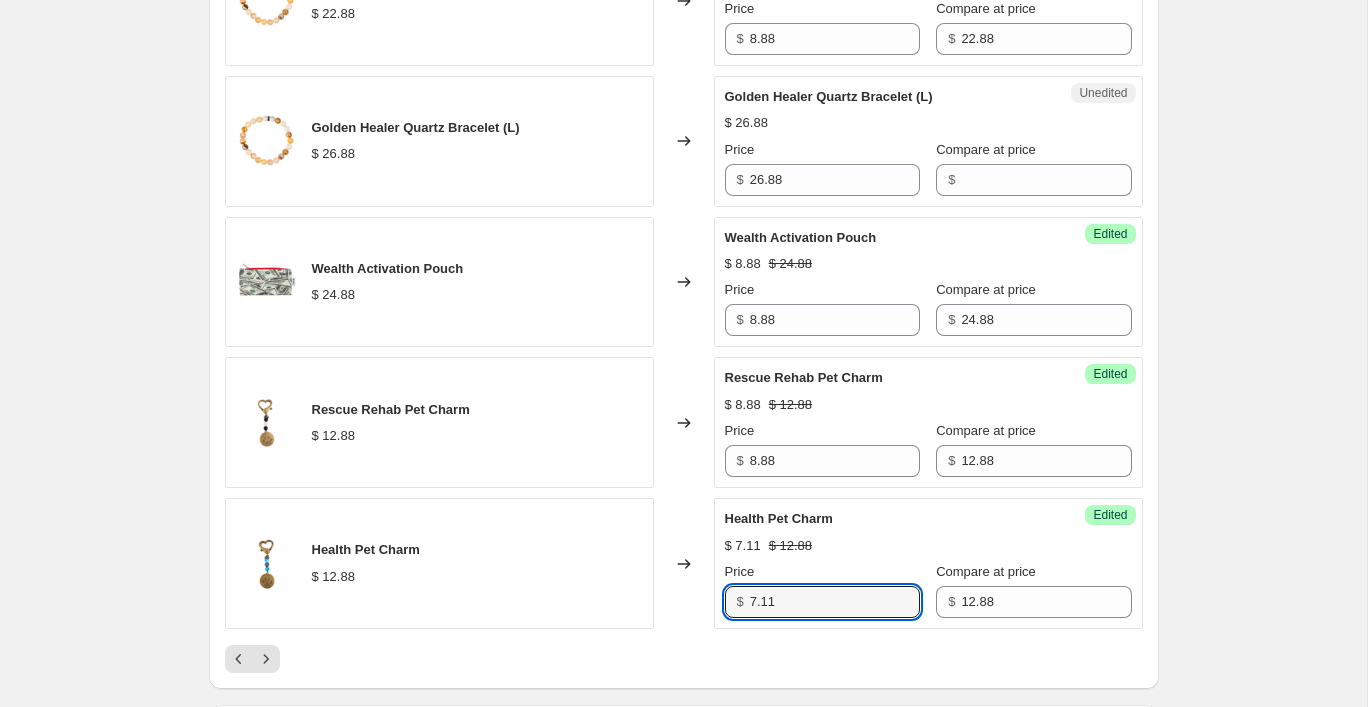 click on "Health Pet Charm $ 12.88 Changed to Success Edited Health Pet Charm $ 7.11 $ 12.88 Price $ 7.11 Compare at price $ 12.88" at bounding box center (684, 563) 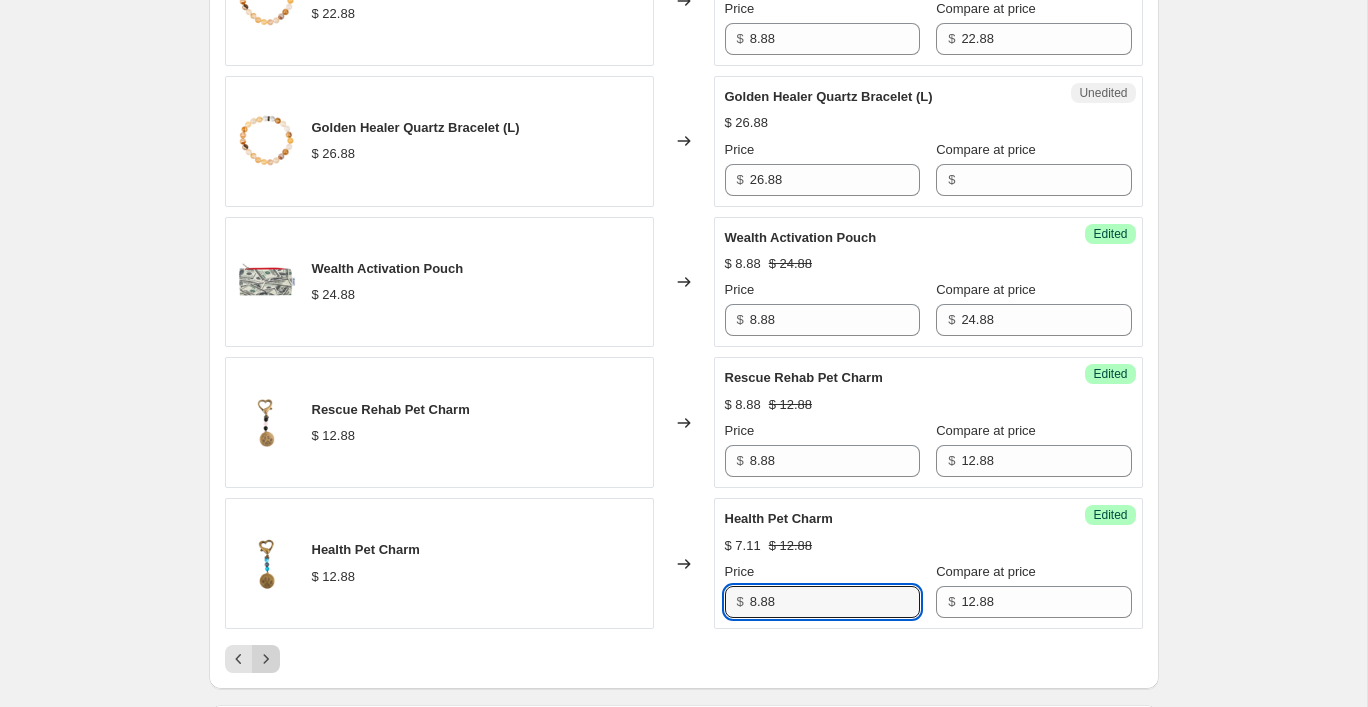 type on "8.88" 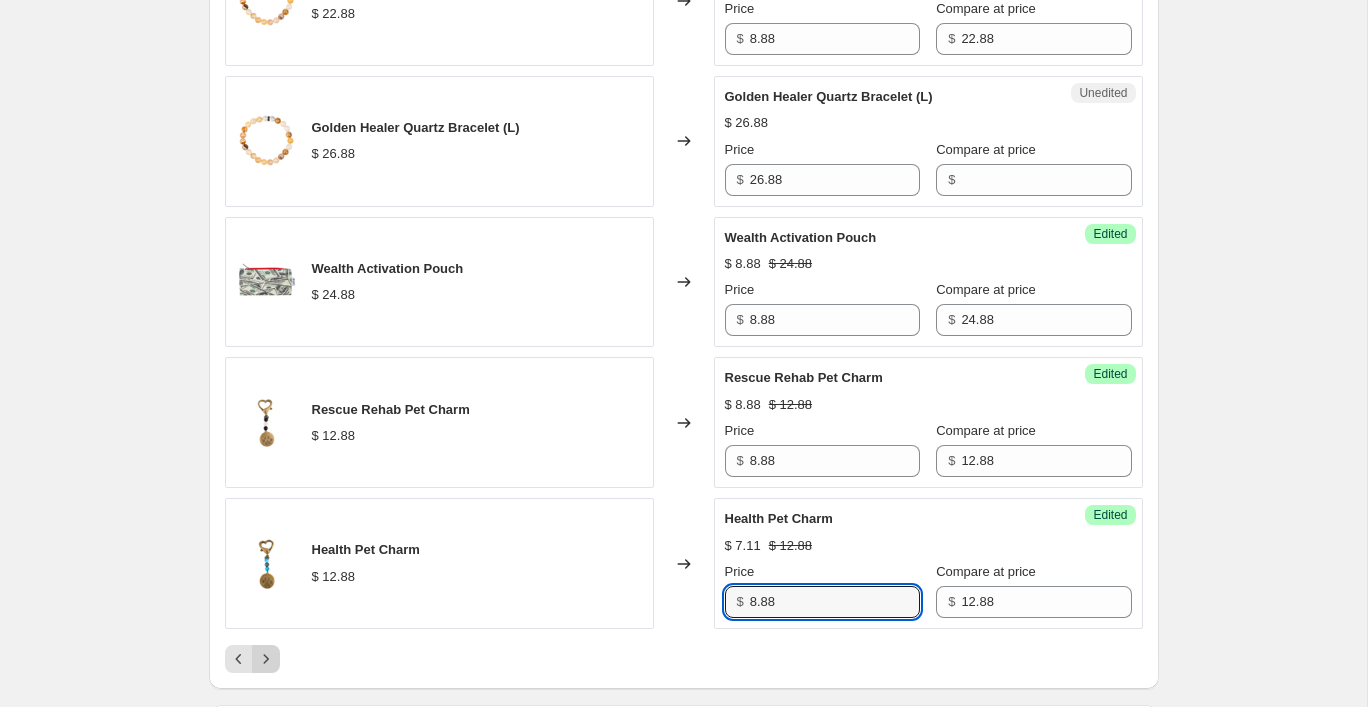 click 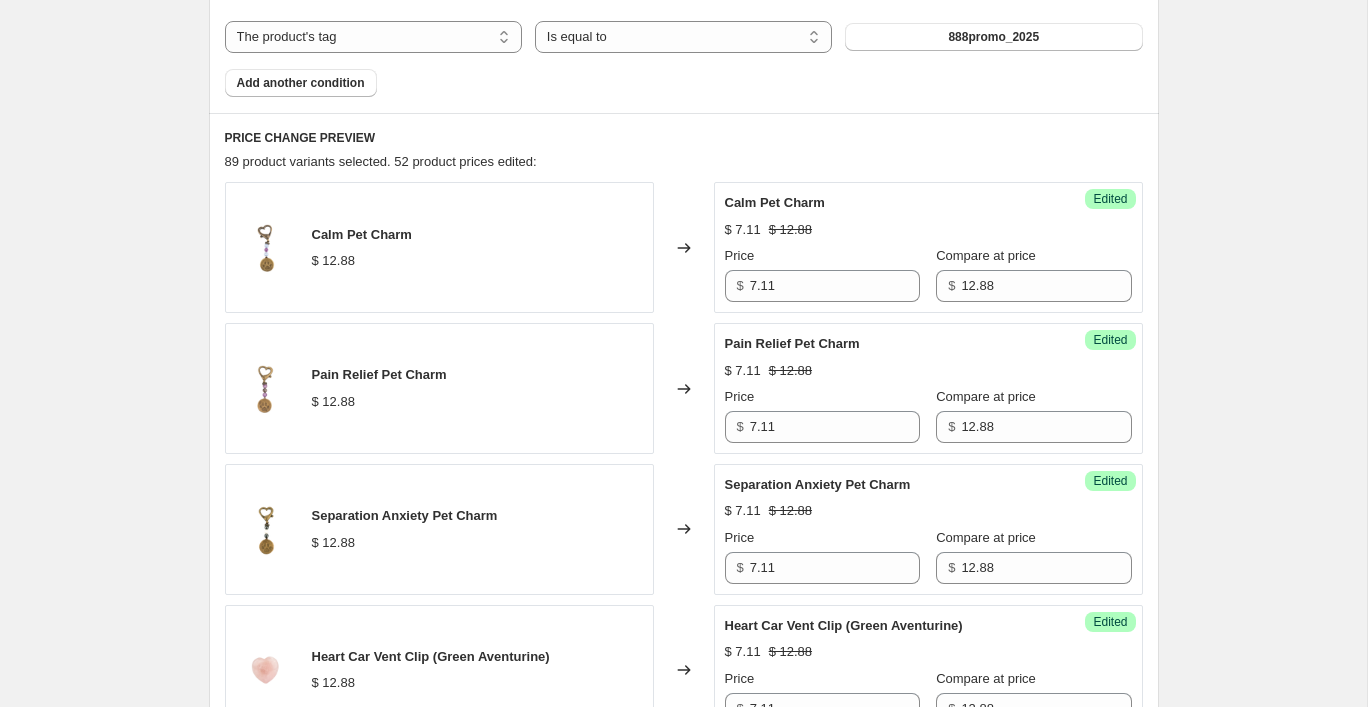 scroll, scrollTop: 831, scrollLeft: 0, axis: vertical 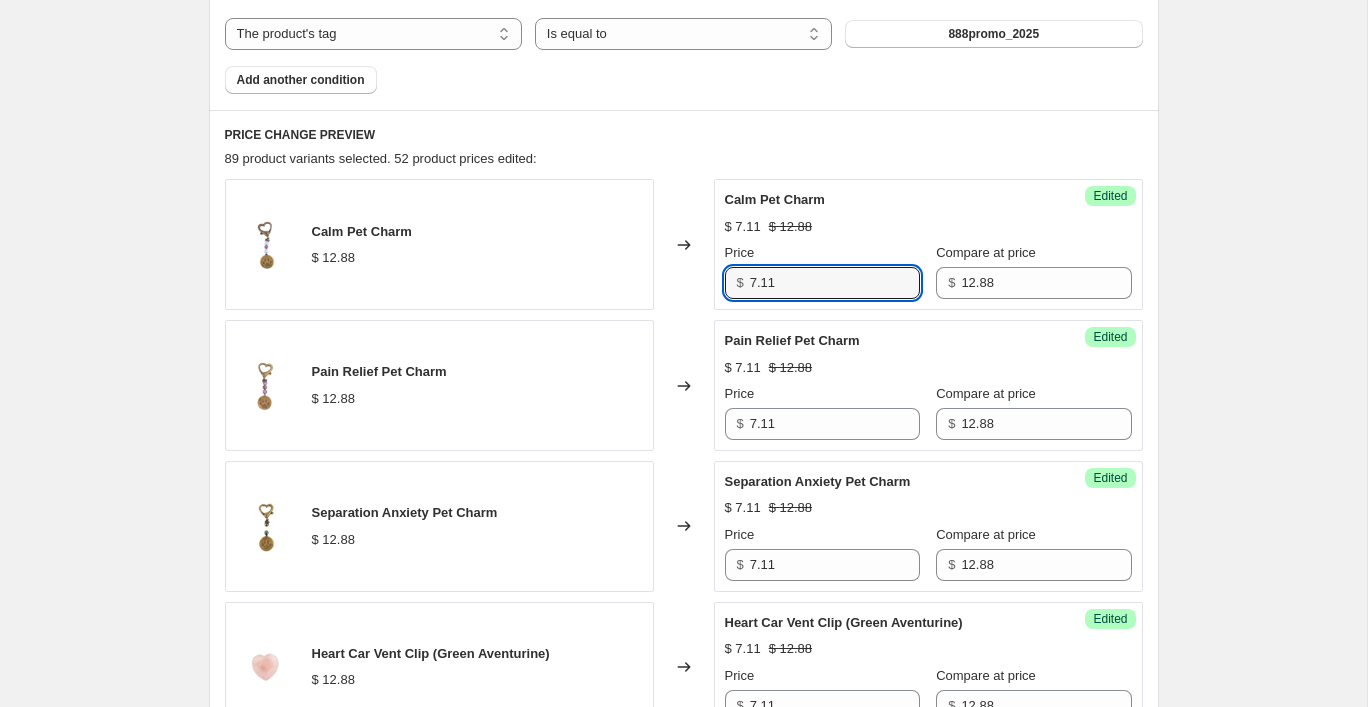 drag, startPoint x: 783, startPoint y: 279, endPoint x: 733, endPoint y: 279, distance: 50 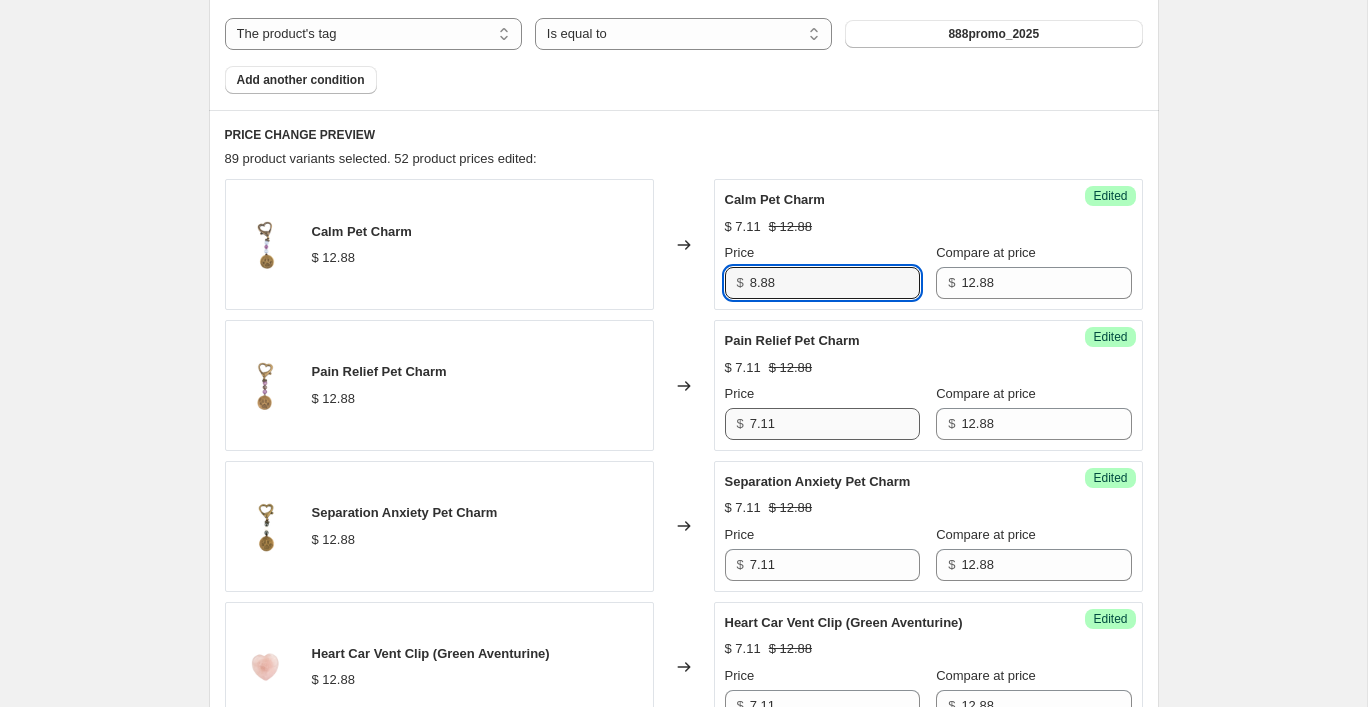 type on "8.88" 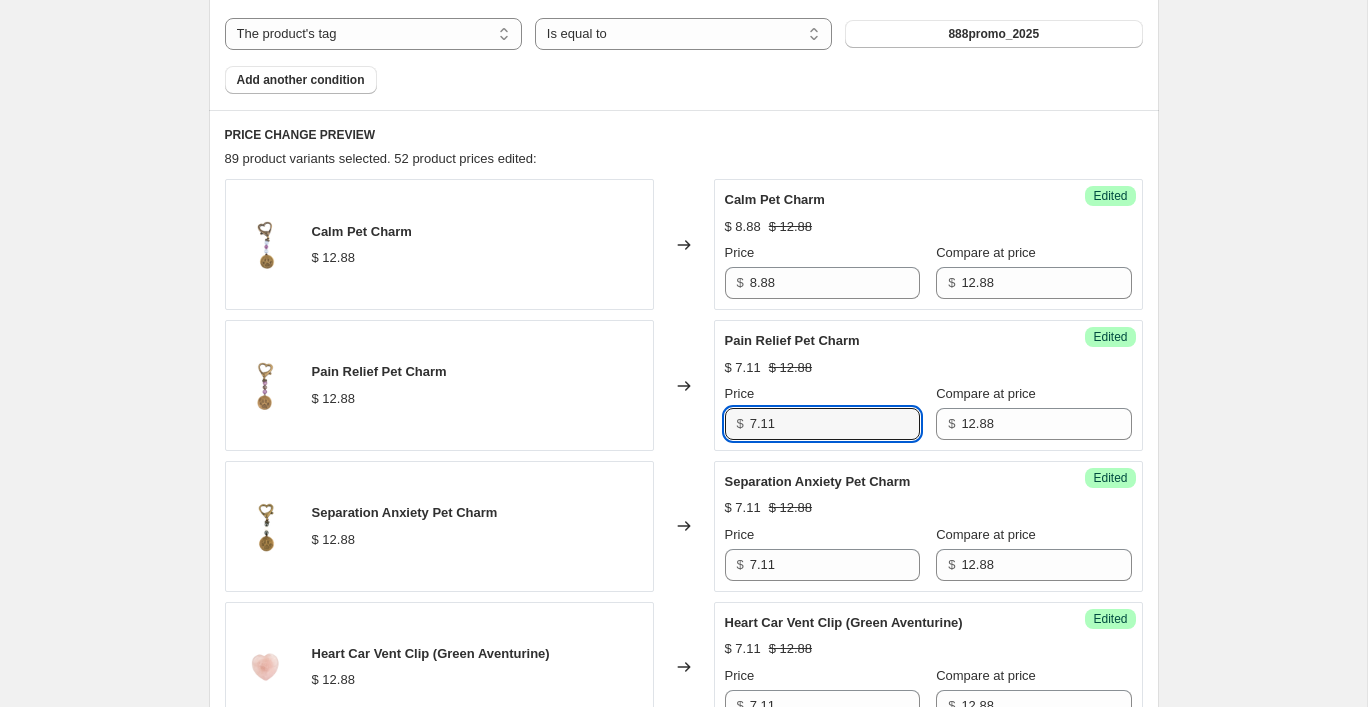 drag, startPoint x: 781, startPoint y: 422, endPoint x: 712, endPoint y: 422, distance: 69 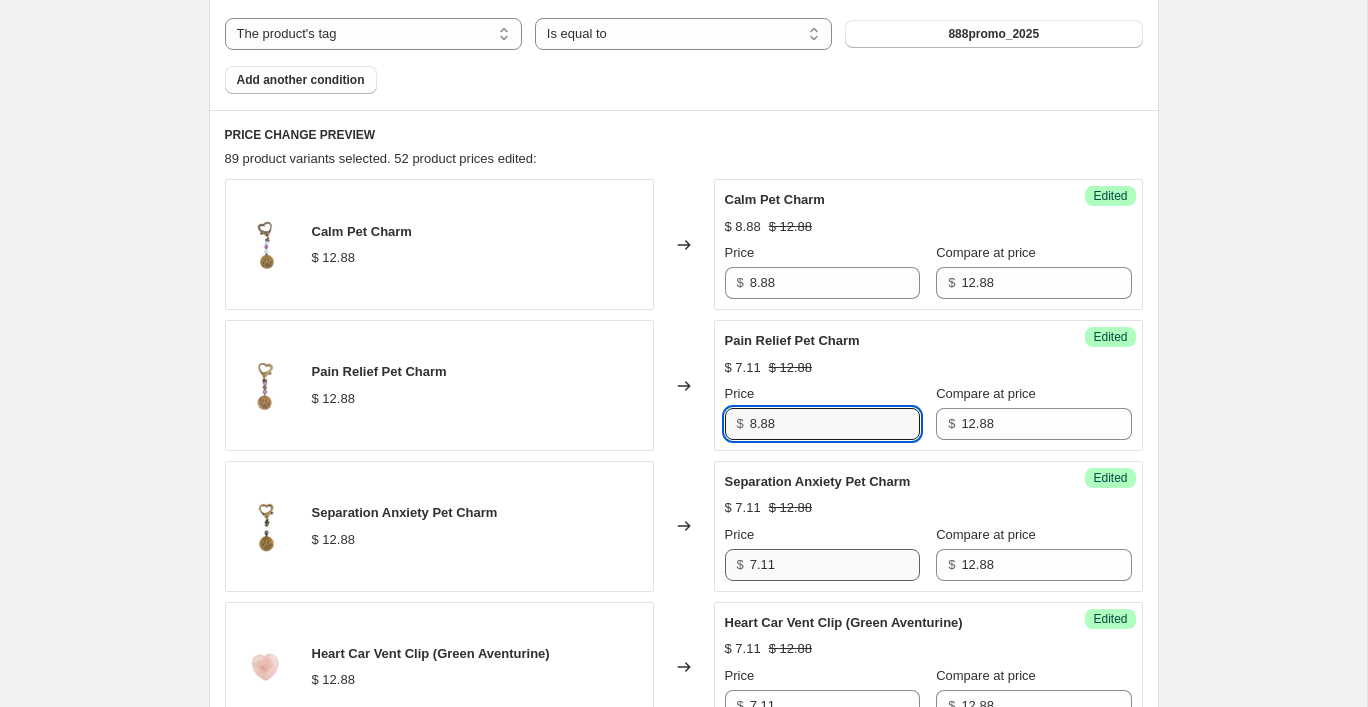type on "8.88" 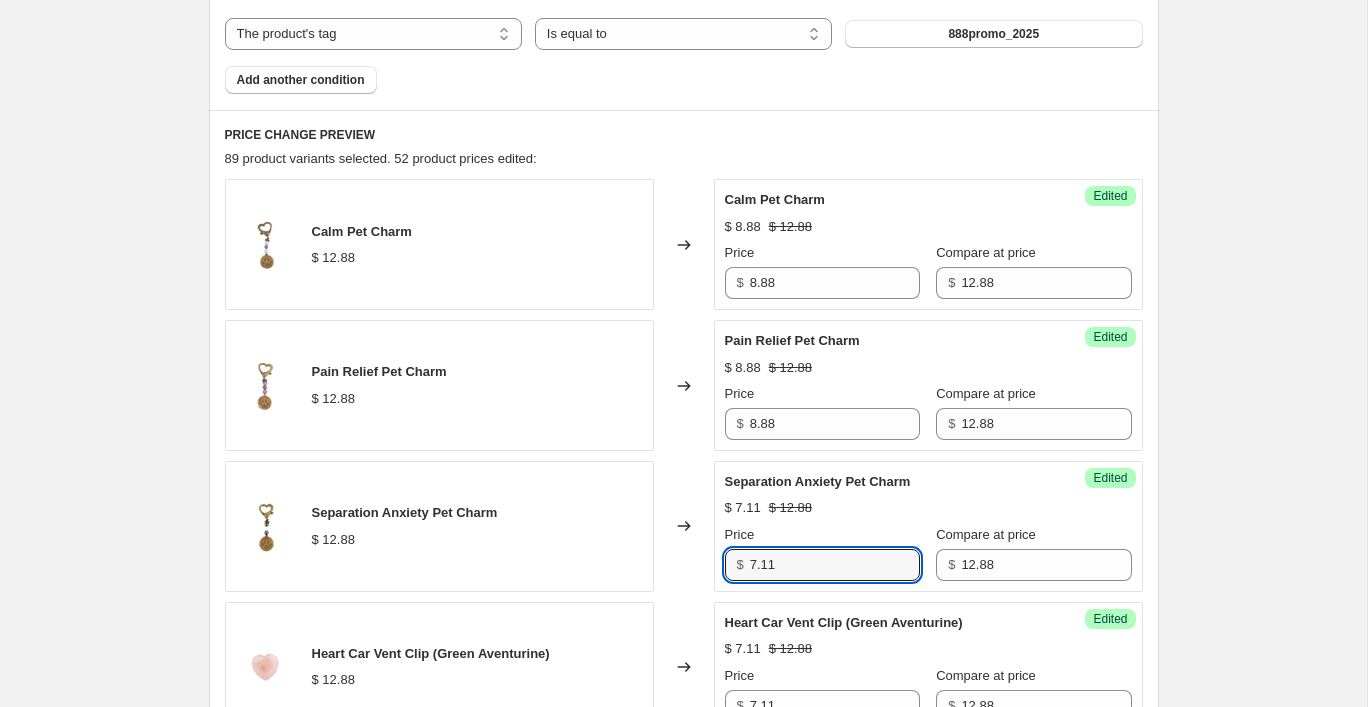 drag, startPoint x: 780, startPoint y: 561, endPoint x: 708, endPoint y: 561, distance: 72 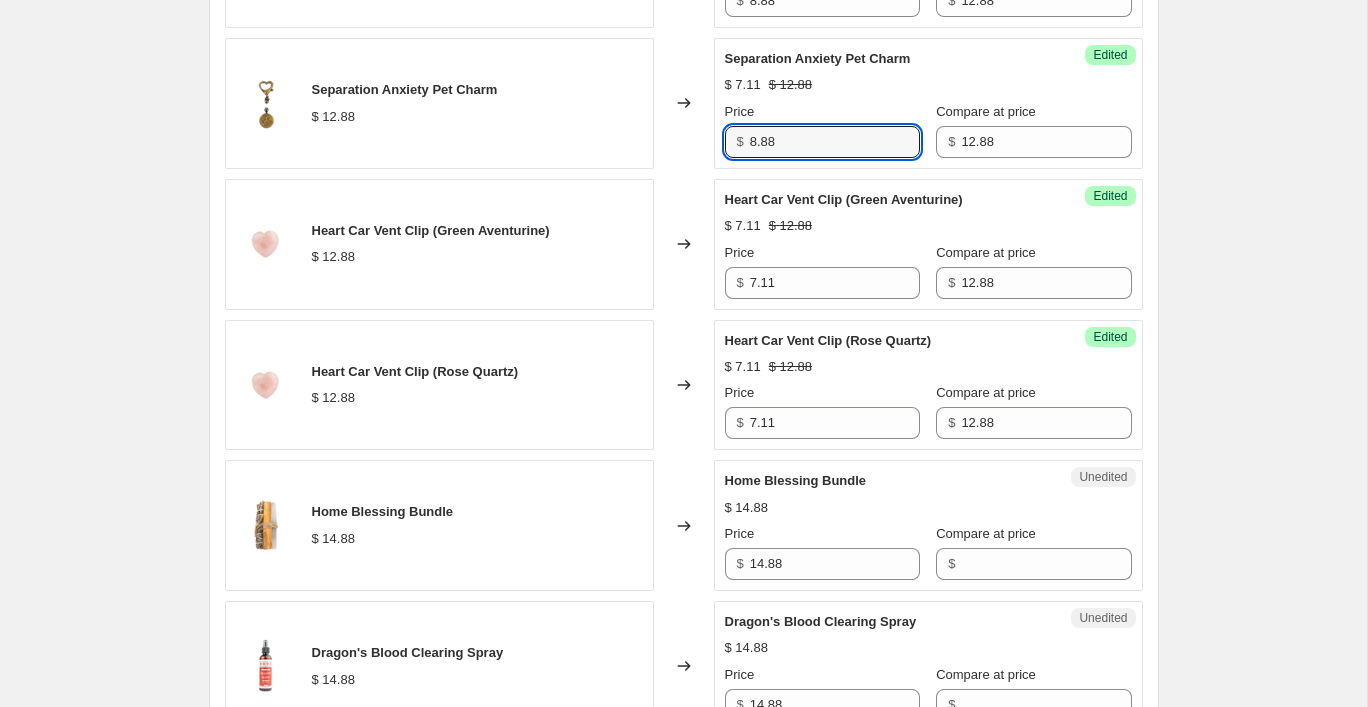 scroll, scrollTop: 1255, scrollLeft: 0, axis: vertical 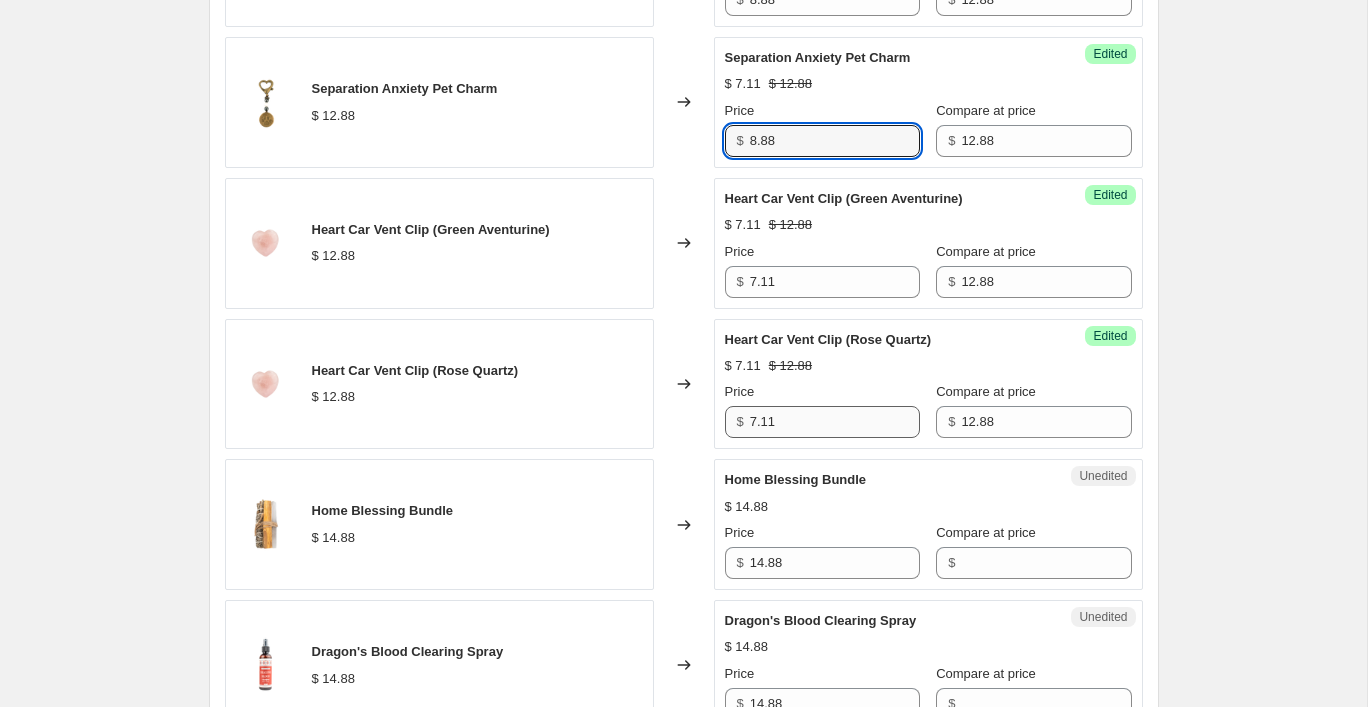 type on "8.88" 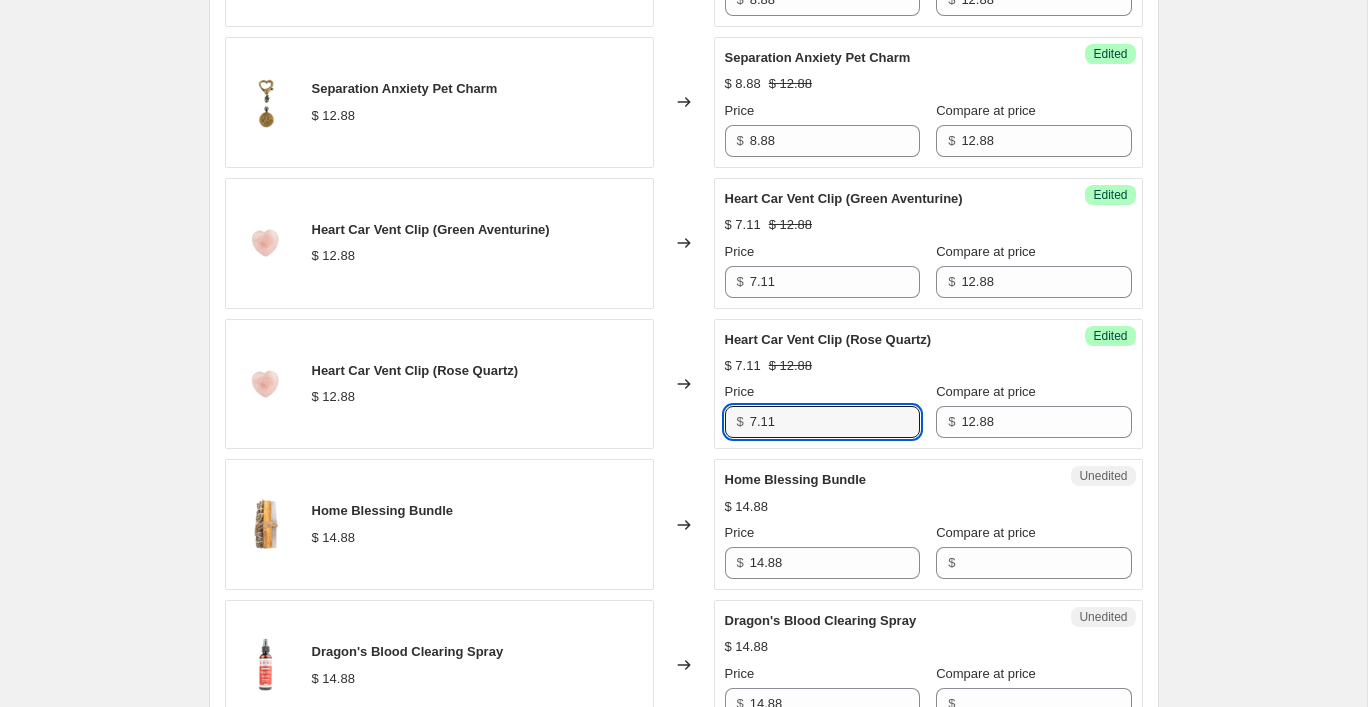 drag, startPoint x: 780, startPoint y: 421, endPoint x: 686, endPoint y: 421, distance: 94 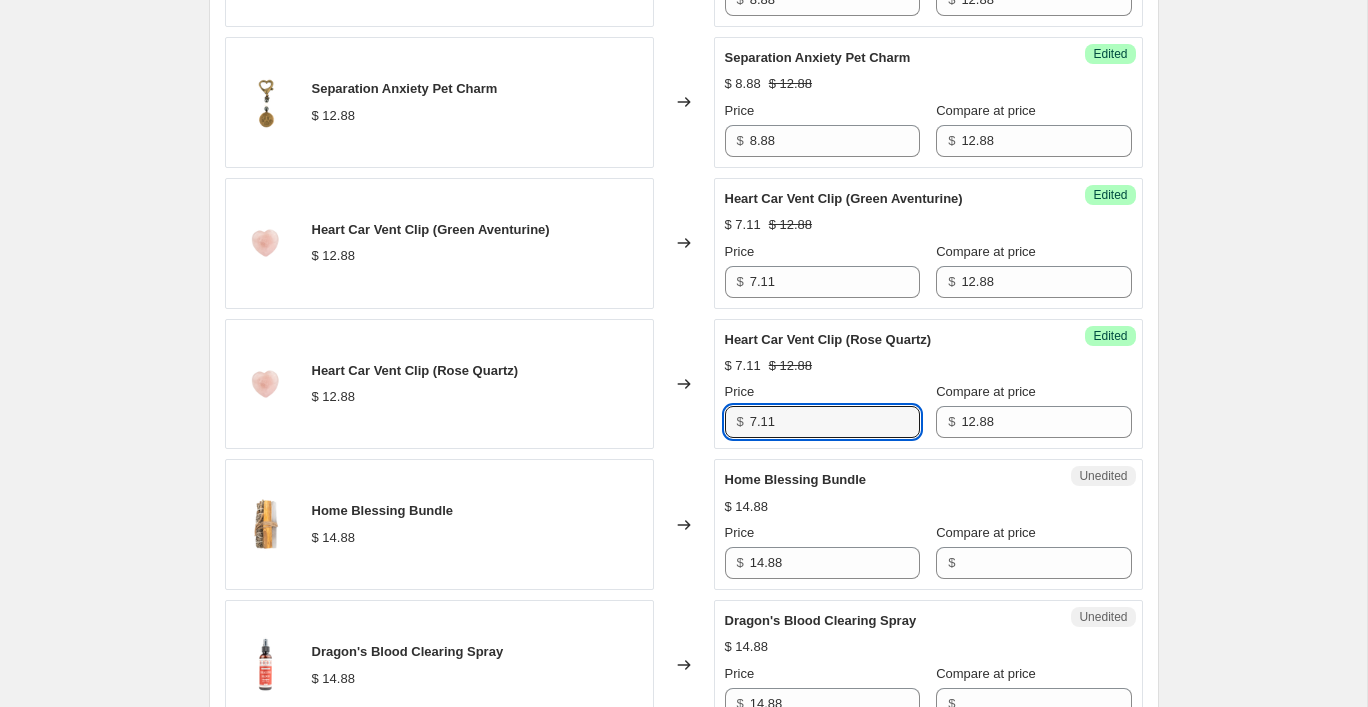 click on "Heart Car Vent Clip (Rose Quartz) $[PRICE] Changed to Success Edited Heart Car Vent Clip (Rose Quartz) $[PRICE] $[PRICE] Price $[PRICE] Compare at price $[PRICE]" at bounding box center [684, 384] 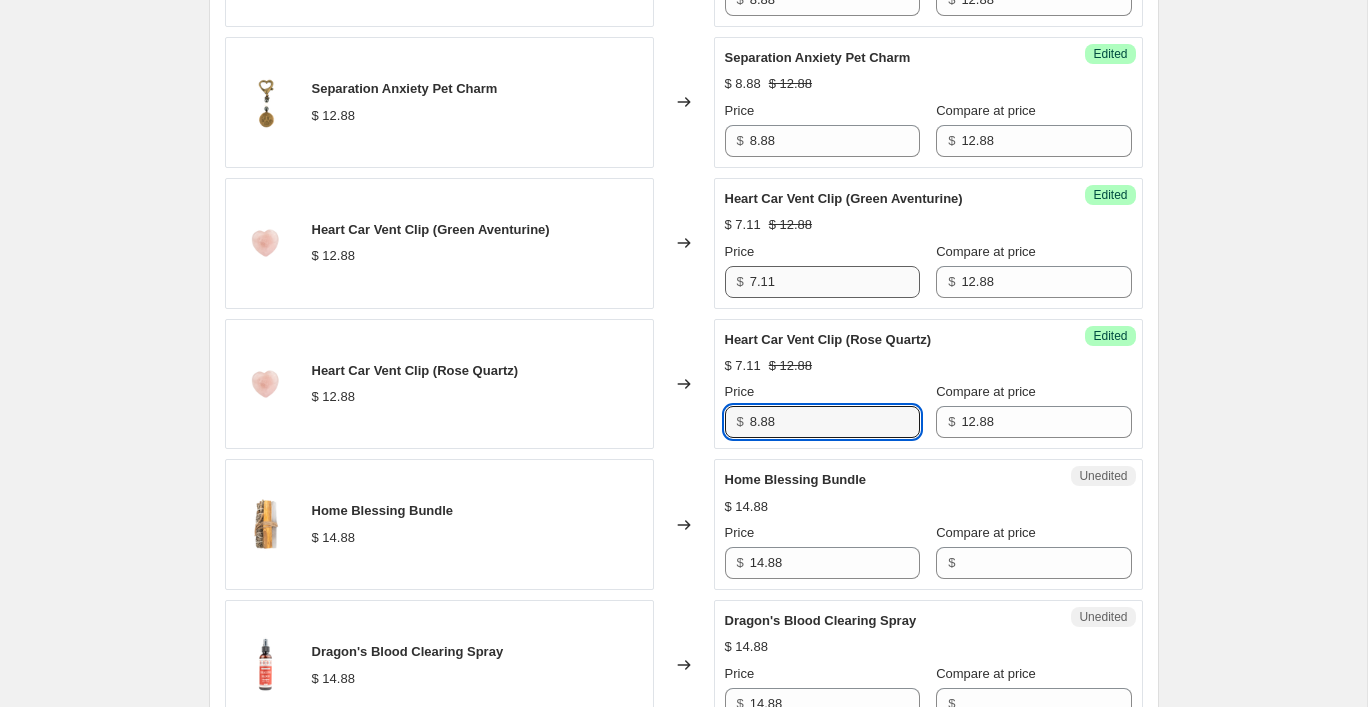 type on "8.88" 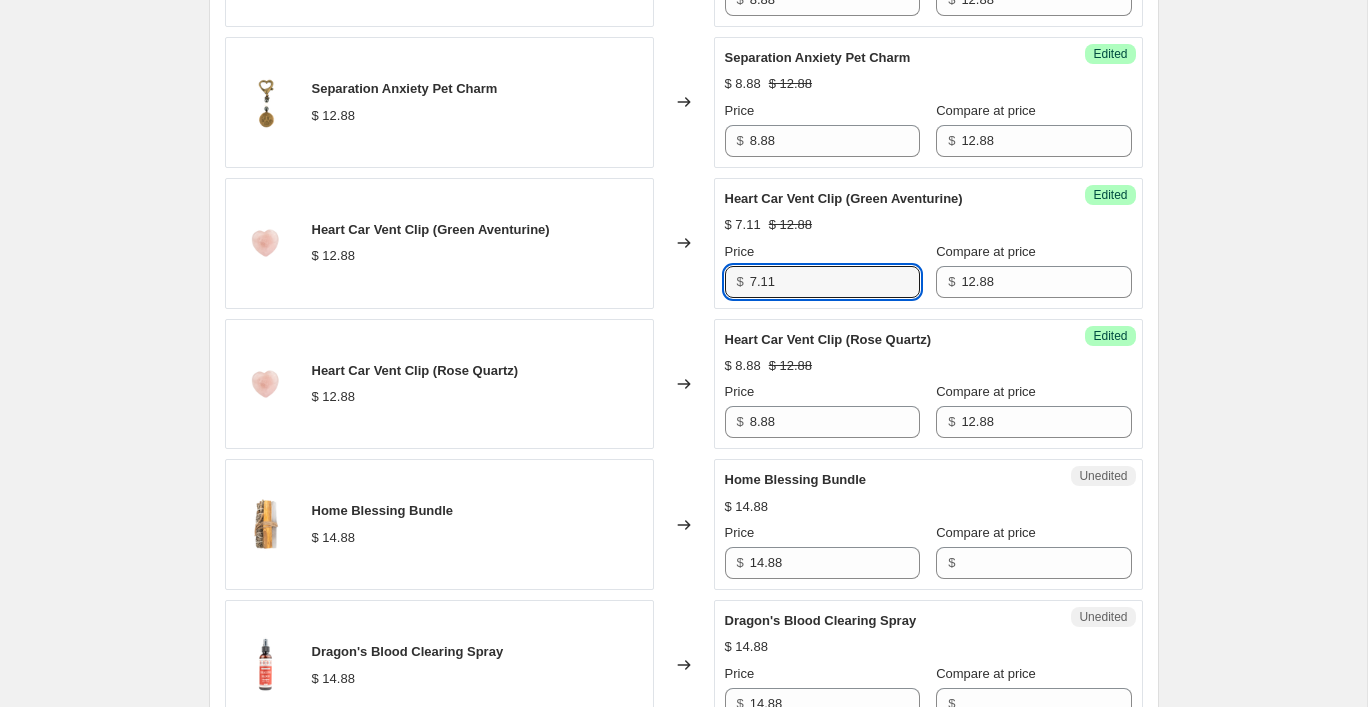 drag, startPoint x: 776, startPoint y: 285, endPoint x: 720, endPoint y: 281, distance: 56.142673 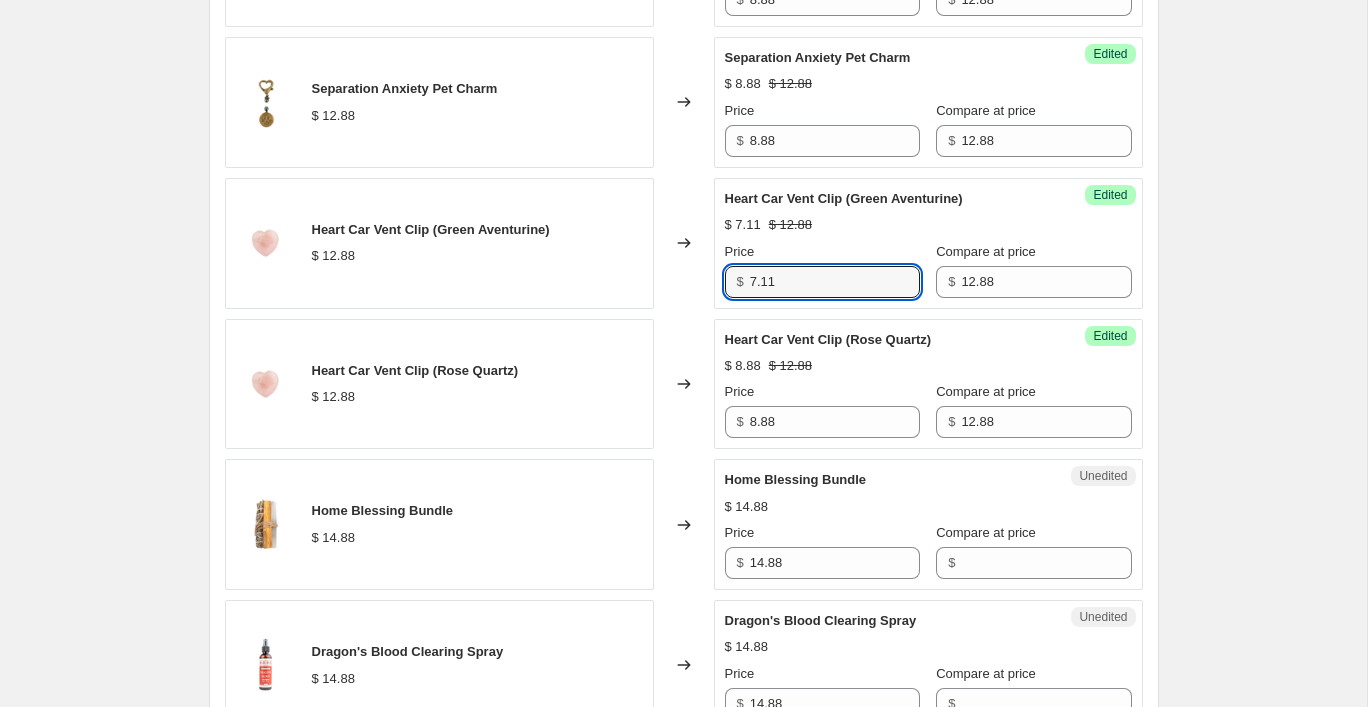 click on "Success Edited Heart Car Vent Clip (Green Aventurine) $[PRICE] $[PRICE] Price $[PRICE] Compare at price $[PRICE]" at bounding box center (928, 243) 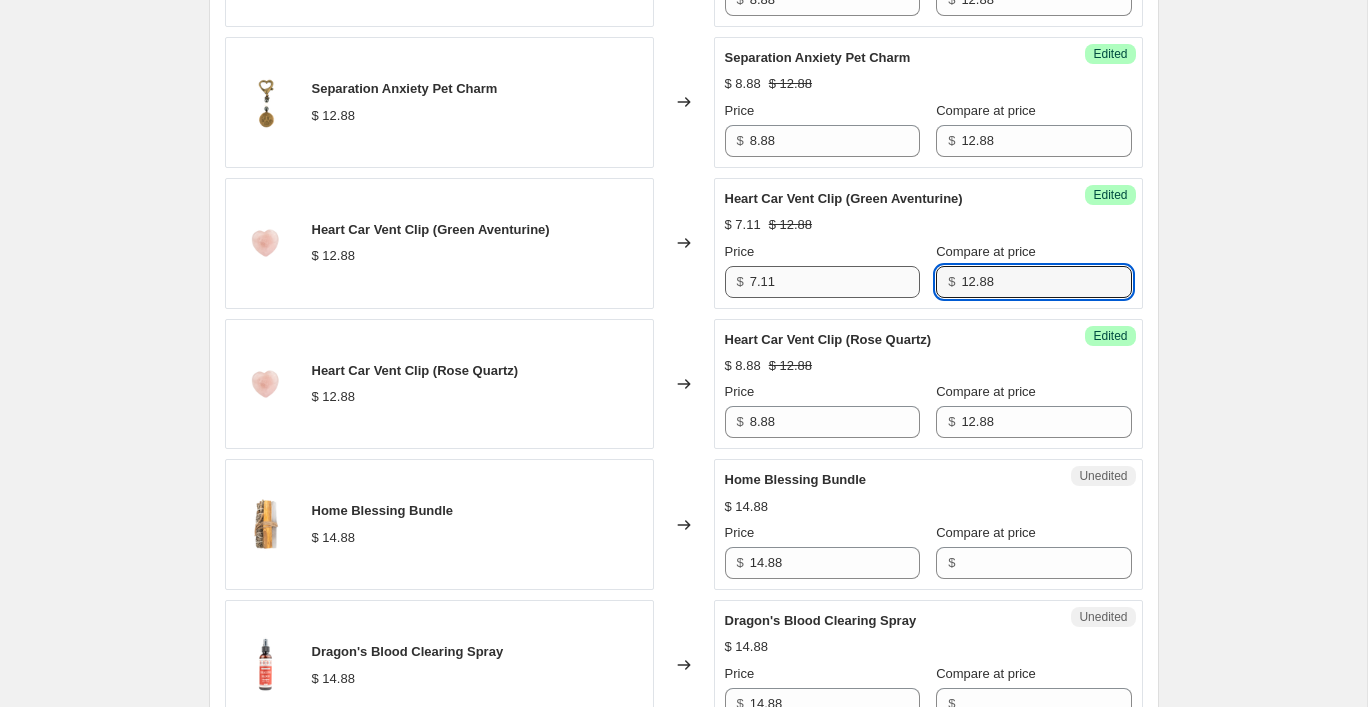 drag, startPoint x: 1006, startPoint y: 283, endPoint x: 811, endPoint y: 267, distance: 195.6553 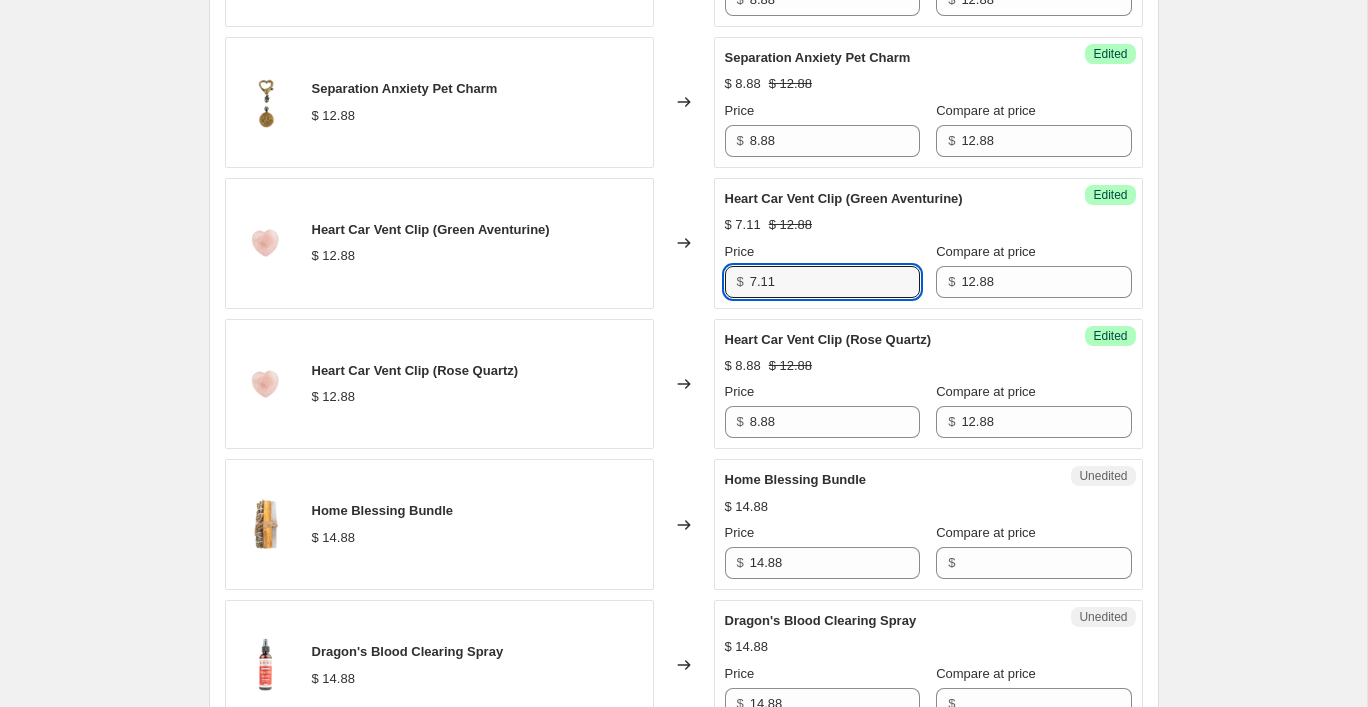 drag, startPoint x: 781, startPoint y: 281, endPoint x: 685, endPoint y: 279, distance: 96.02083 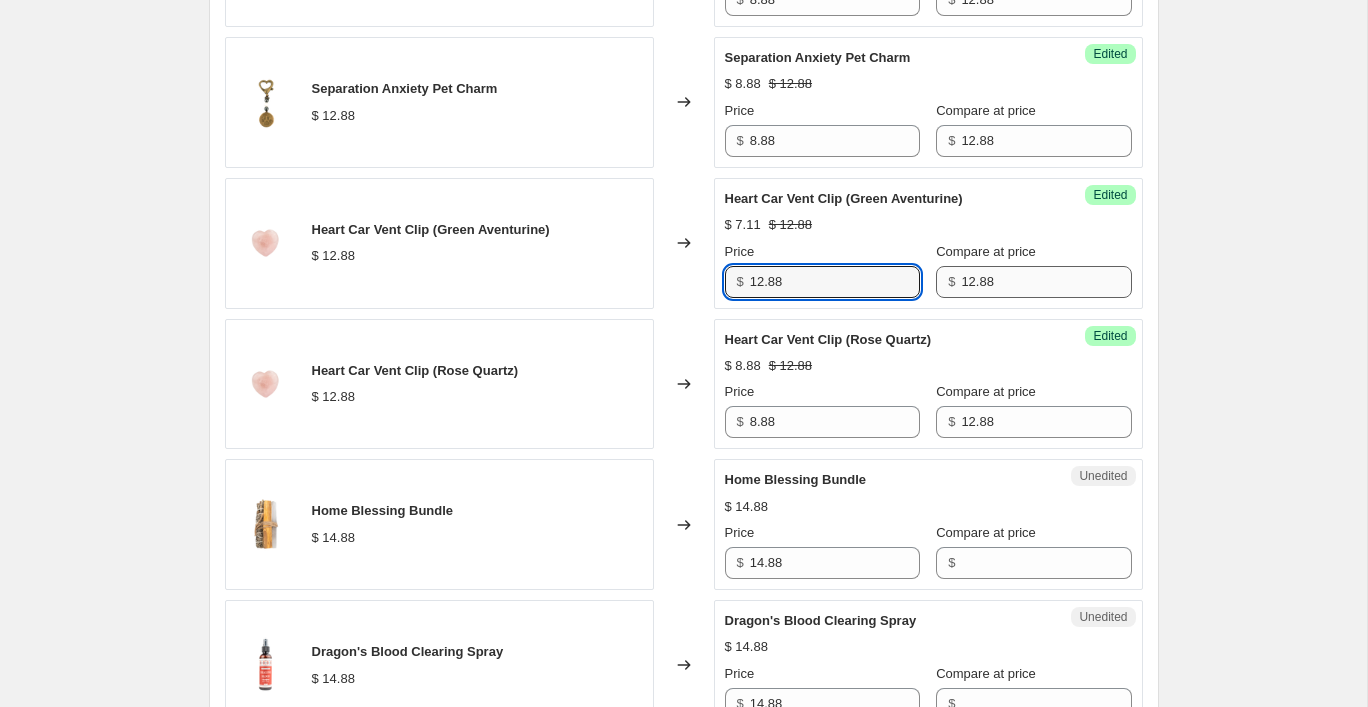 type on "12.88" 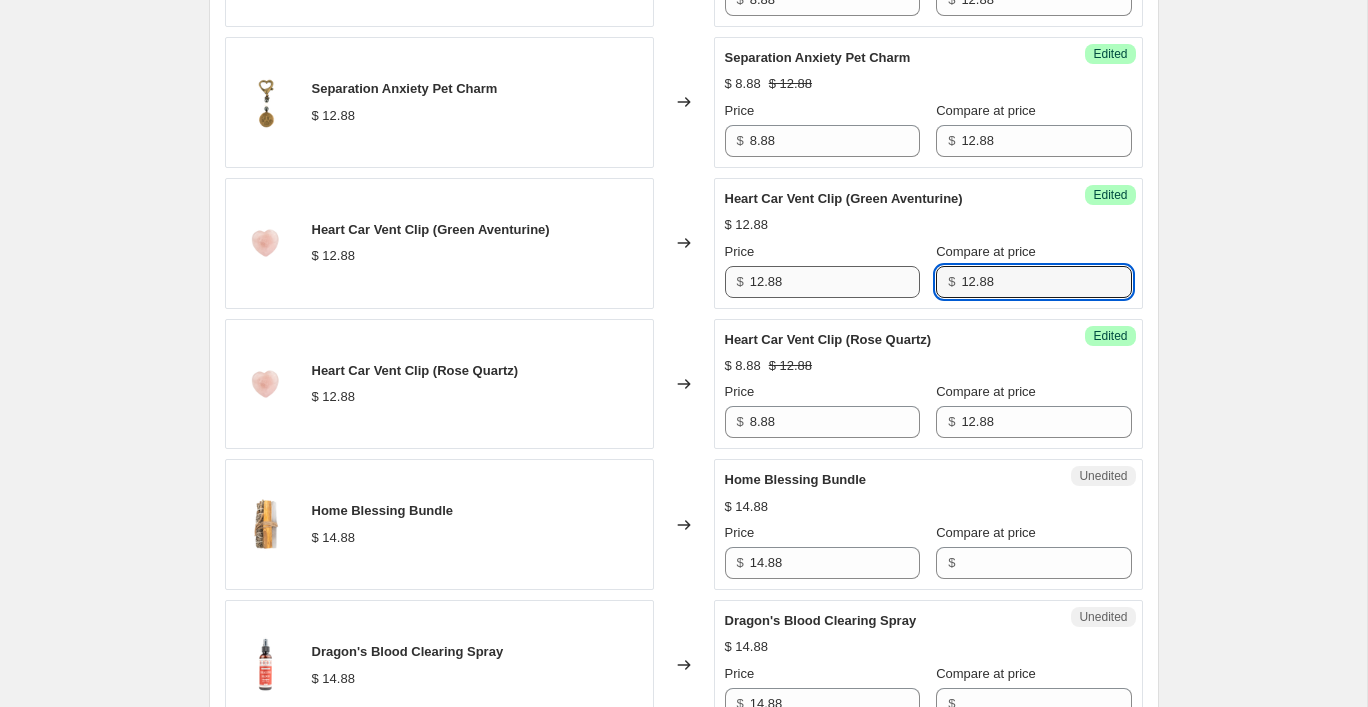 drag, startPoint x: 999, startPoint y: 277, endPoint x: 849, endPoint y: 277, distance: 150 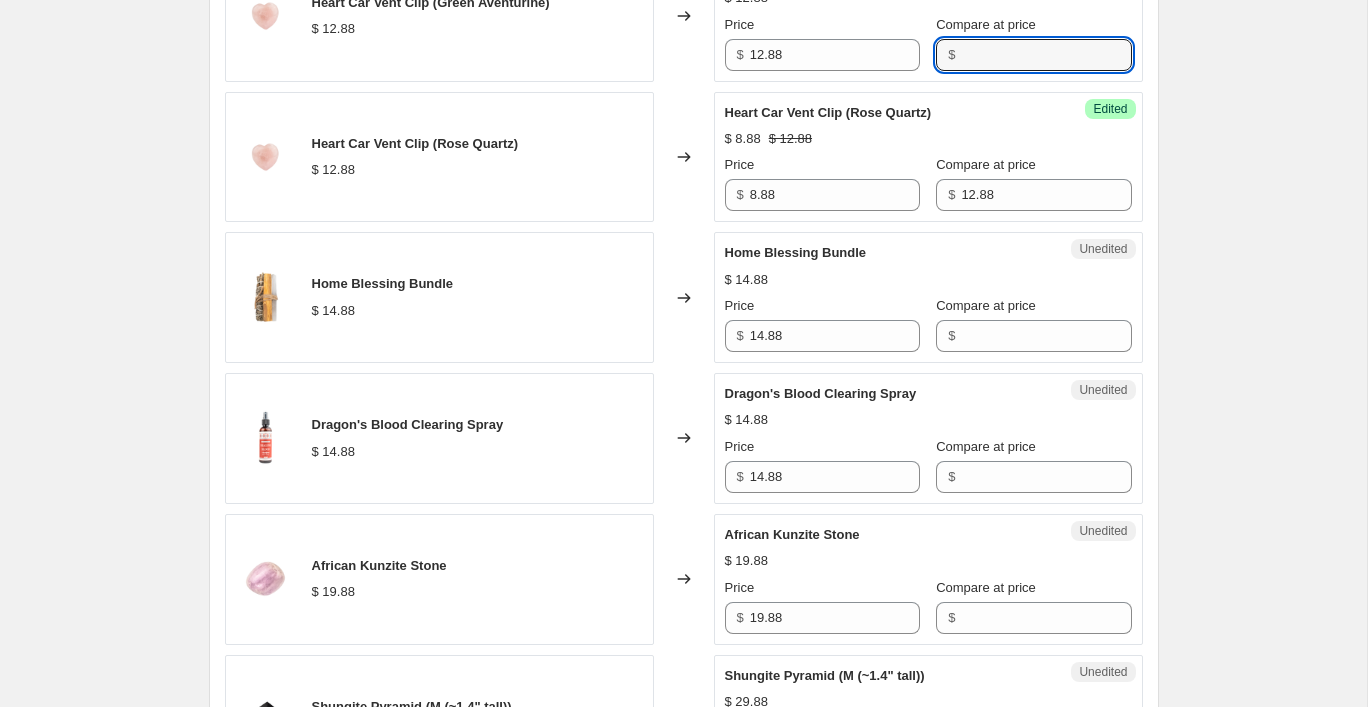 scroll, scrollTop: 1498, scrollLeft: 0, axis: vertical 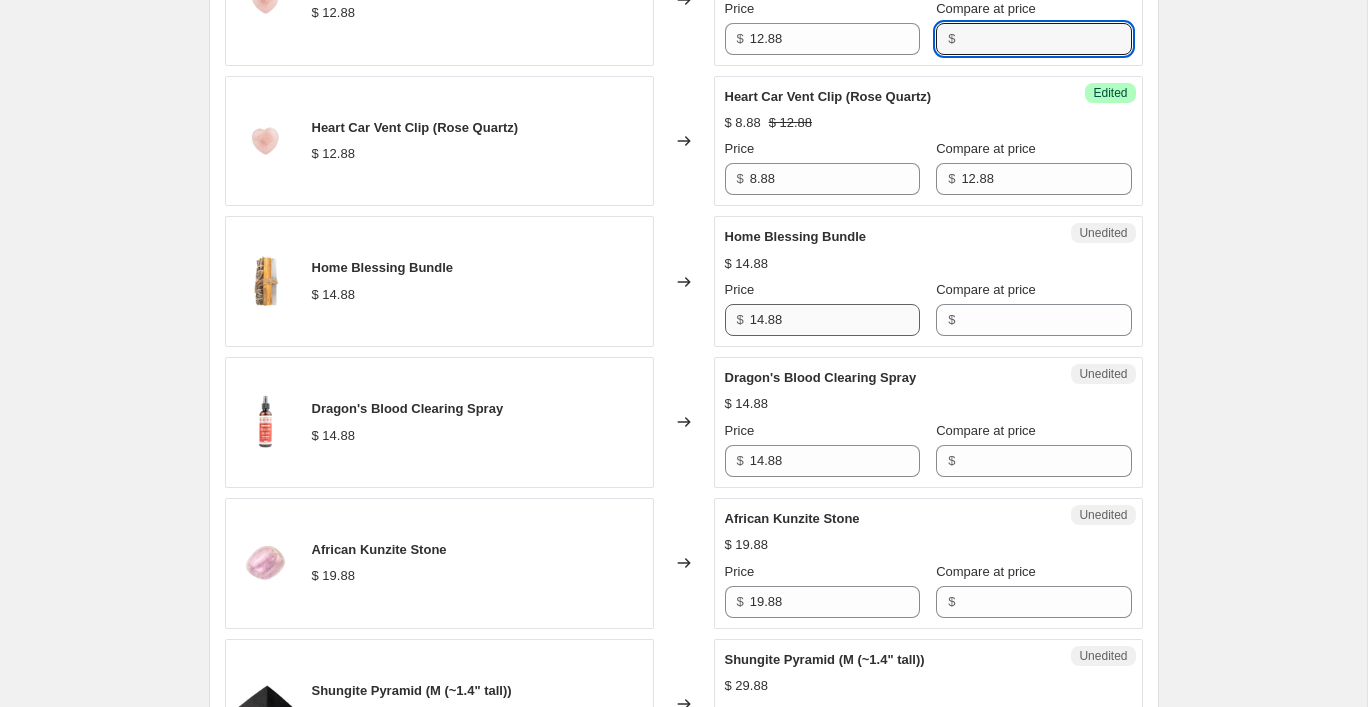 type 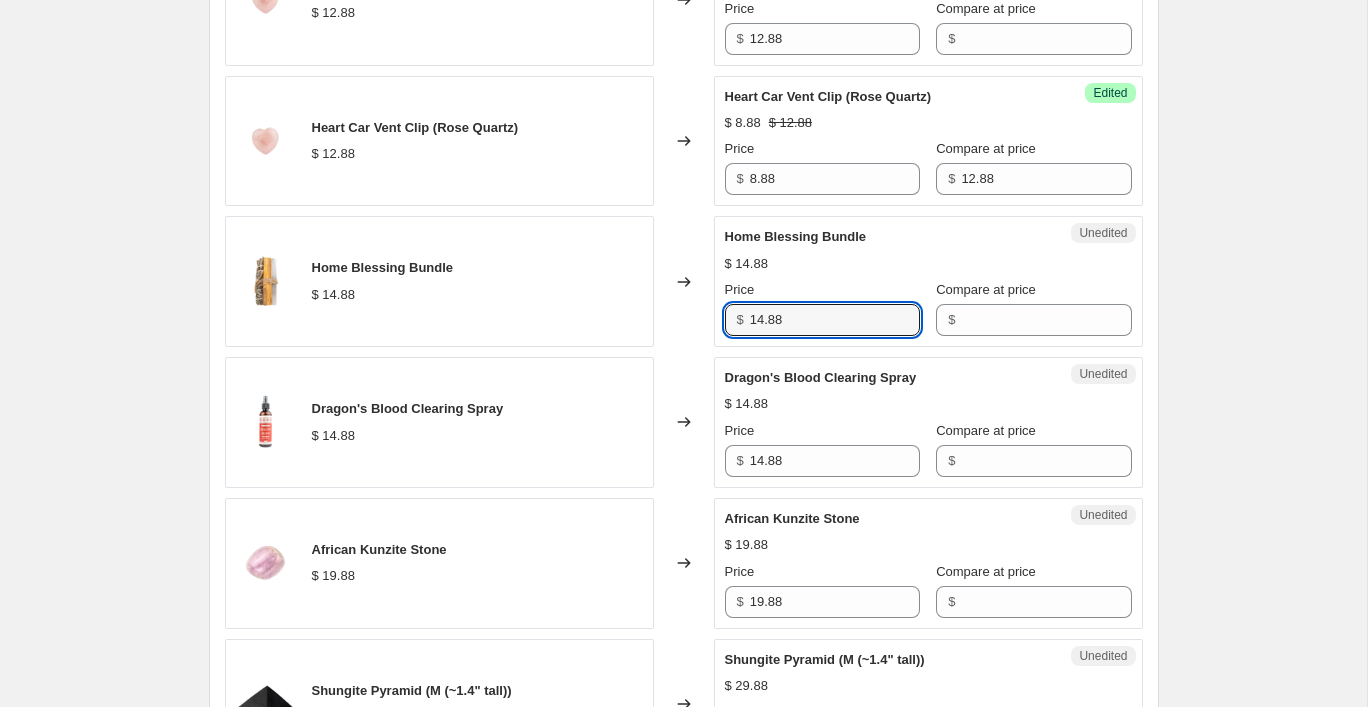 drag, startPoint x: 791, startPoint y: 318, endPoint x: 721, endPoint y: 317, distance: 70.00714 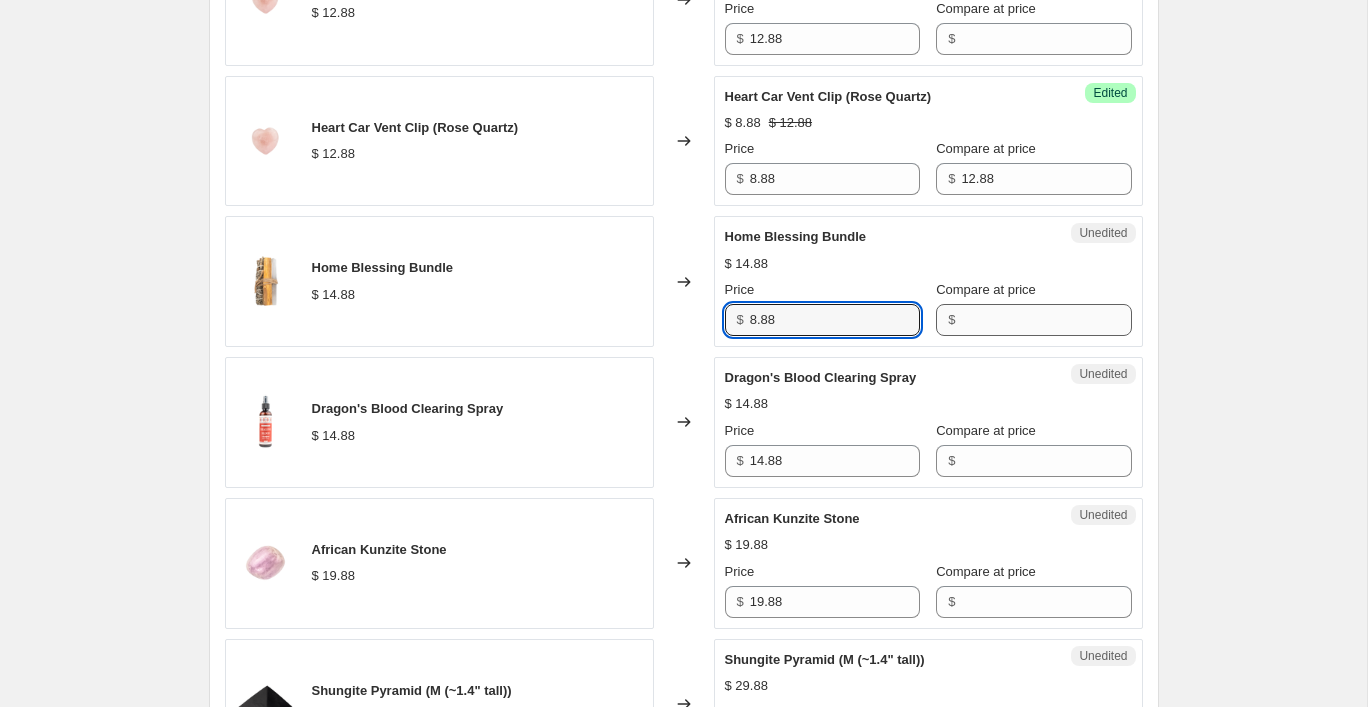 type on "8.88" 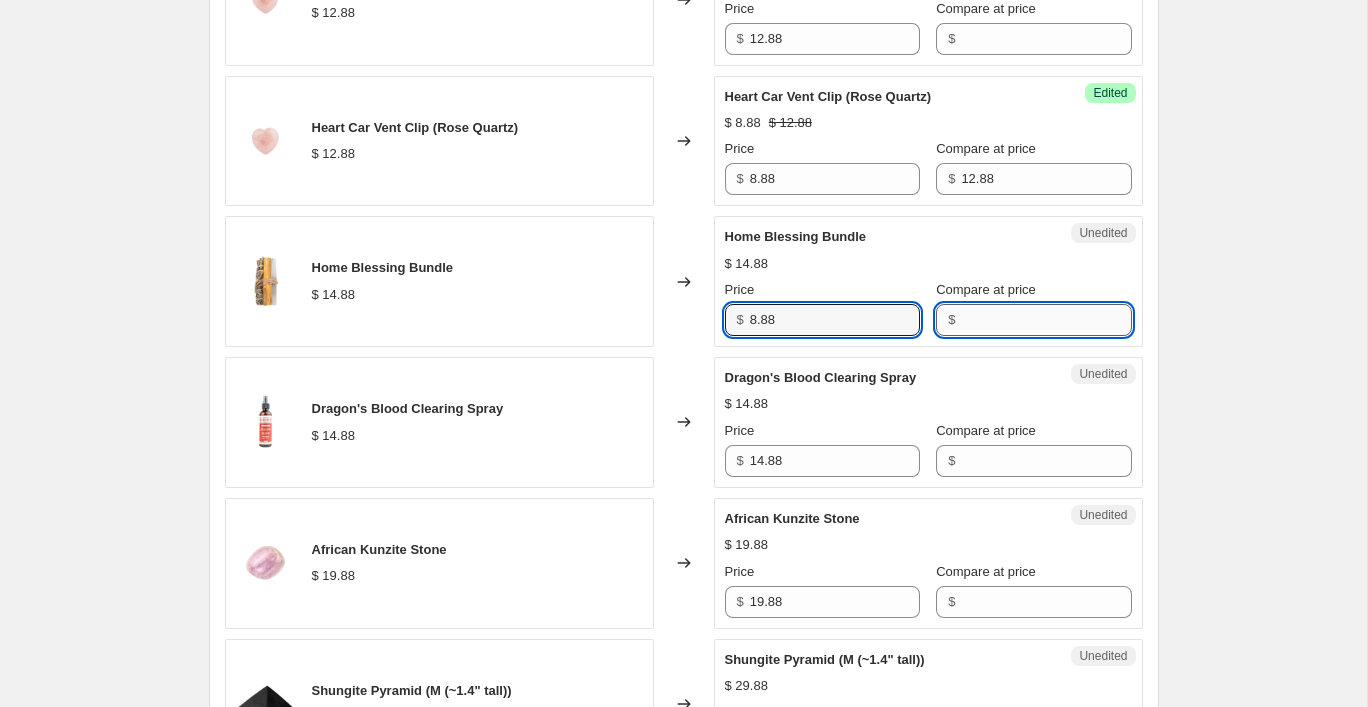 click on "Compare at price" at bounding box center (1046, 320) 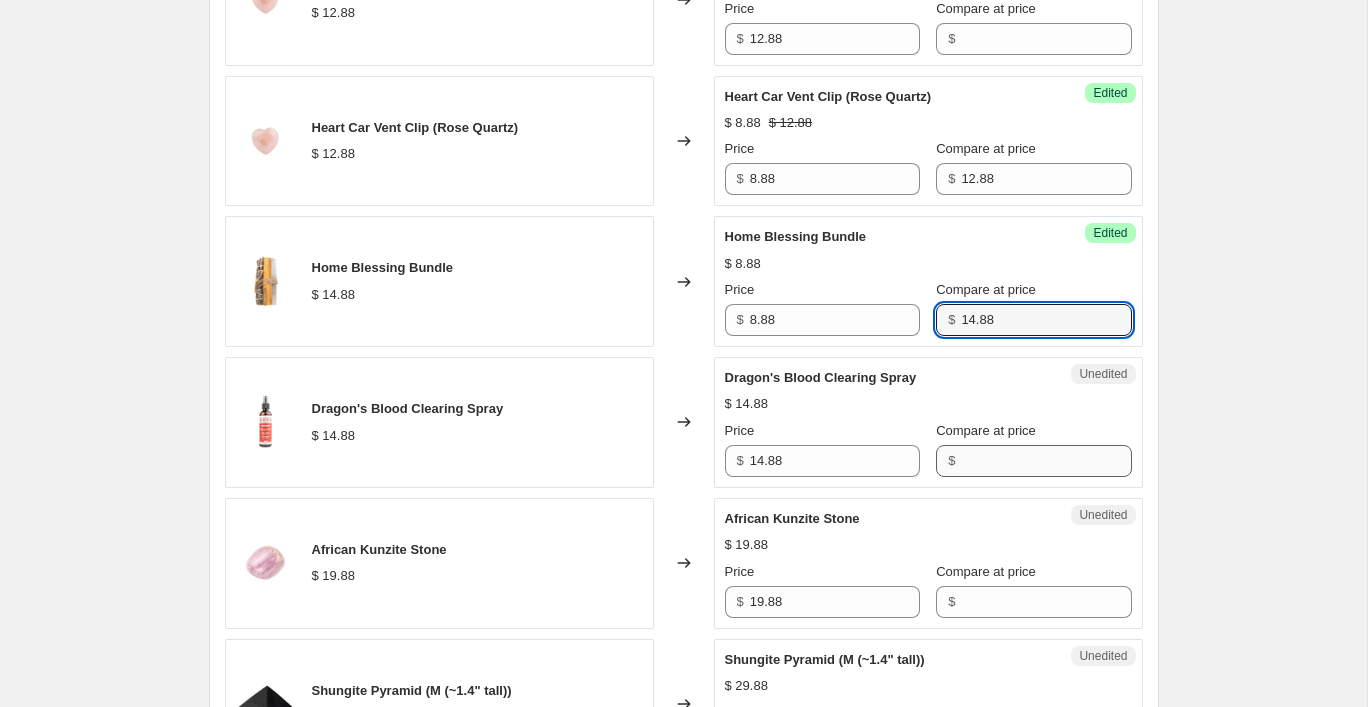 type on "14.88" 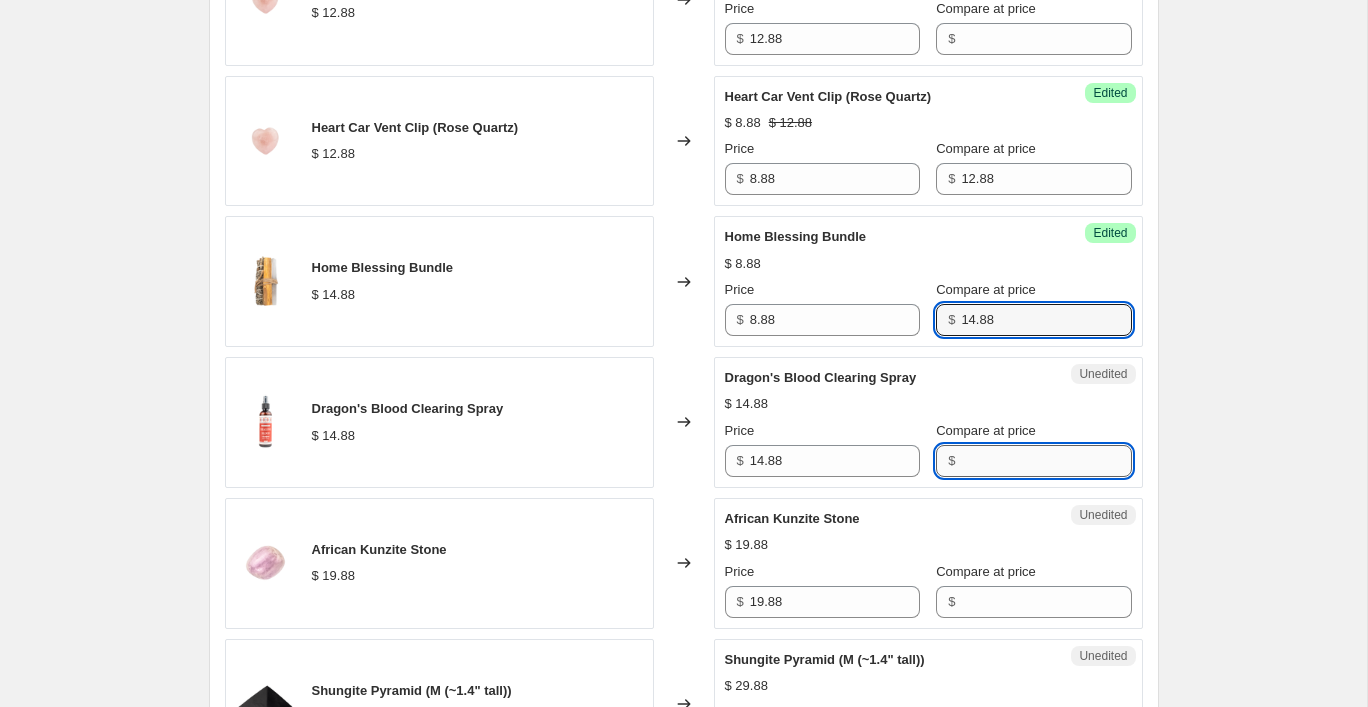 click on "Compare at price" at bounding box center (1046, 461) 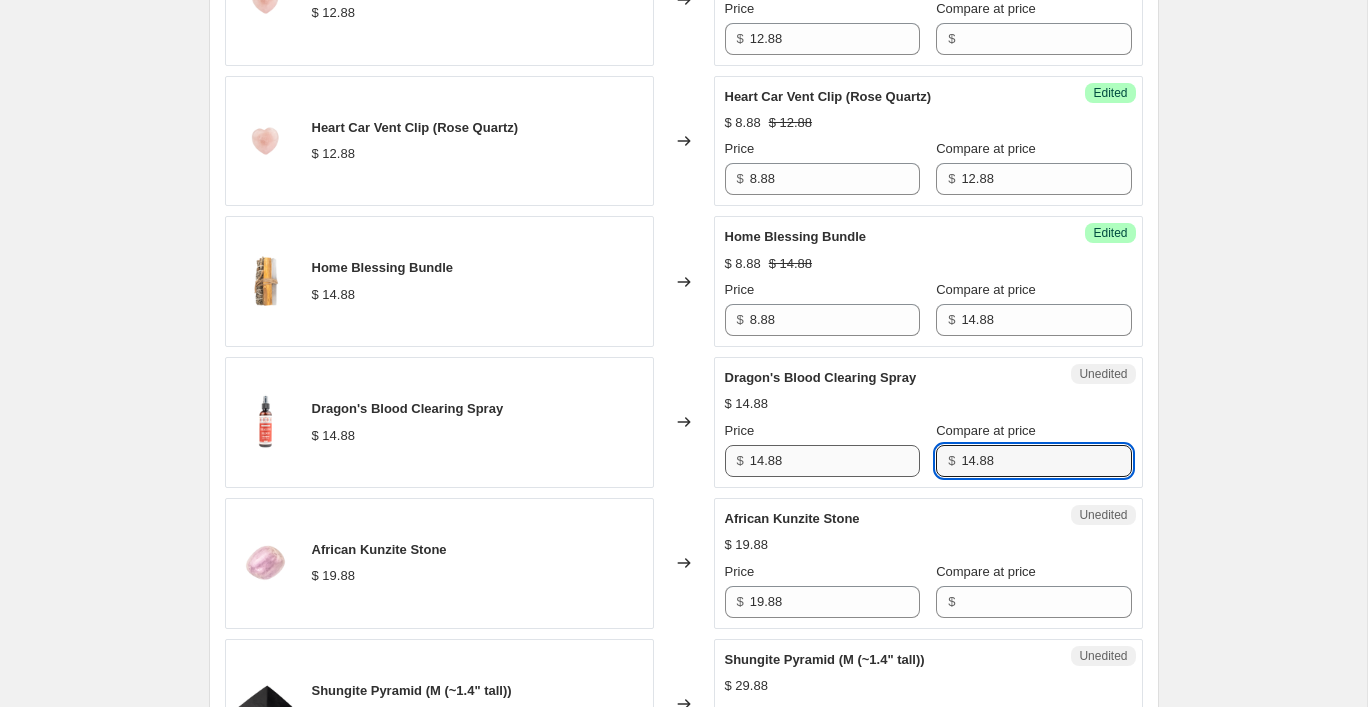 type on "14.88" 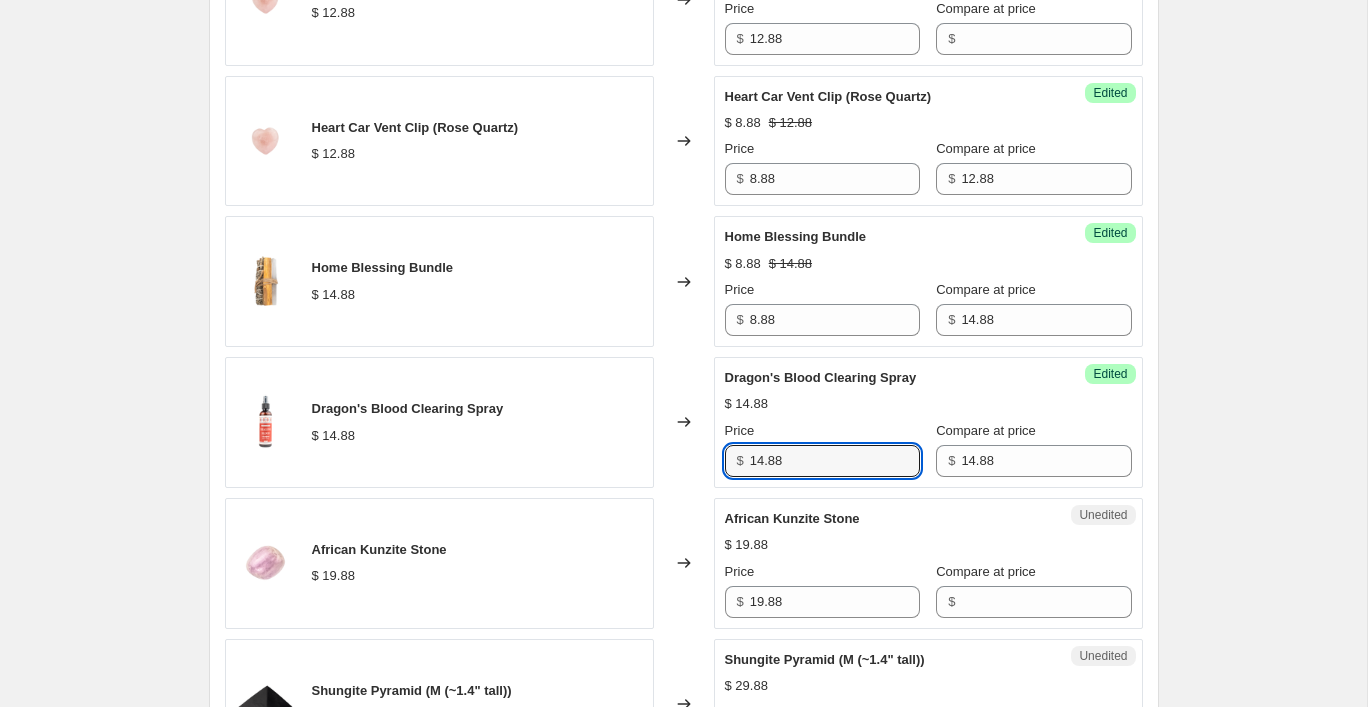 drag, startPoint x: 806, startPoint y: 464, endPoint x: 728, endPoint y: 461, distance: 78.05767 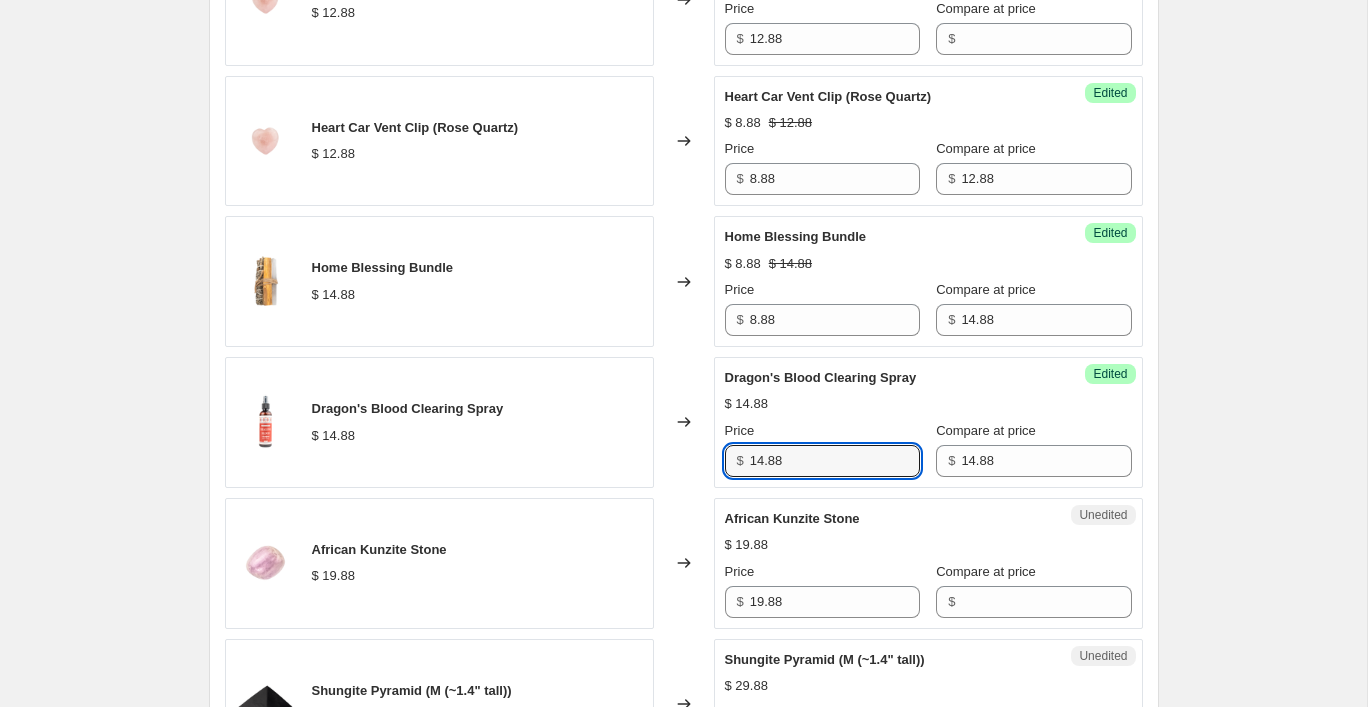 click on "$ 14.88" at bounding box center (822, 461) 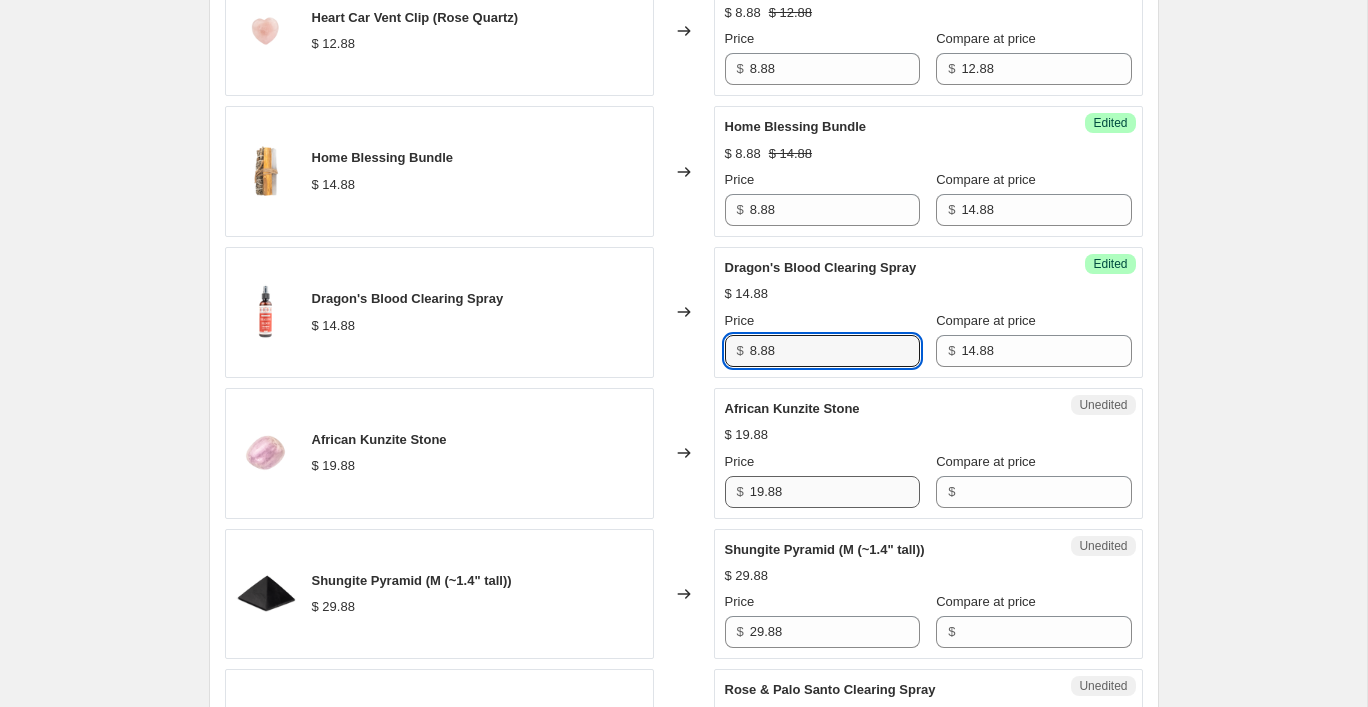 scroll, scrollTop: 1624, scrollLeft: 0, axis: vertical 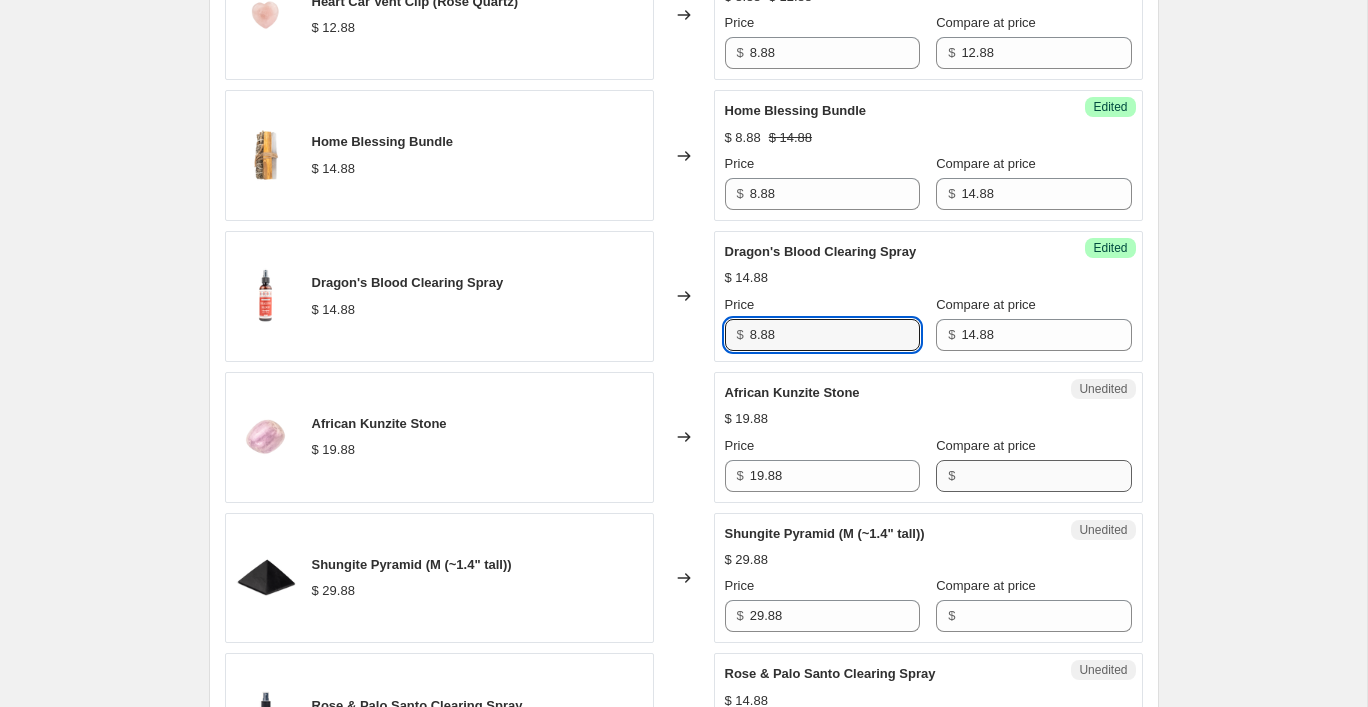 type on "8.88" 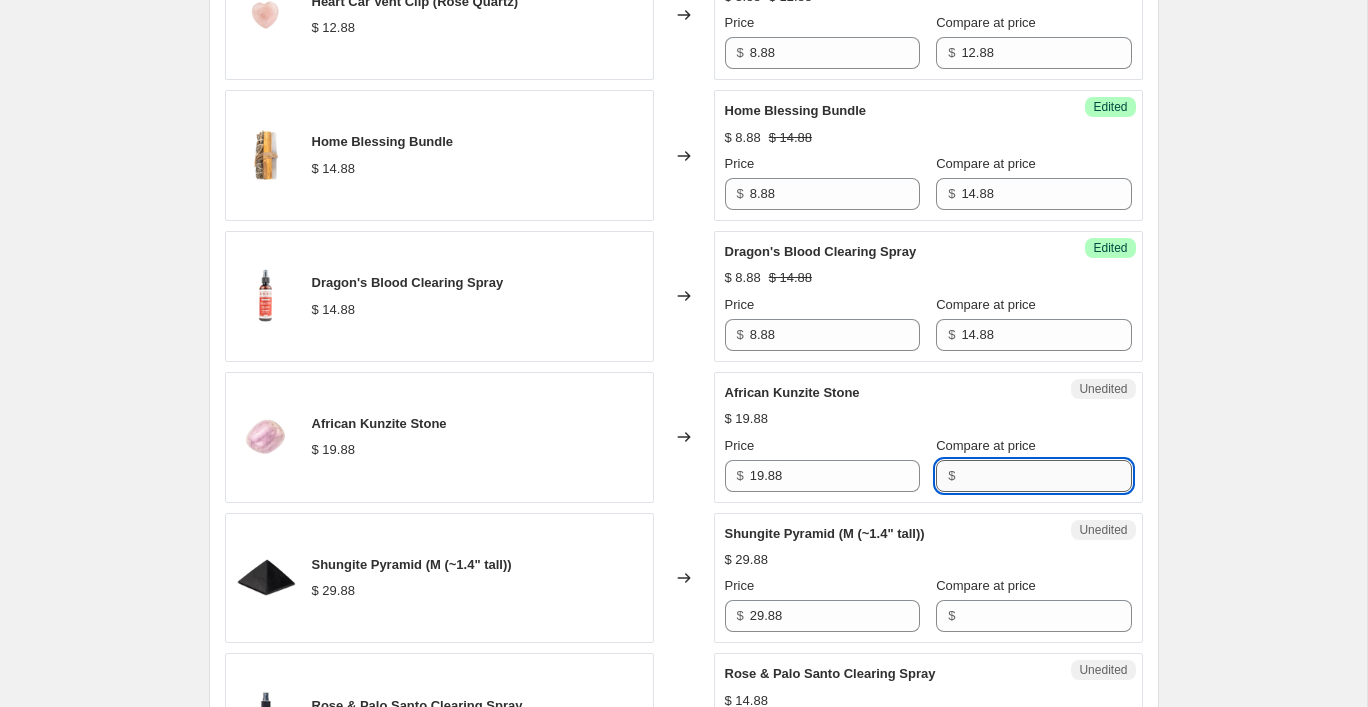 click on "Compare at price" at bounding box center [1046, 476] 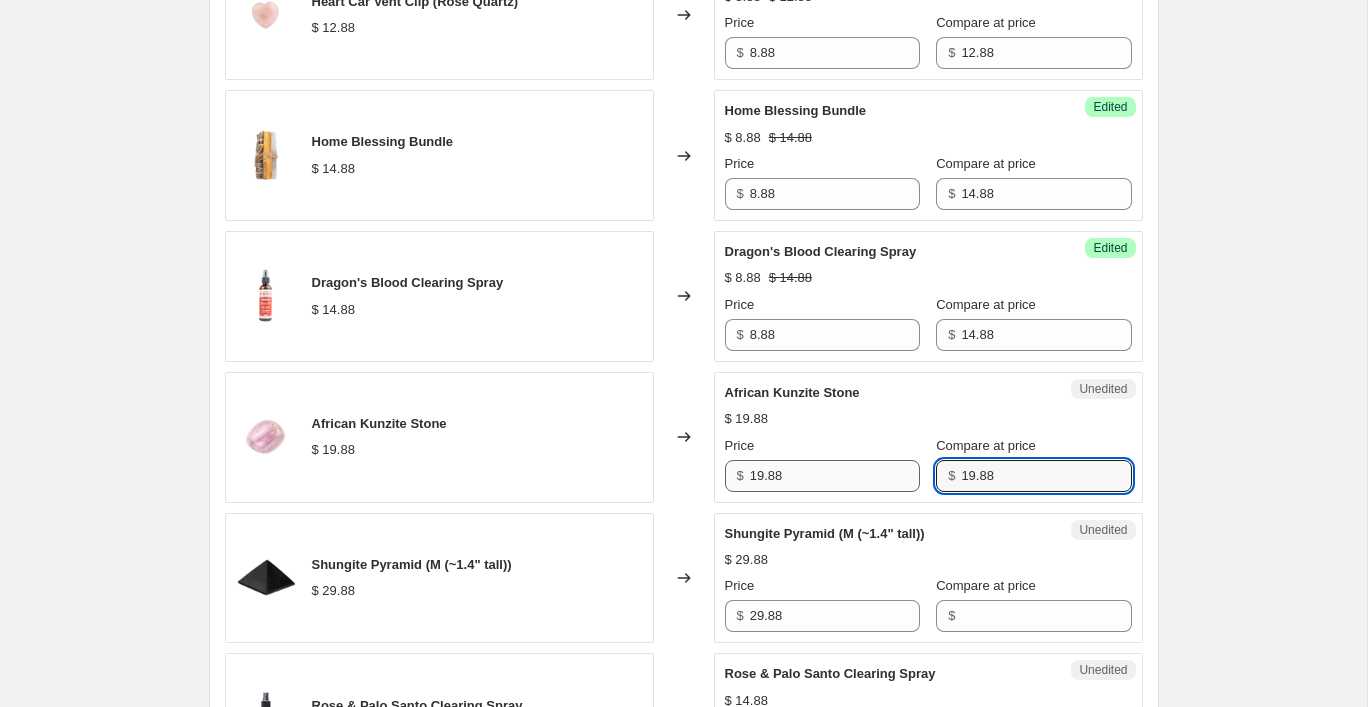 type on "19.88" 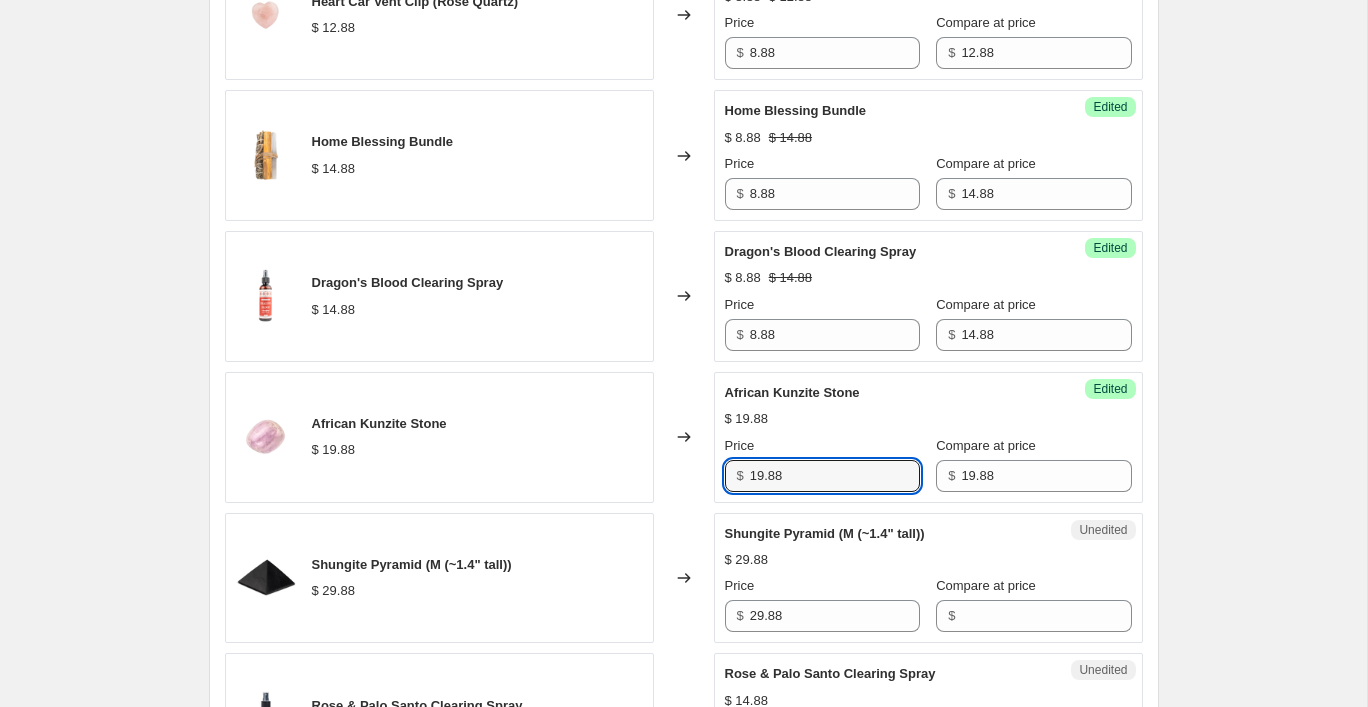 drag, startPoint x: 832, startPoint y: 482, endPoint x: 731, endPoint y: 482, distance: 101 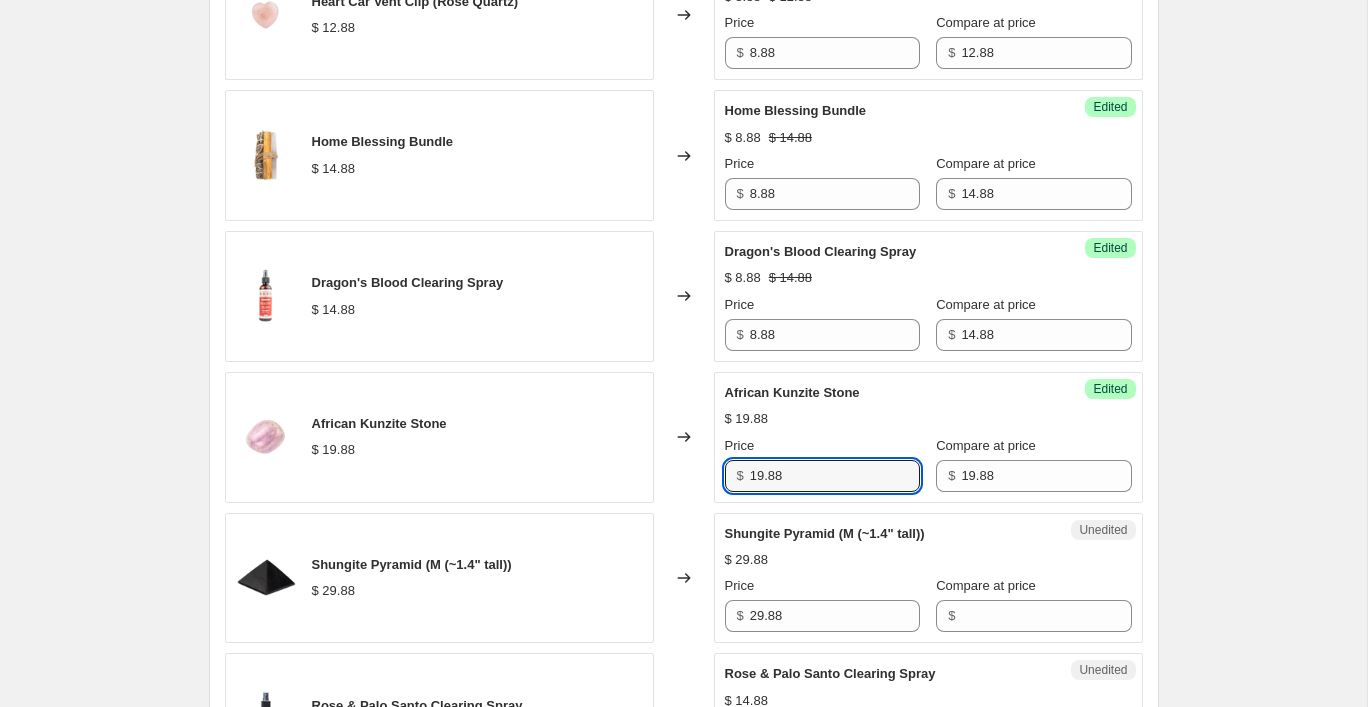 click on "$ 19.88" at bounding box center [822, 476] 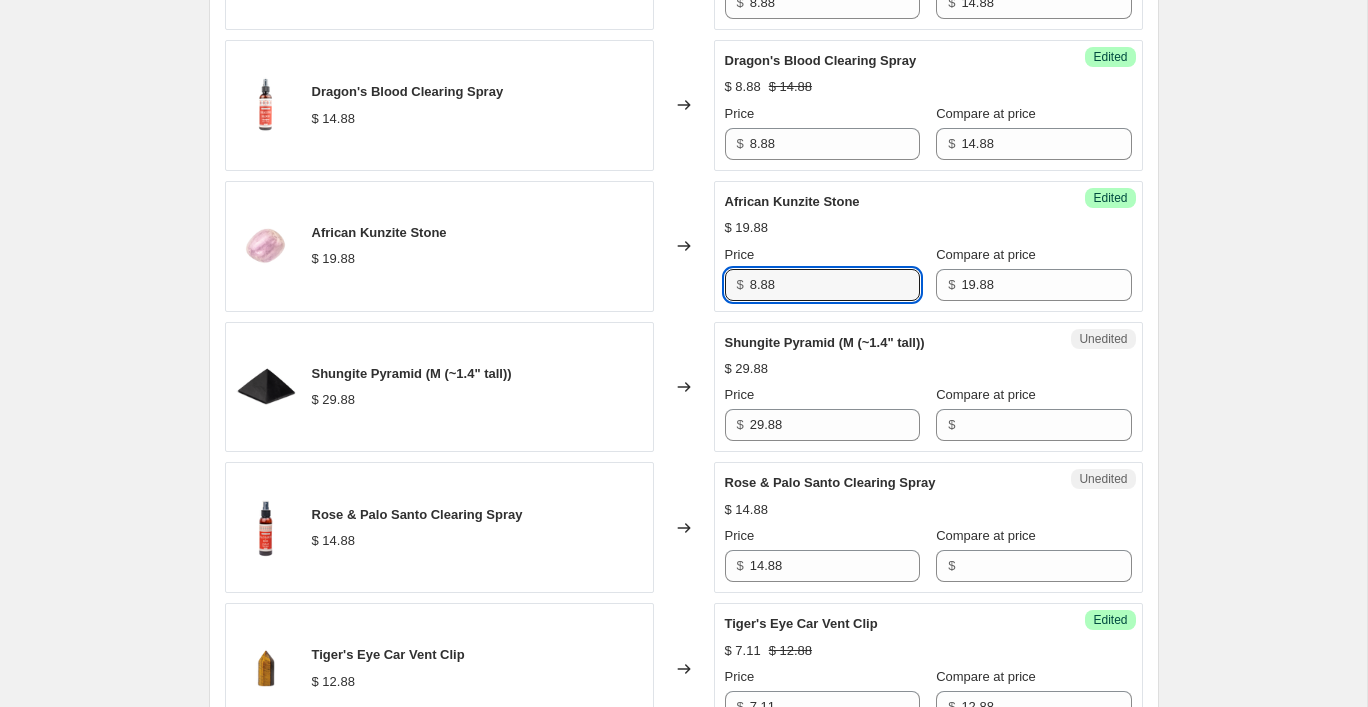 scroll, scrollTop: 1827, scrollLeft: 0, axis: vertical 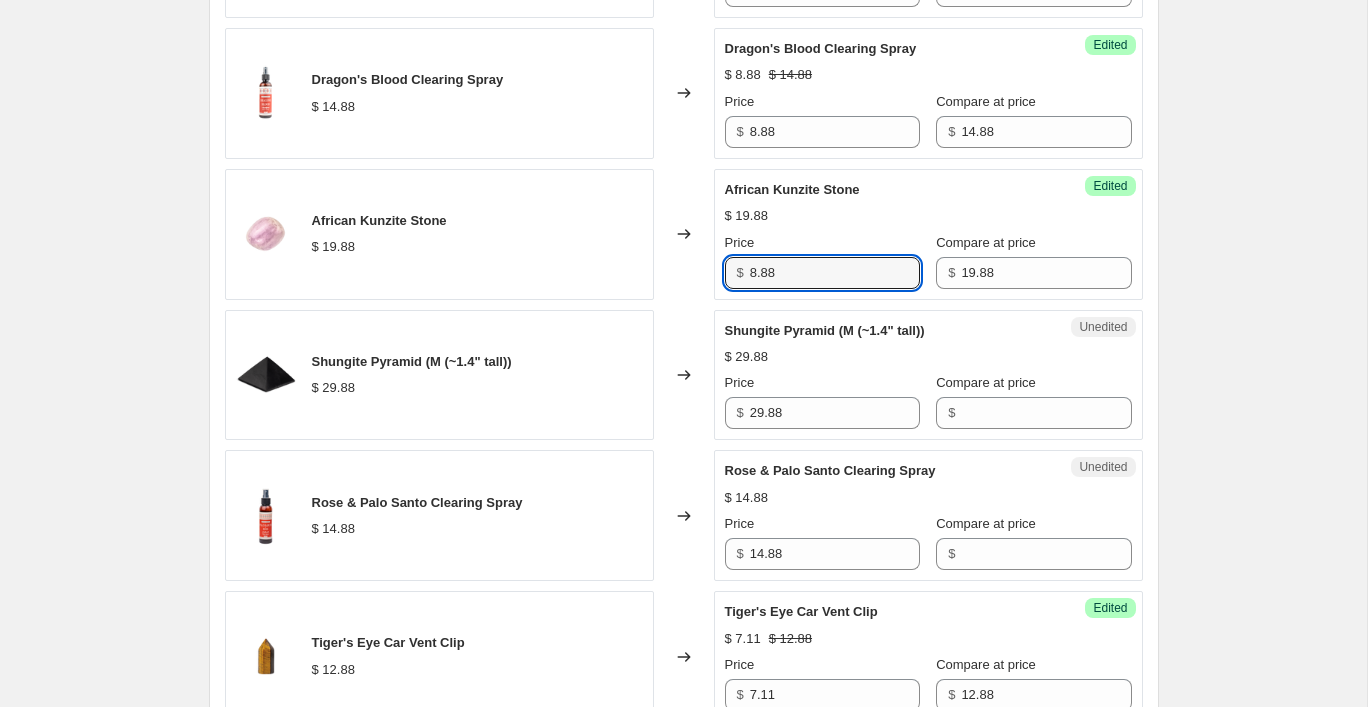 type on "8.88" 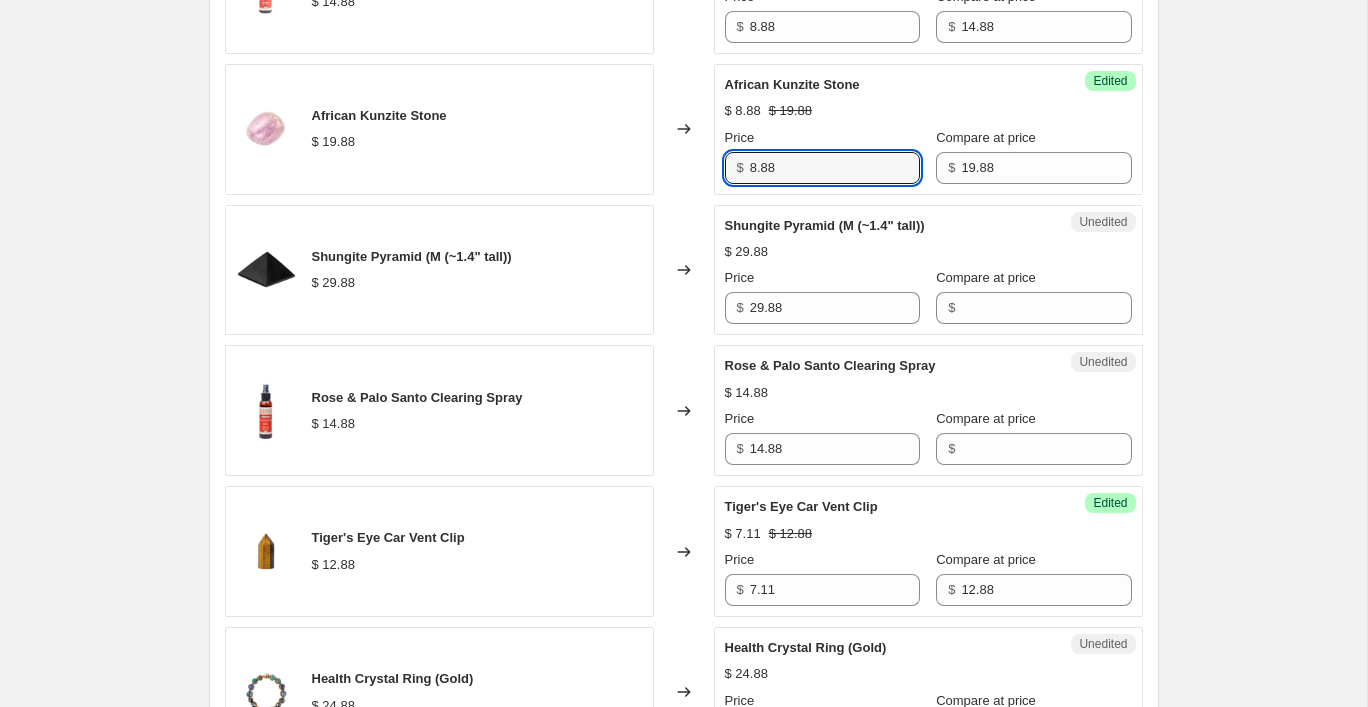scroll, scrollTop: 1933, scrollLeft: 0, axis: vertical 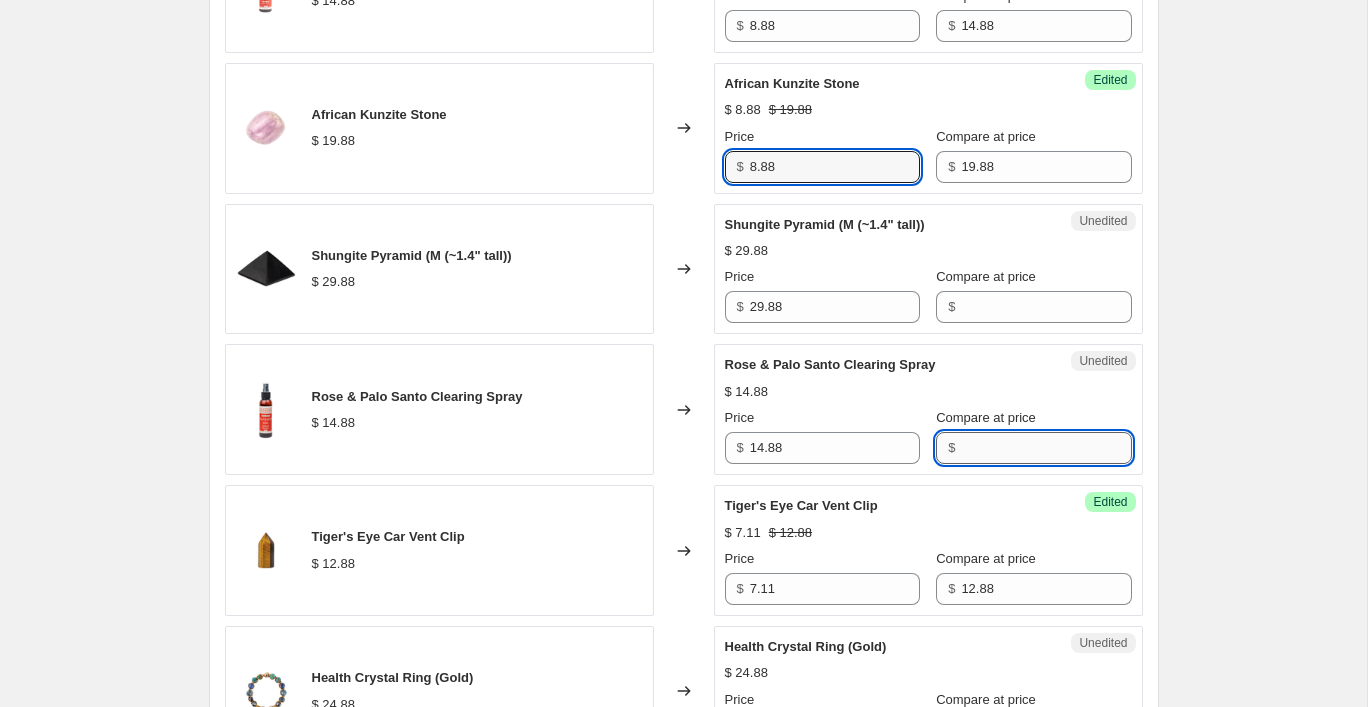 click on "Compare at price" at bounding box center (1046, 448) 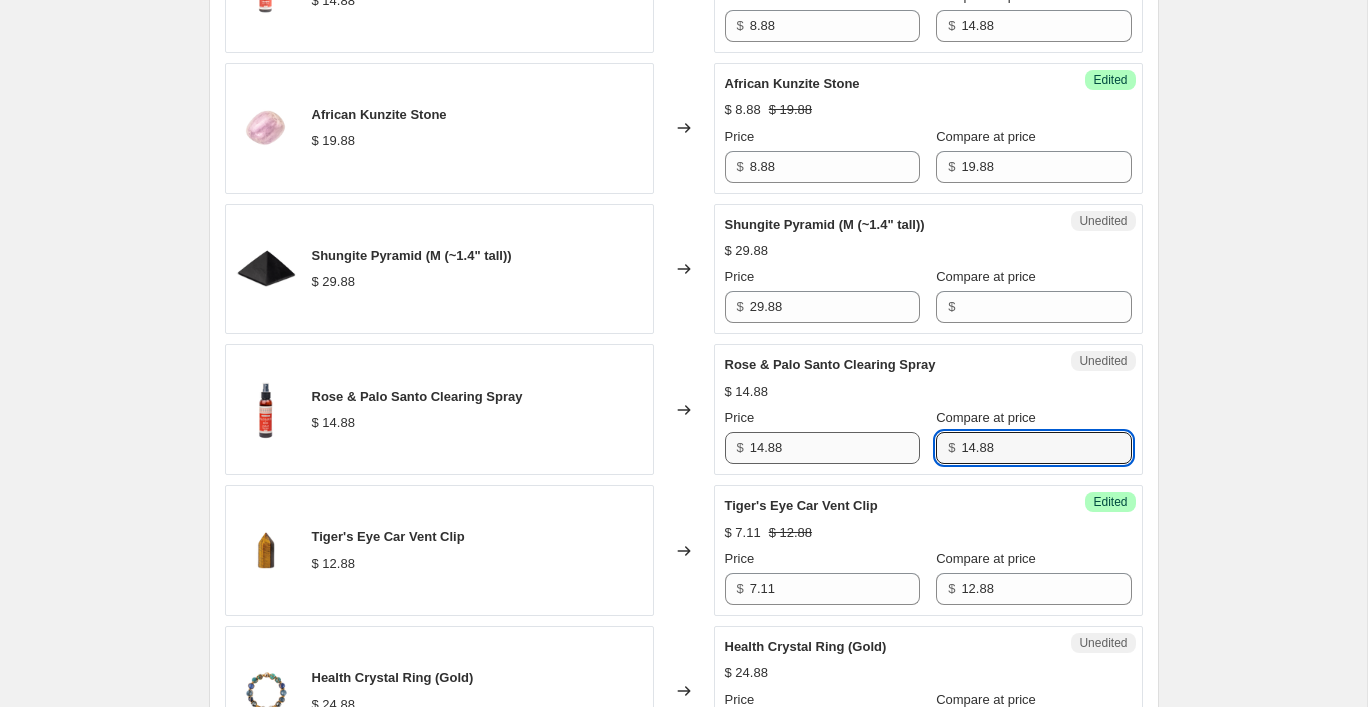 type on "14.88" 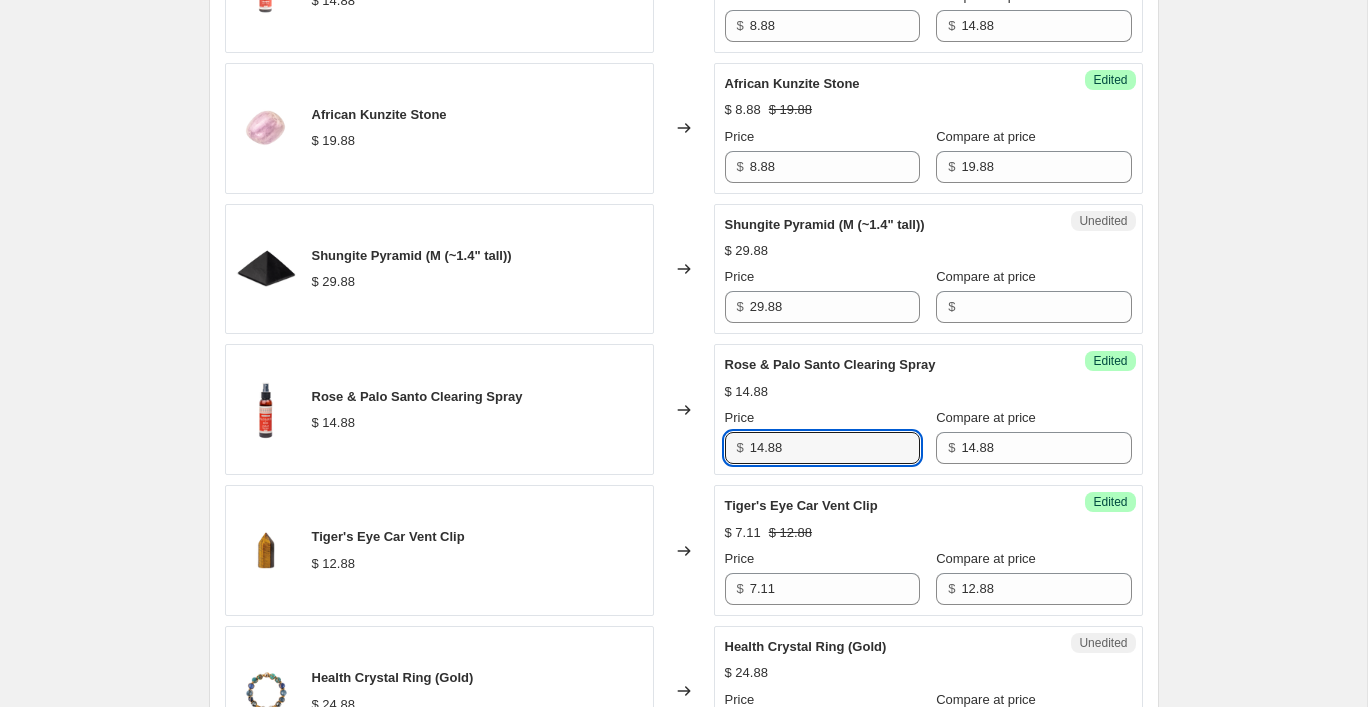 drag, startPoint x: 793, startPoint y: 453, endPoint x: 718, endPoint y: 453, distance: 75 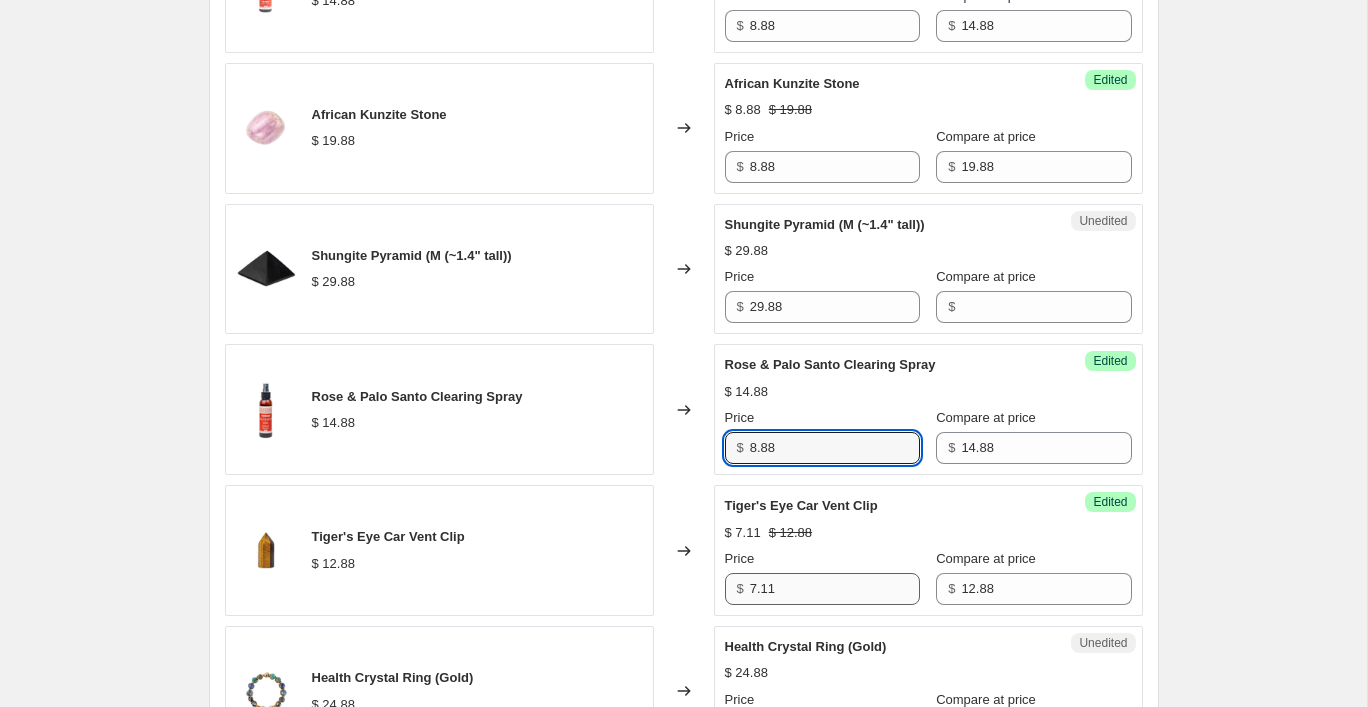 type on "8.88" 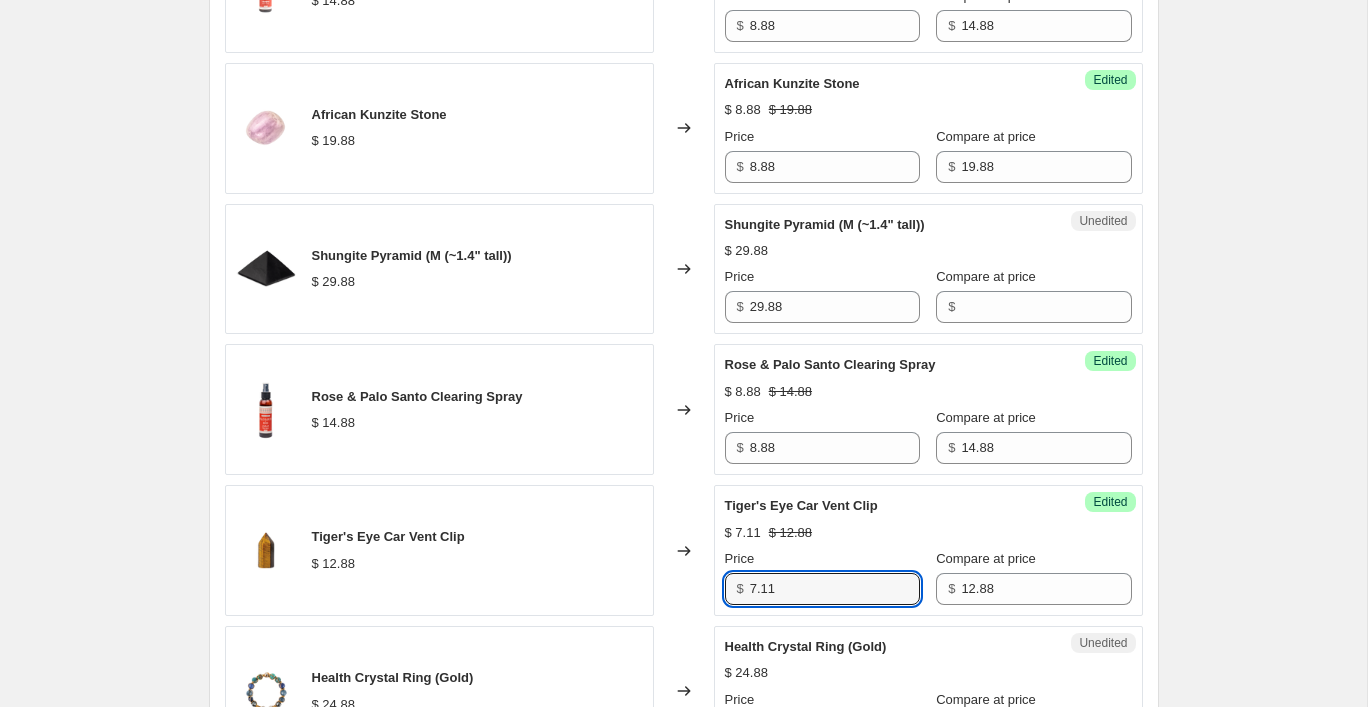 drag, startPoint x: 797, startPoint y: 594, endPoint x: 688, endPoint y: 579, distance: 110.02727 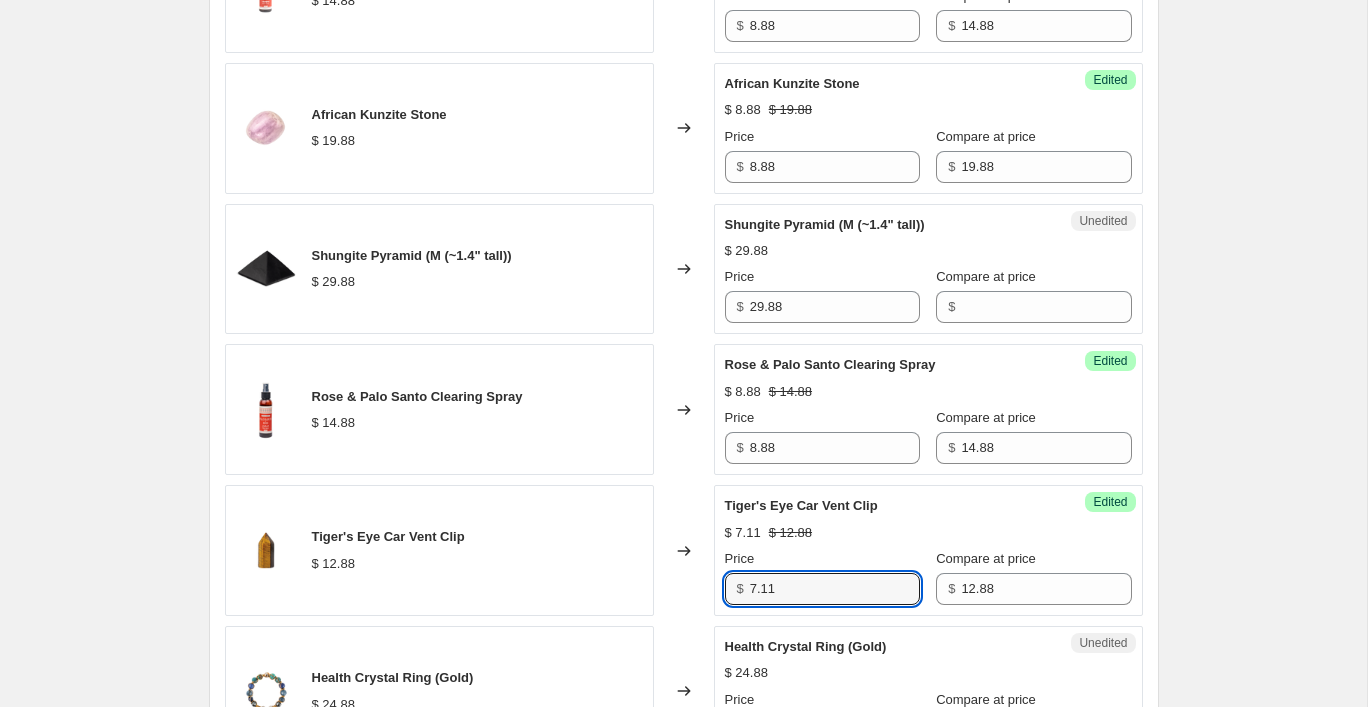 click on "Tiger's Eye Car Vent Clip $ 12.88 Changed to Success Edited Tiger's Eye Car Vent Clip $ 7.11 $ 12.88 Price $ 7.11 Compare at price $ 12.88" at bounding box center [684, 550] 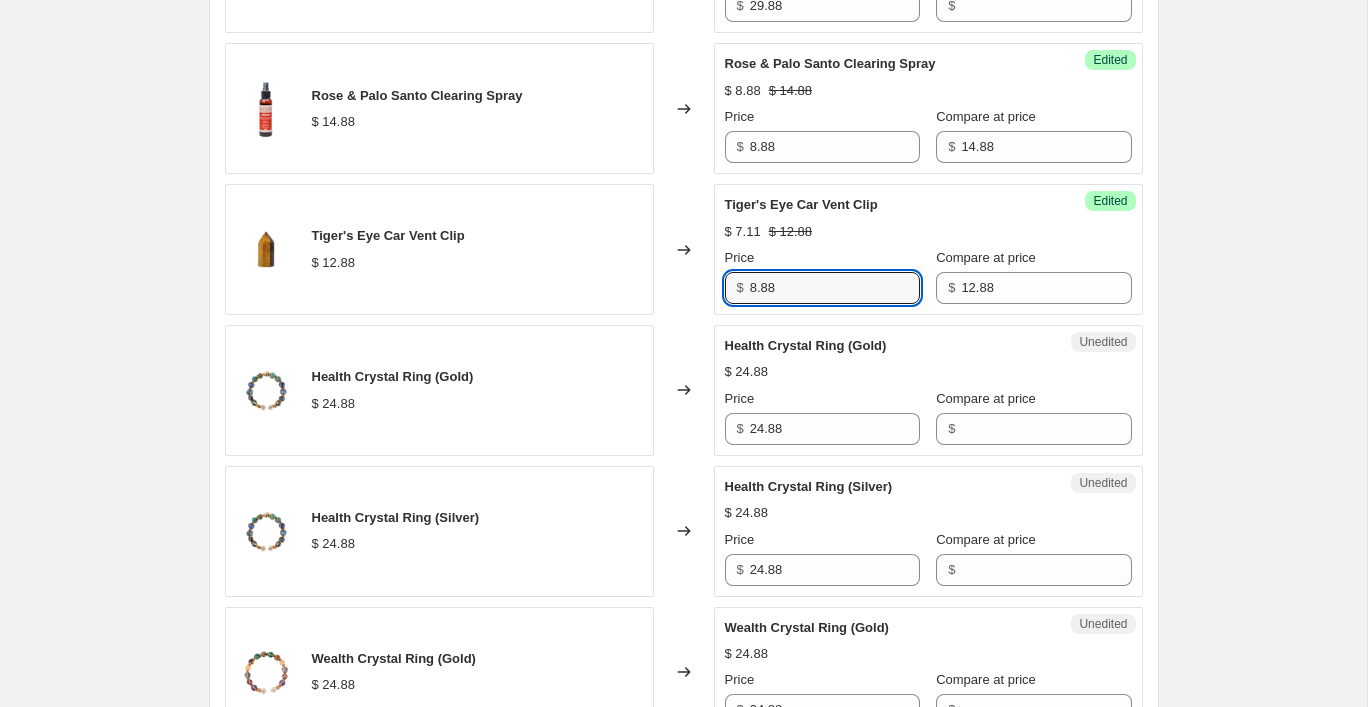 scroll, scrollTop: 2236, scrollLeft: 0, axis: vertical 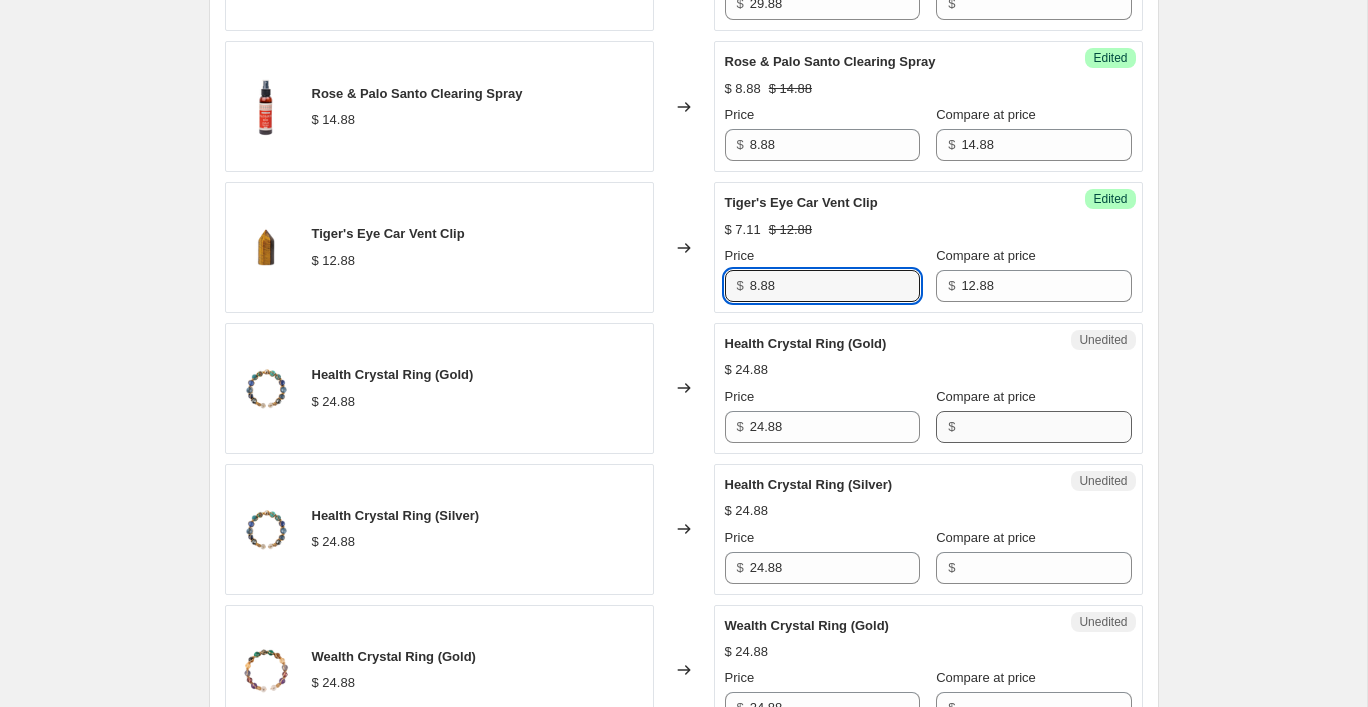 type on "8.88" 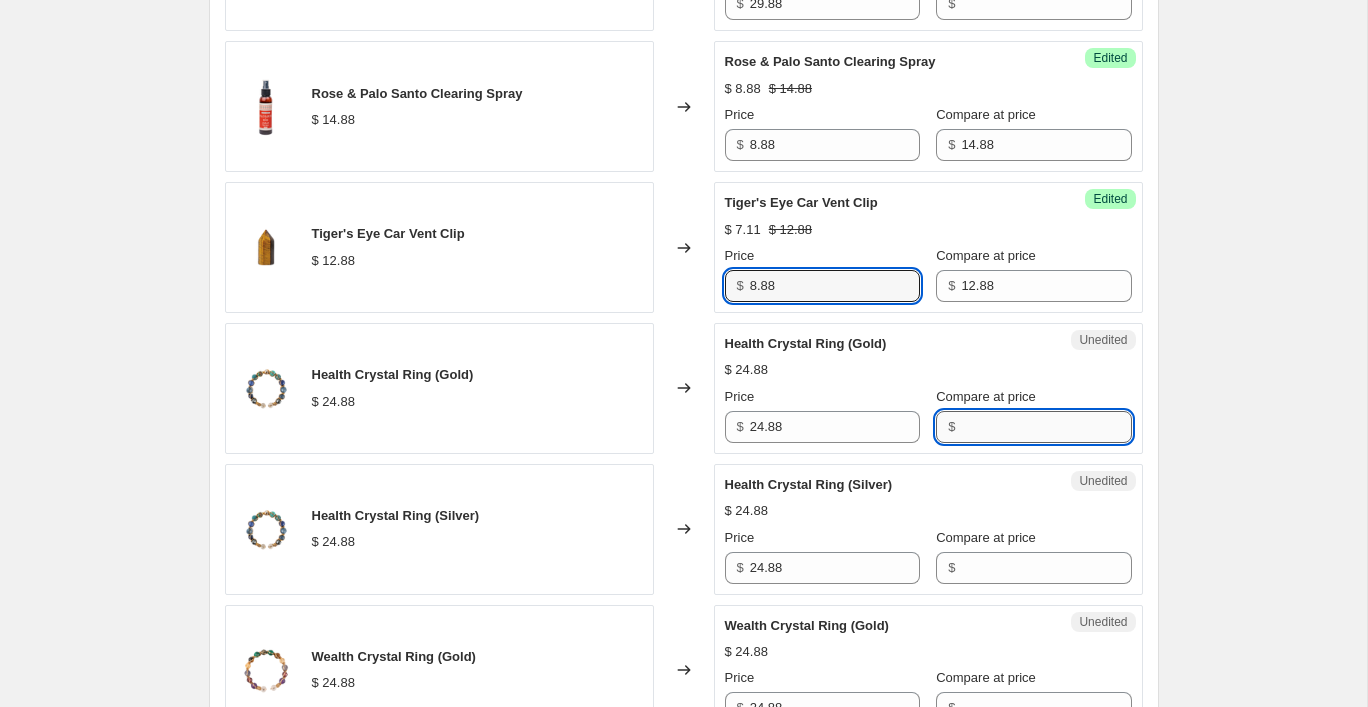 click on "Compare at price" at bounding box center [1046, 427] 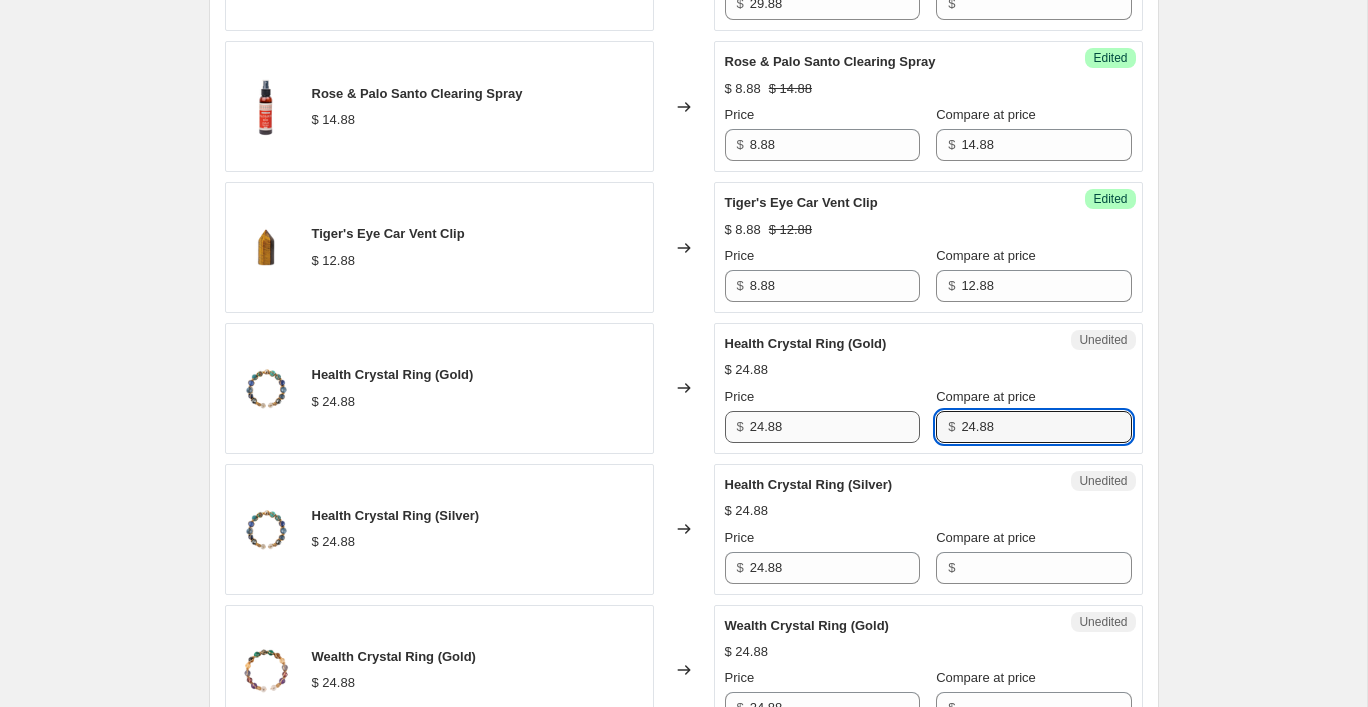type on "24.88" 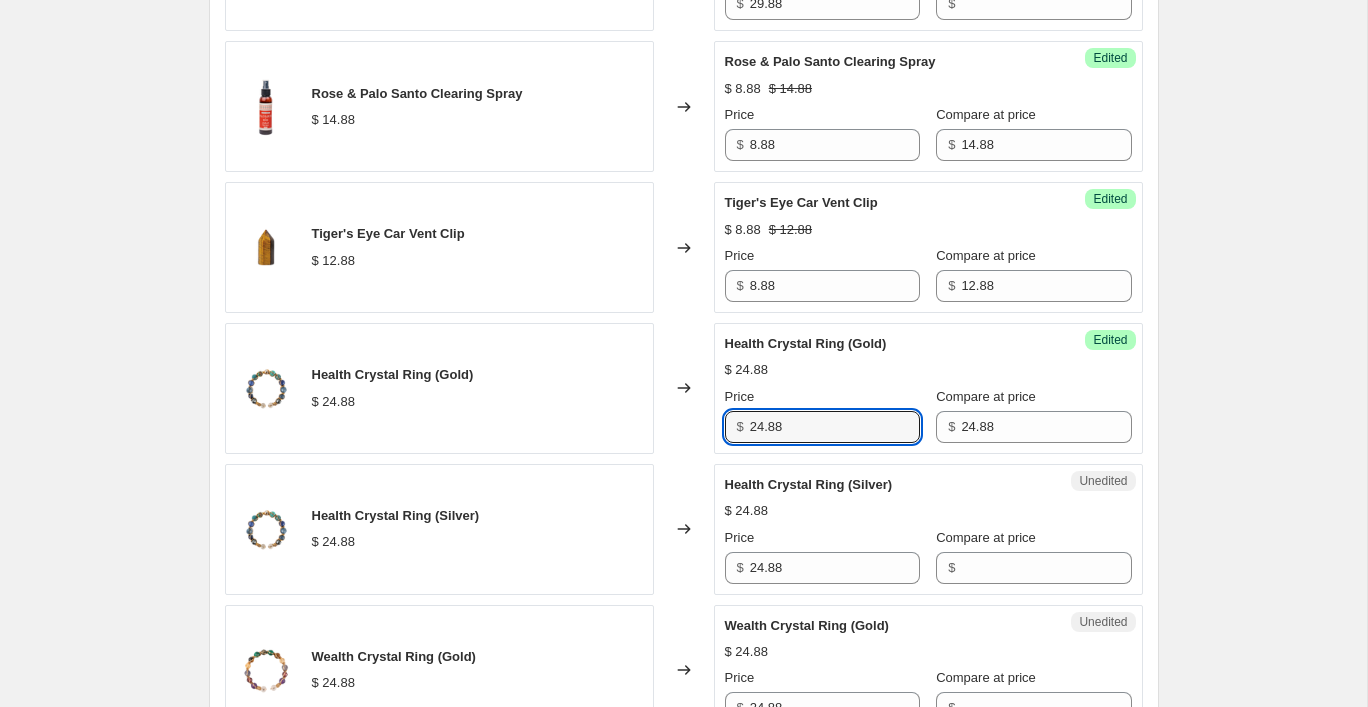 drag, startPoint x: 824, startPoint y: 433, endPoint x: 682, endPoint y: 422, distance: 142.42542 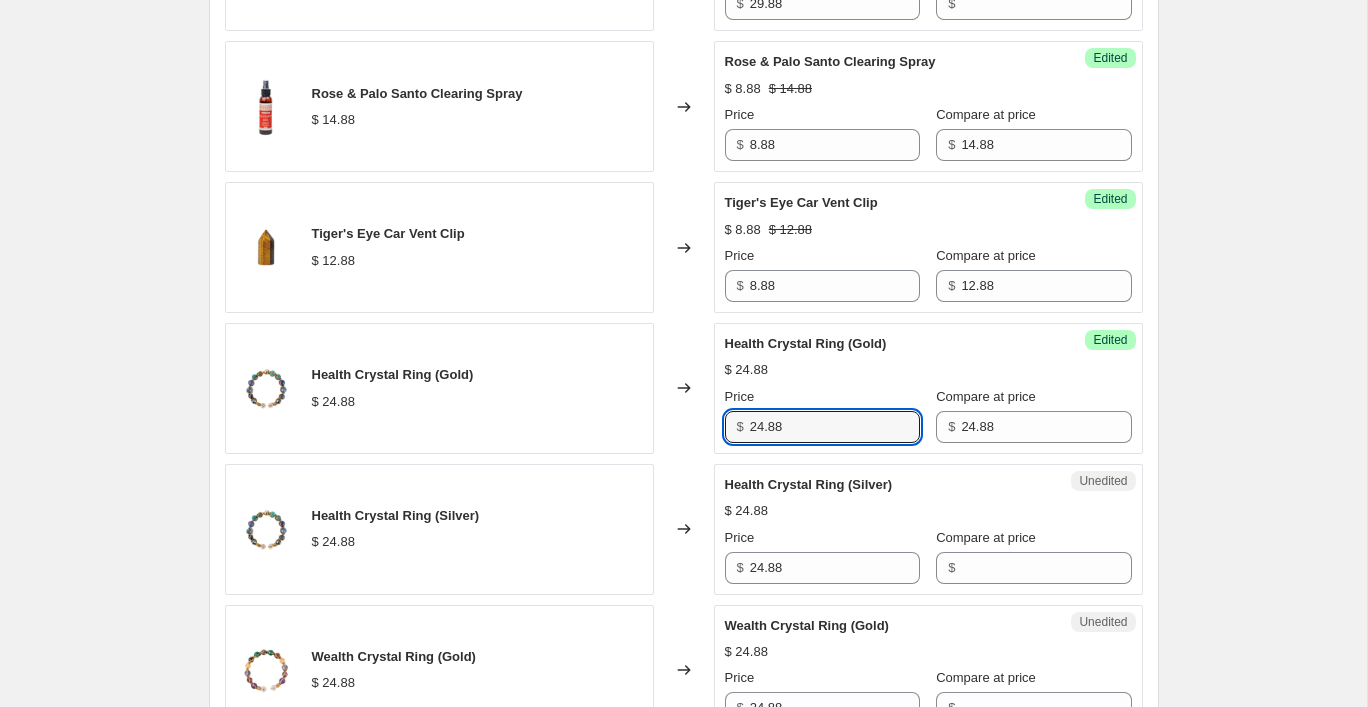 click on "Health Crystal Ring (Gold) $[PRICE] Changed to Success Edited Health Crystal Ring (Gold) $[PRICE] Price $[PRICE] Compare at price $[PRICE]" at bounding box center [684, 388] 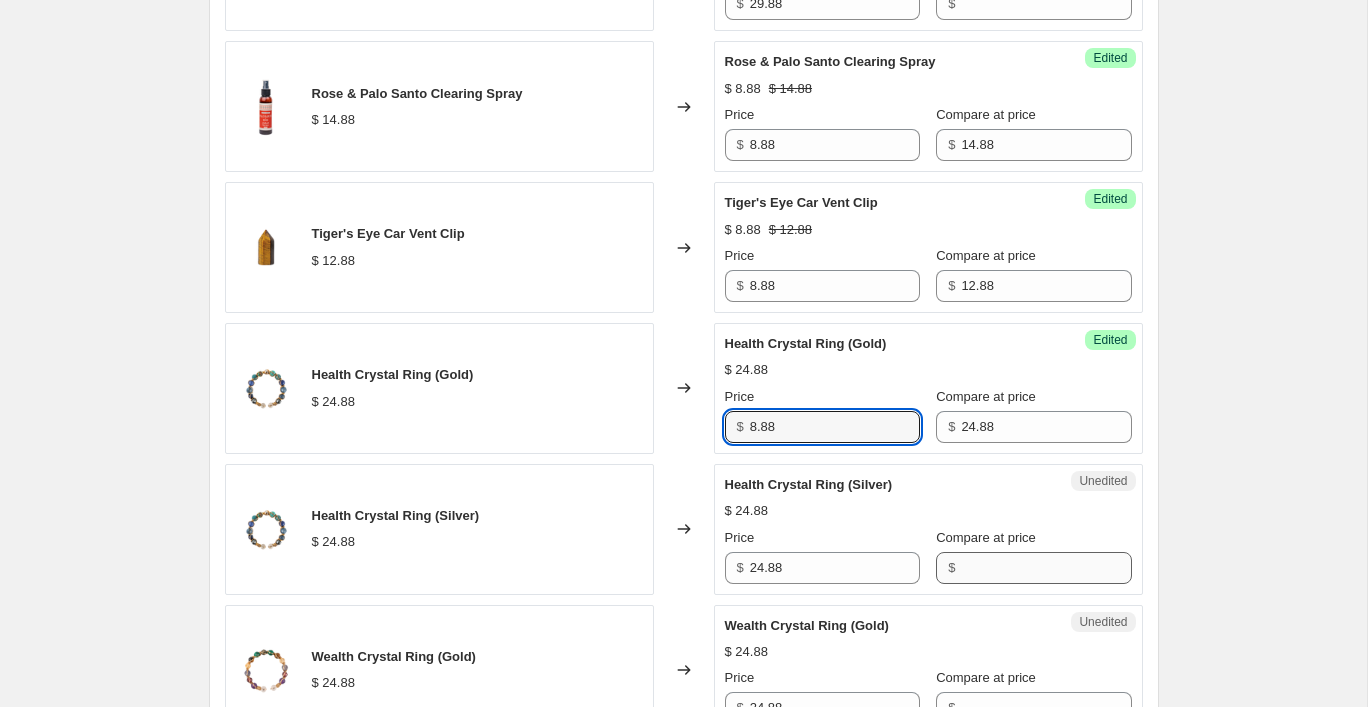 type on "8.88" 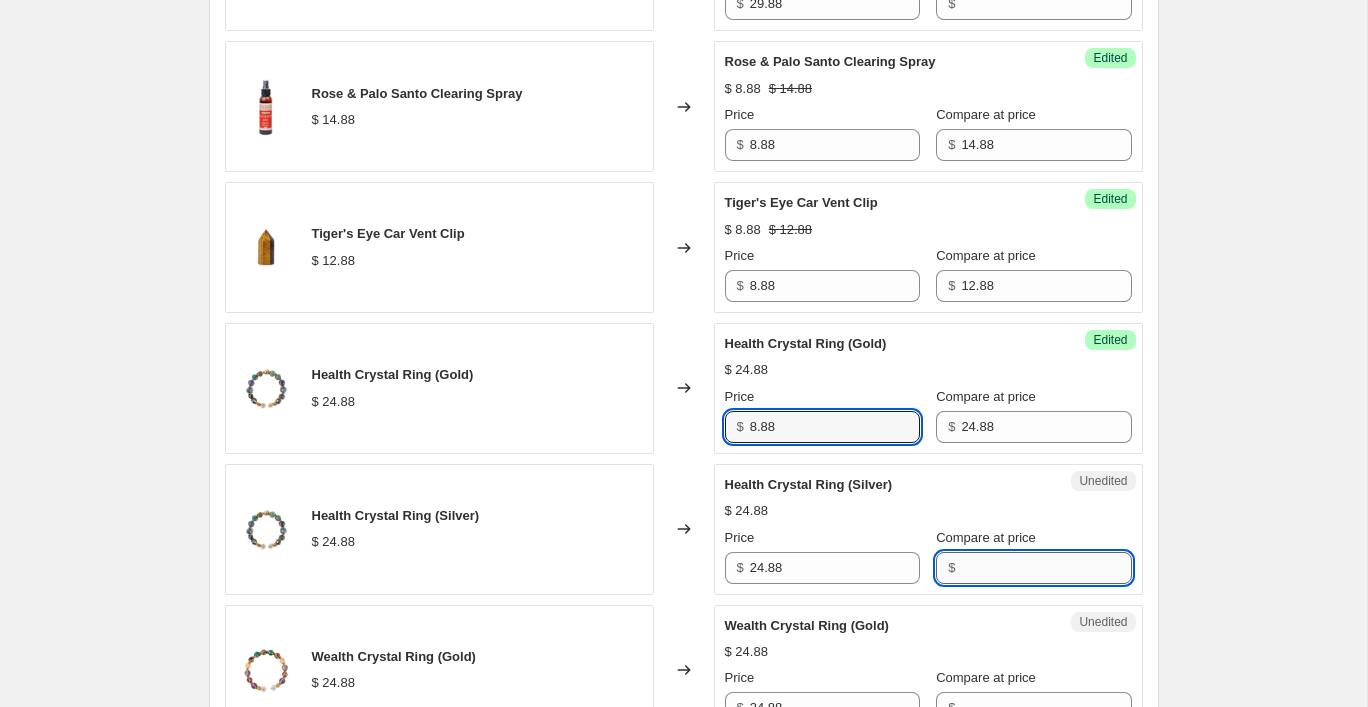 click on "Compare at price" at bounding box center (1046, 568) 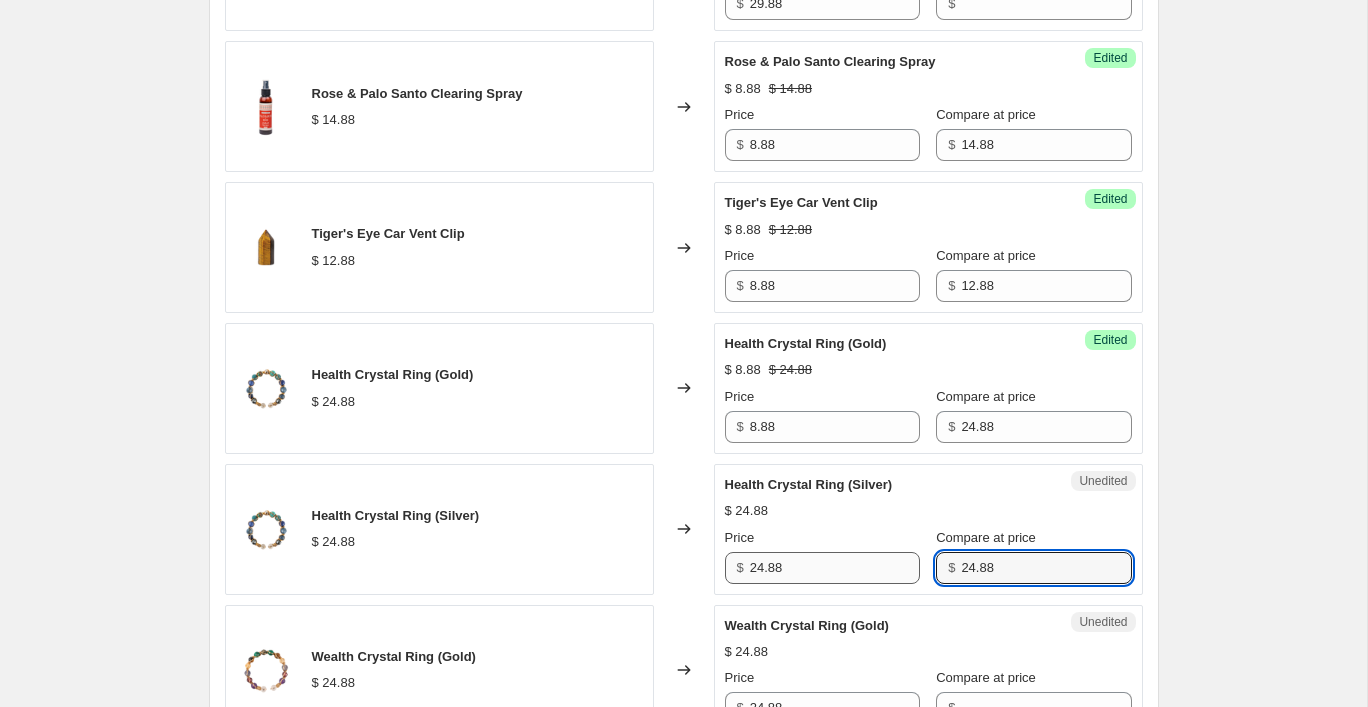 type on "24.88" 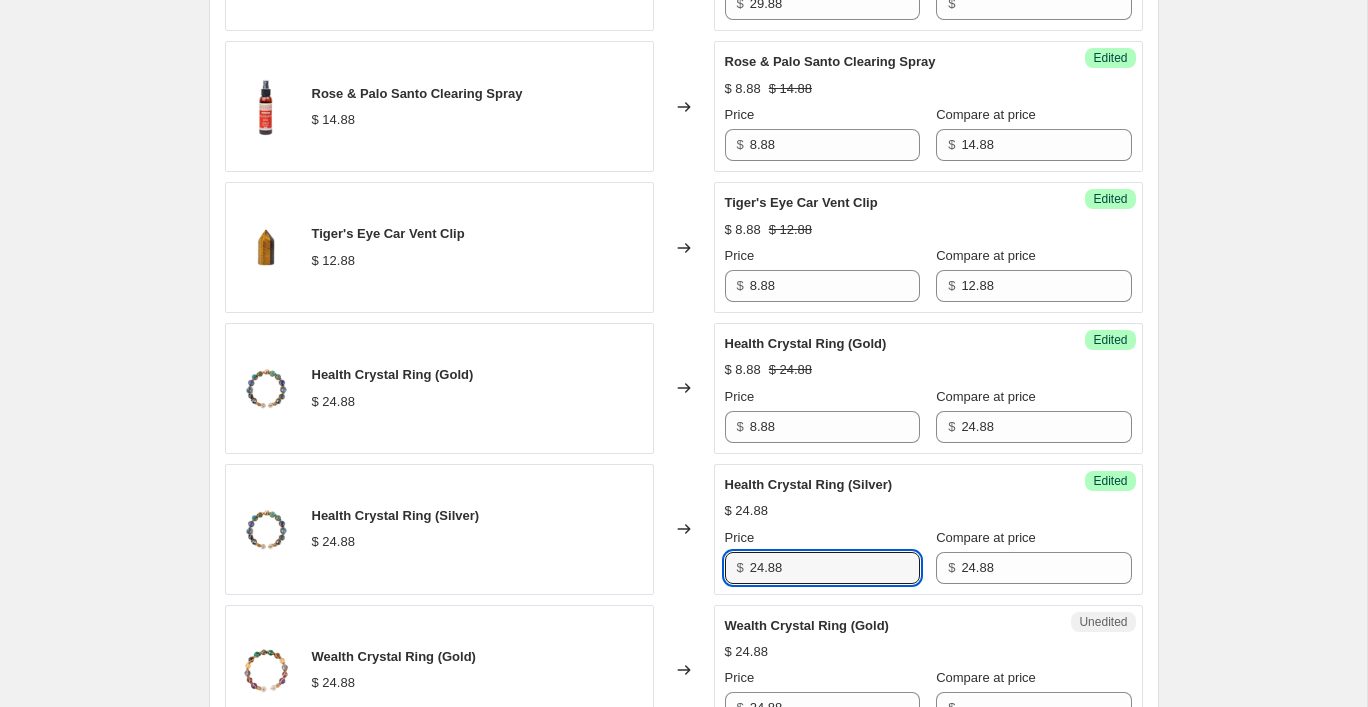 drag, startPoint x: 828, startPoint y: 562, endPoint x: 631, endPoint y: 562, distance: 197 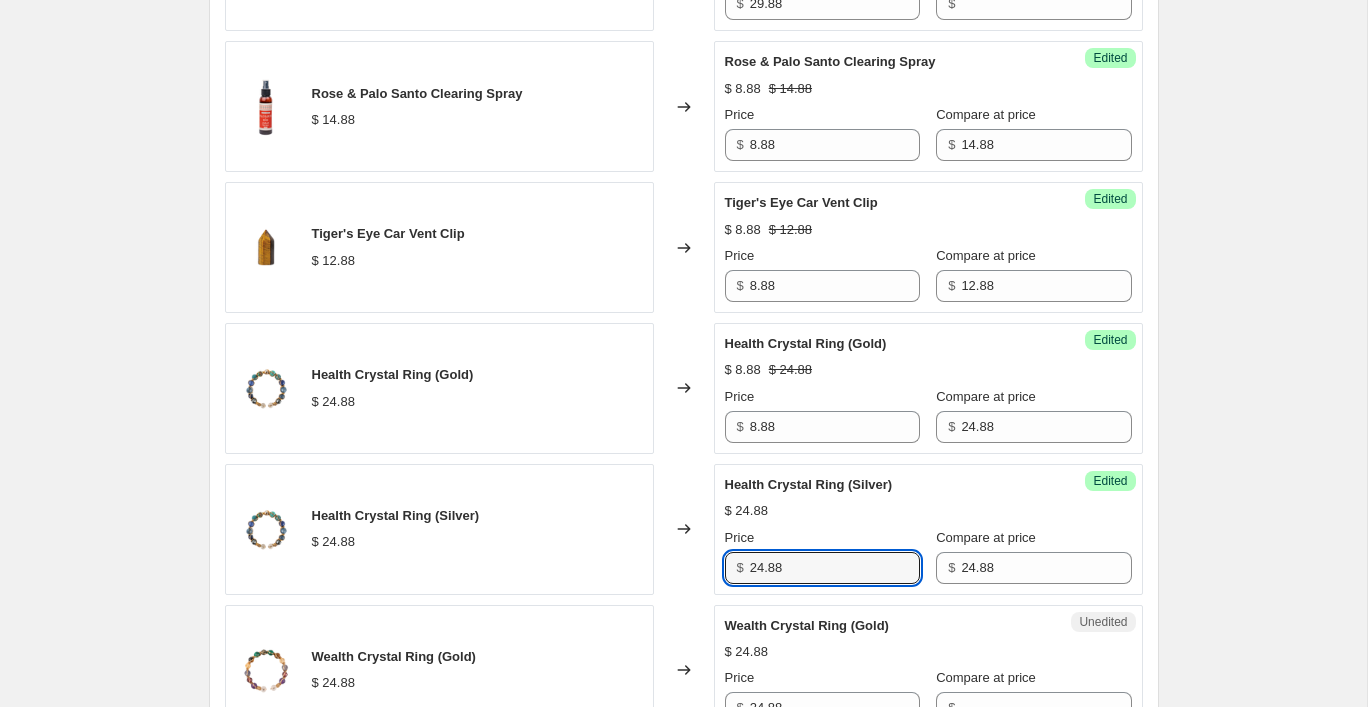 click on "Health Crystal Ring (Silver) $ 24.88 Changed to Success Edited Health Crystal Ring (Silver) $ 24.88 Price $ 24.88 Compare at price $ 24.88" at bounding box center (684, 529) 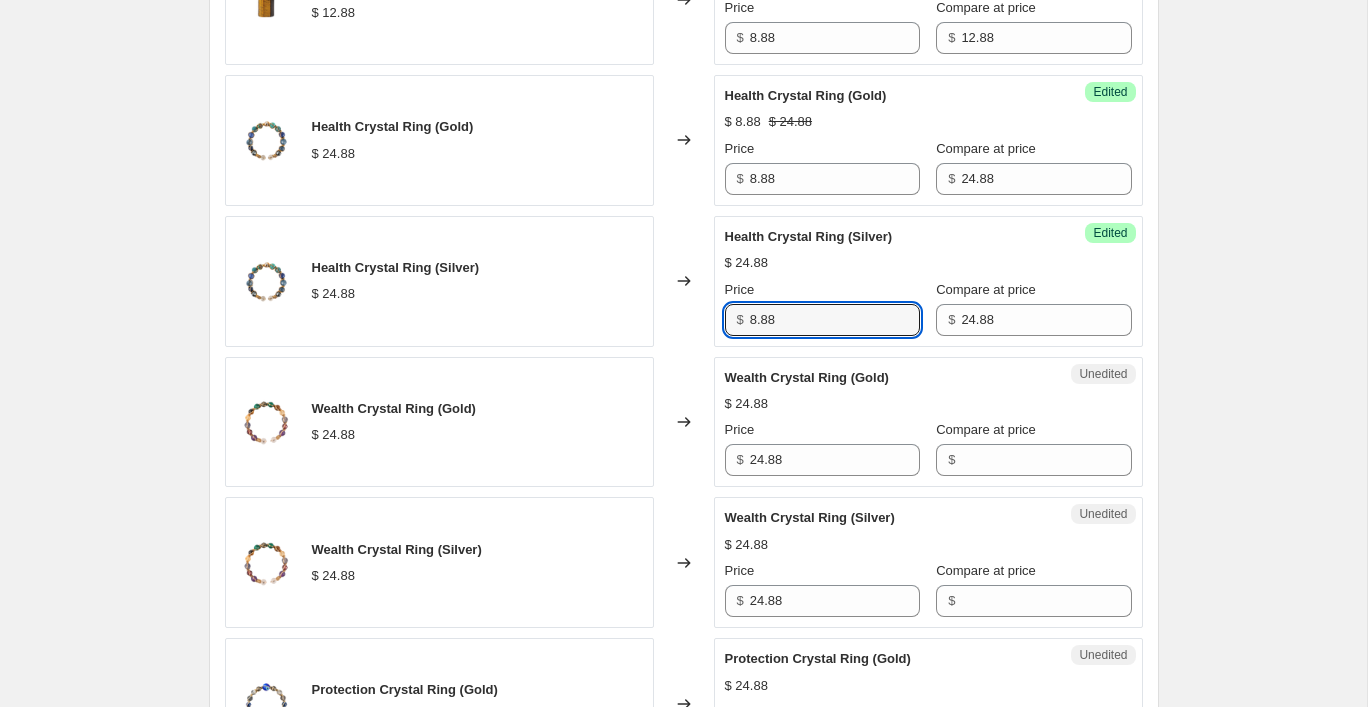 scroll, scrollTop: 2486, scrollLeft: 0, axis: vertical 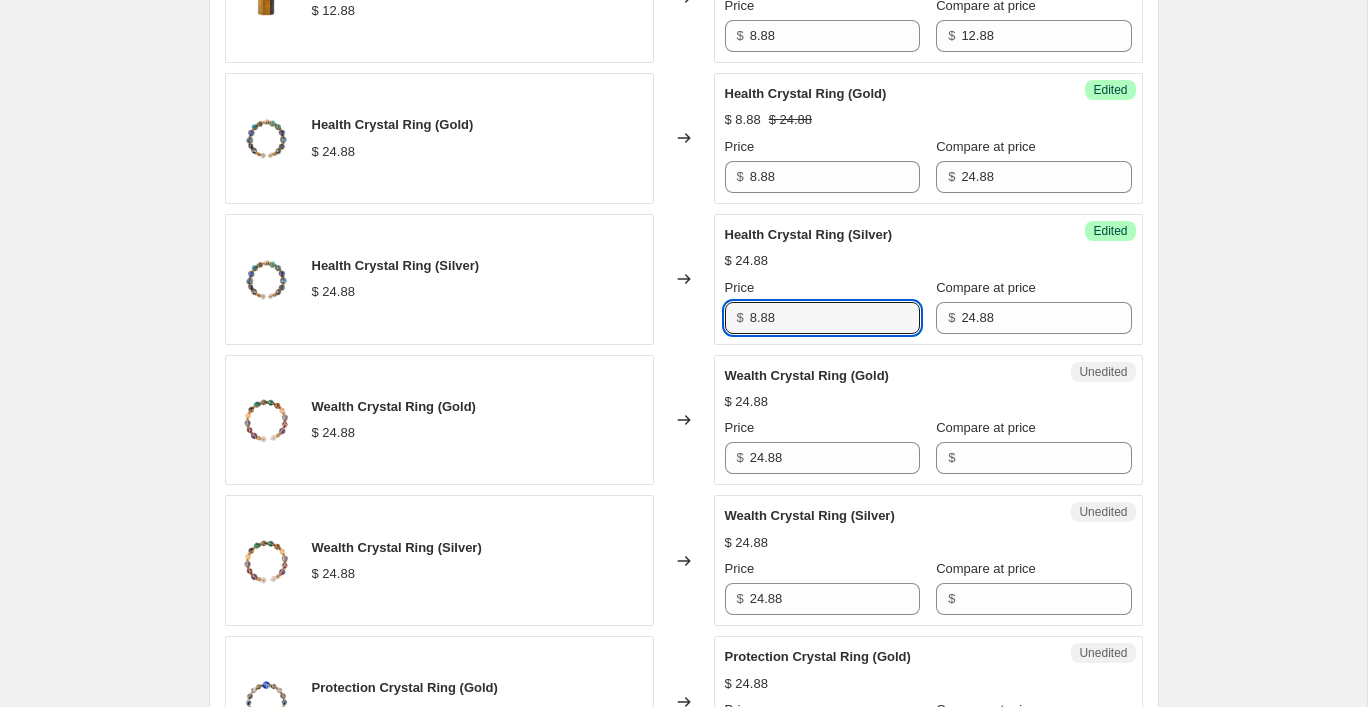 type on "8.88" 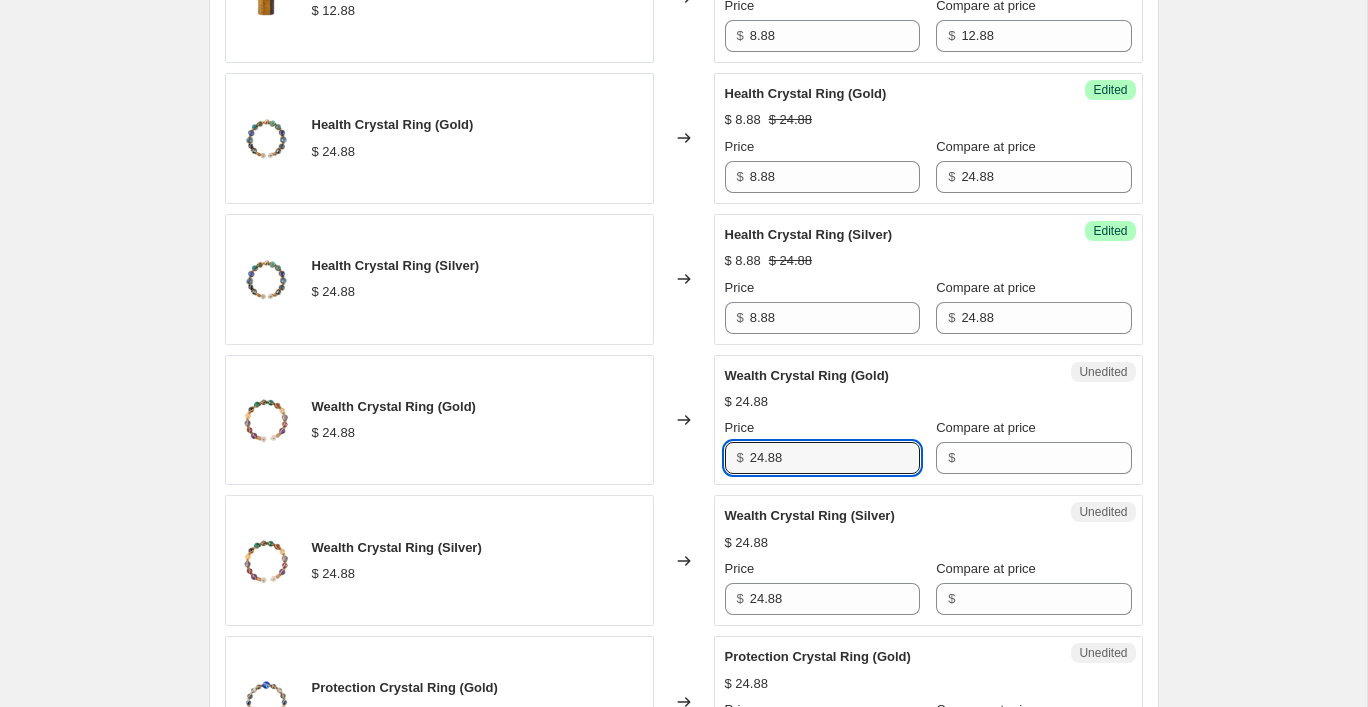drag, startPoint x: 795, startPoint y: 455, endPoint x: 688, endPoint y: 455, distance: 107 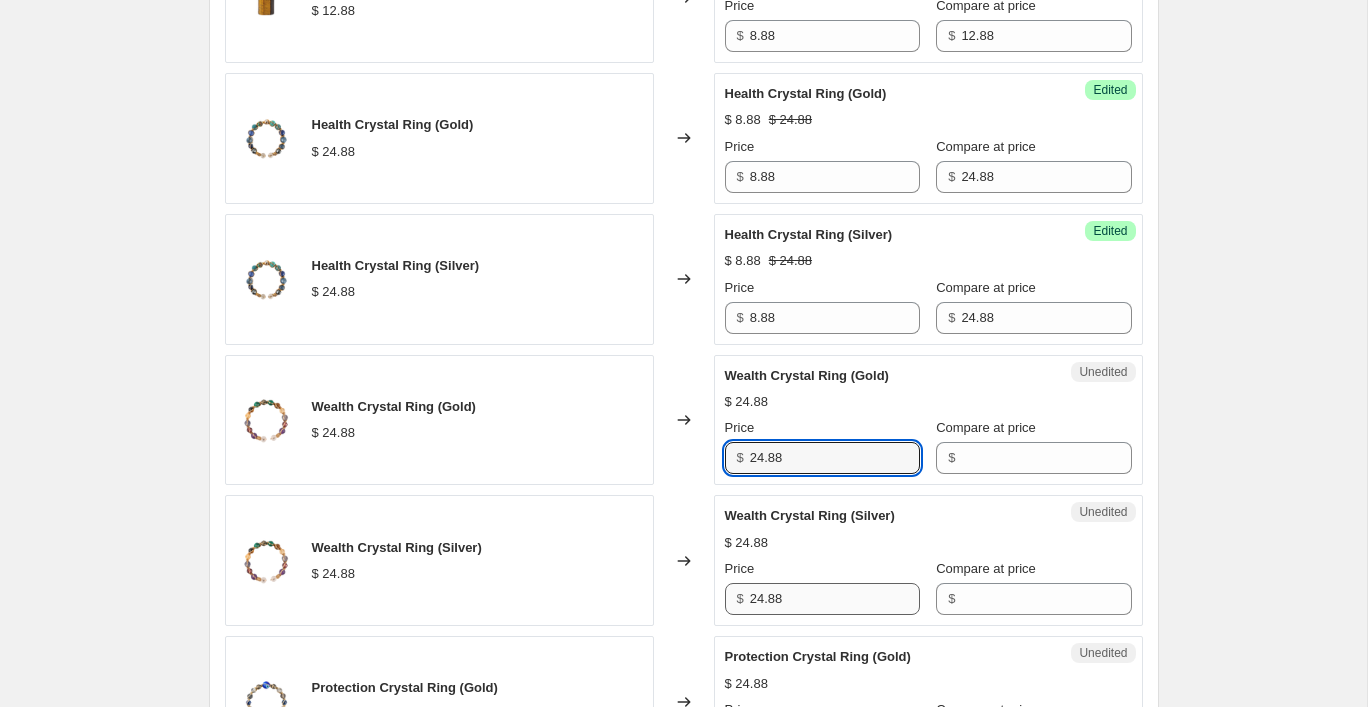 paste on "8" 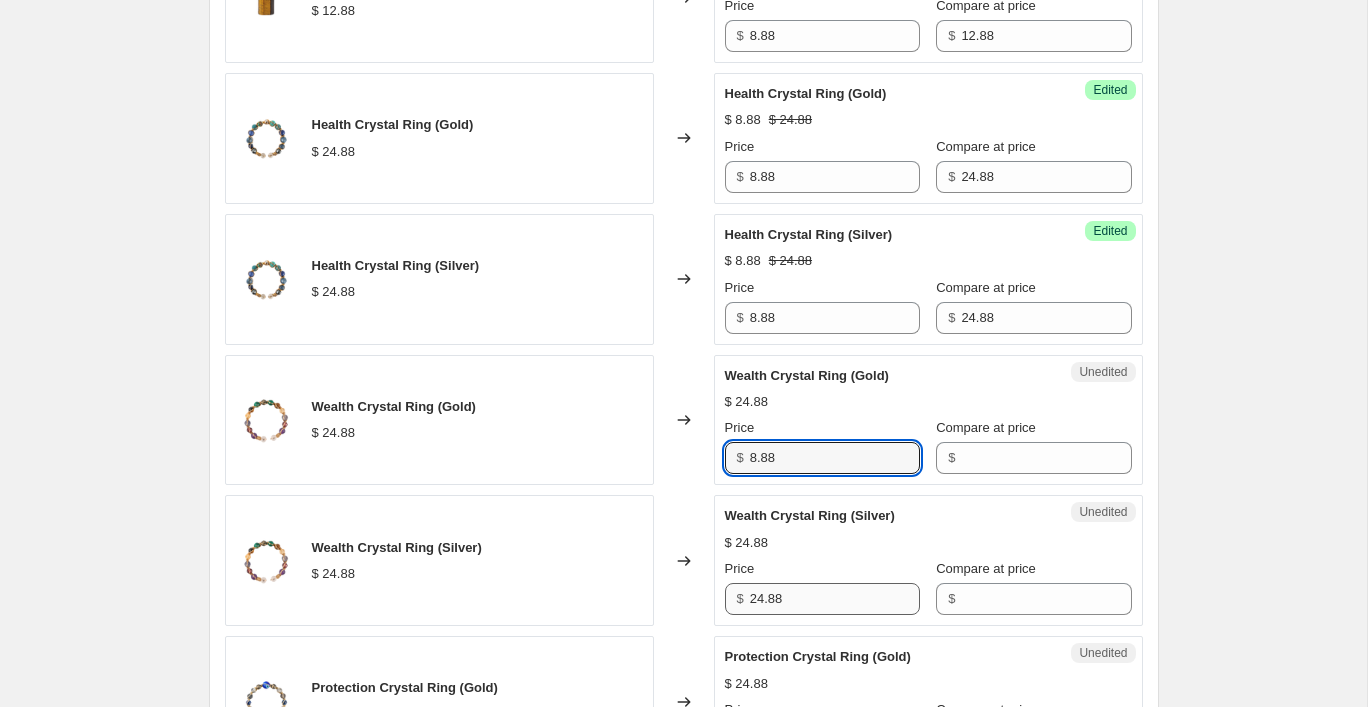 type on "8.88" 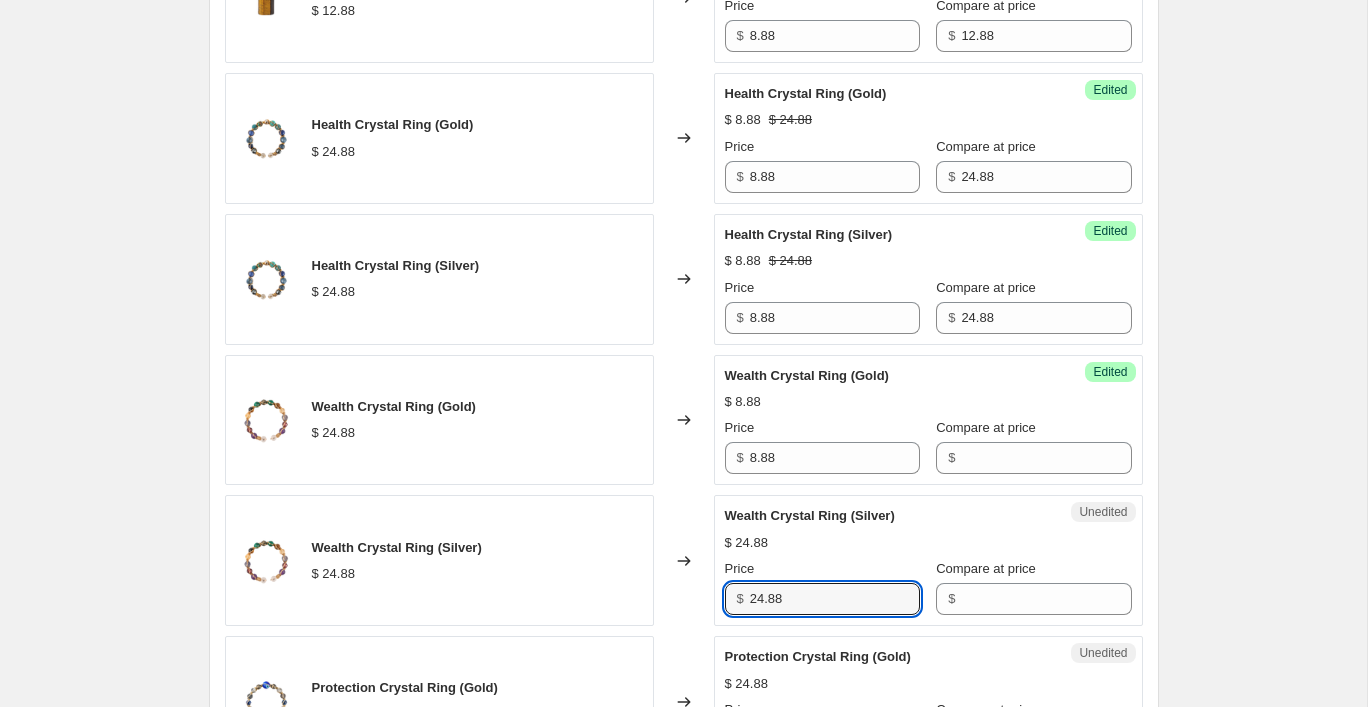 drag, startPoint x: 803, startPoint y: 603, endPoint x: 672, endPoint y: 603, distance: 131 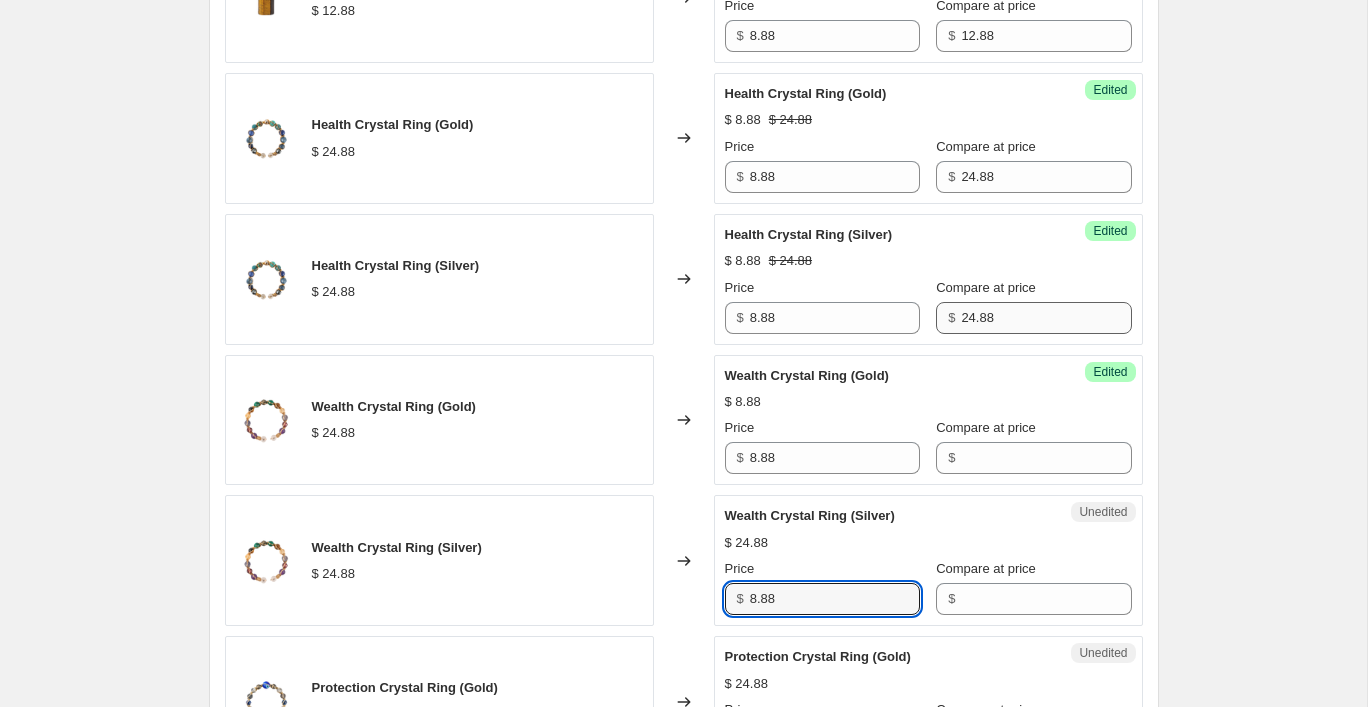 type on "8.88" 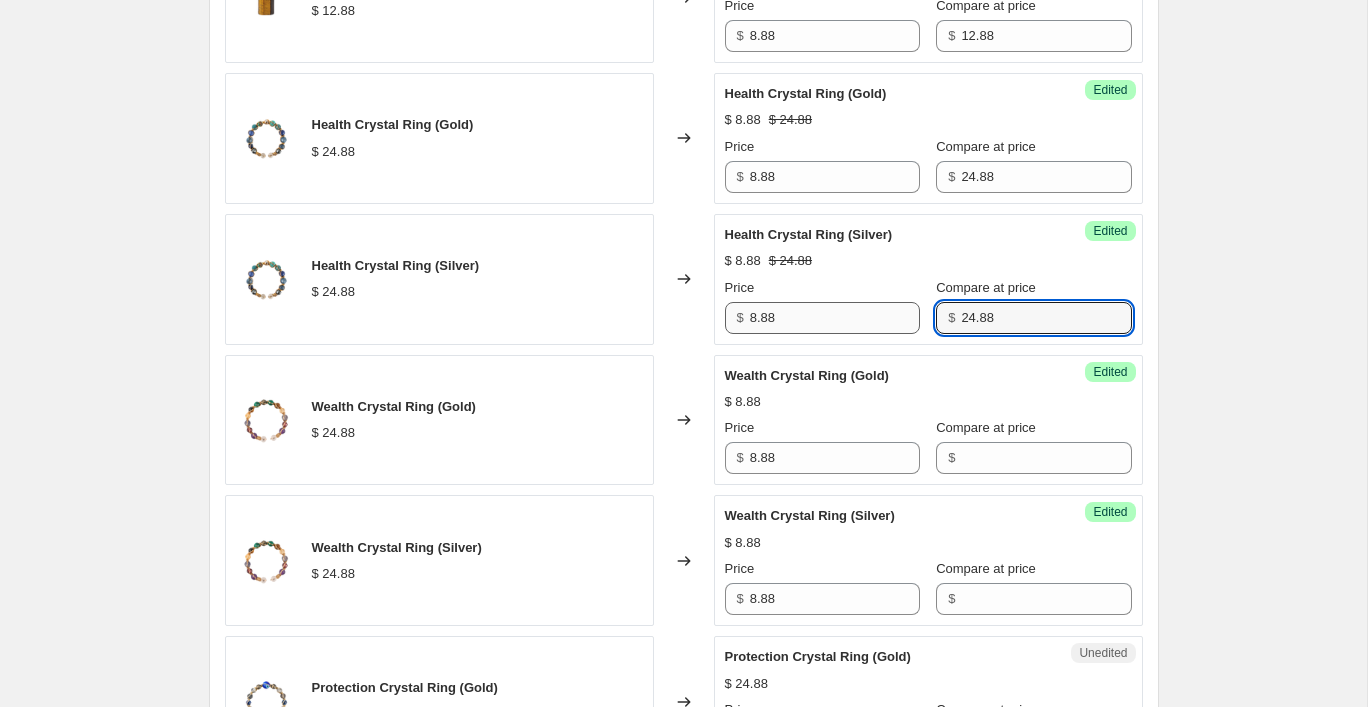 drag, startPoint x: 989, startPoint y: 312, endPoint x: 898, endPoint y: 312, distance: 91 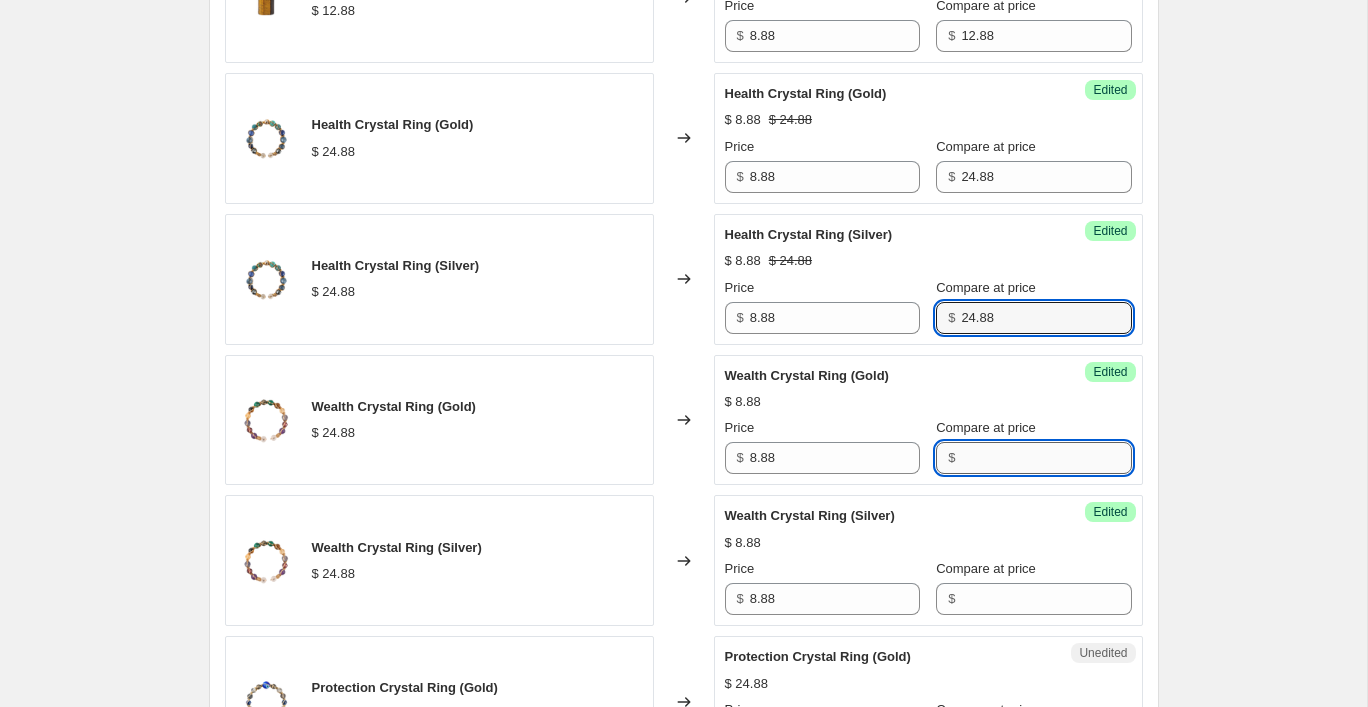 click on "Compare at price" at bounding box center (1046, 458) 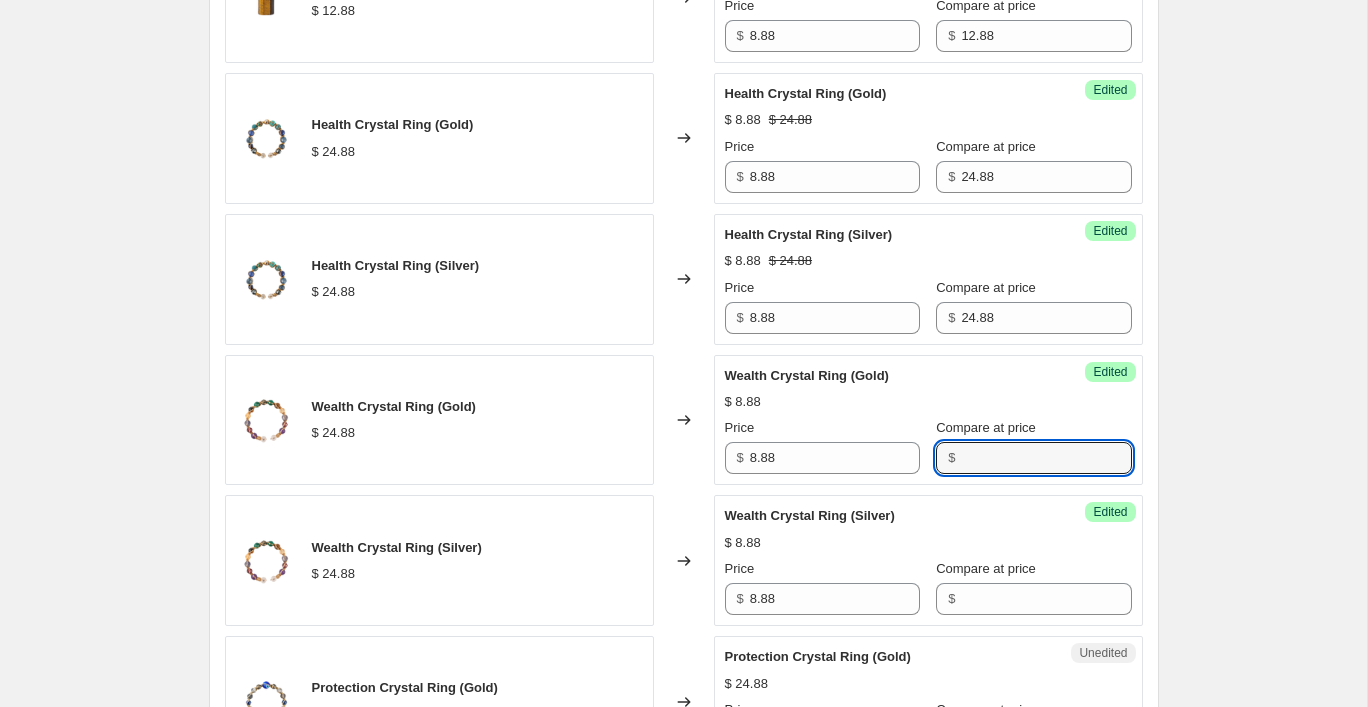 paste on "24.88" 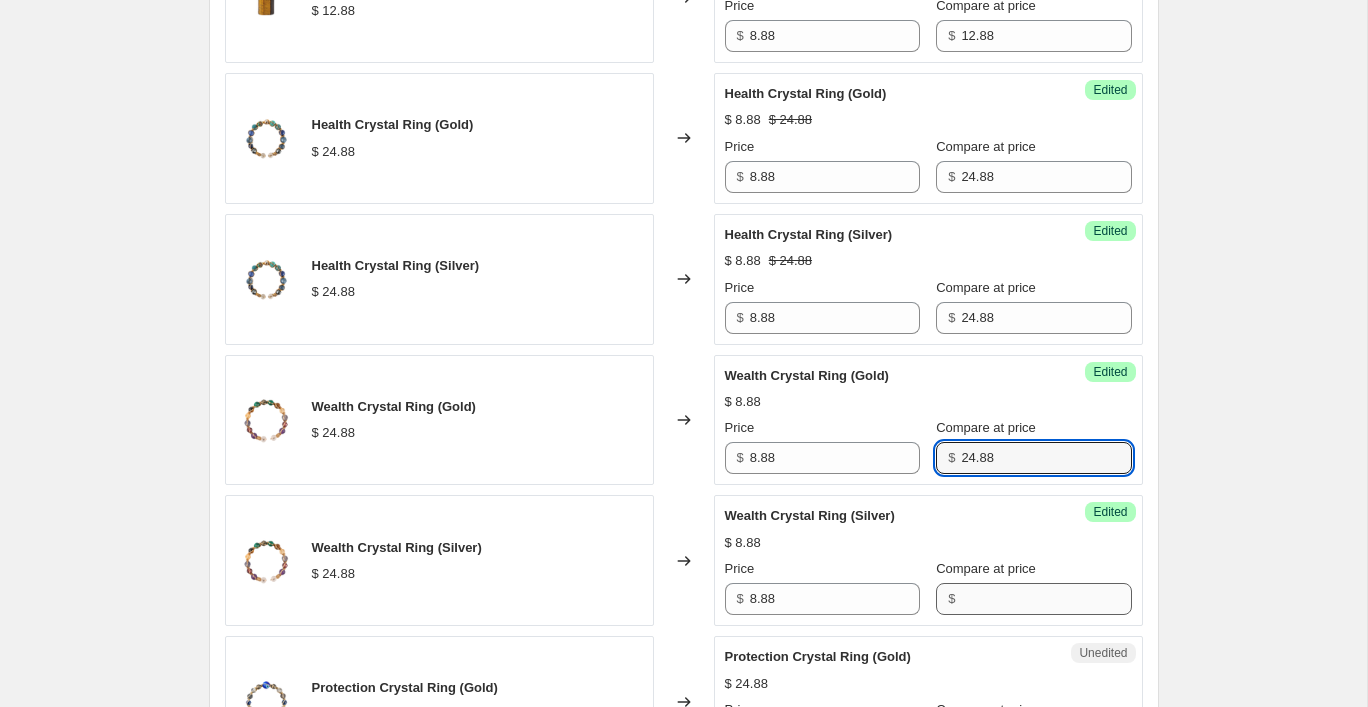 type on "24.88" 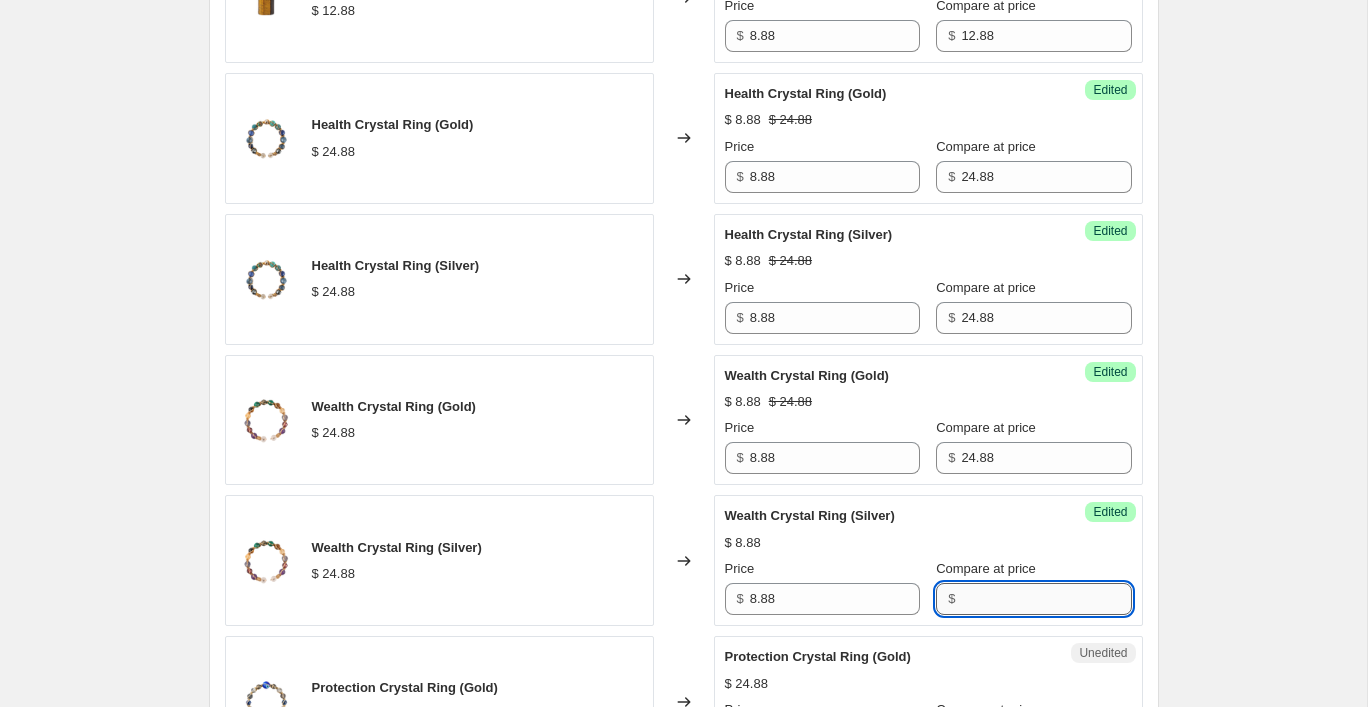 click on "Compare at price" at bounding box center (1046, 599) 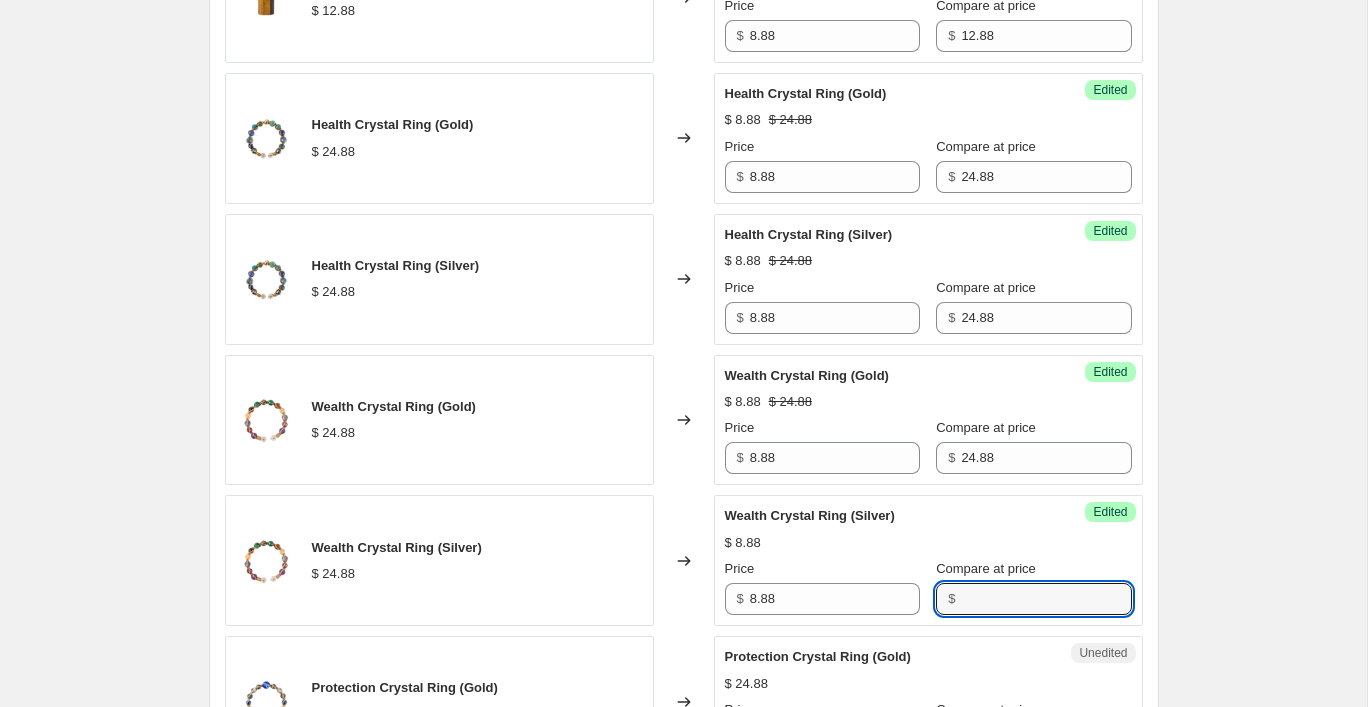 paste on "24.88" 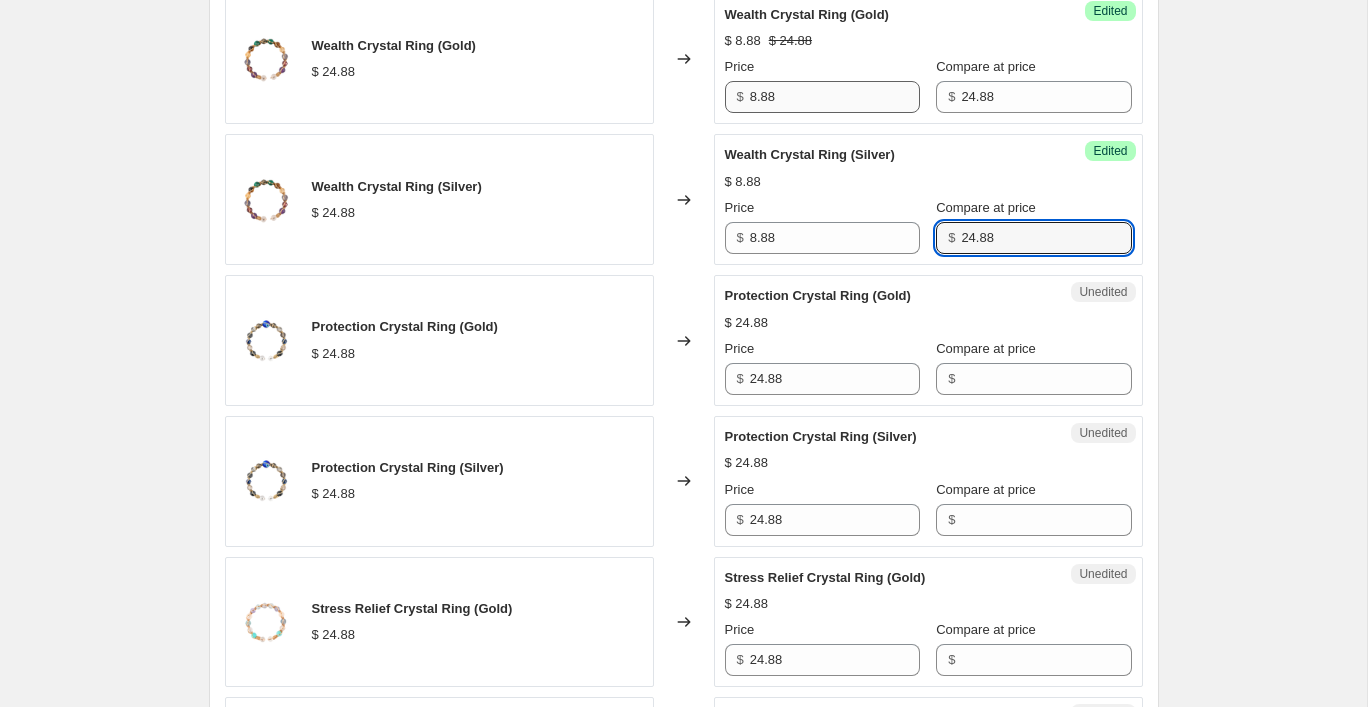 scroll, scrollTop: 2849, scrollLeft: 0, axis: vertical 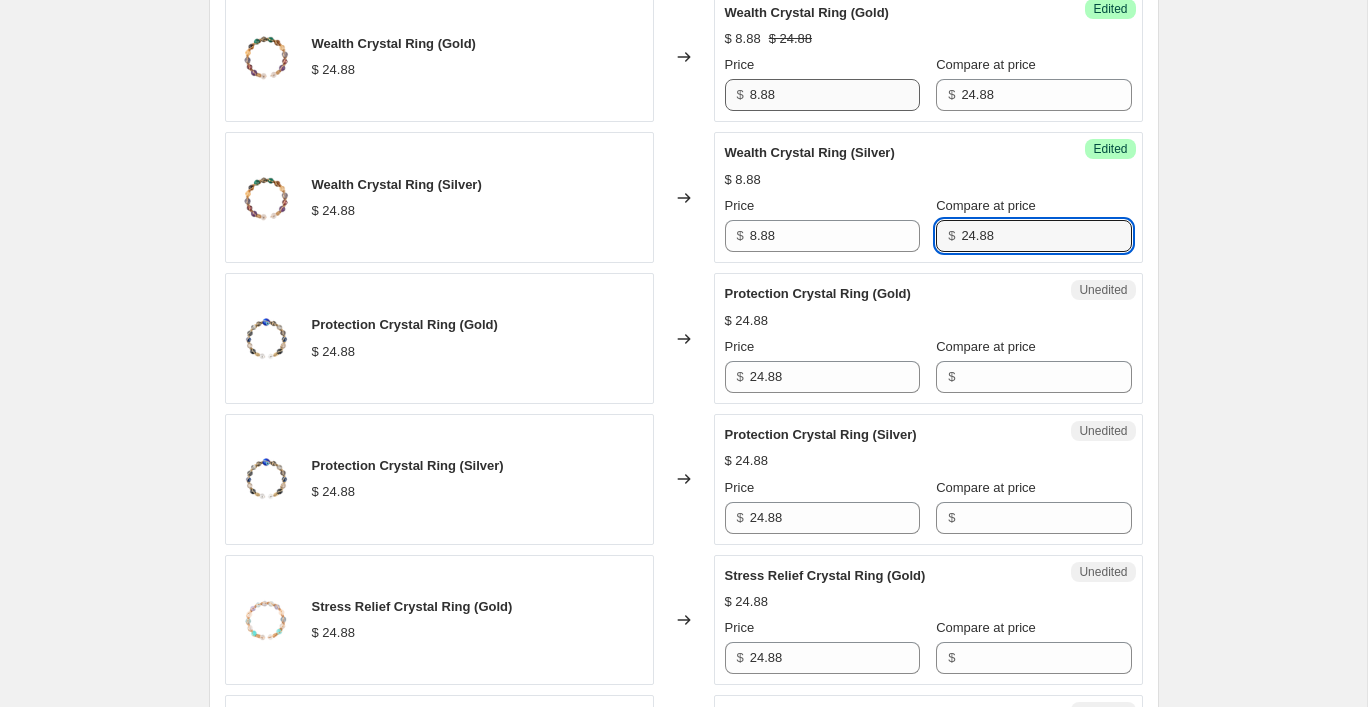 type on "24.88" 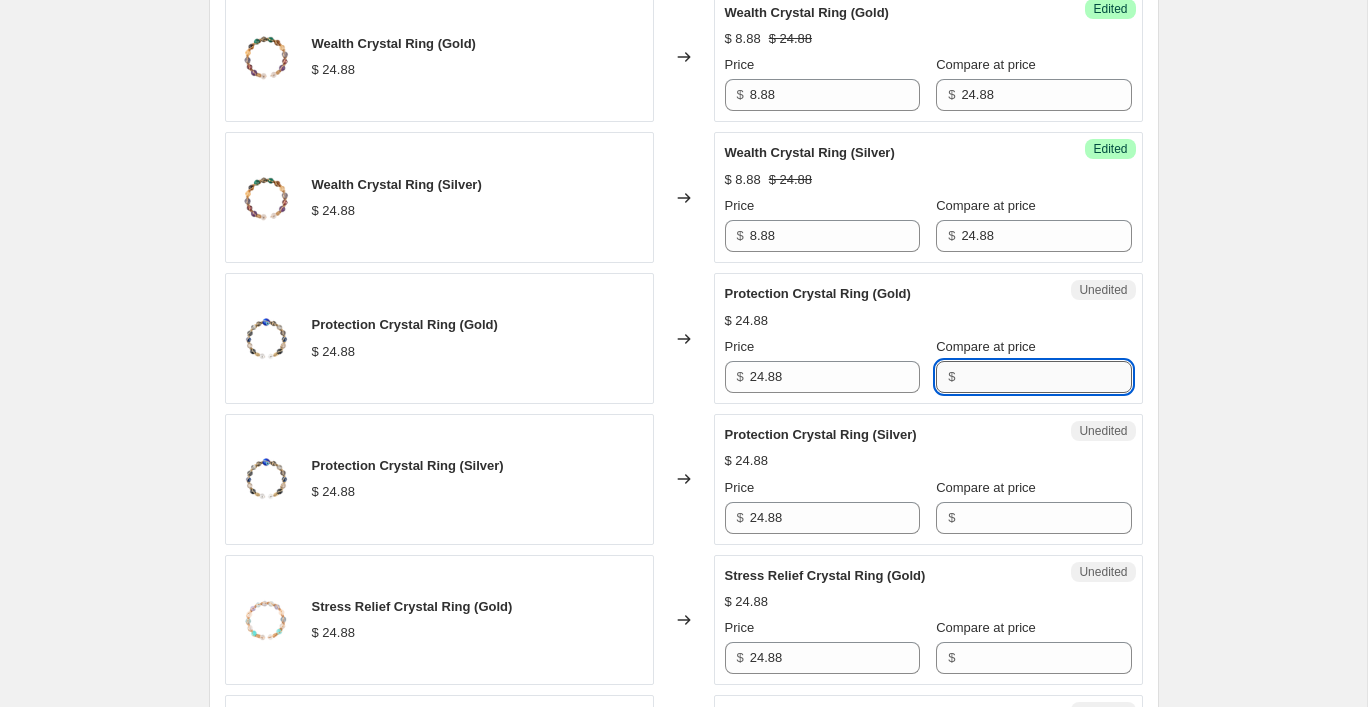 click on "Compare at price" at bounding box center [1046, 377] 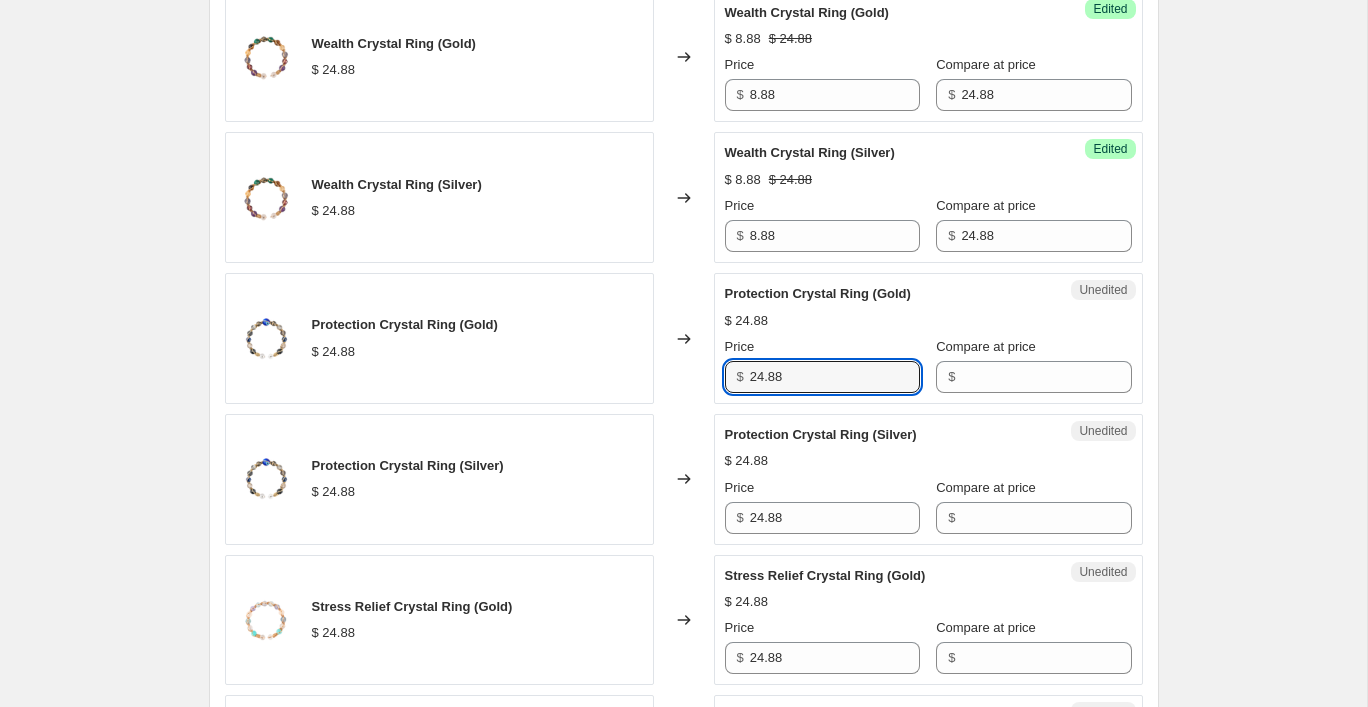 drag, startPoint x: 819, startPoint y: 379, endPoint x: 701, endPoint y: 378, distance: 118.004234 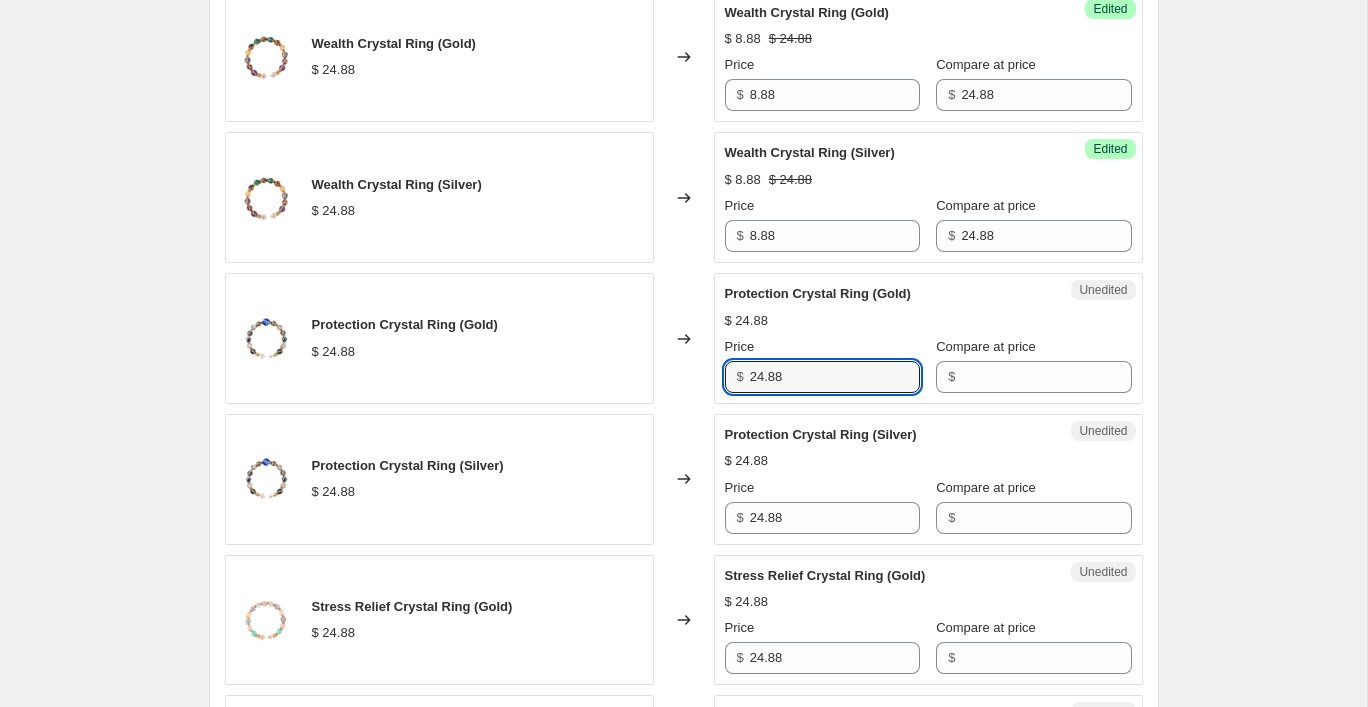 click on "Protection Crystal Ring (Gold) $[PRICE] Changed to Unedited Protection Crystal Ring (Gold) $[PRICE] Price $[PRICE] Compare at price $" at bounding box center [684, 338] 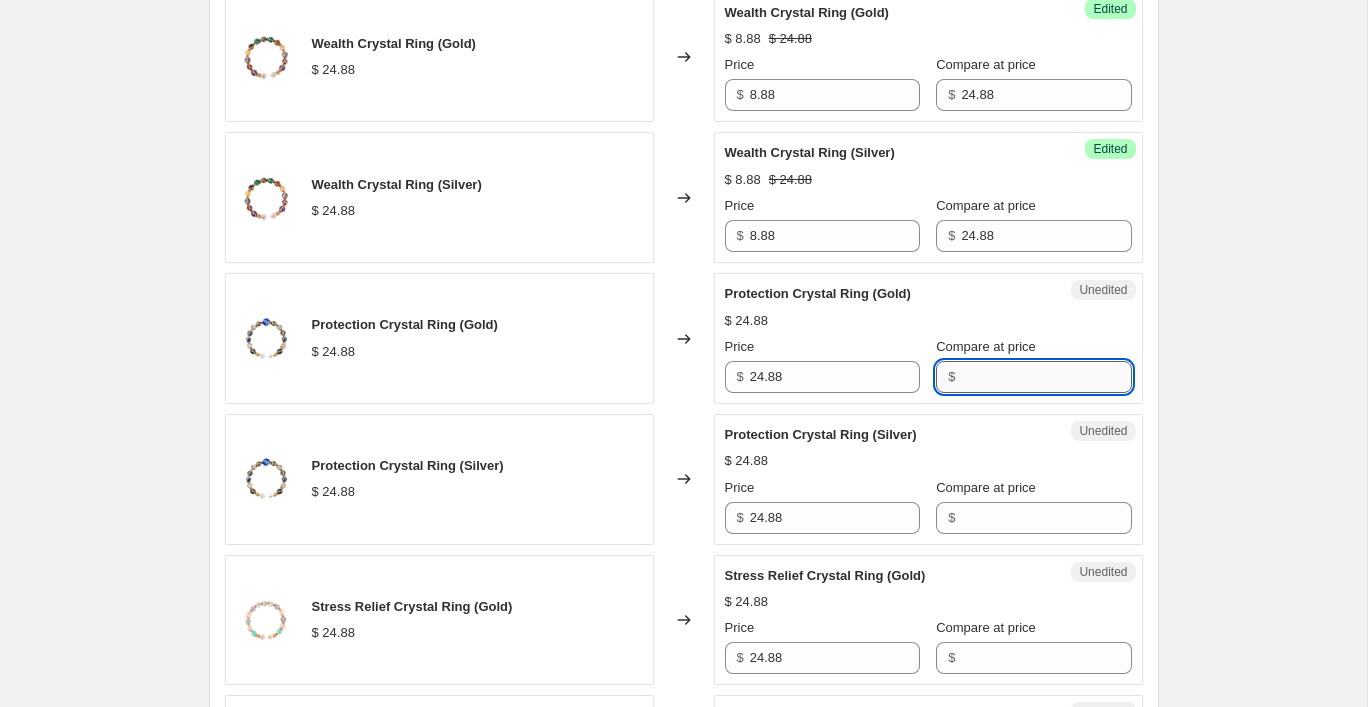 click on "Compare at price" at bounding box center (1046, 377) 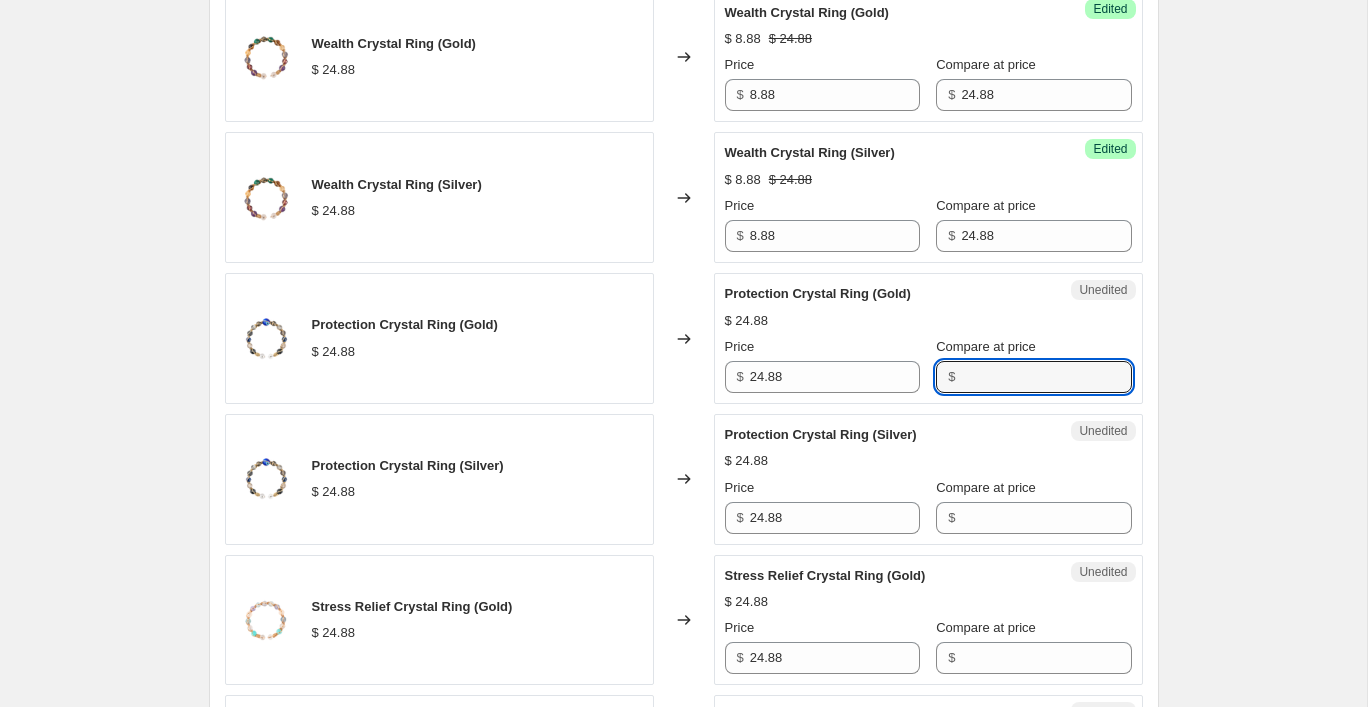 paste on "24.88" 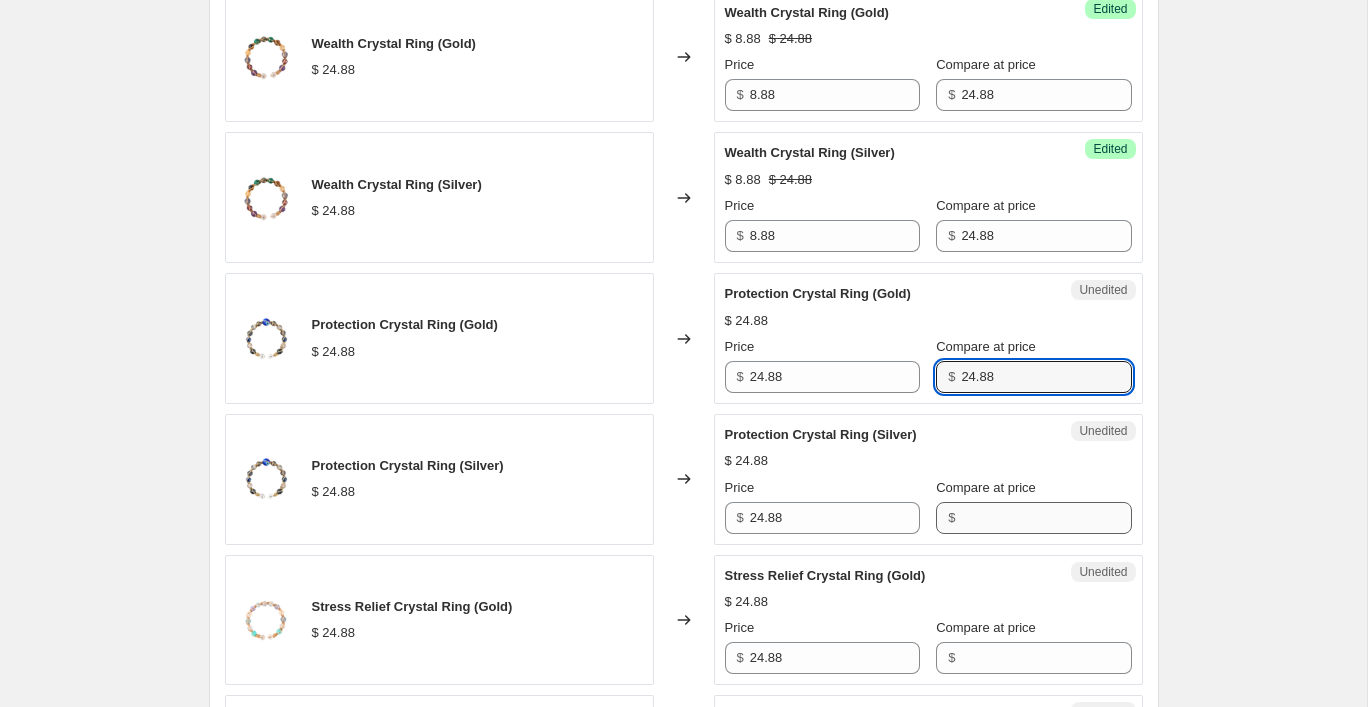 type on "24.88" 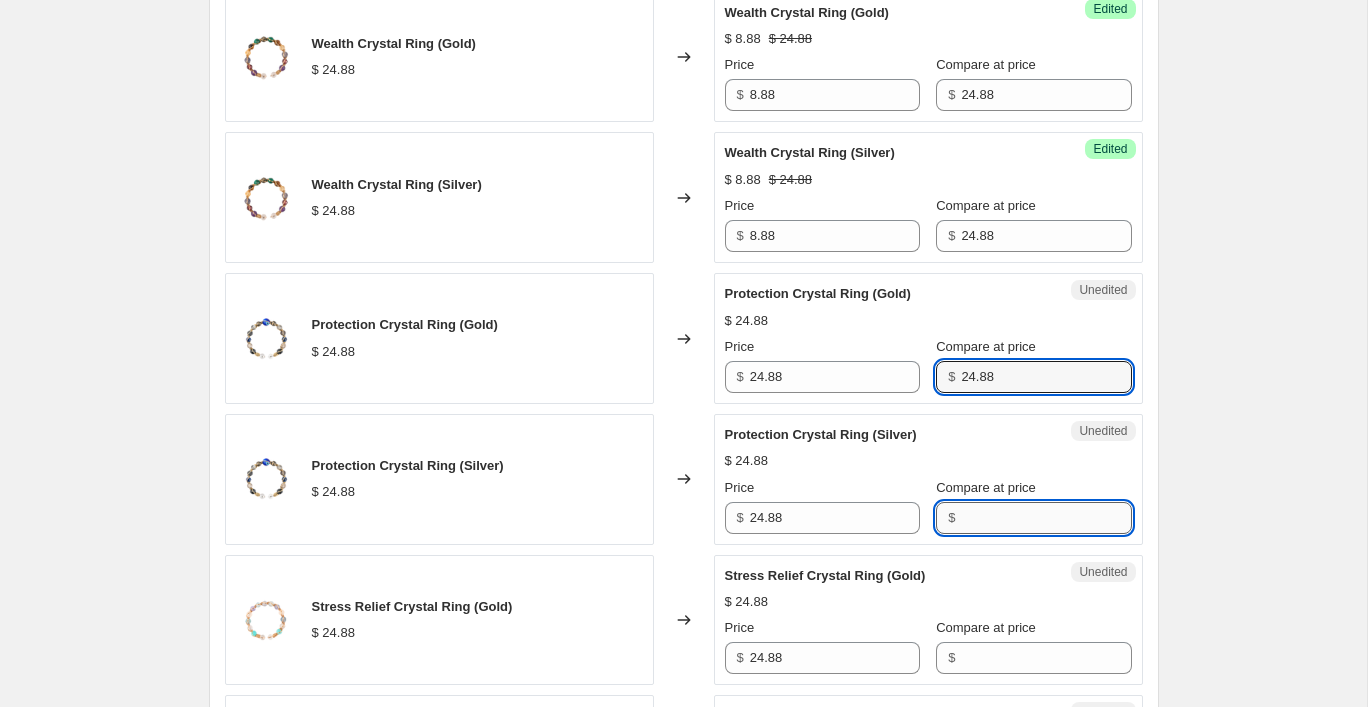 click on "Compare at price" at bounding box center (1046, 518) 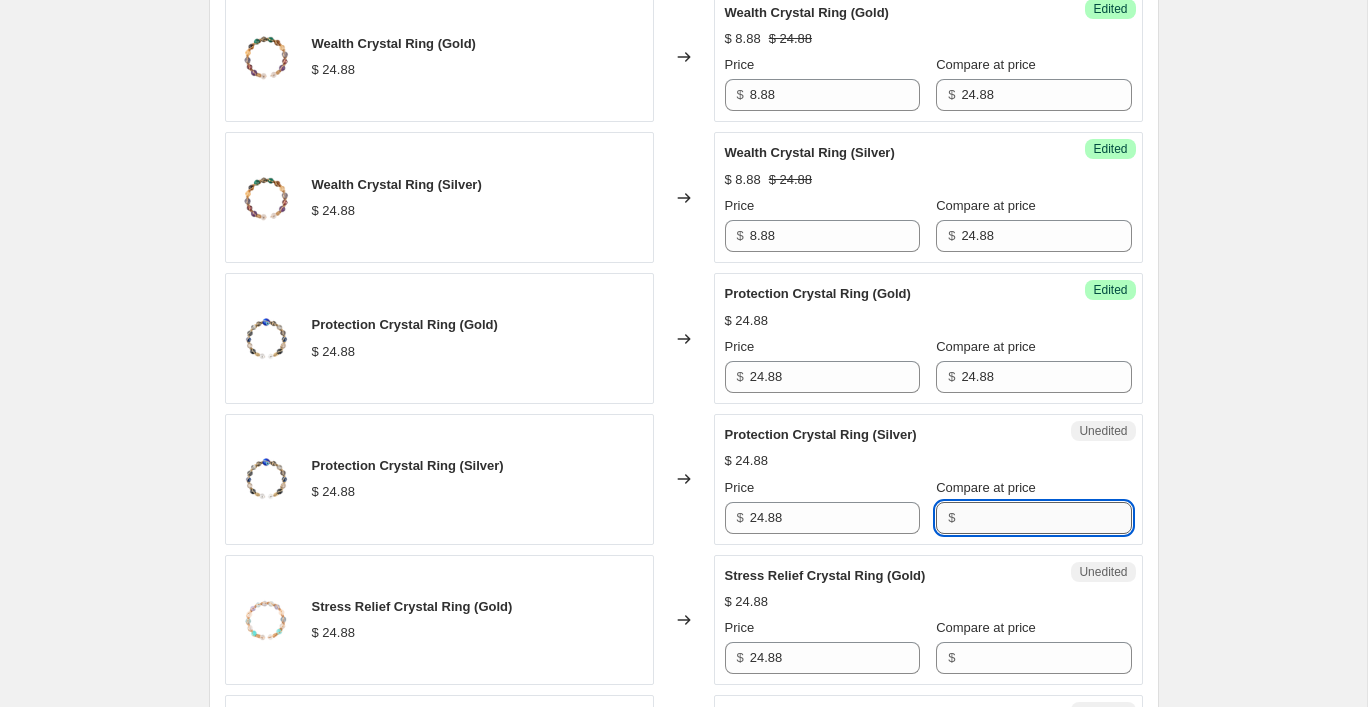 paste on "24.88" 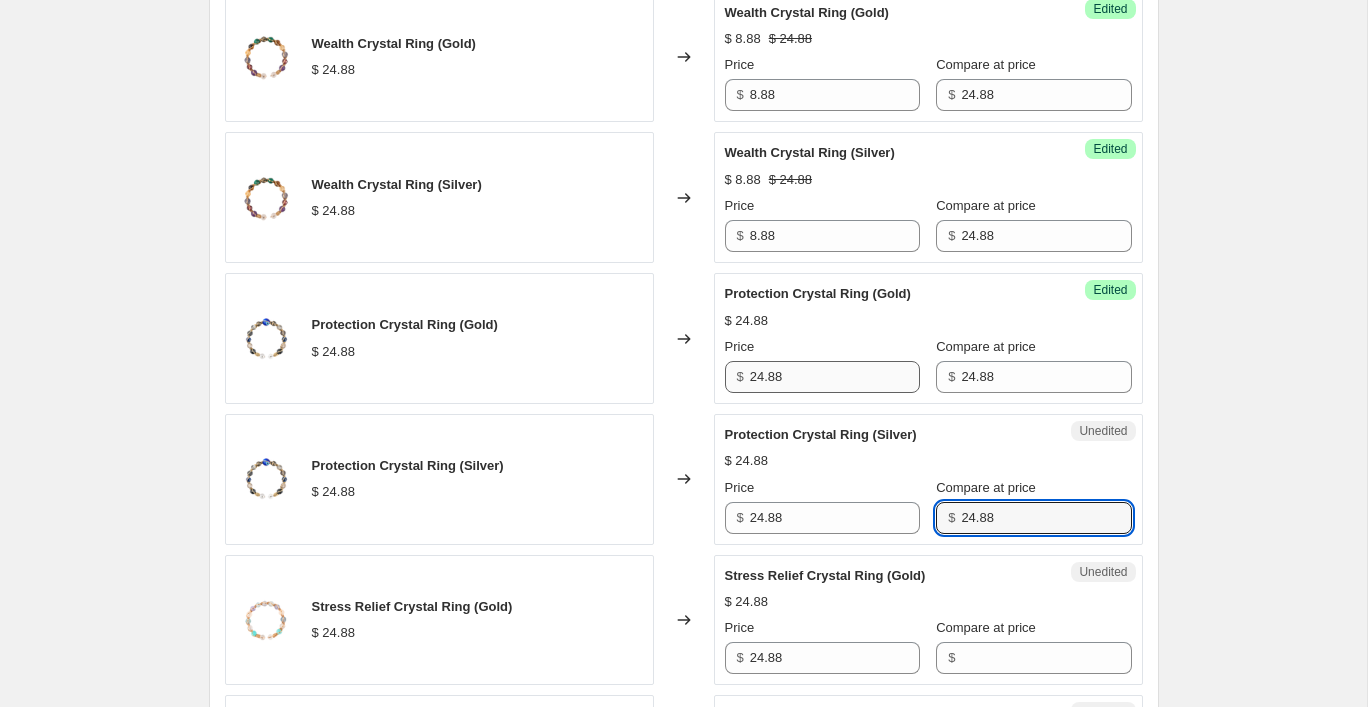 type on "24.88" 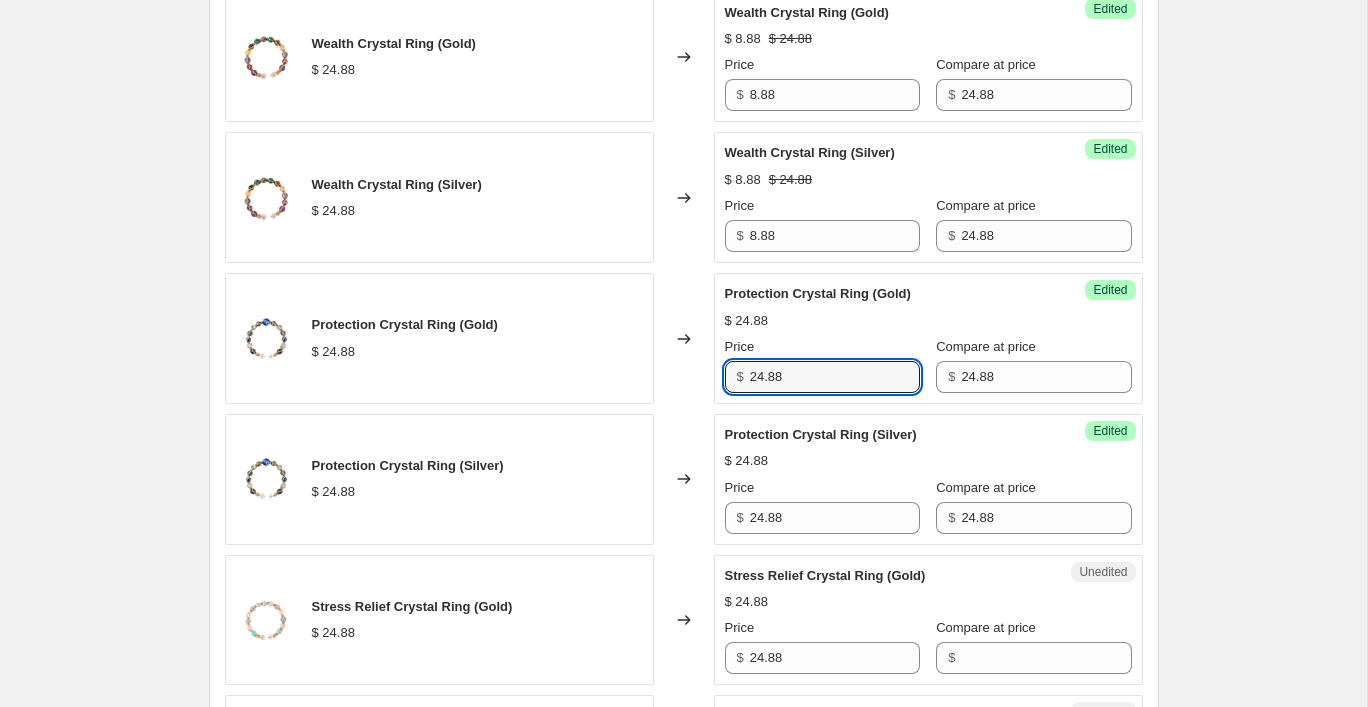 drag, startPoint x: 766, startPoint y: 377, endPoint x: 729, endPoint y: 376, distance: 37.01351 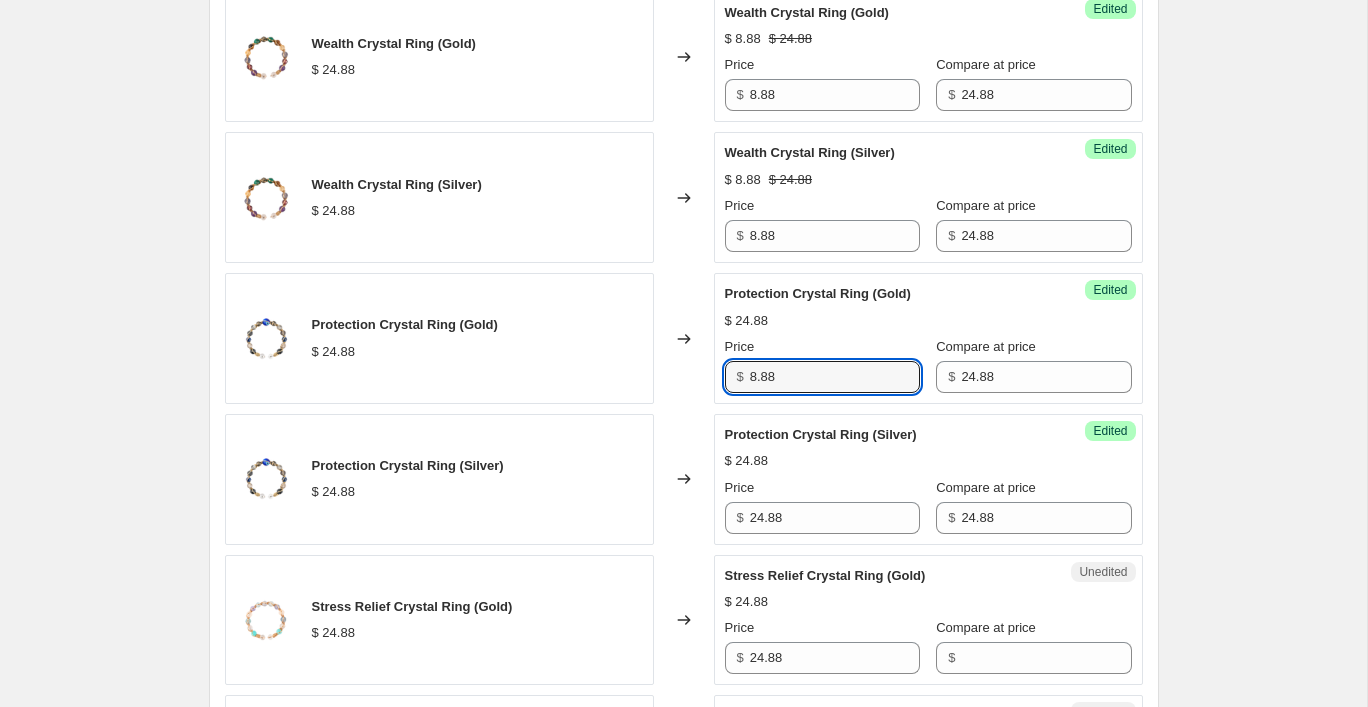 drag, startPoint x: 781, startPoint y: 377, endPoint x: 709, endPoint y: 377, distance: 72 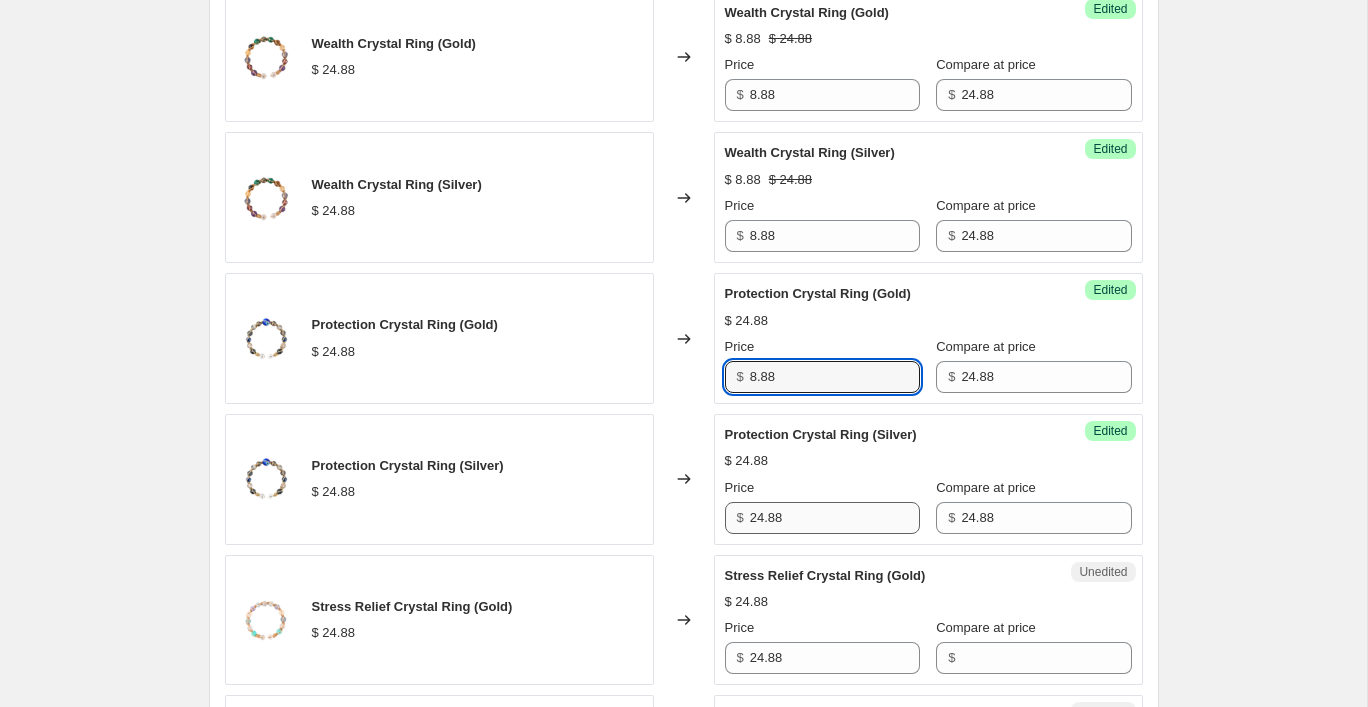 type on "8.88" 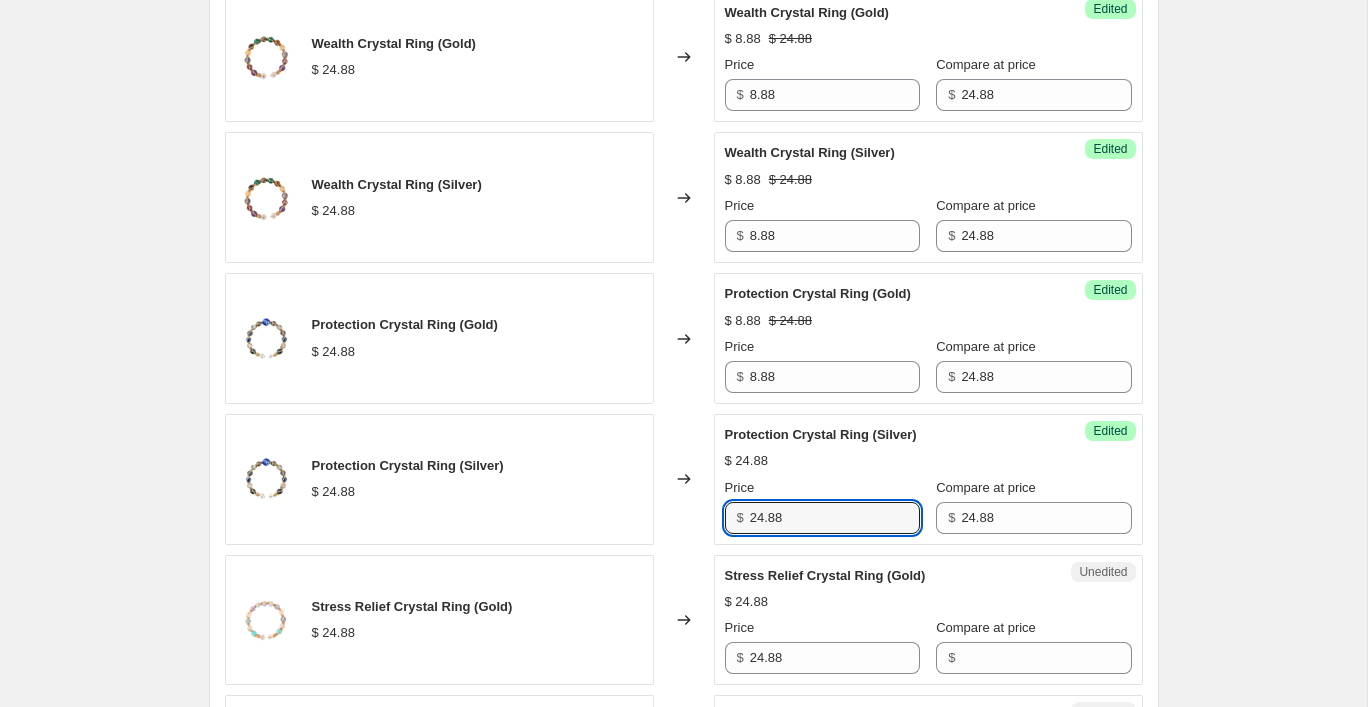 paste on "8" 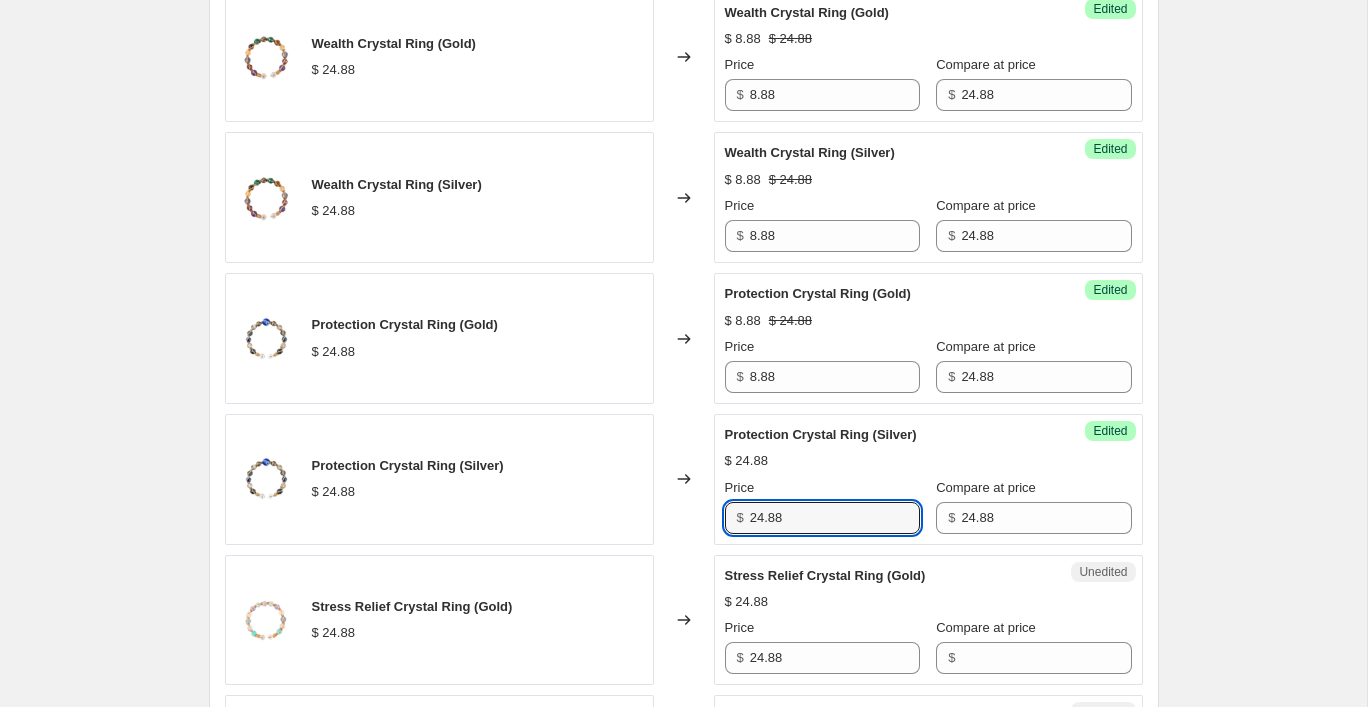 drag, startPoint x: 803, startPoint y: 524, endPoint x: 665, endPoint y: 521, distance: 138.03261 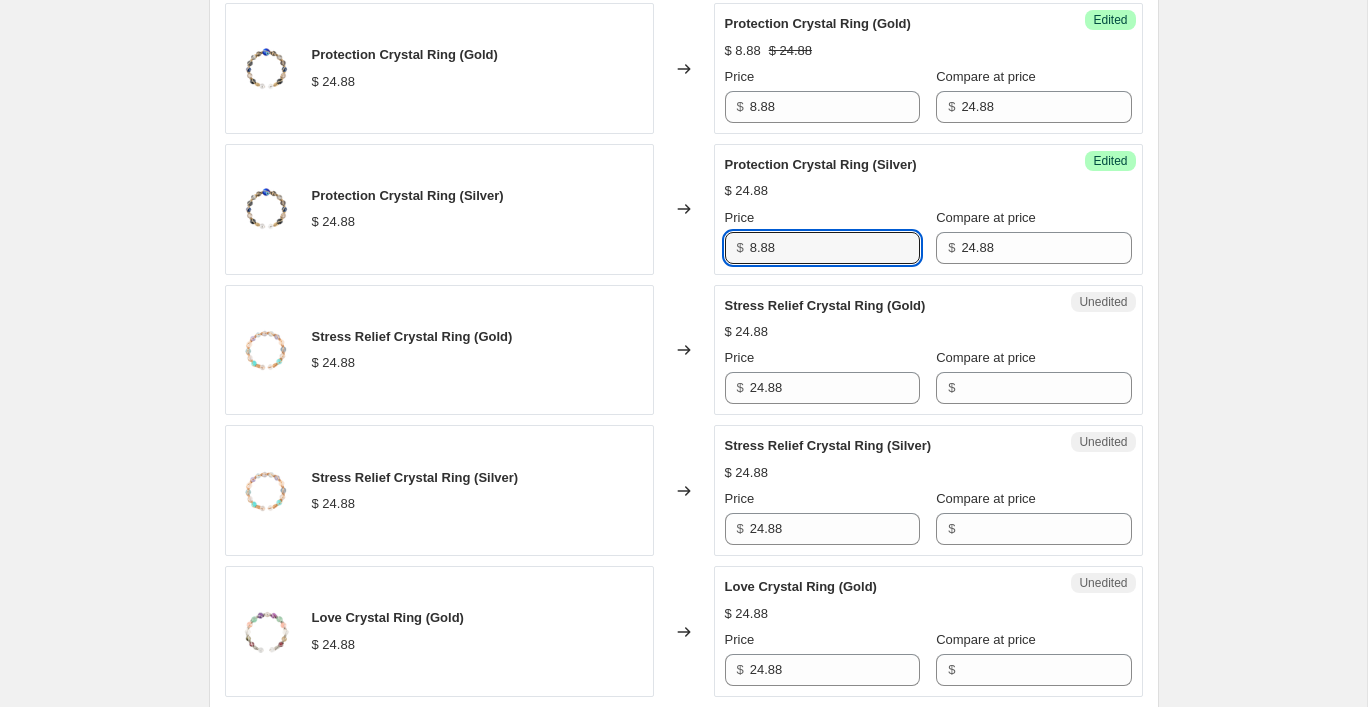 scroll, scrollTop: 3249, scrollLeft: 0, axis: vertical 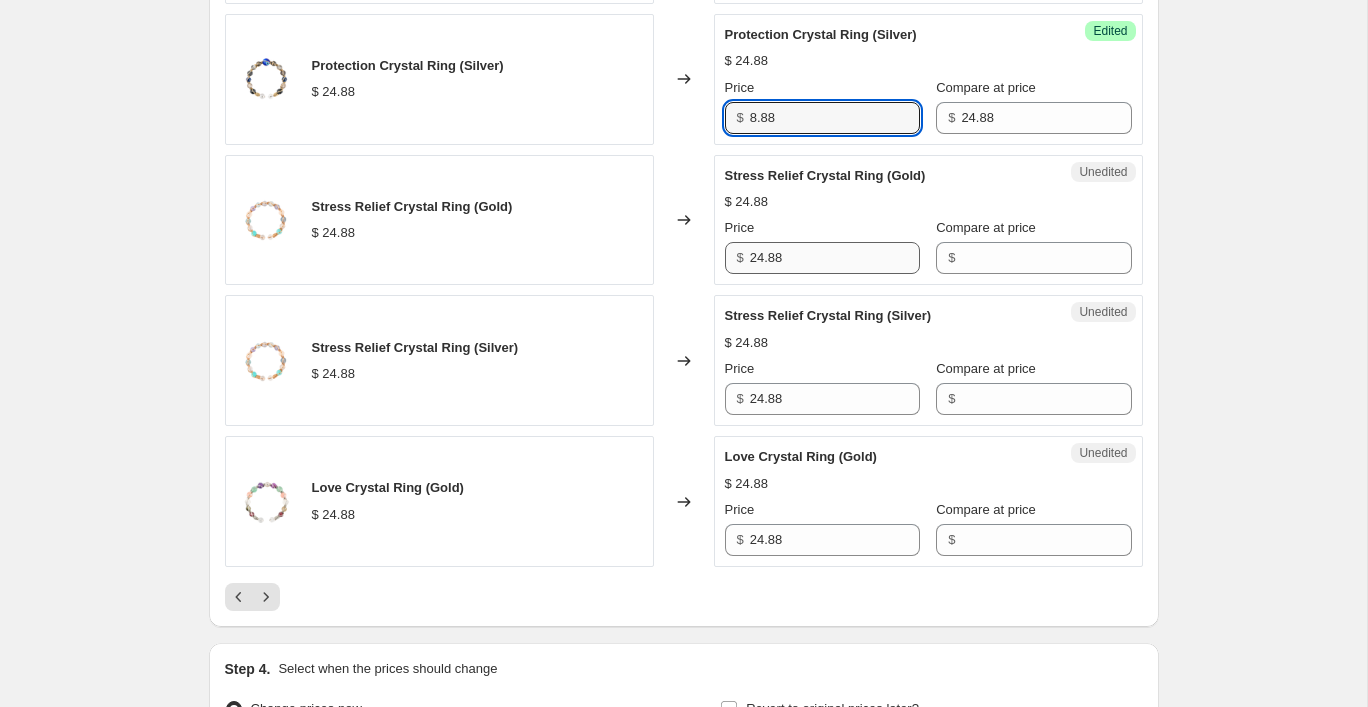 type on "8.88" 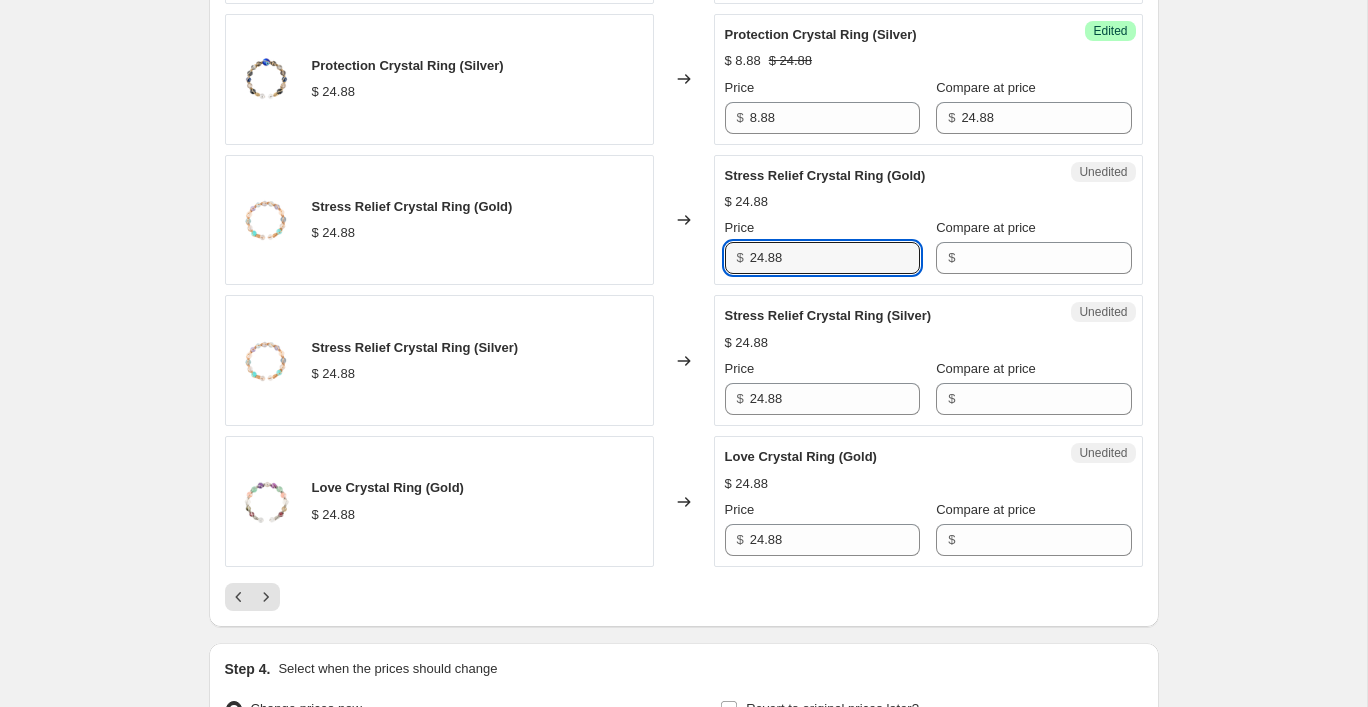 drag, startPoint x: 816, startPoint y: 262, endPoint x: 714, endPoint y: 262, distance: 102 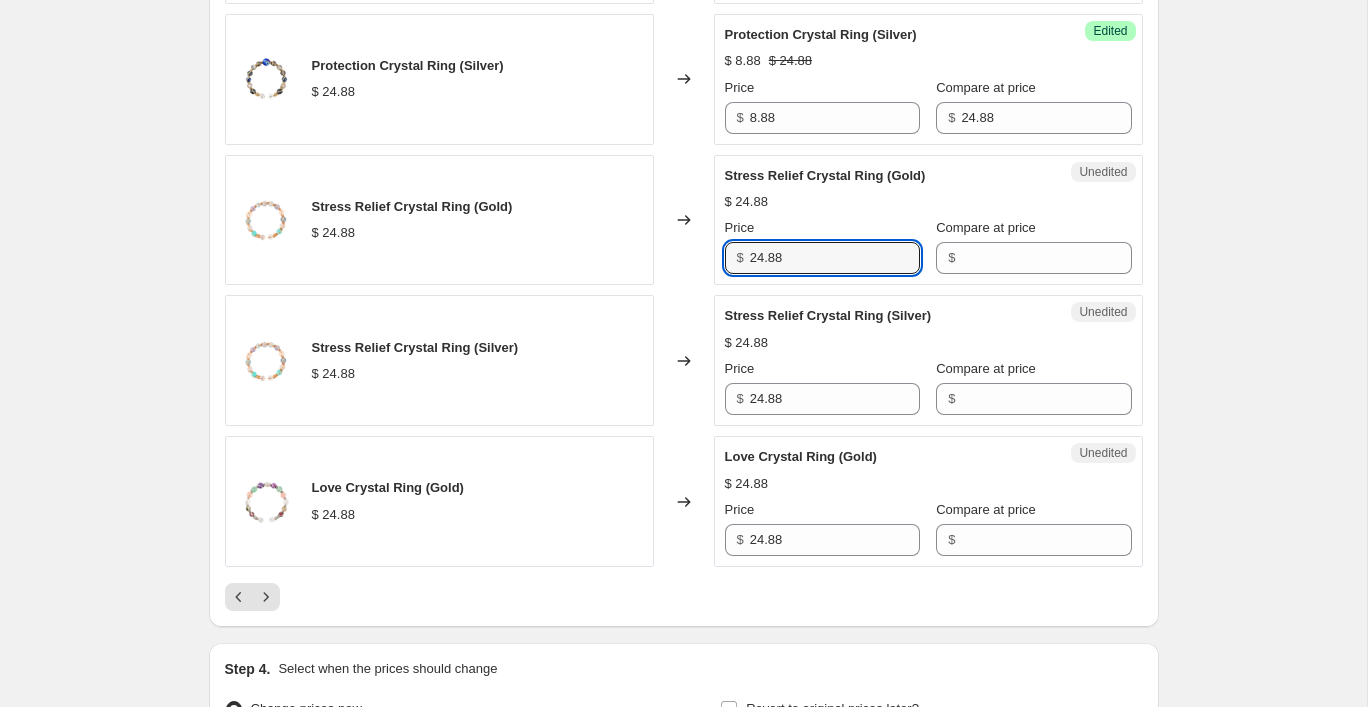 click on "Unedited Stress Relief Crystal Ring (Gold) $[PRICE] Price $[PRICE] Compare at price $" at bounding box center (928, 220) 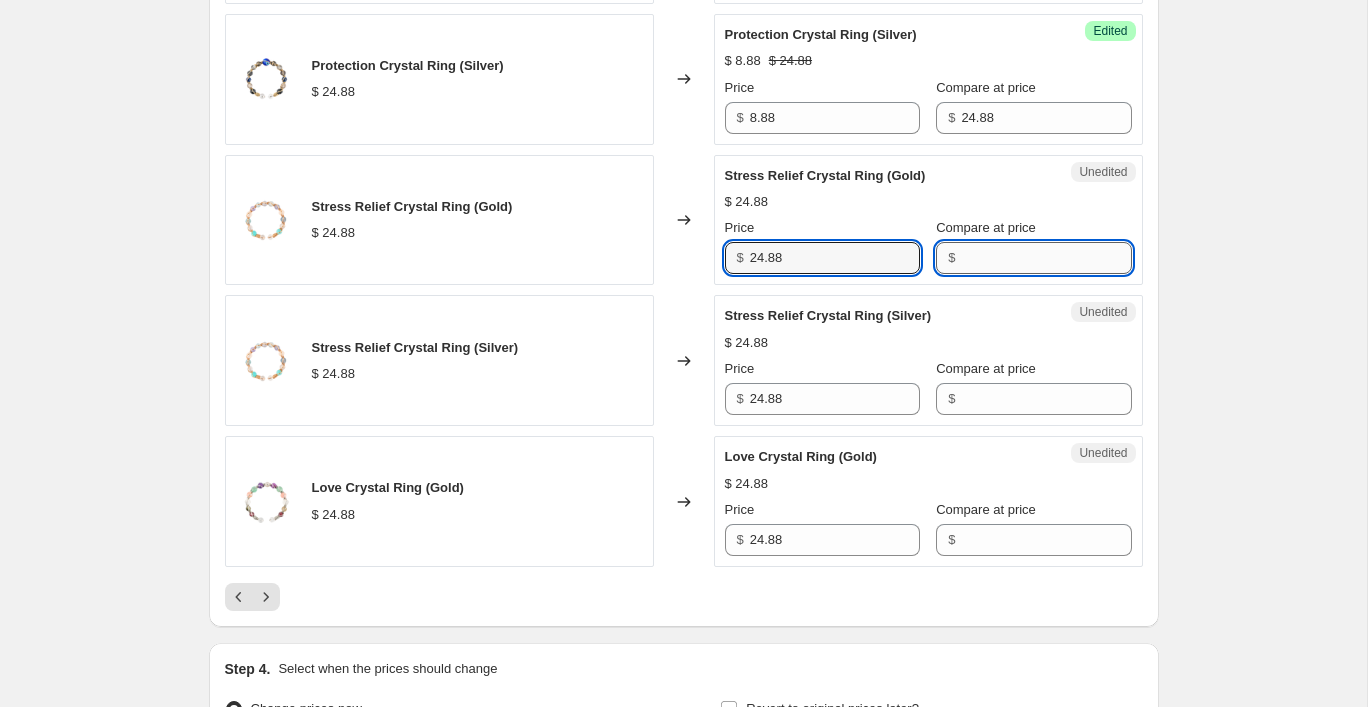 click on "Compare at price" at bounding box center [1046, 258] 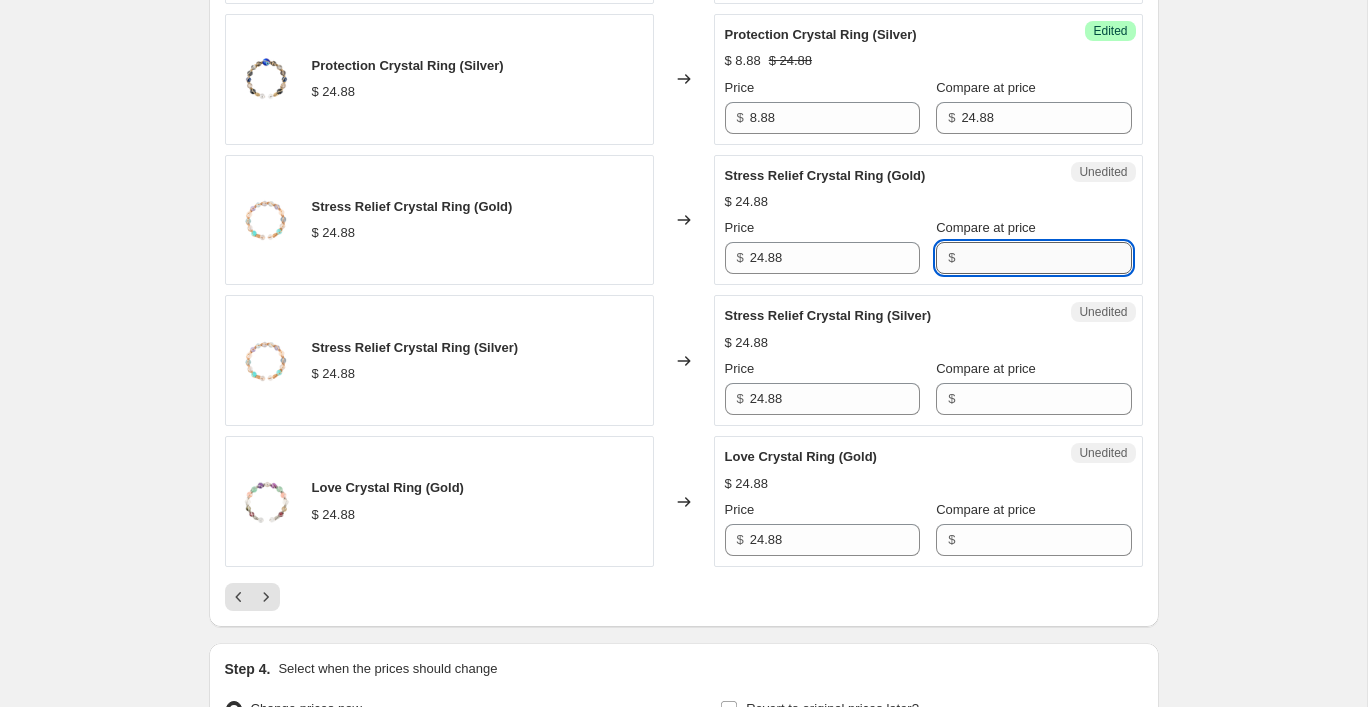 paste on "24.88" 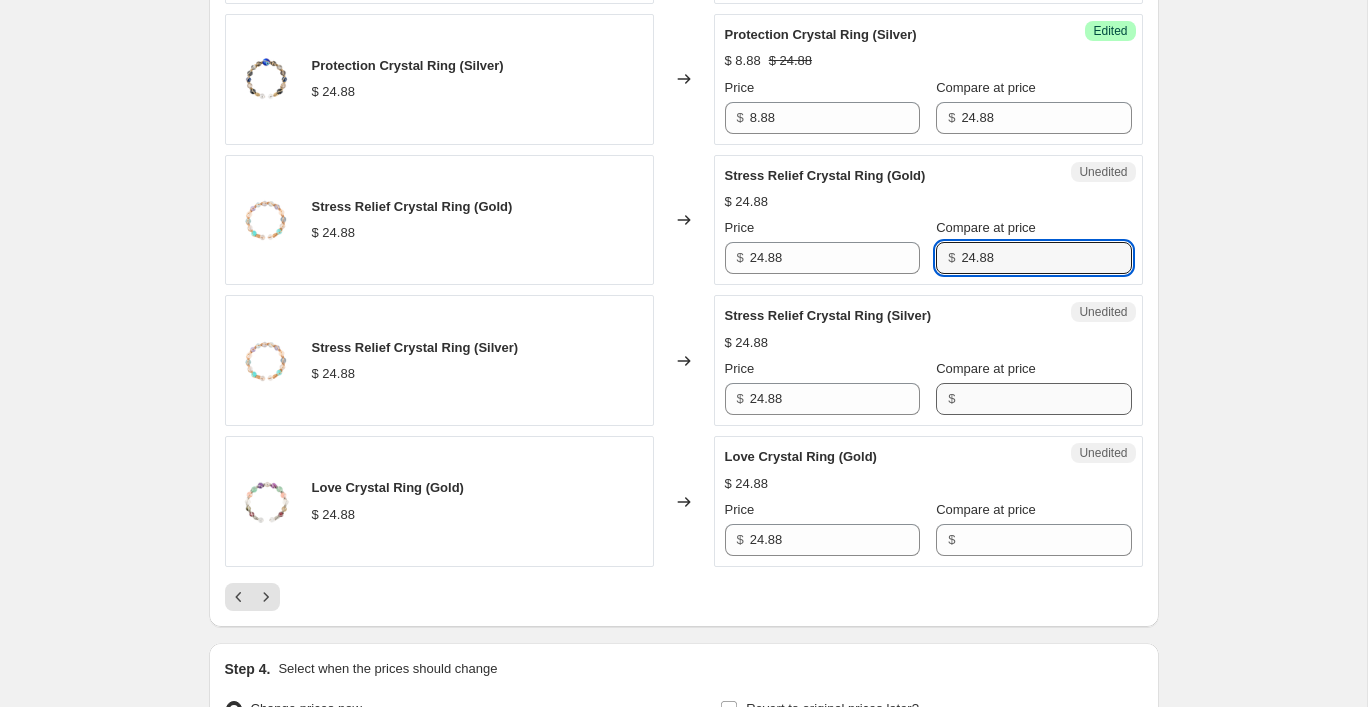 type on "24.88" 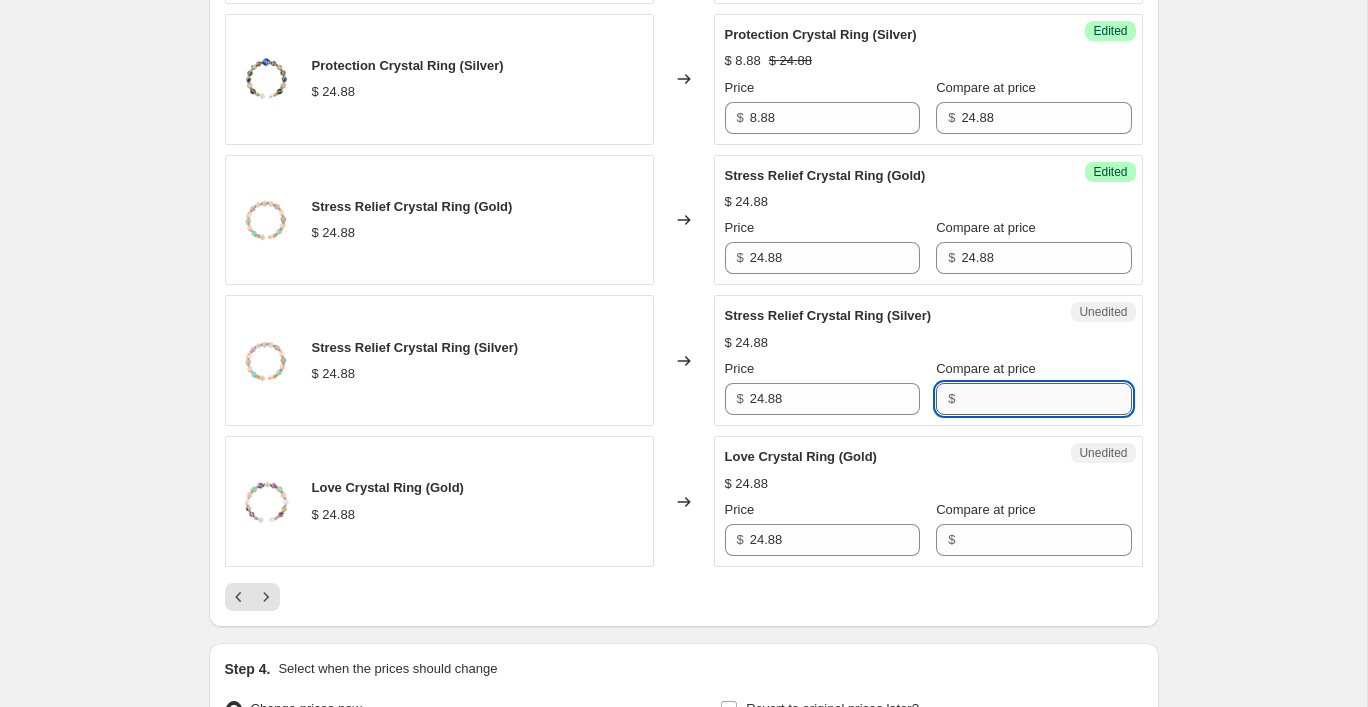 click on "Compare at price" at bounding box center (1046, 399) 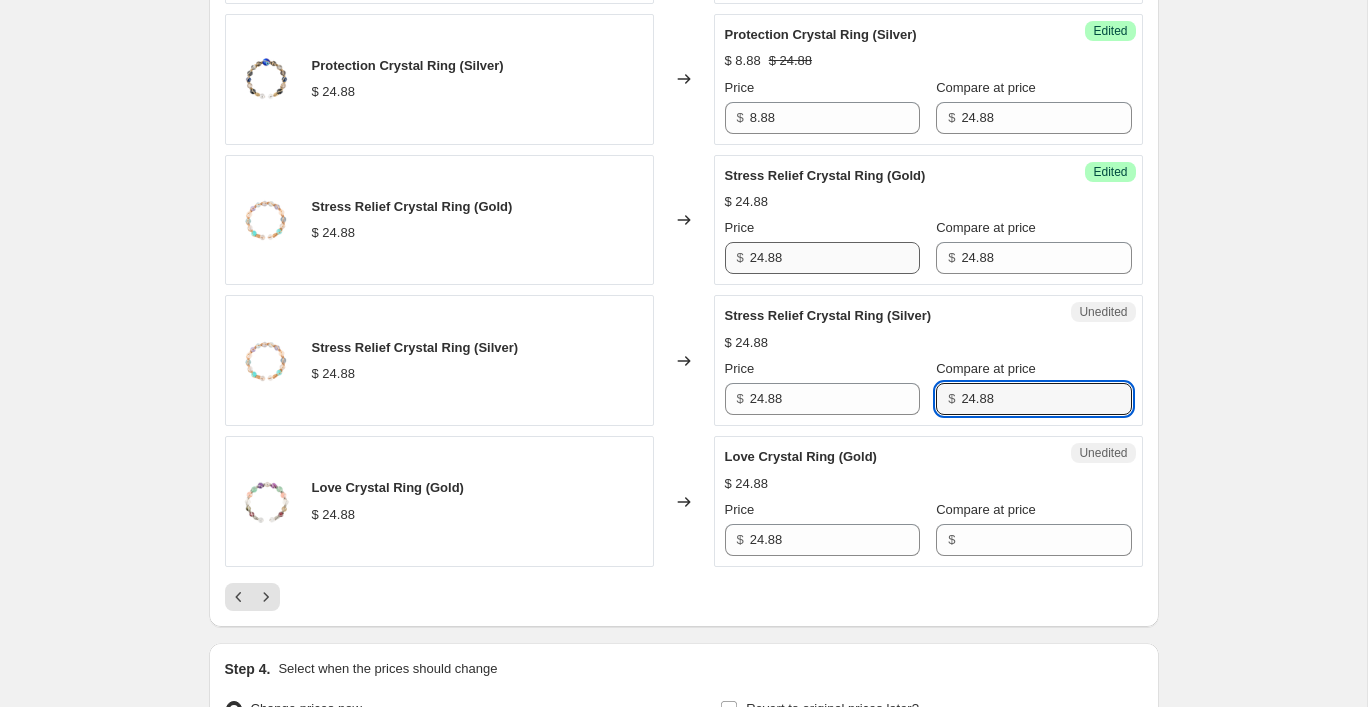 type on "24.88" 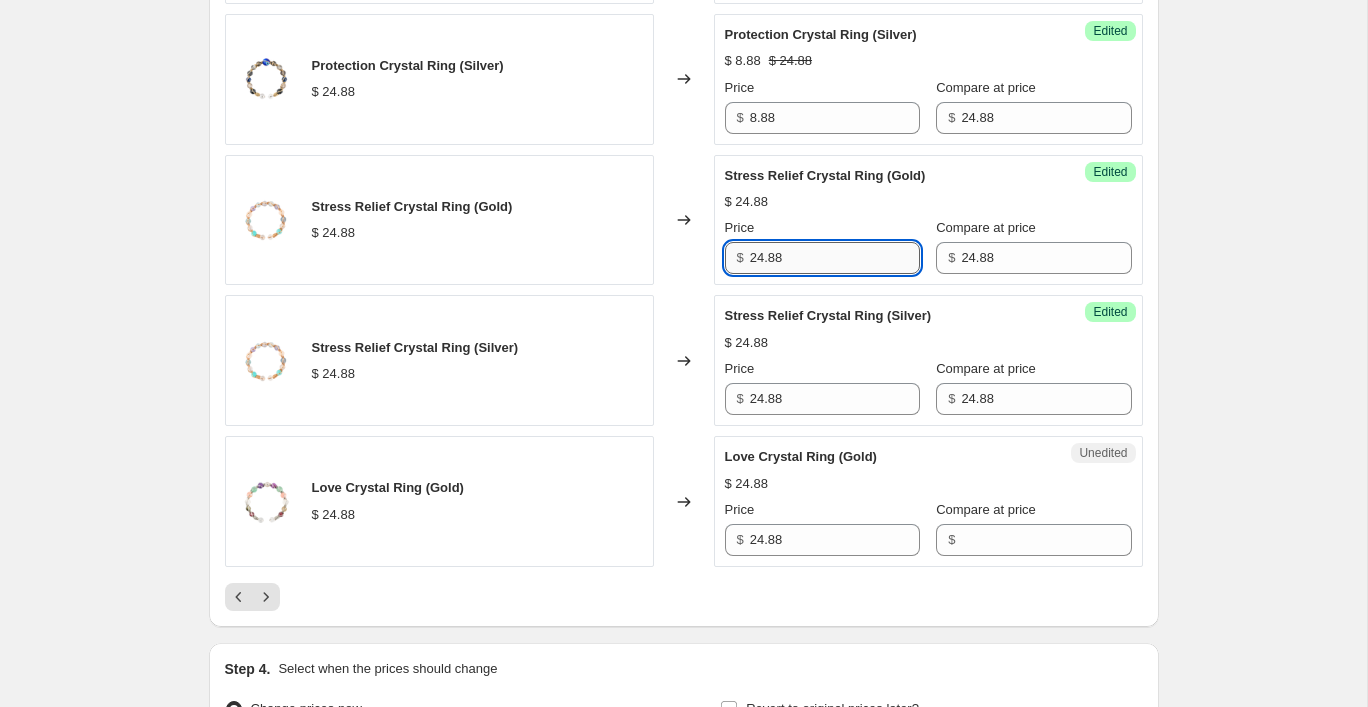 click on "24.88" at bounding box center [835, 258] 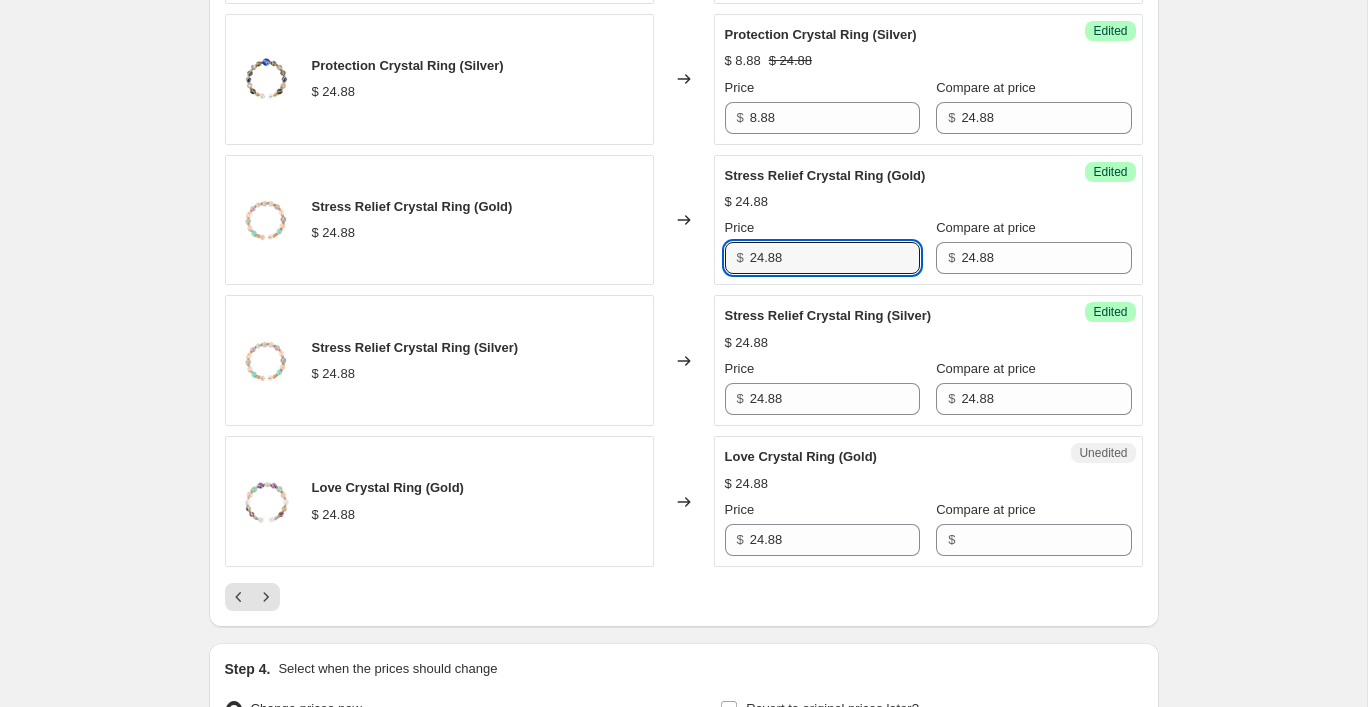 drag, startPoint x: 764, startPoint y: 257, endPoint x: 726, endPoint y: 257, distance: 38 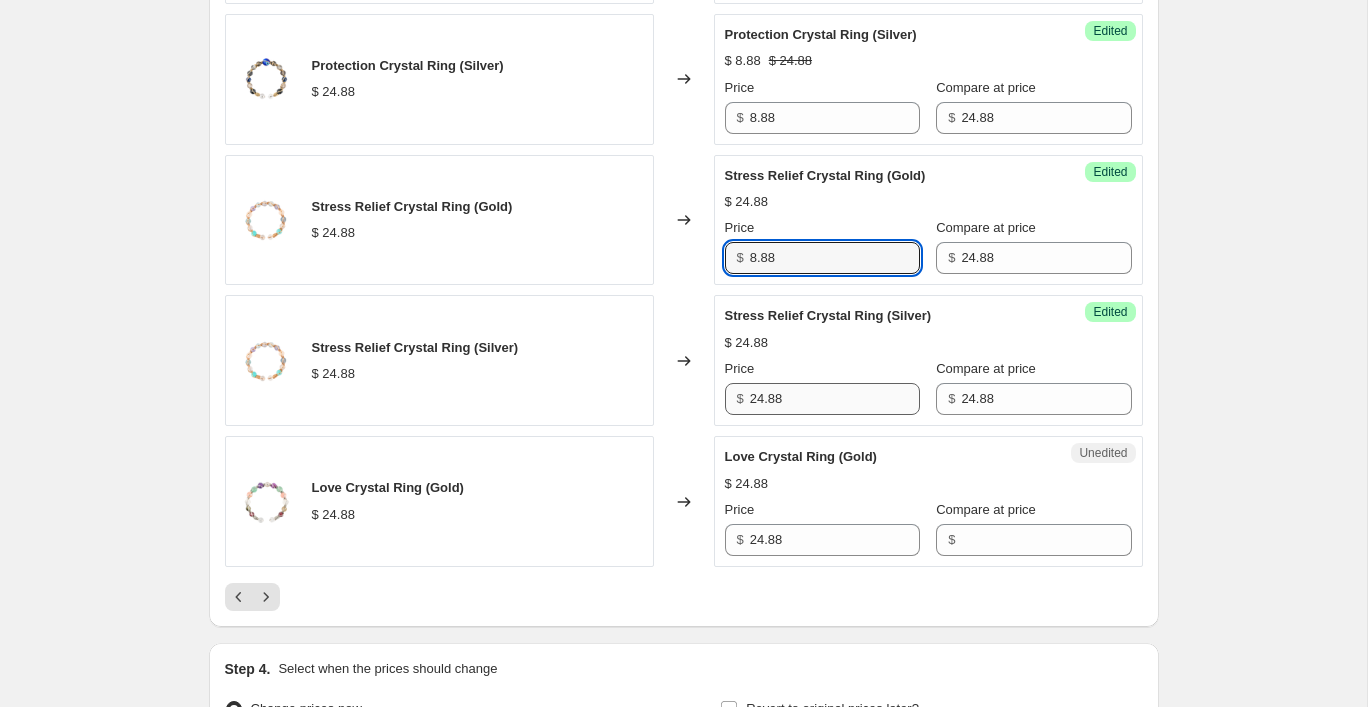 type on "8.88" 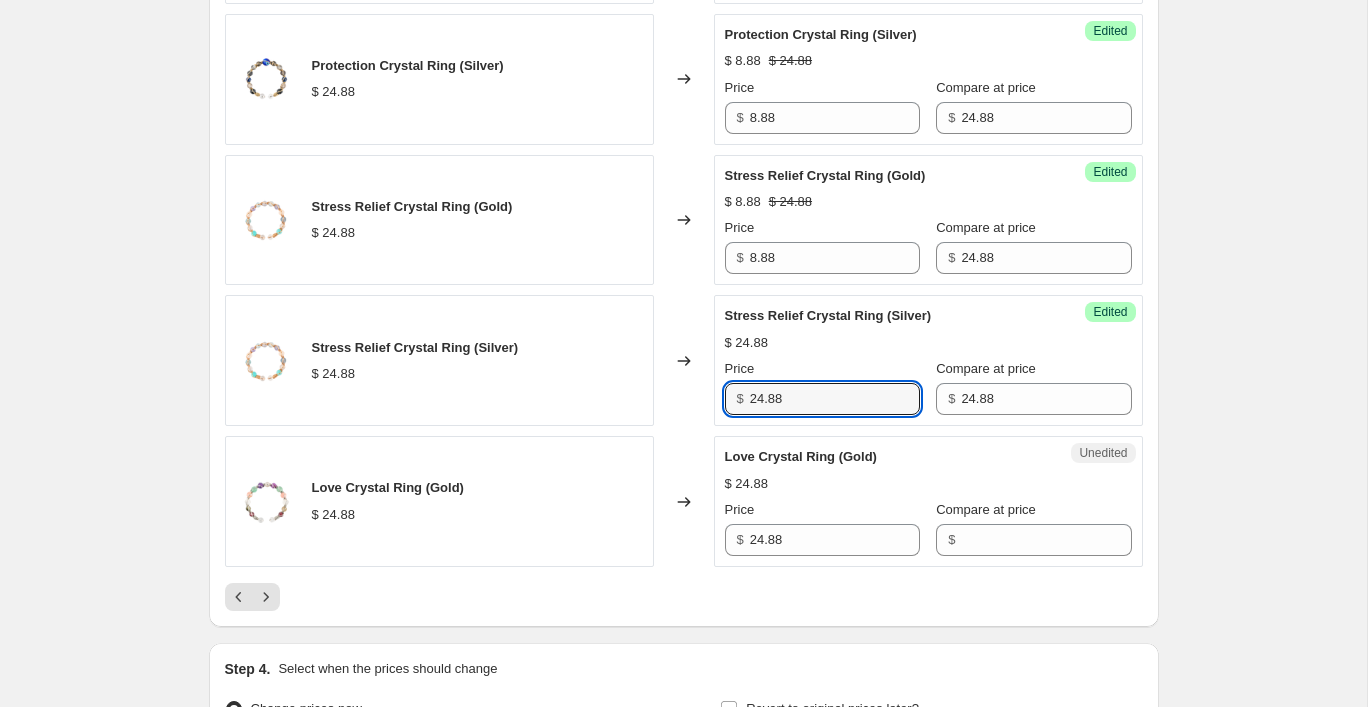 drag, startPoint x: 801, startPoint y: 401, endPoint x: 657, endPoint y: 401, distance: 144 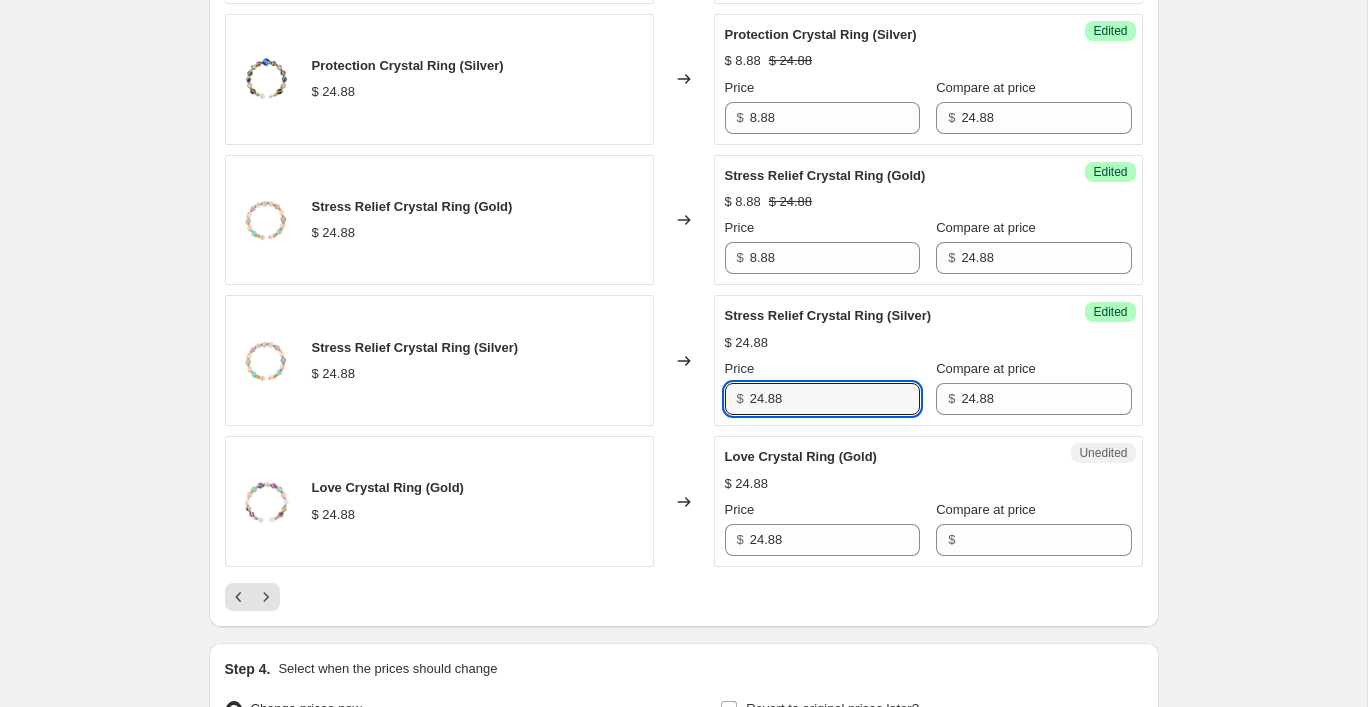 click on "Stress Relief Crystal Ring (Silver) $ 24.88 Changed to Success Edited Stress Relief Crystal Ring (Silver) $ 24.88 Price $ 24.88 Compare at price $ 24.88" at bounding box center [684, 360] 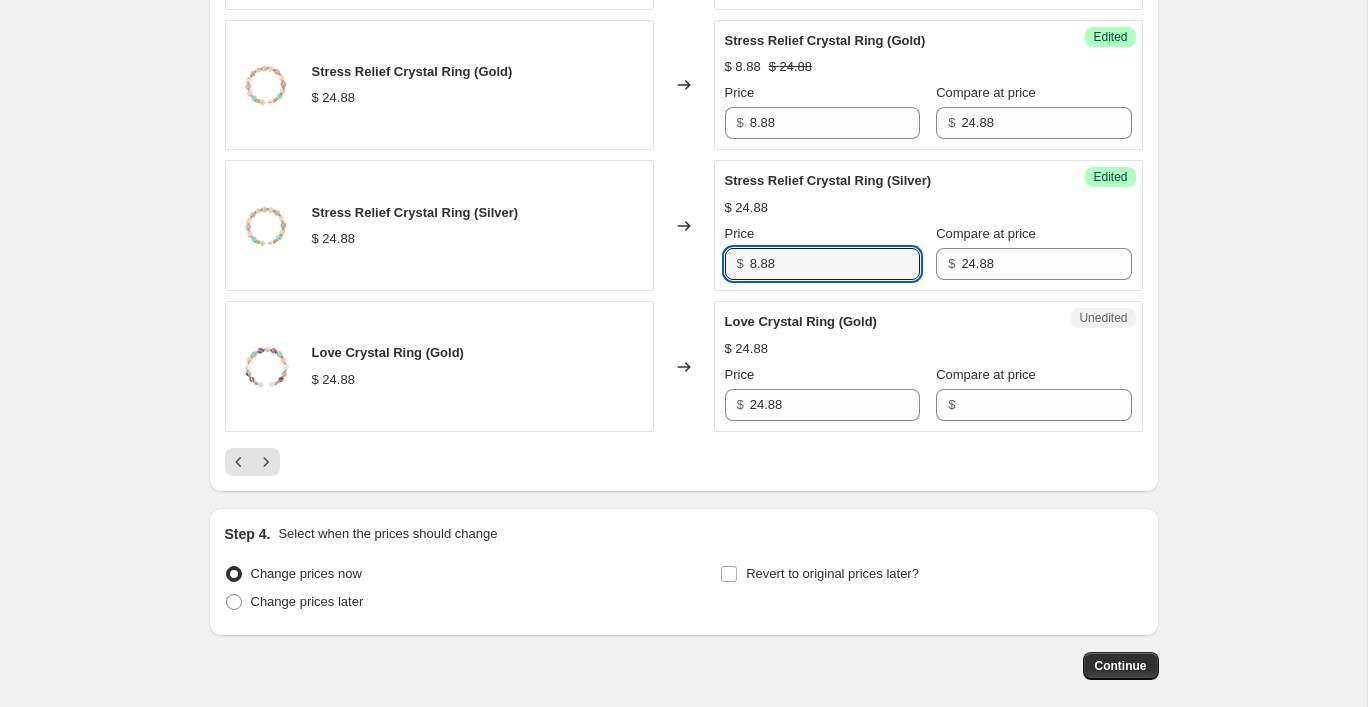 scroll, scrollTop: 3395, scrollLeft: 0, axis: vertical 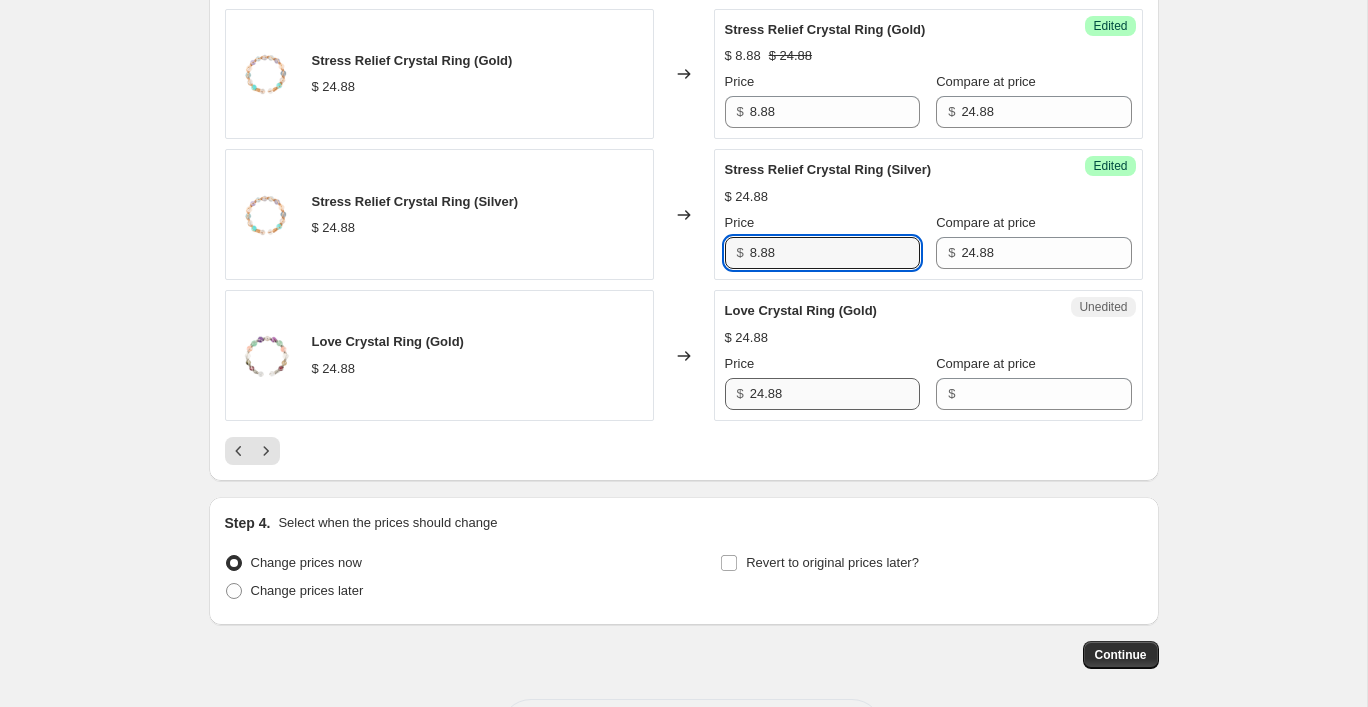 type on "8.88" 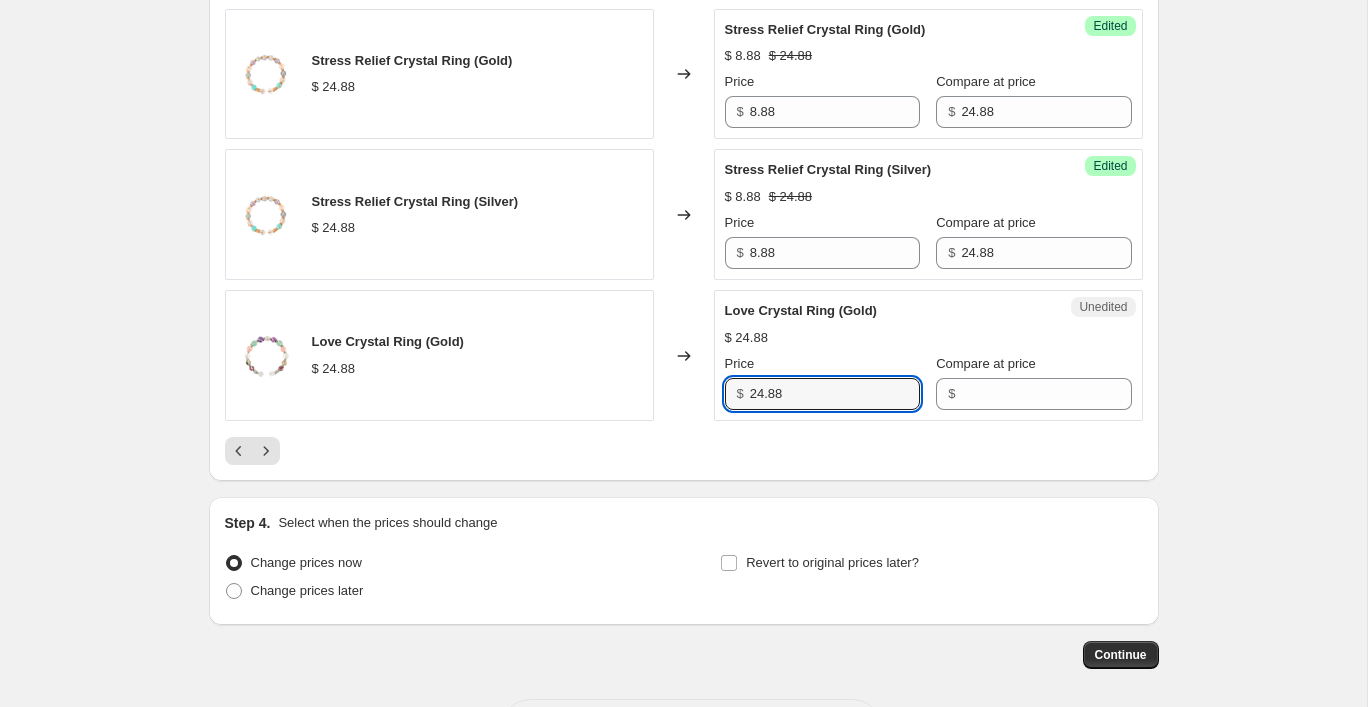 drag, startPoint x: 827, startPoint y: 406, endPoint x: 699, endPoint y: 401, distance: 128.09763 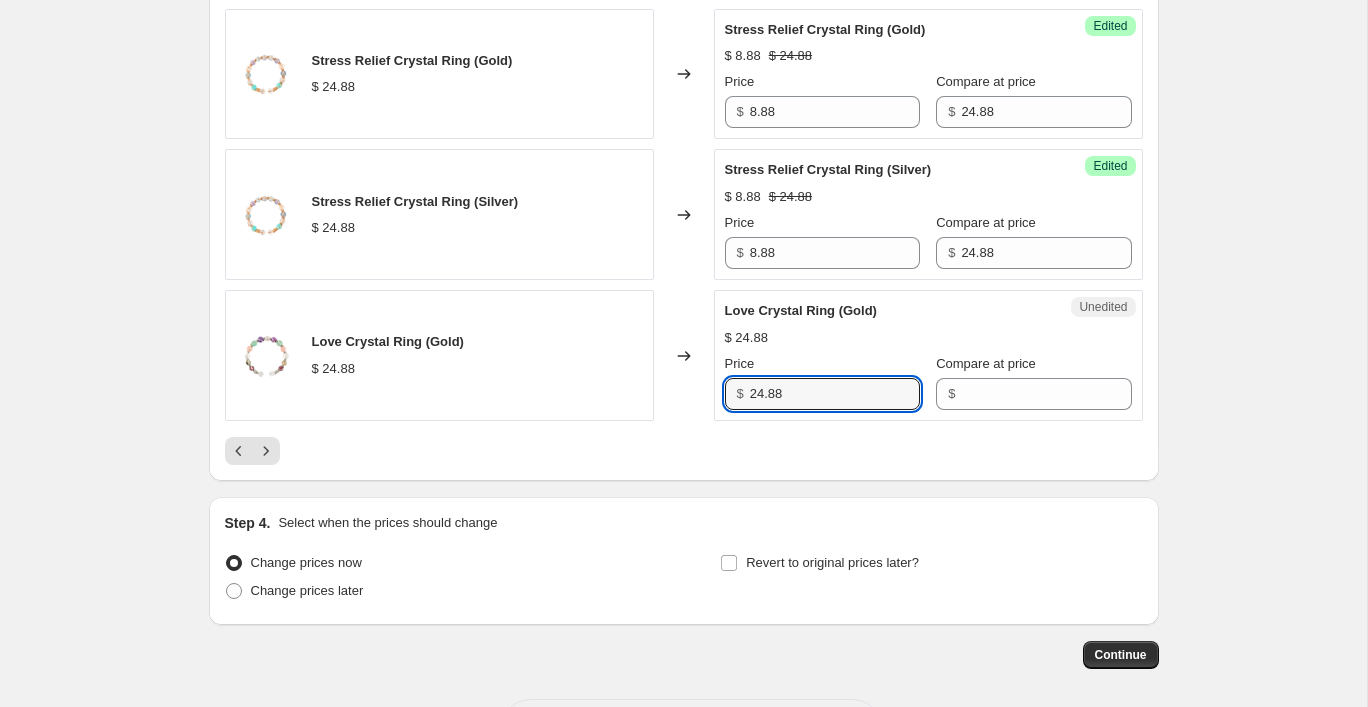 click on "Love Crystal Ring (Gold) $[PRICE] Changed to Unedited Love Crystal Ring (Gold) $[PRICE] Price $[PRICE] Compare at price $" at bounding box center (684, 355) 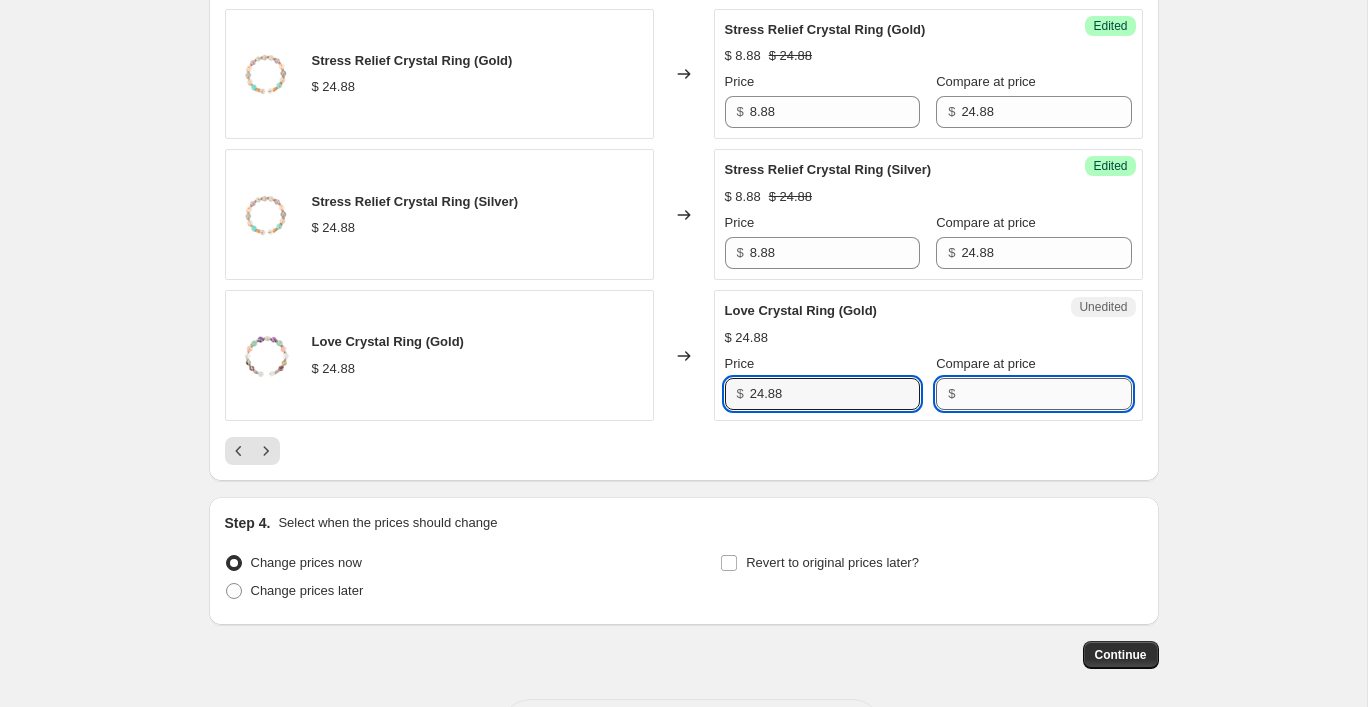 click on "Compare at price" at bounding box center [1046, 394] 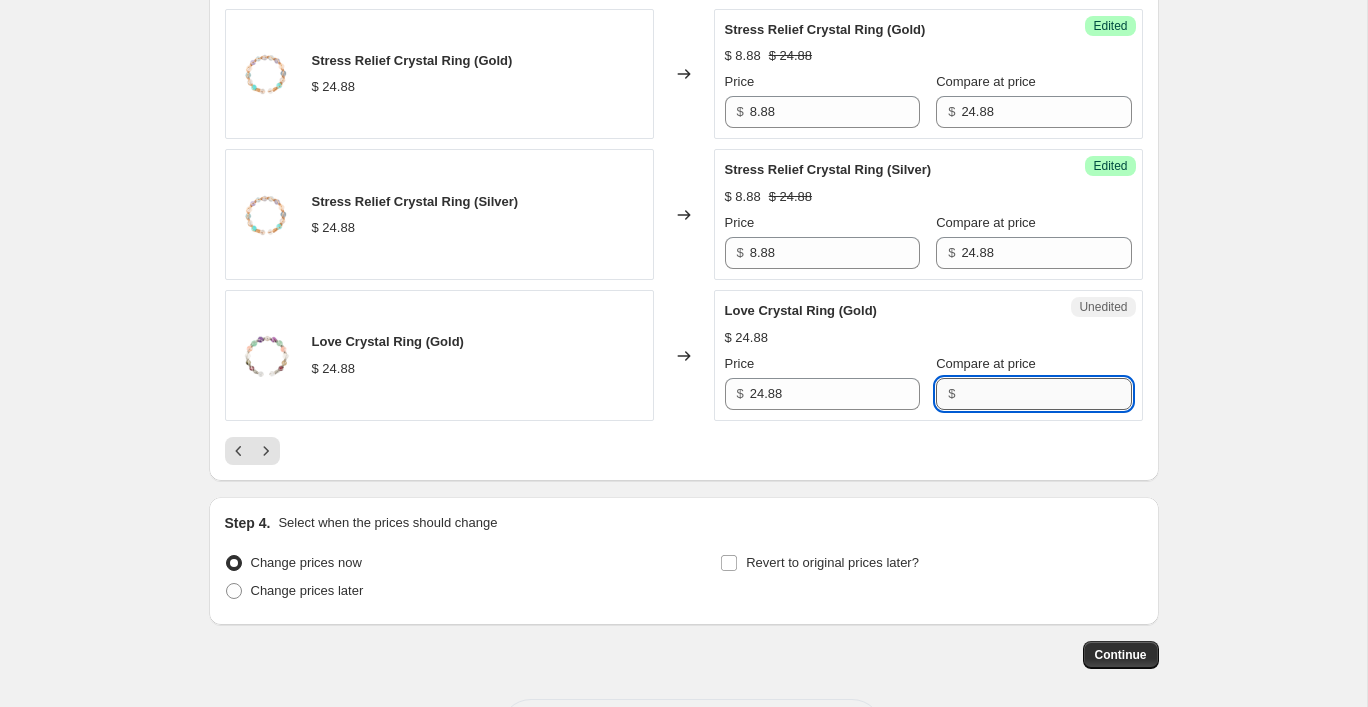 paste on "24.88" 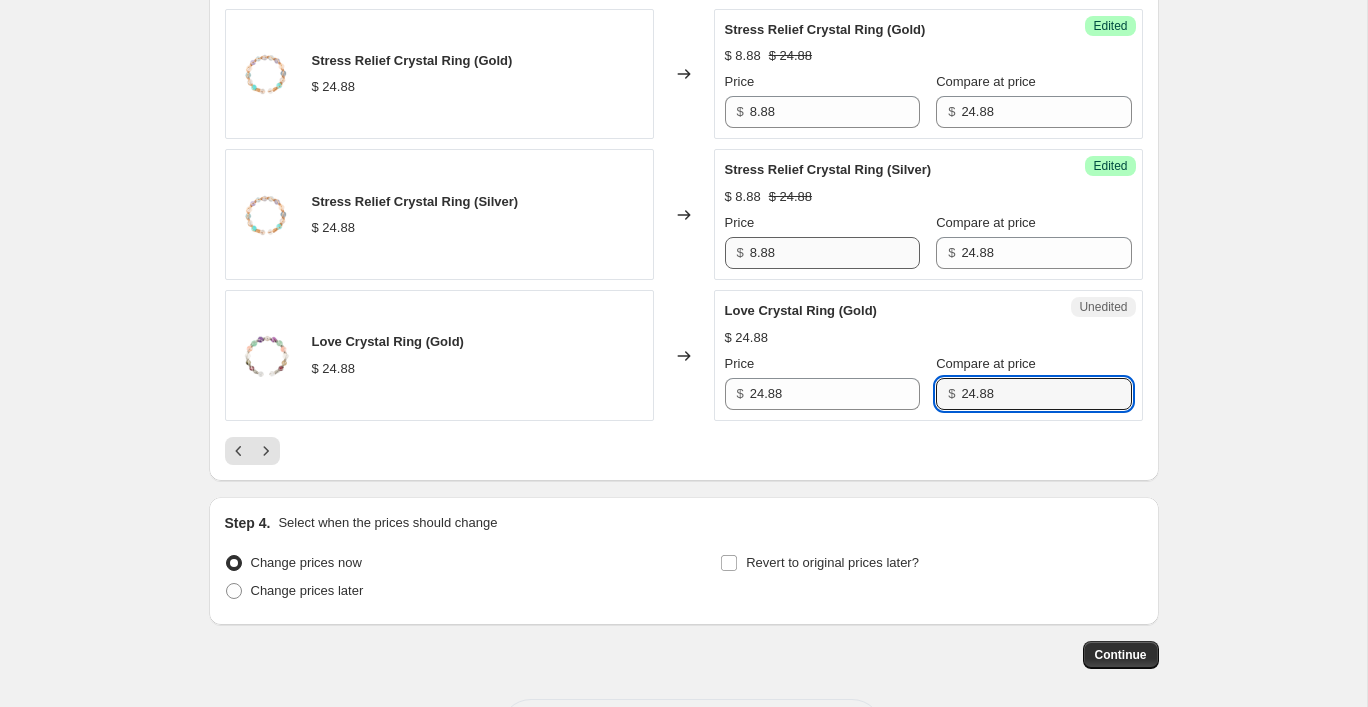 type on "24.88" 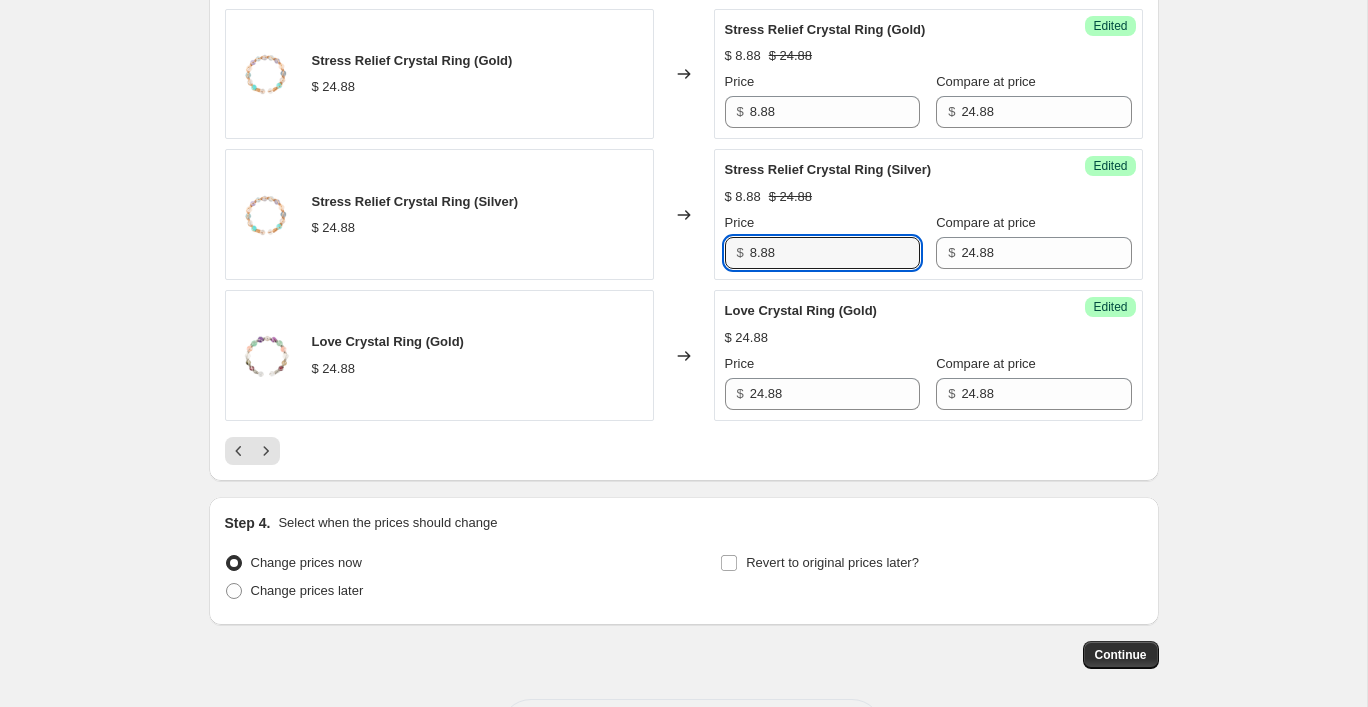 drag, startPoint x: 802, startPoint y: 244, endPoint x: 705, endPoint y: 244, distance: 97 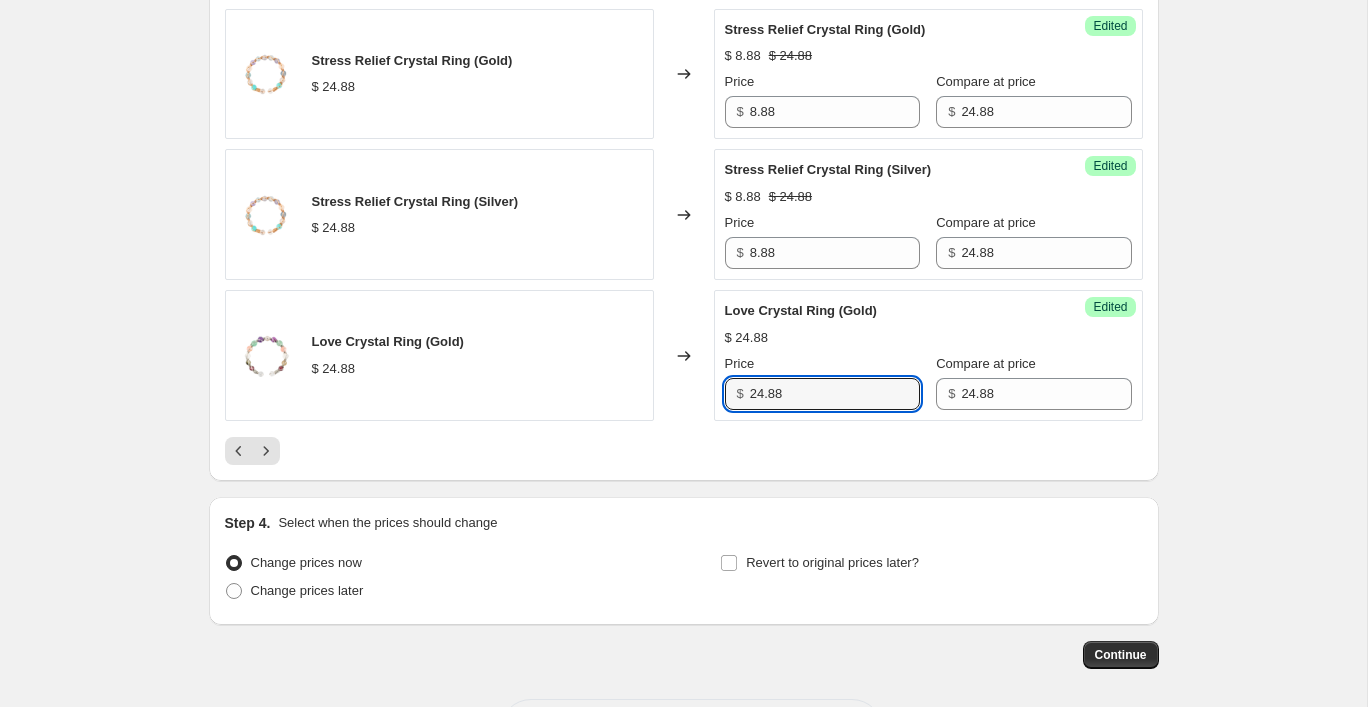 drag, startPoint x: 810, startPoint y: 391, endPoint x: 724, endPoint y: 391, distance: 86 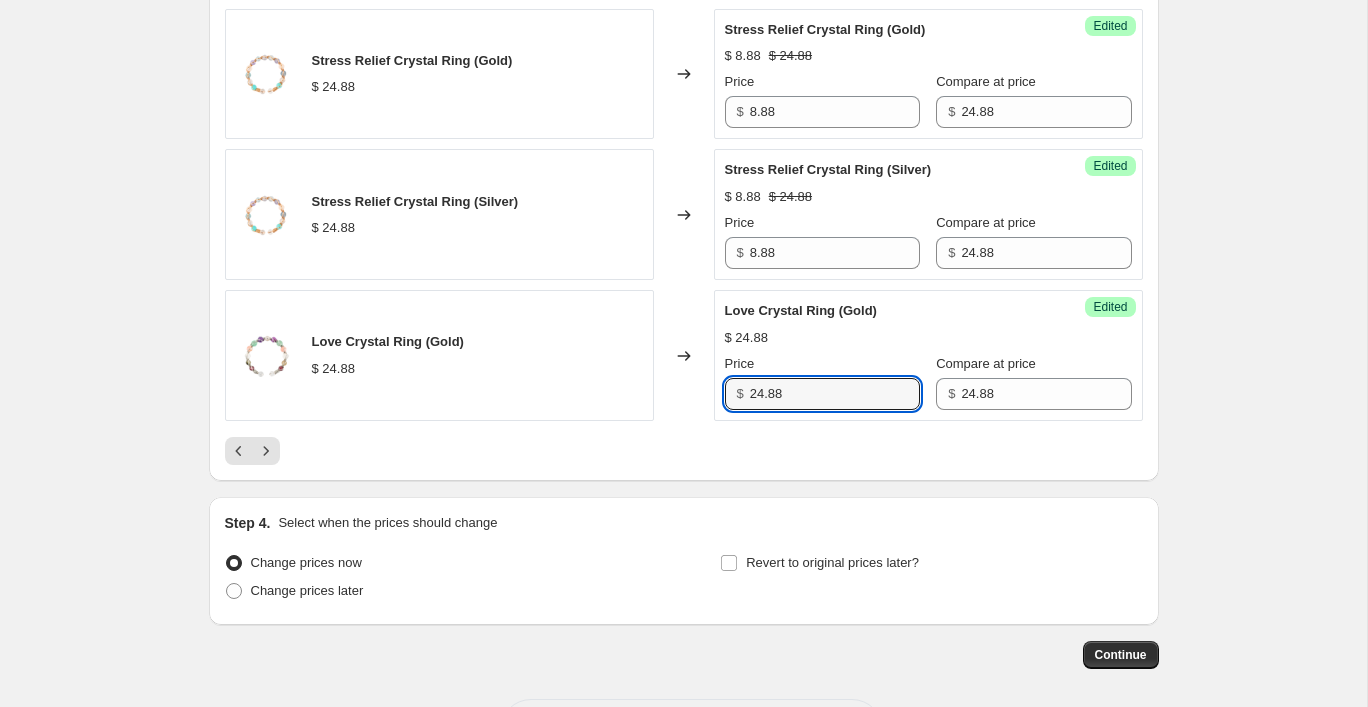 click on "$ 24.88" at bounding box center (822, 394) 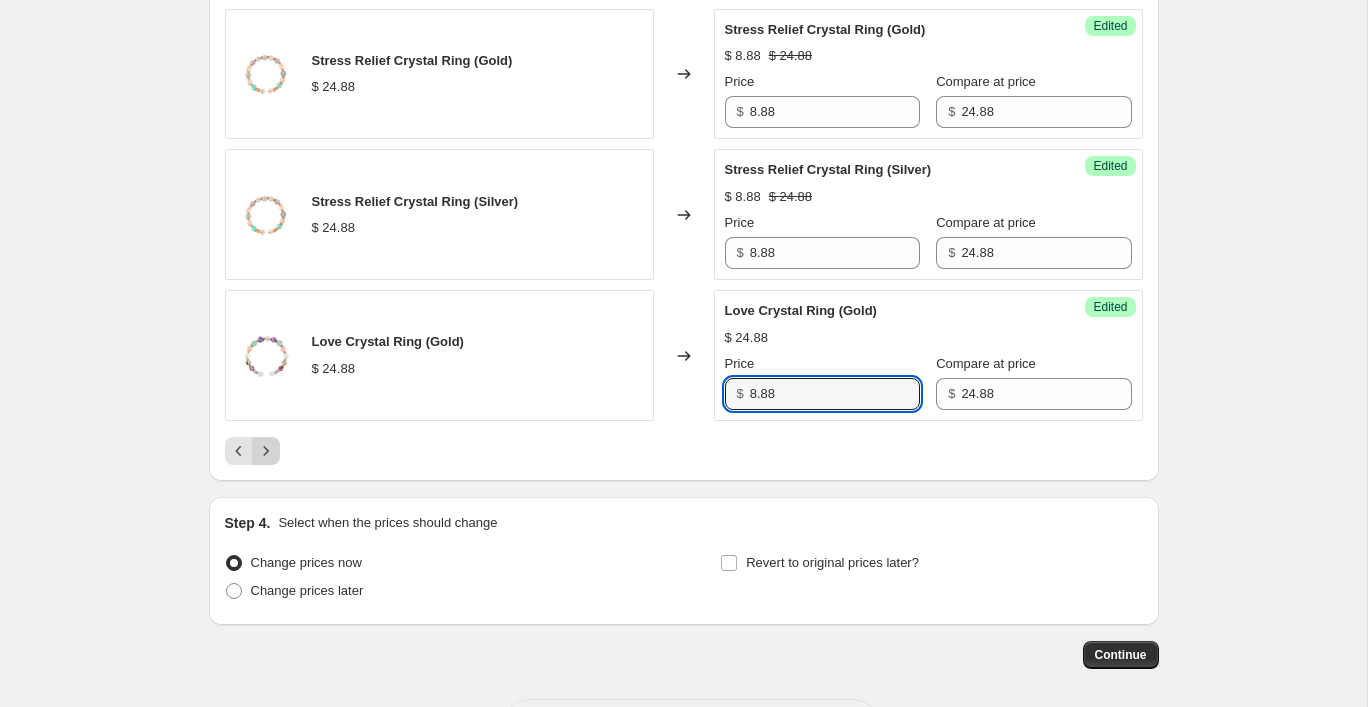 type on "8.88" 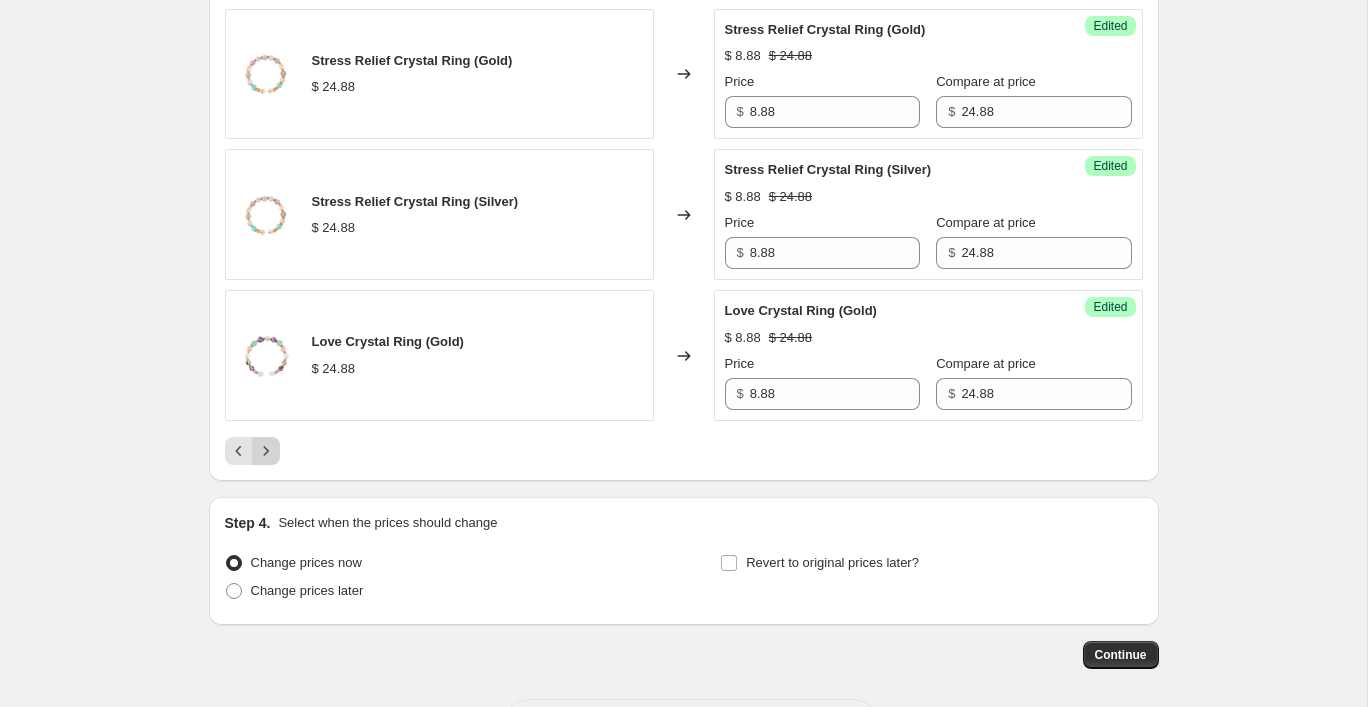 click 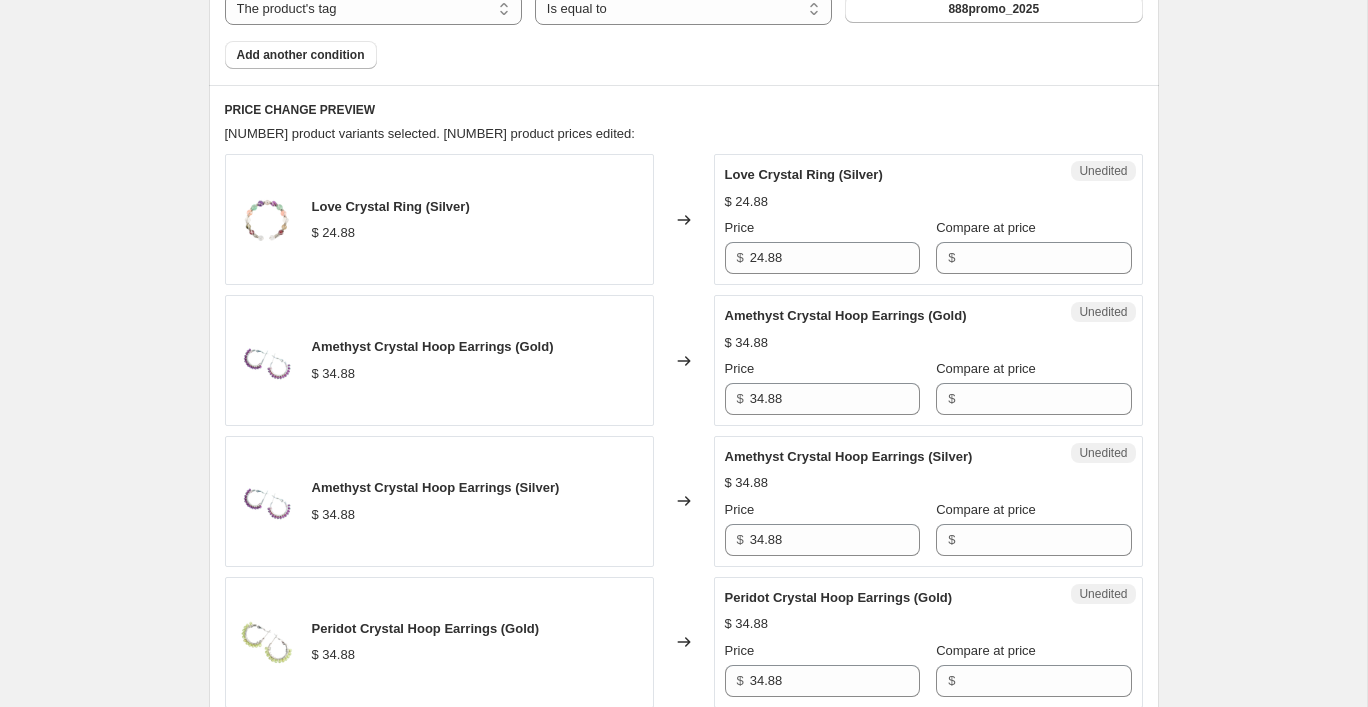 scroll, scrollTop: 863, scrollLeft: 0, axis: vertical 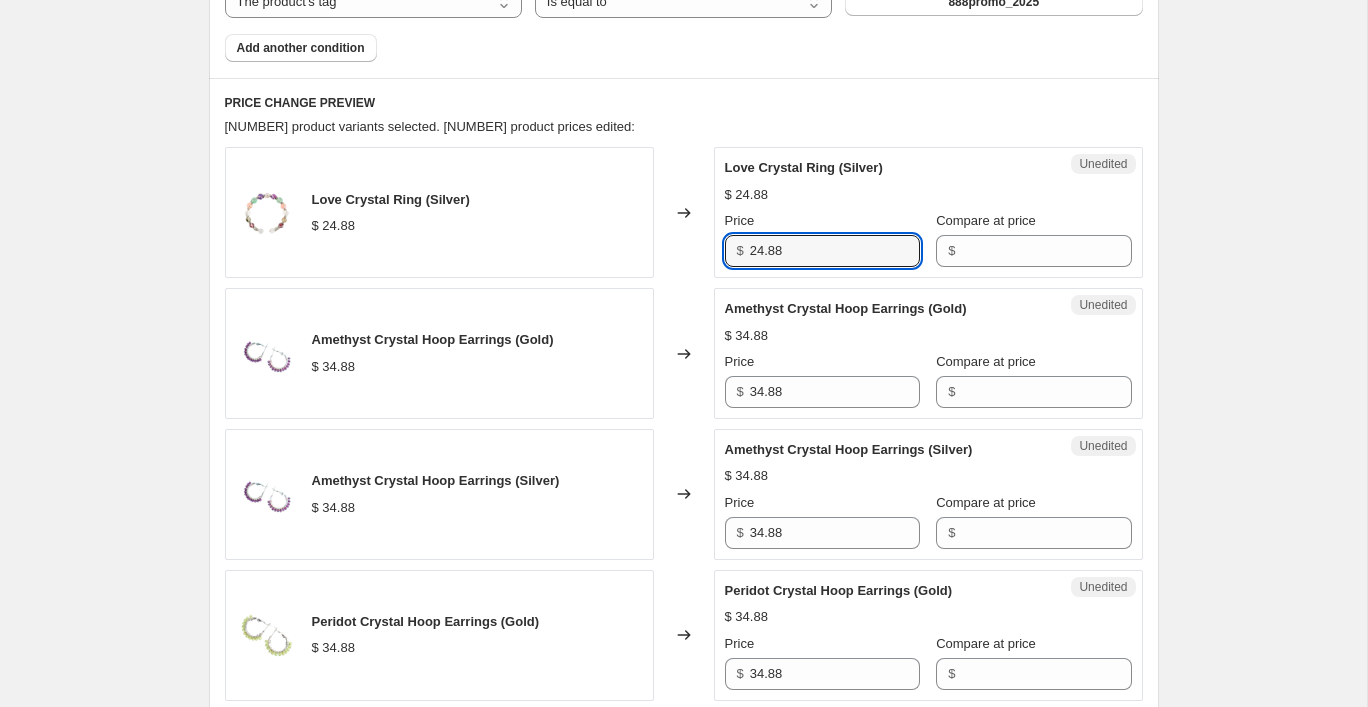 drag, startPoint x: 813, startPoint y: 247, endPoint x: 734, endPoint y: 247, distance: 79 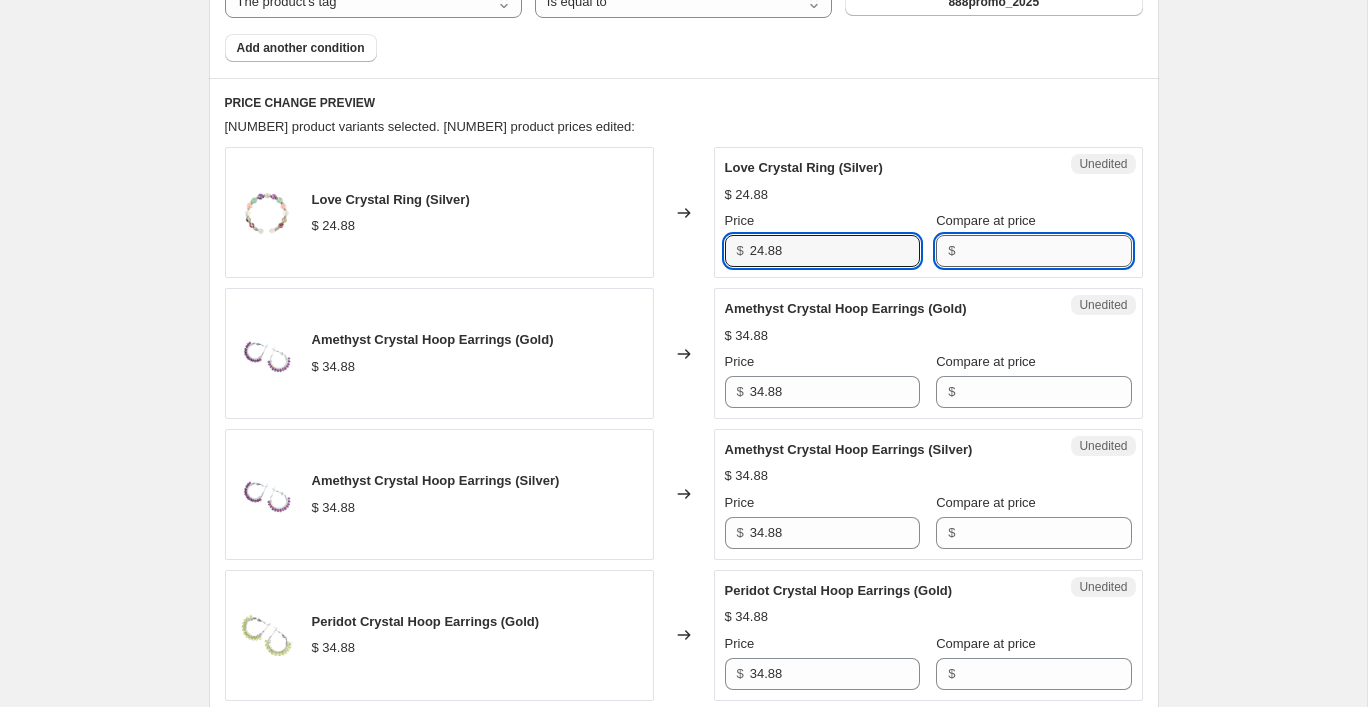 click on "Compare at price" at bounding box center [1046, 251] 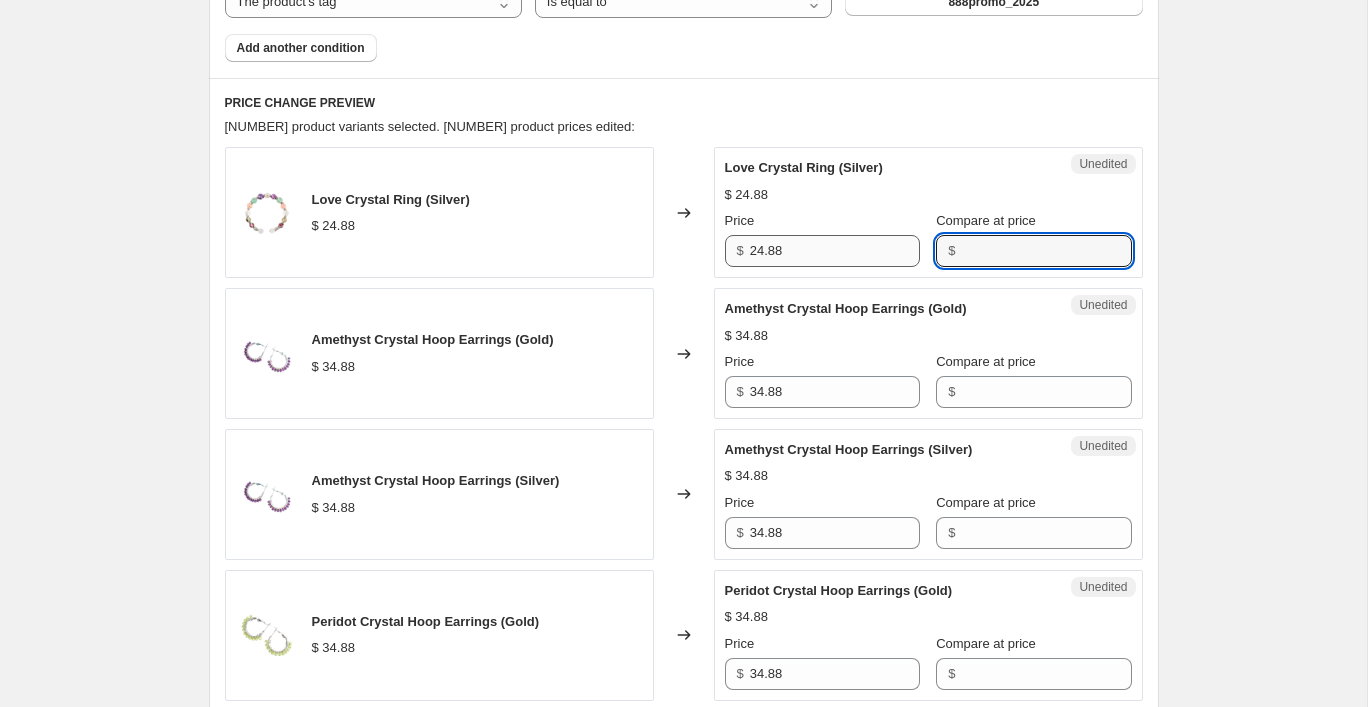 paste on "24.88" 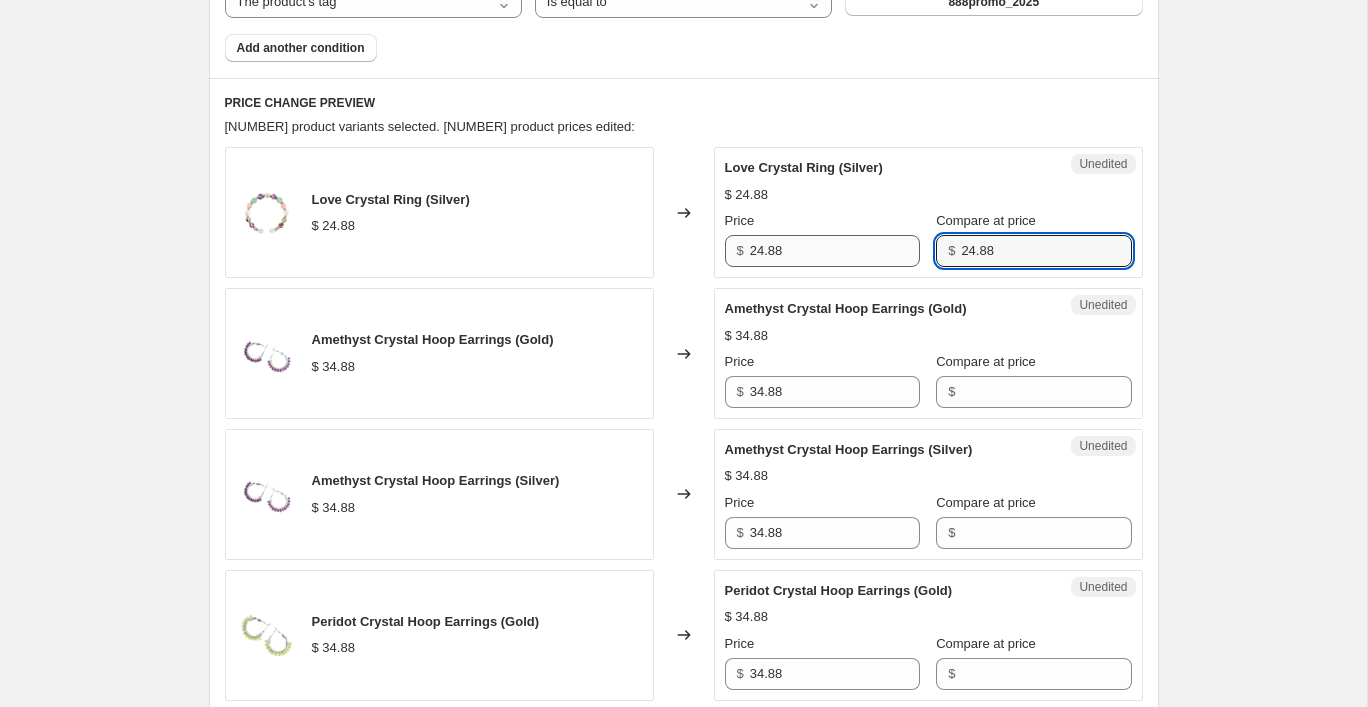 type on "24.88" 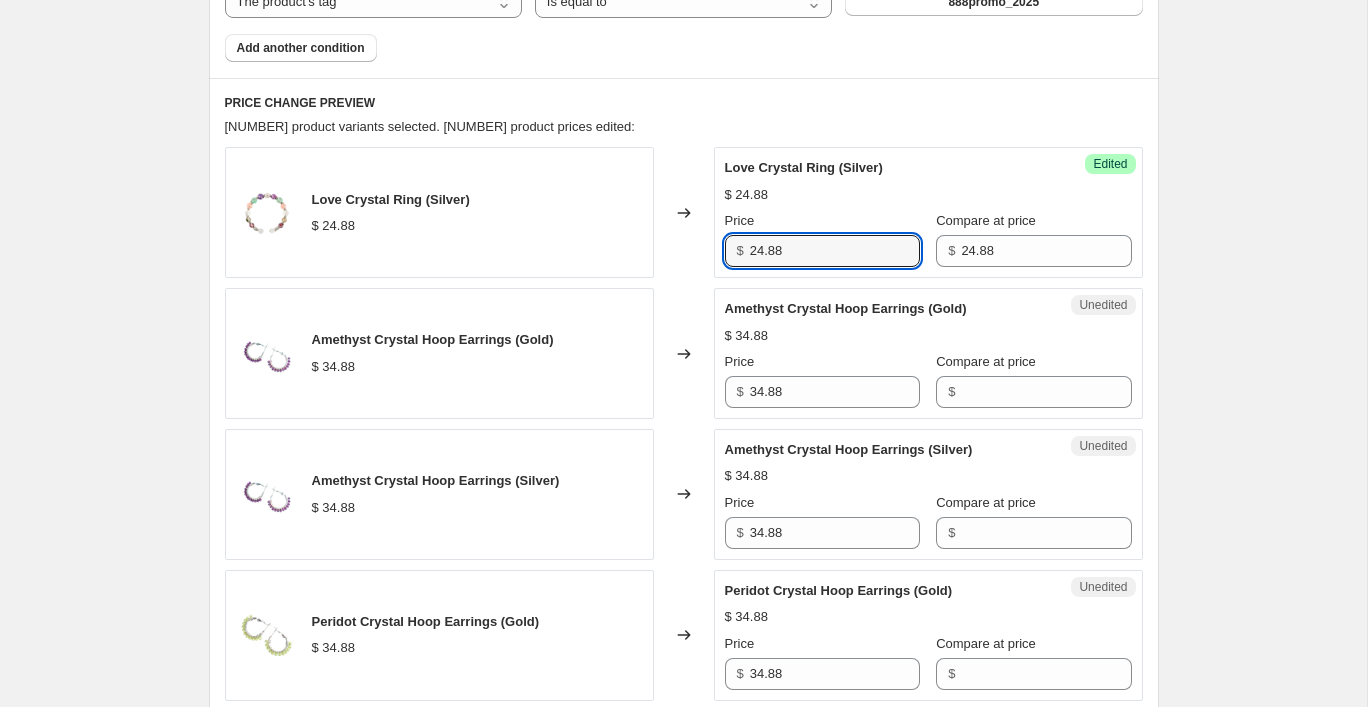 drag, startPoint x: 815, startPoint y: 255, endPoint x: 707, endPoint y: 255, distance: 108 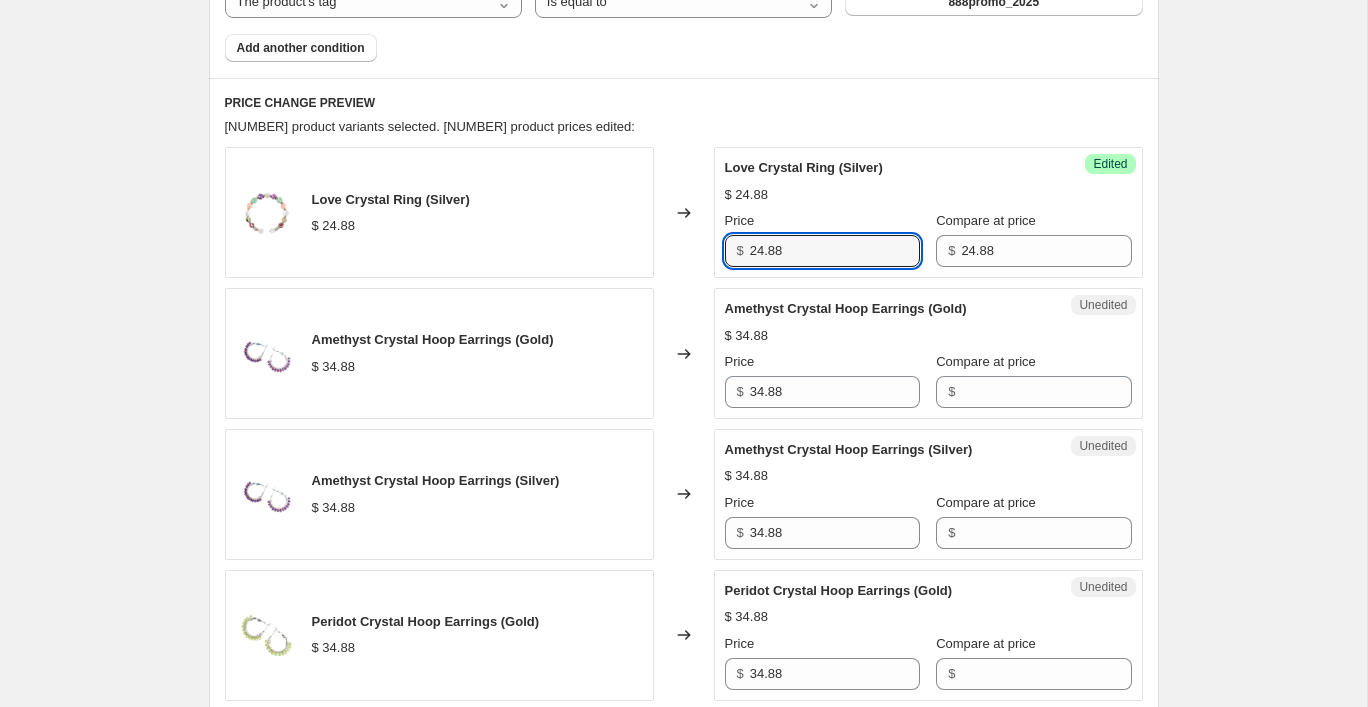 click on "Love Crystal Ring (Silver) $ 24.88 Changed to Success Edited Love Crystal Ring (Silver) $ 24.88 Price $ 24.88 Compare at price $ 24.88" at bounding box center (684, 212) 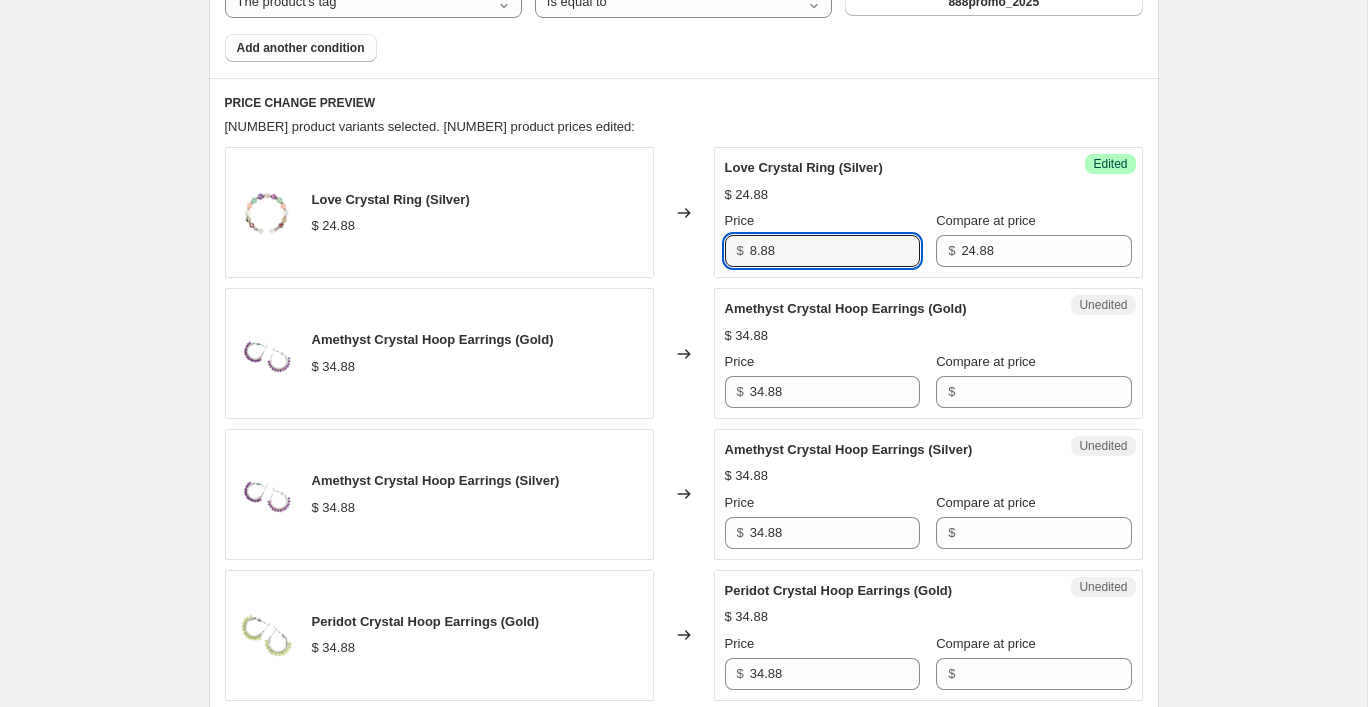 type on "8.88" 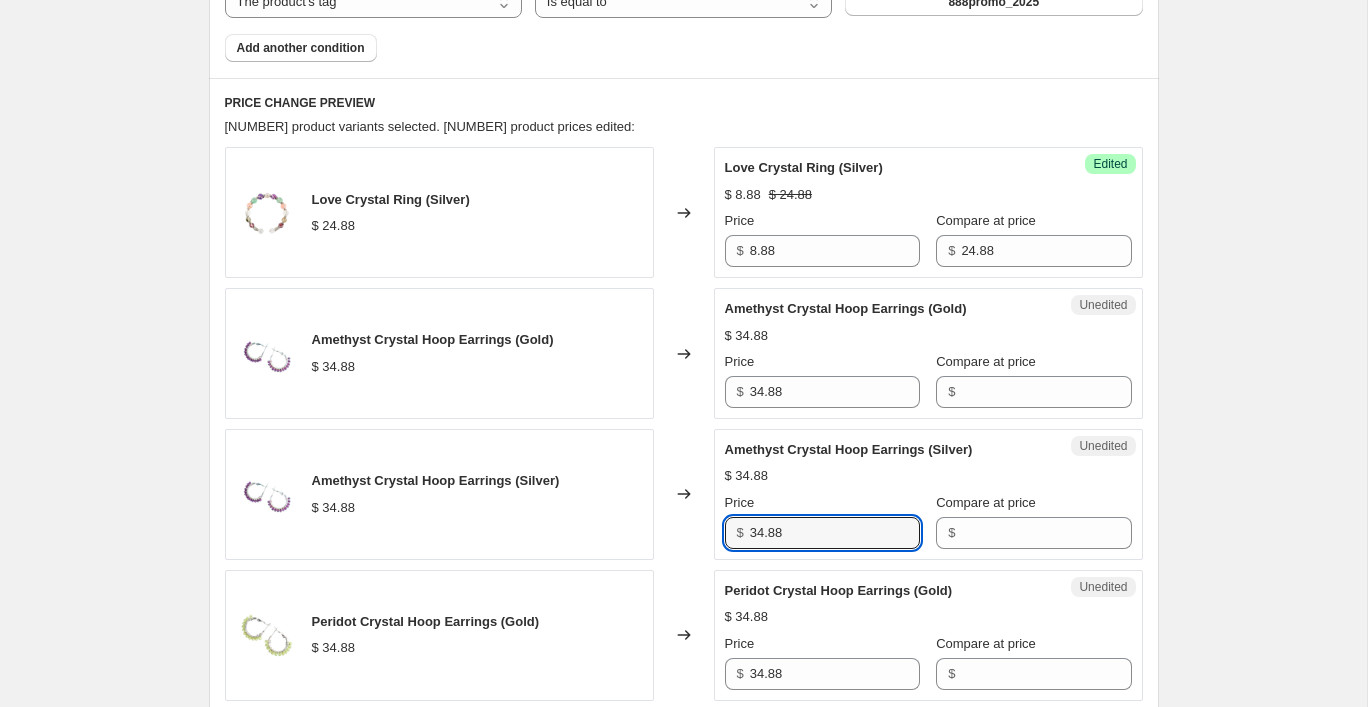 drag, startPoint x: 802, startPoint y: 539, endPoint x: 717, endPoint y: 535, distance: 85.09406 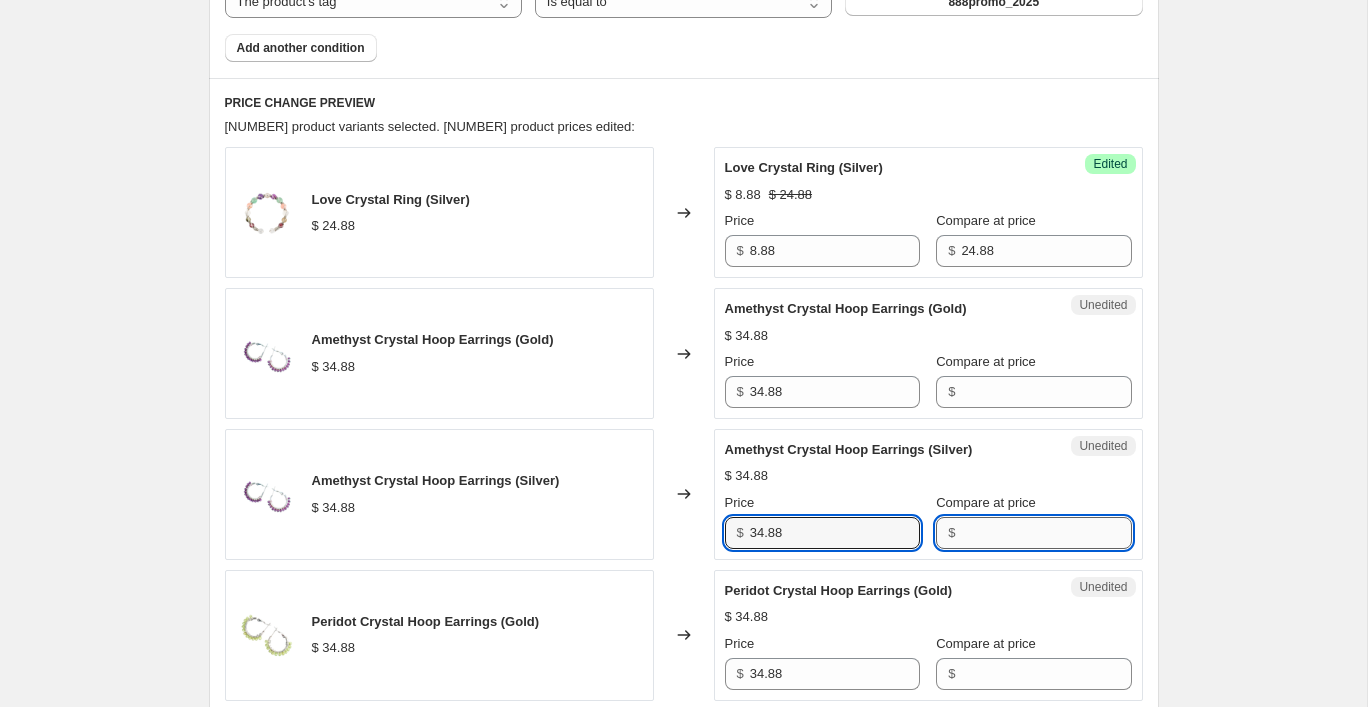 click on "Compare at price" at bounding box center [1046, 533] 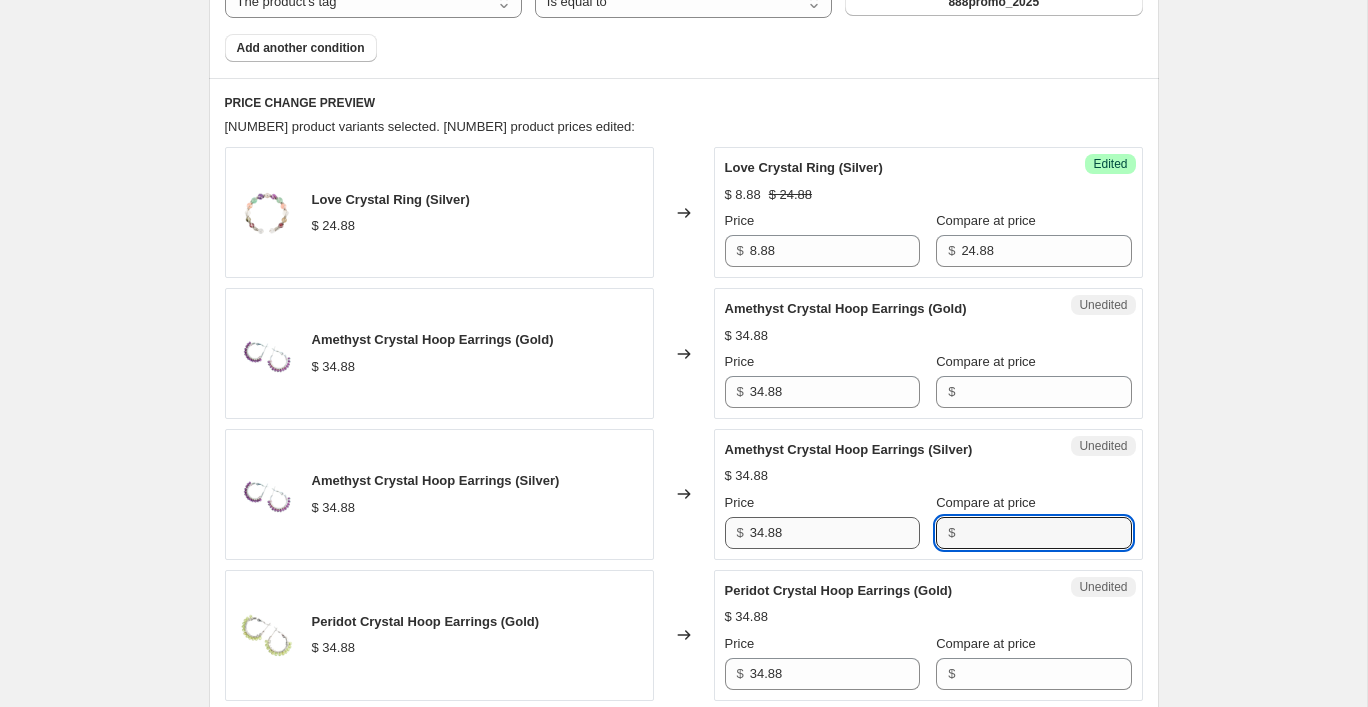 paste on "34.88" 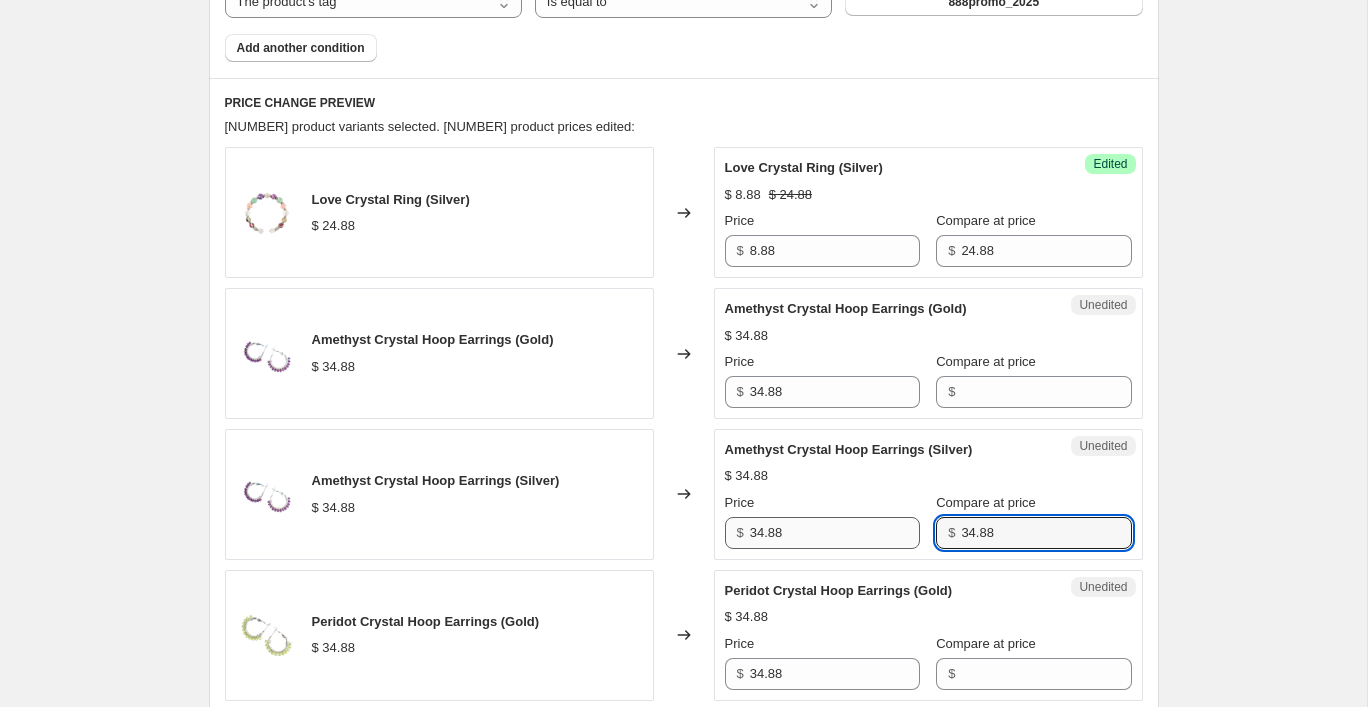 type on "34.88" 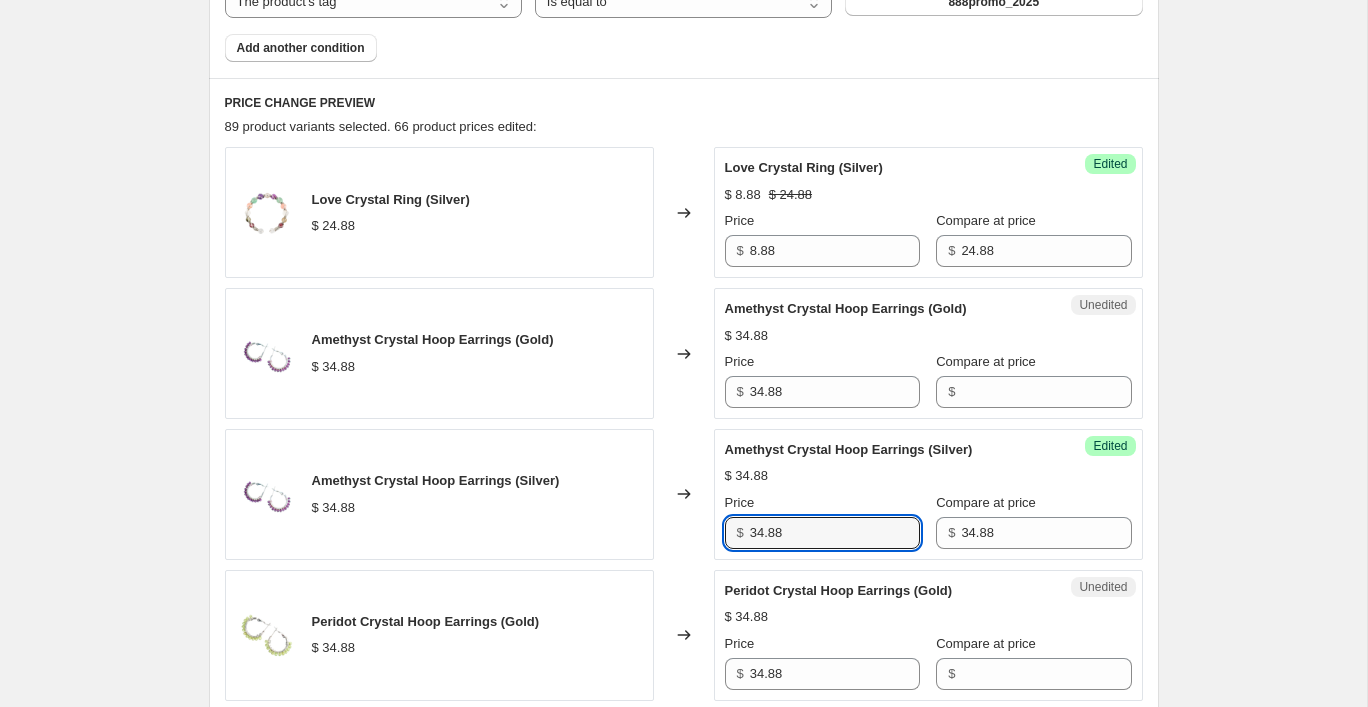 drag, startPoint x: 786, startPoint y: 530, endPoint x: 675, endPoint y: 530, distance: 111 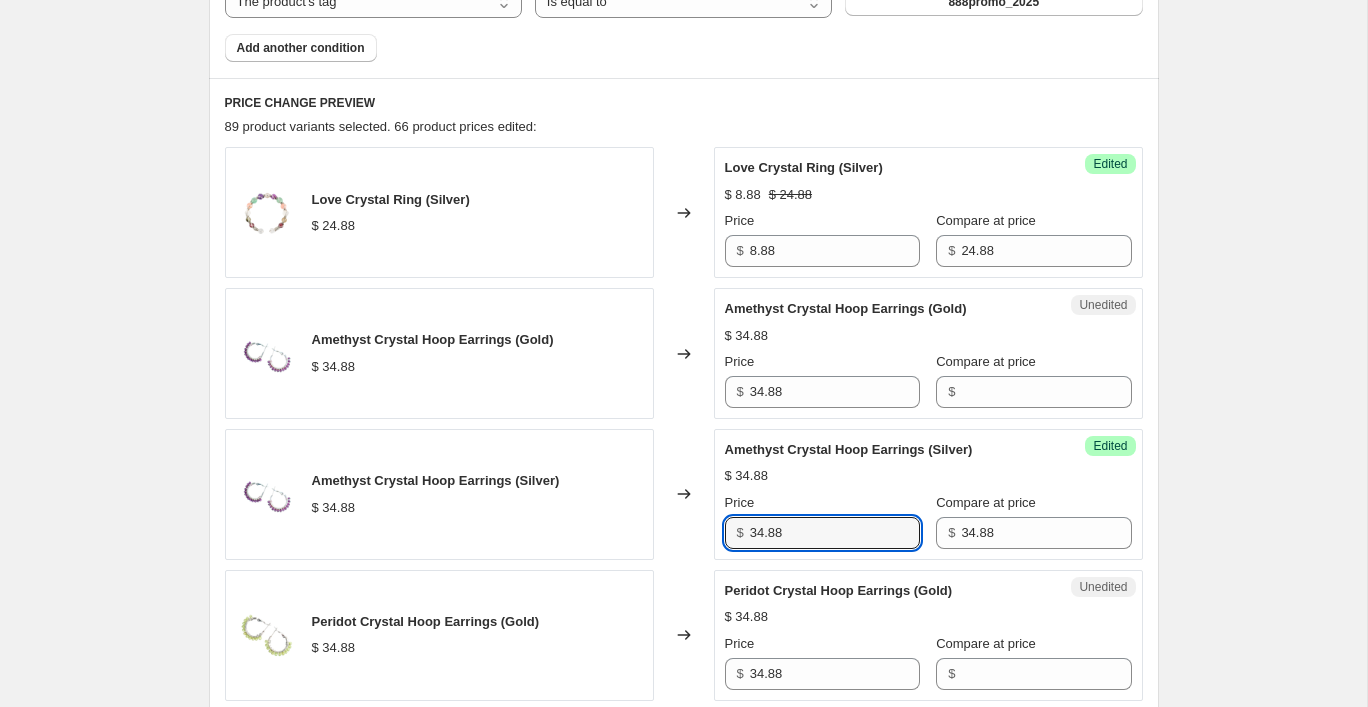 click on "Amethyst Crystal Hoop Earrings (Silver) $[PRICE] Changed to Success Edited Amethyst Crystal Hoop Earrings (Silver) $[PRICE] Price $[PRICE] Compare at price $[PRICE]" at bounding box center (684, 494) 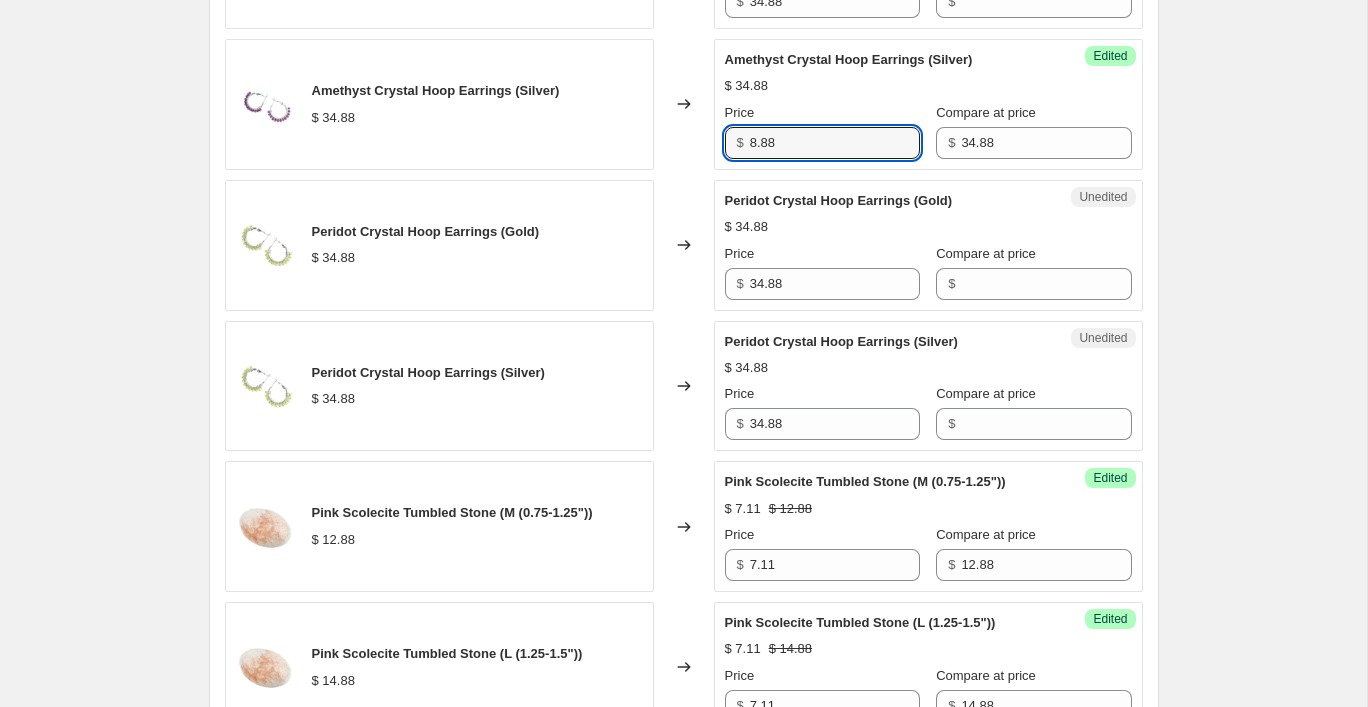 scroll, scrollTop: 1273, scrollLeft: 0, axis: vertical 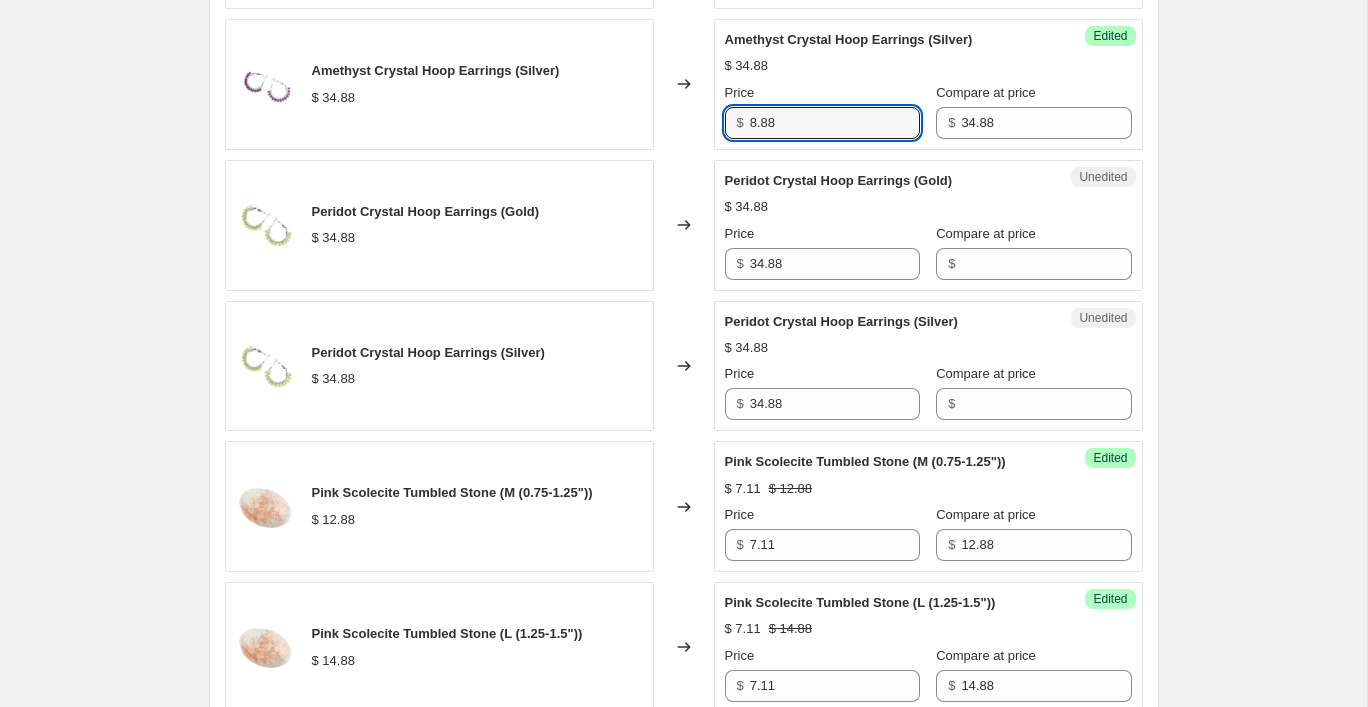type on "8.88" 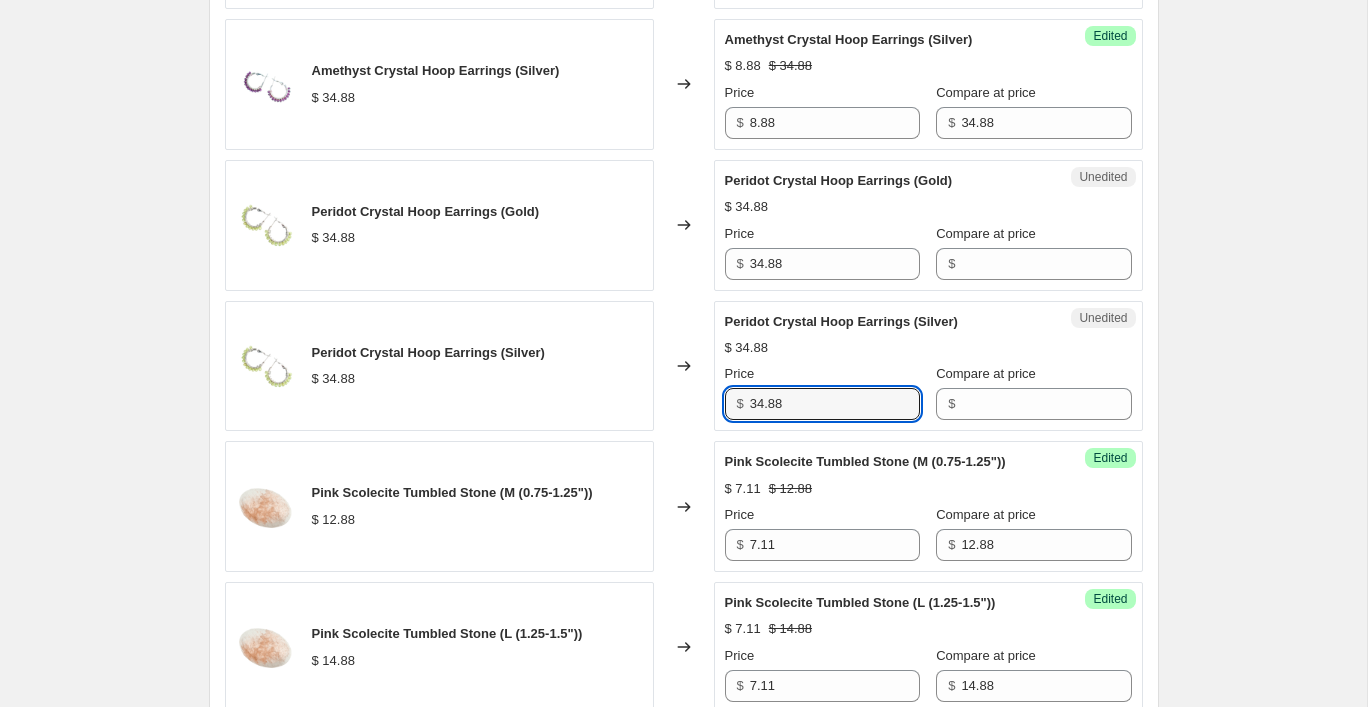 drag, startPoint x: 795, startPoint y: 405, endPoint x: 702, endPoint y: 405, distance: 93 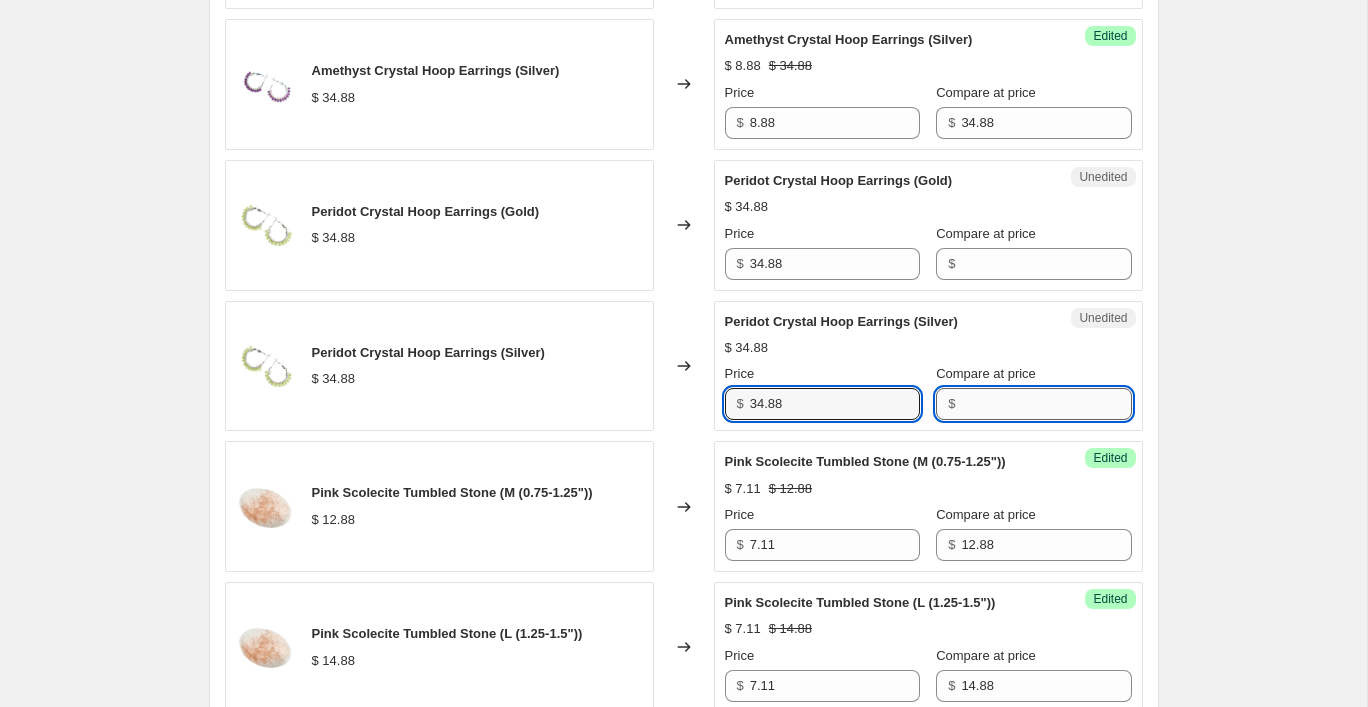 click on "Compare at price" at bounding box center [1046, 404] 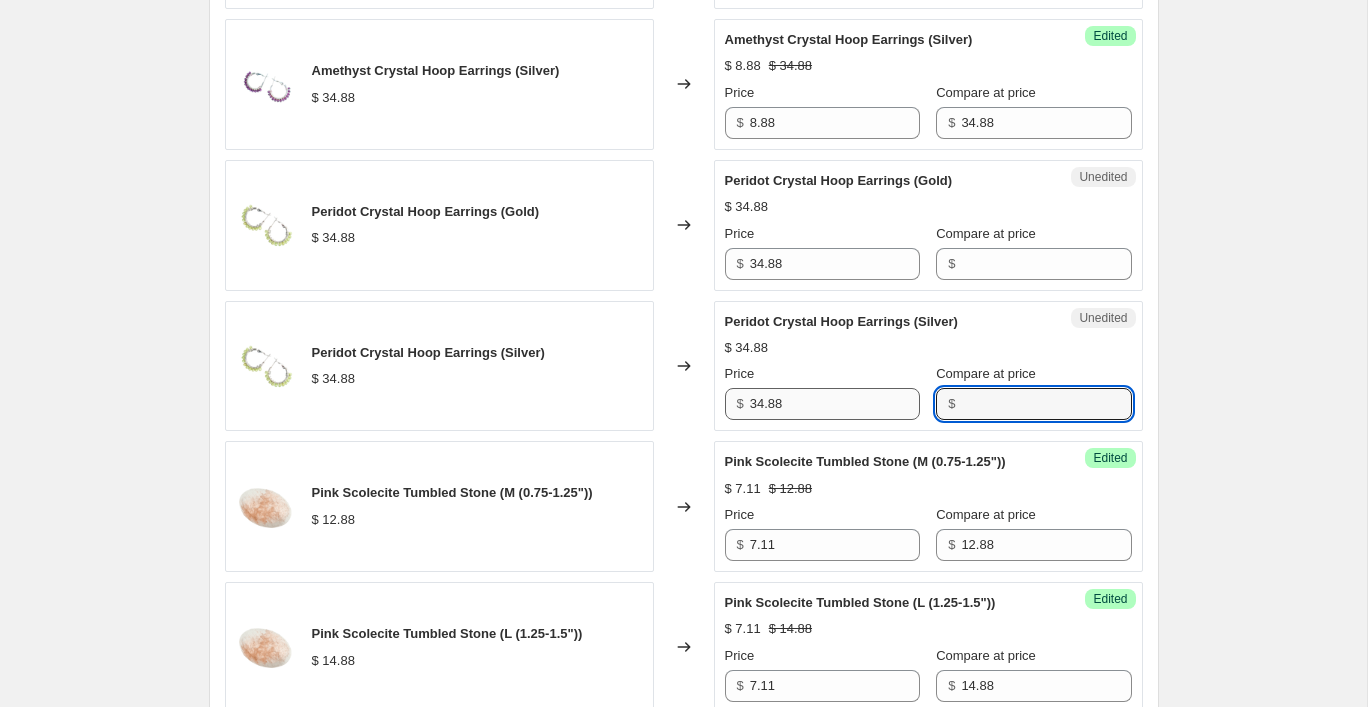 paste on "34.88" 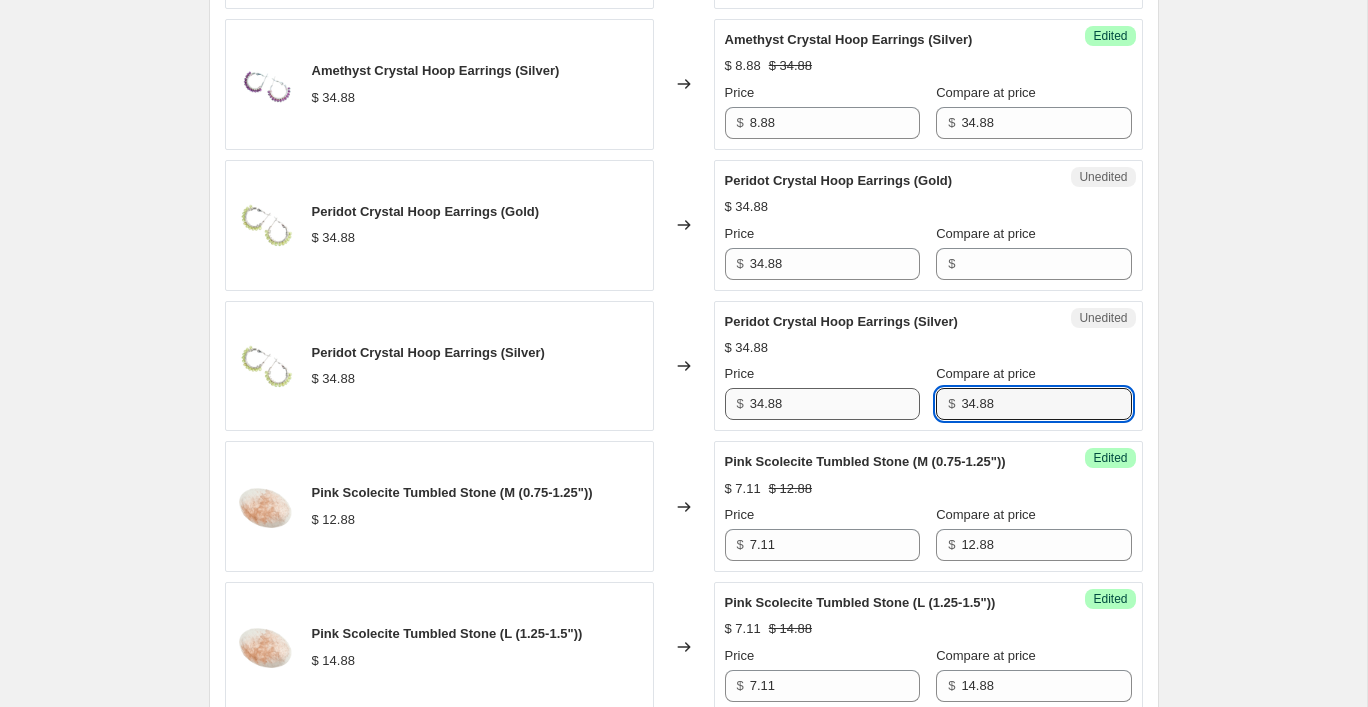 type on "34.88" 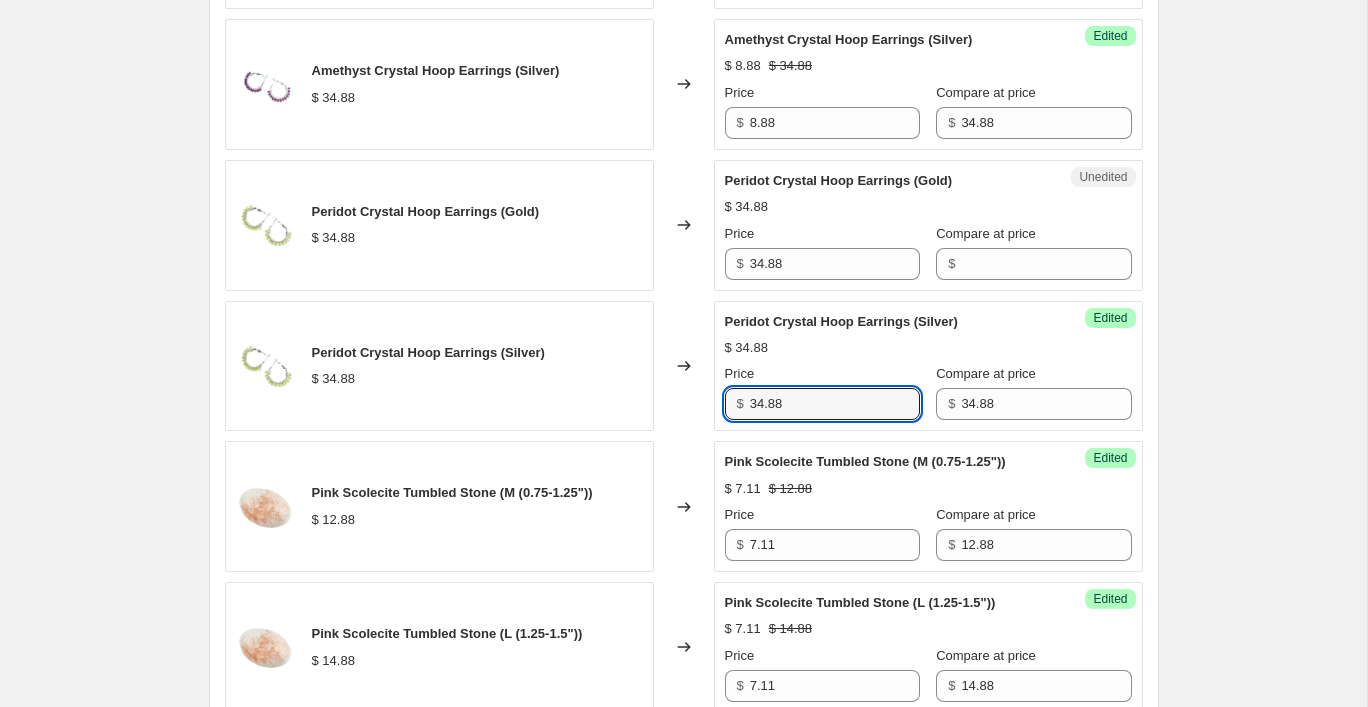 drag, startPoint x: 822, startPoint y: 402, endPoint x: 624, endPoint y: 402, distance: 198 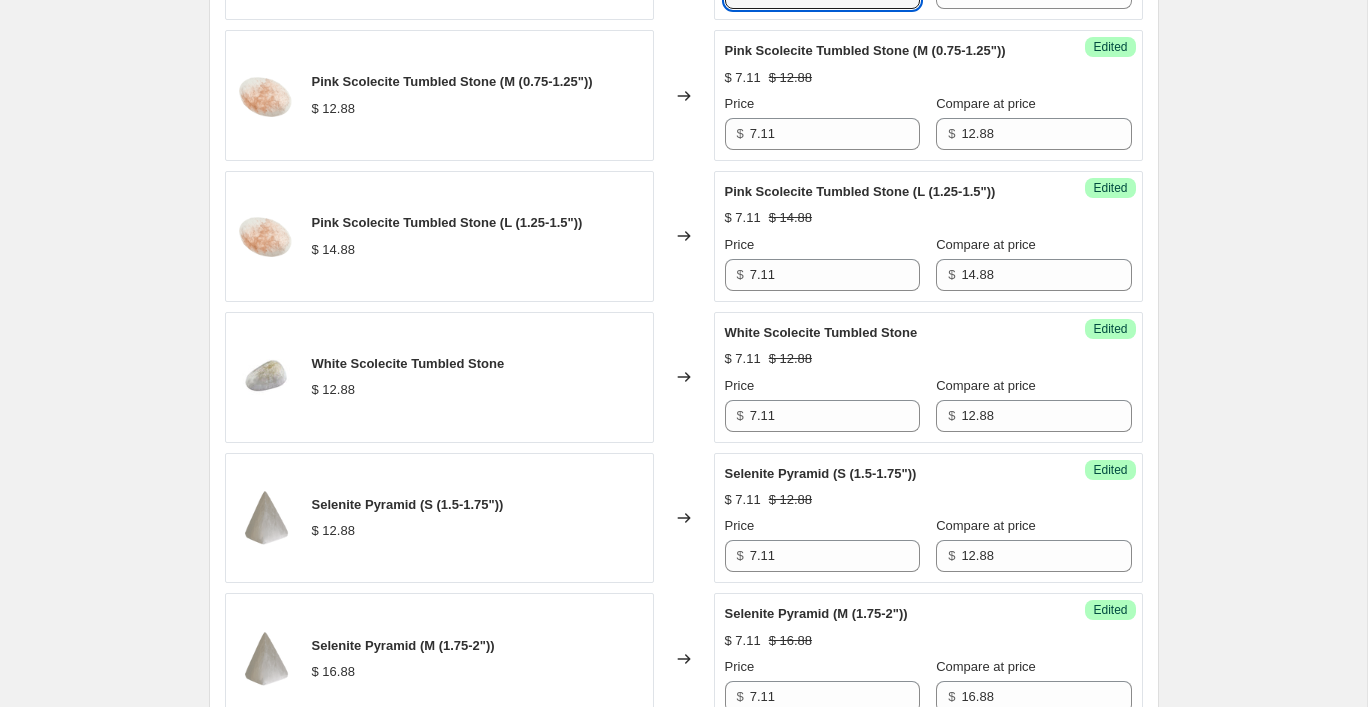 scroll, scrollTop: 1685, scrollLeft: 0, axis: vertical 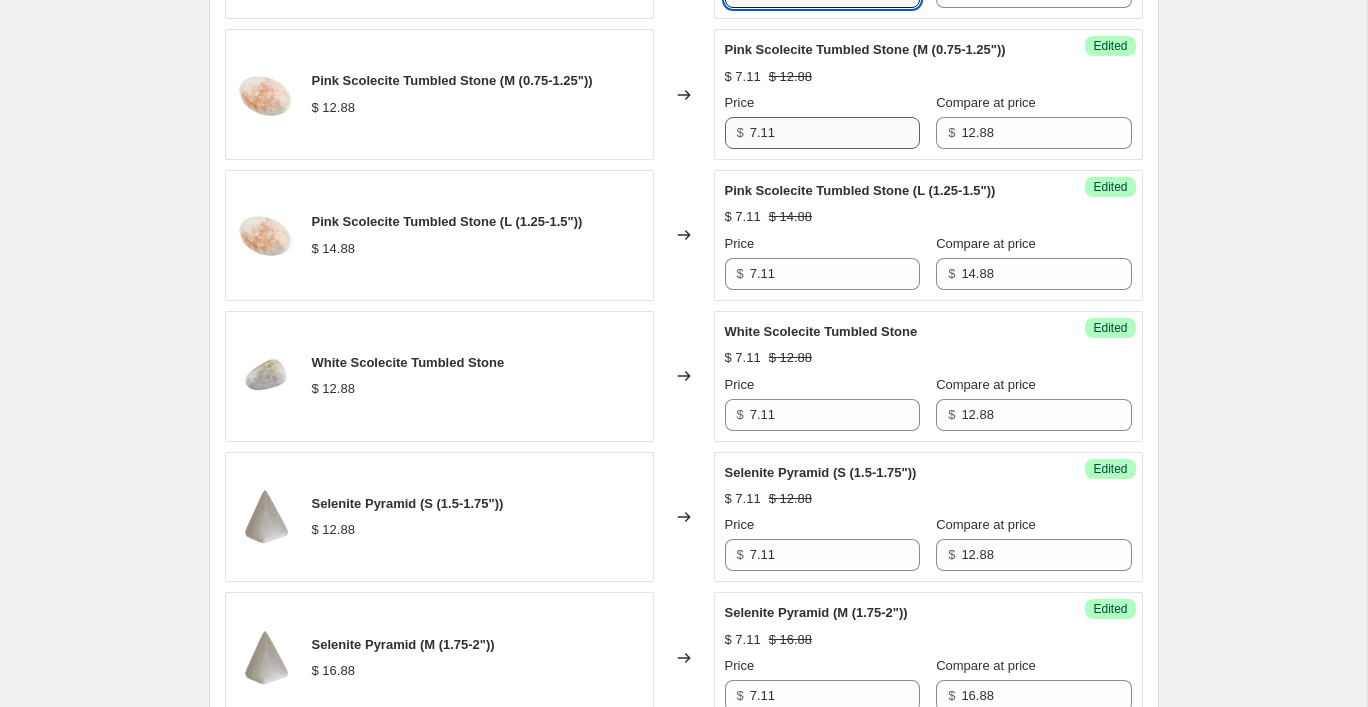 type on "8.88" 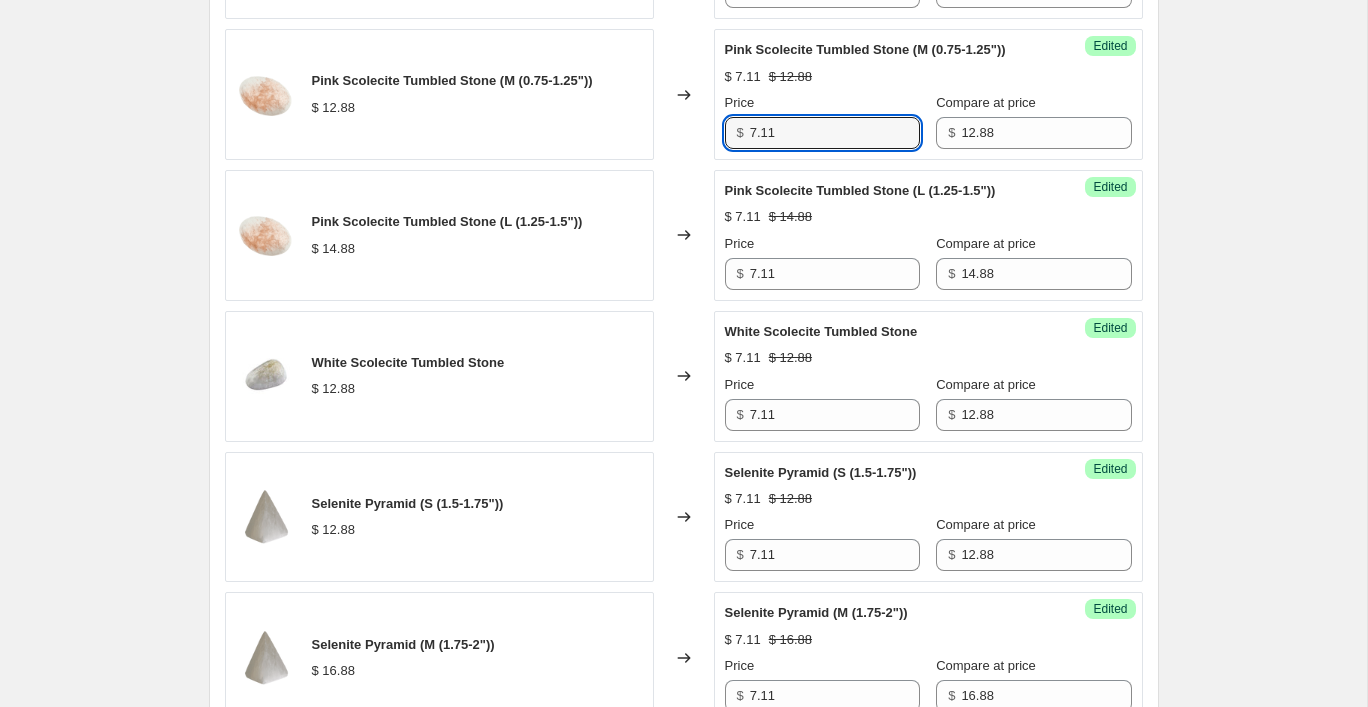 drag, startPoint x: 774, startPoint y: 158, endPoint x: 748, endPoint y: 153, distance: 26.476404 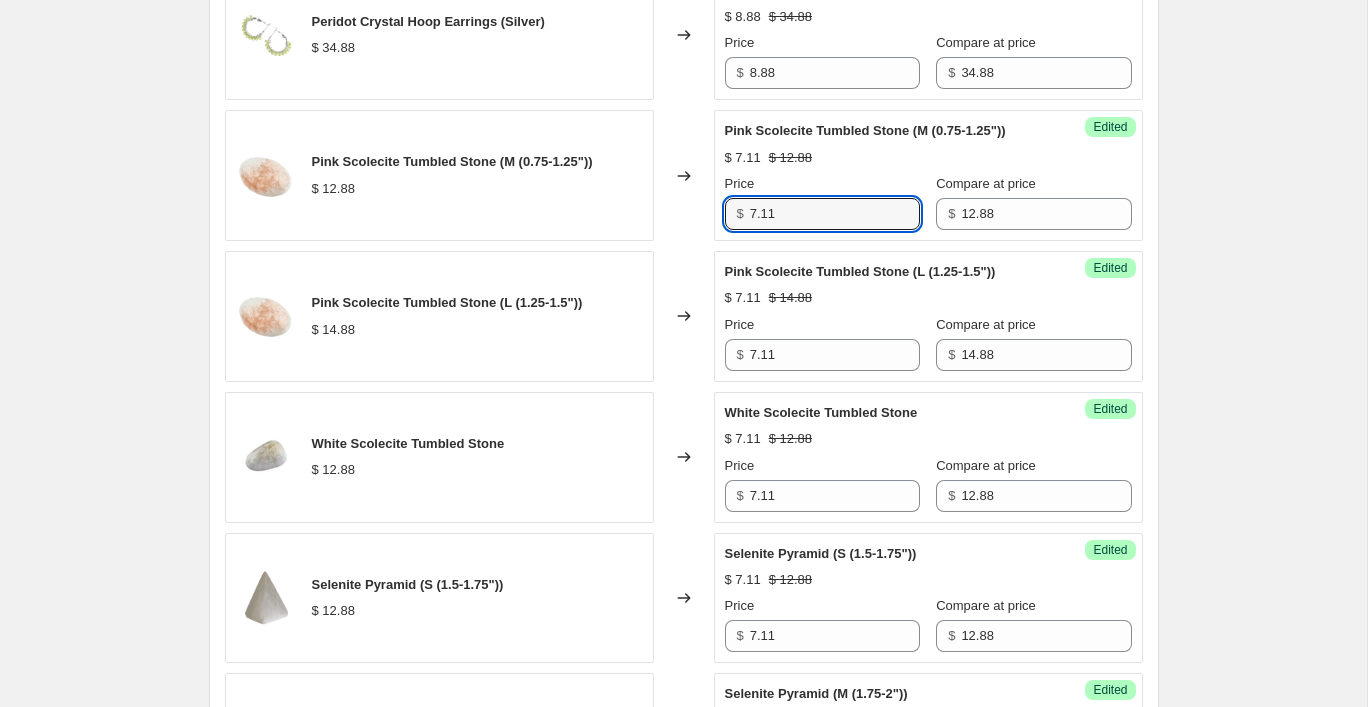 scroll, scrollTop: 1572, scrollLeft: 0, axis: vertical 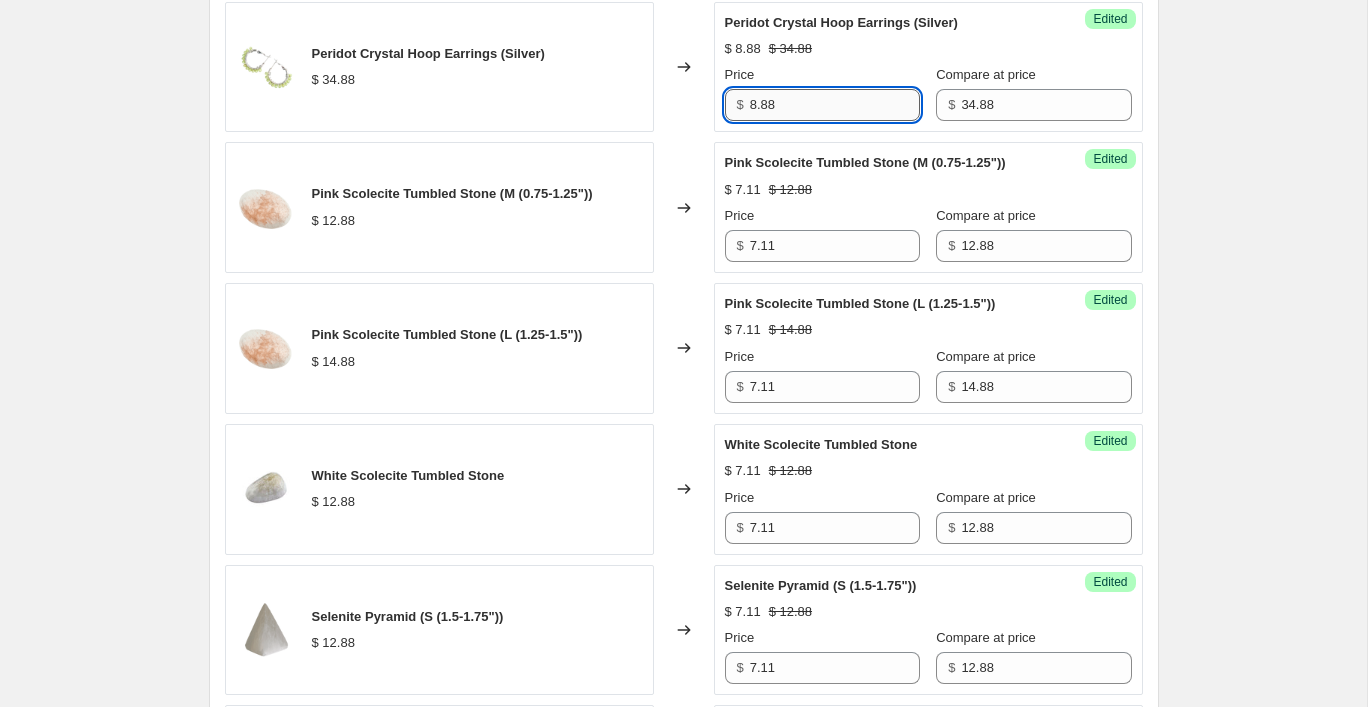 drag, startPoint x: 793, startPoint y: 91, endPoint x: 814, endPoint y: 104, distance: 24.698177 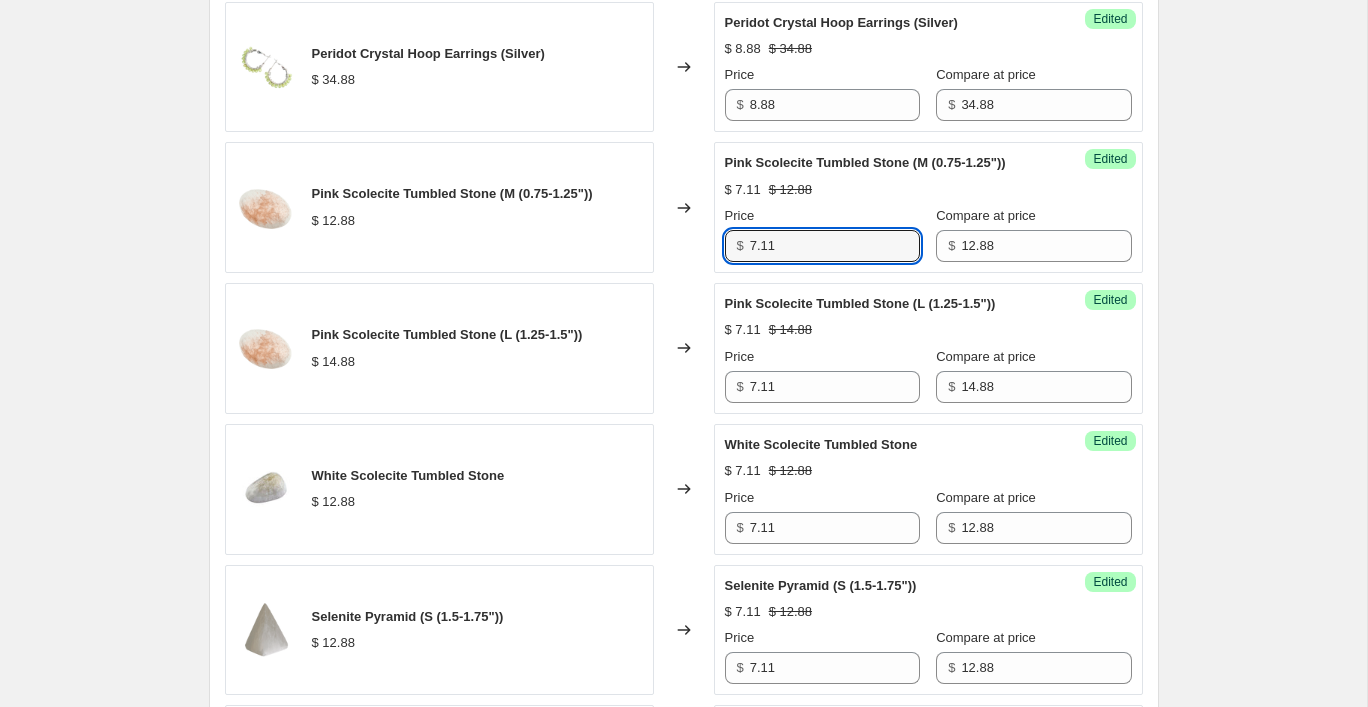 drag, startPoint x: 777, startPoint y: 262, endPoint x: 740, endPoint y: 262, distance: 37 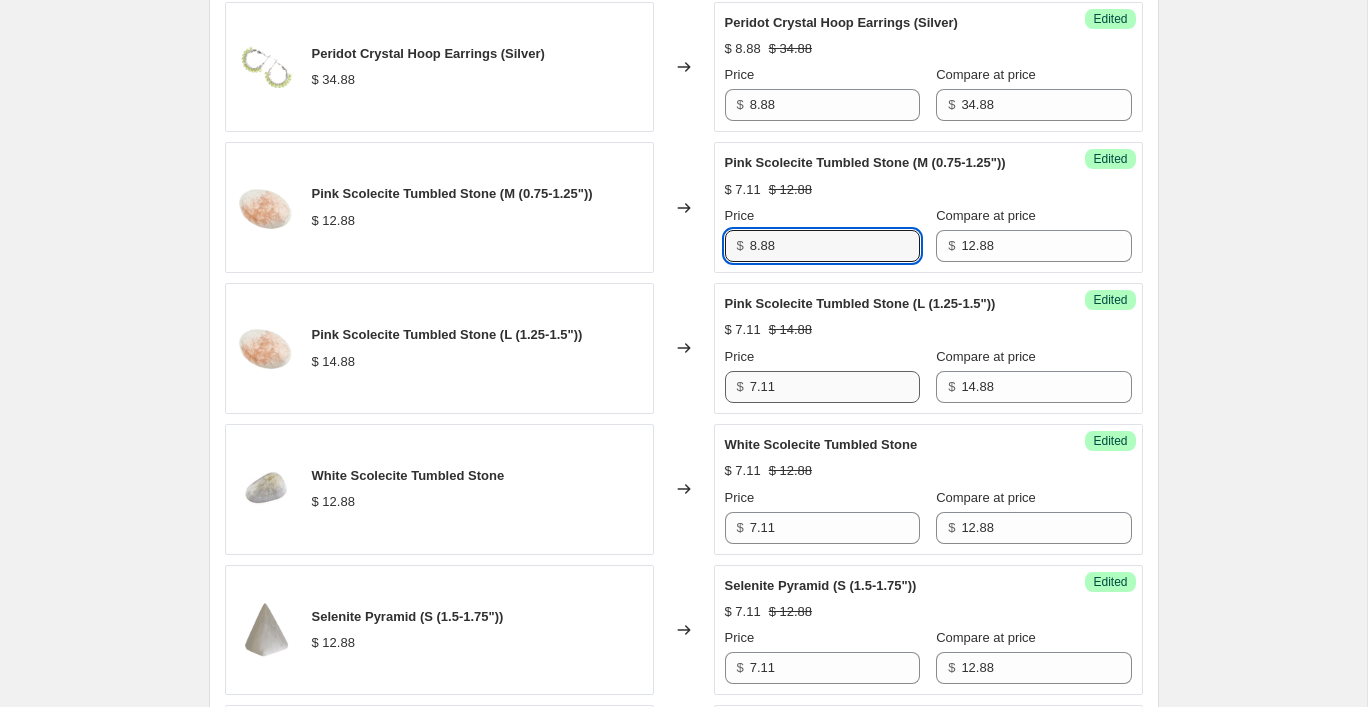 type on "8.88" 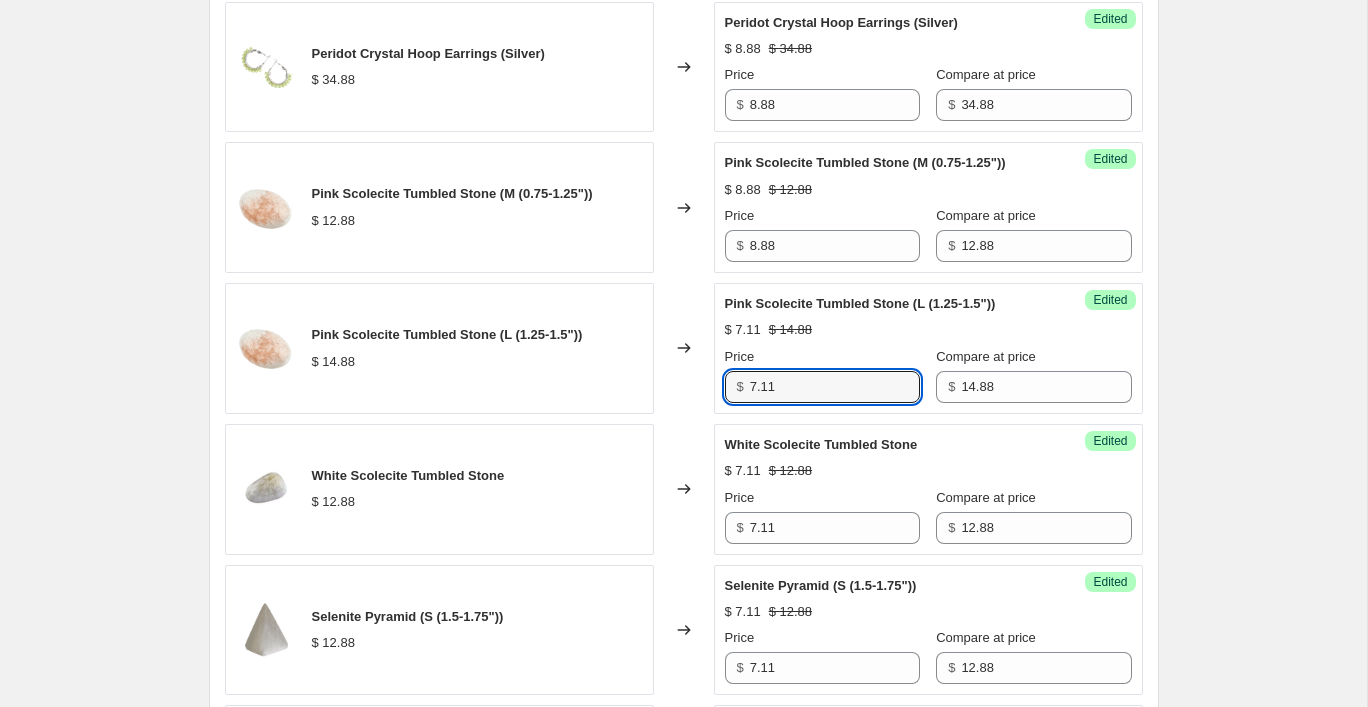 drag, startPoint x: 775, startPoint y: 409, endPoint x: 716, endPoint y: 410, distance: 59.008472 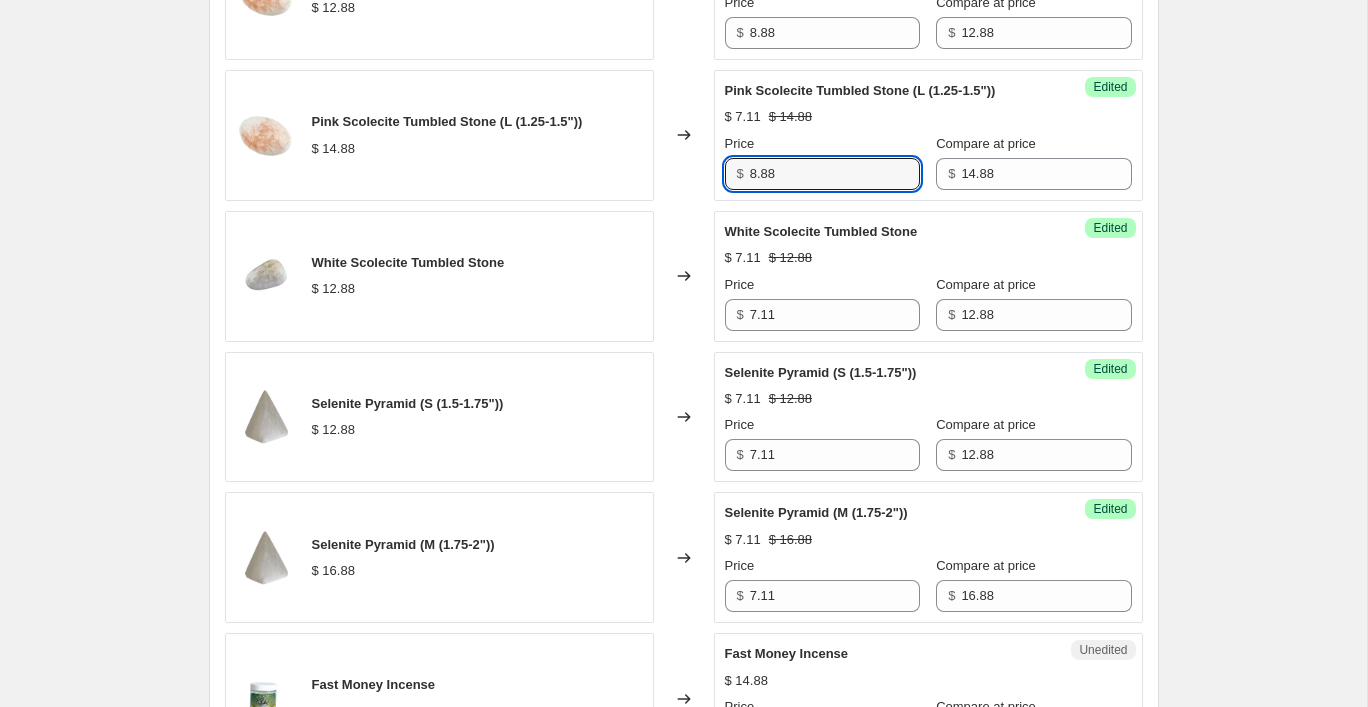 scroll, scrollTop: 1800, scrollLeft: 0, axis: vertical 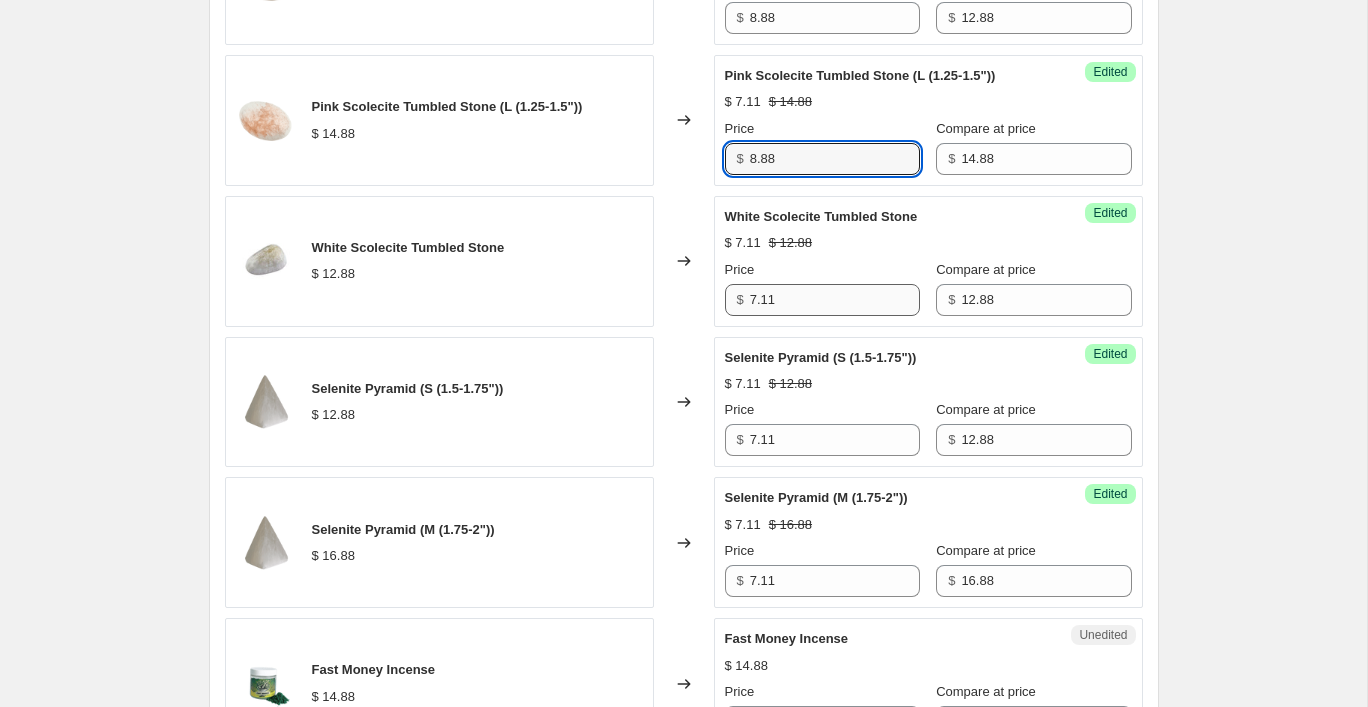 type on "8.88" 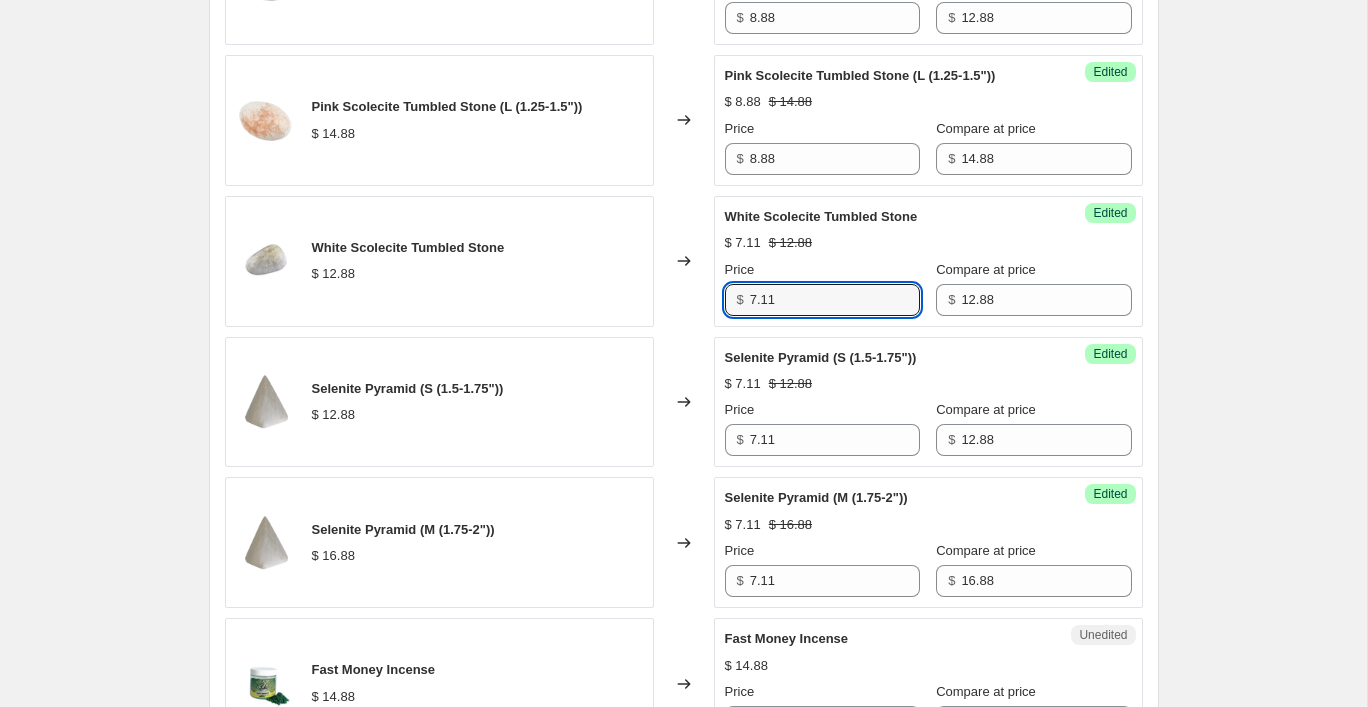drag, startPoint x: 822, startPoint y: 314, endPoint x: 697, endPoint y: 314, distance: 125 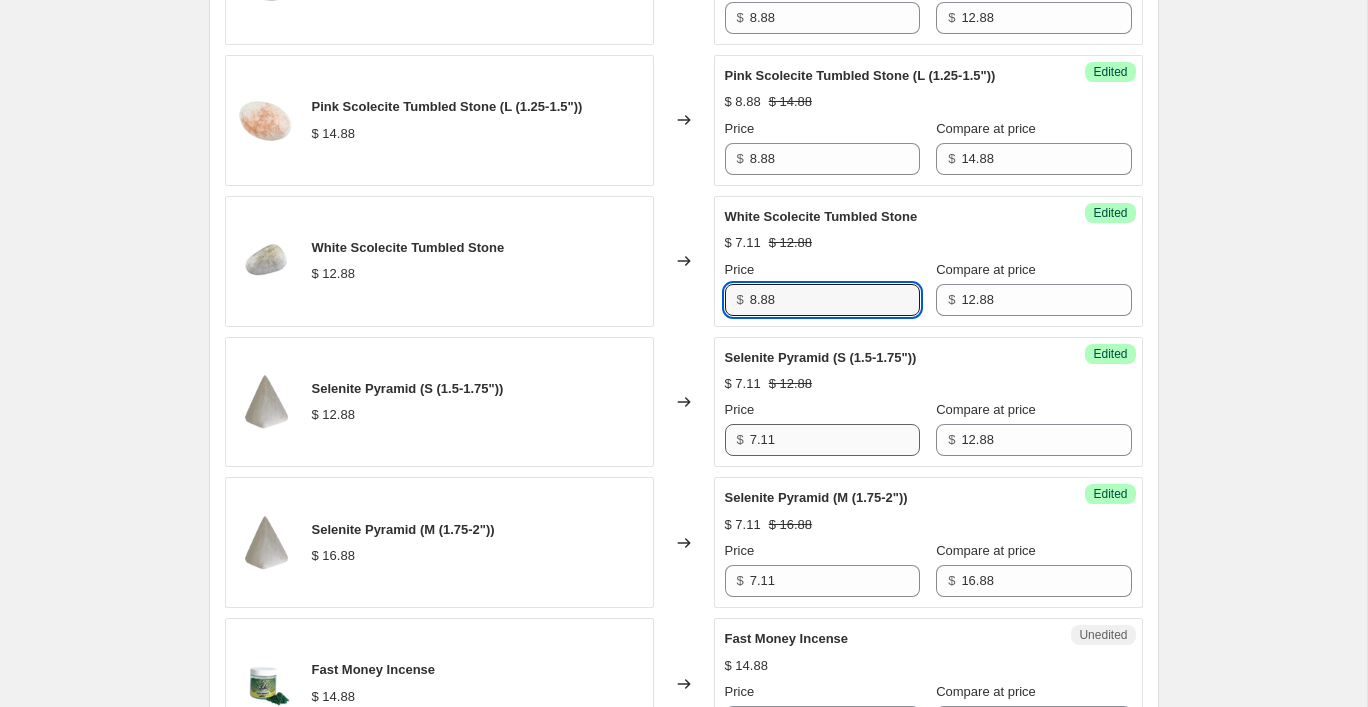 type on "8.88" 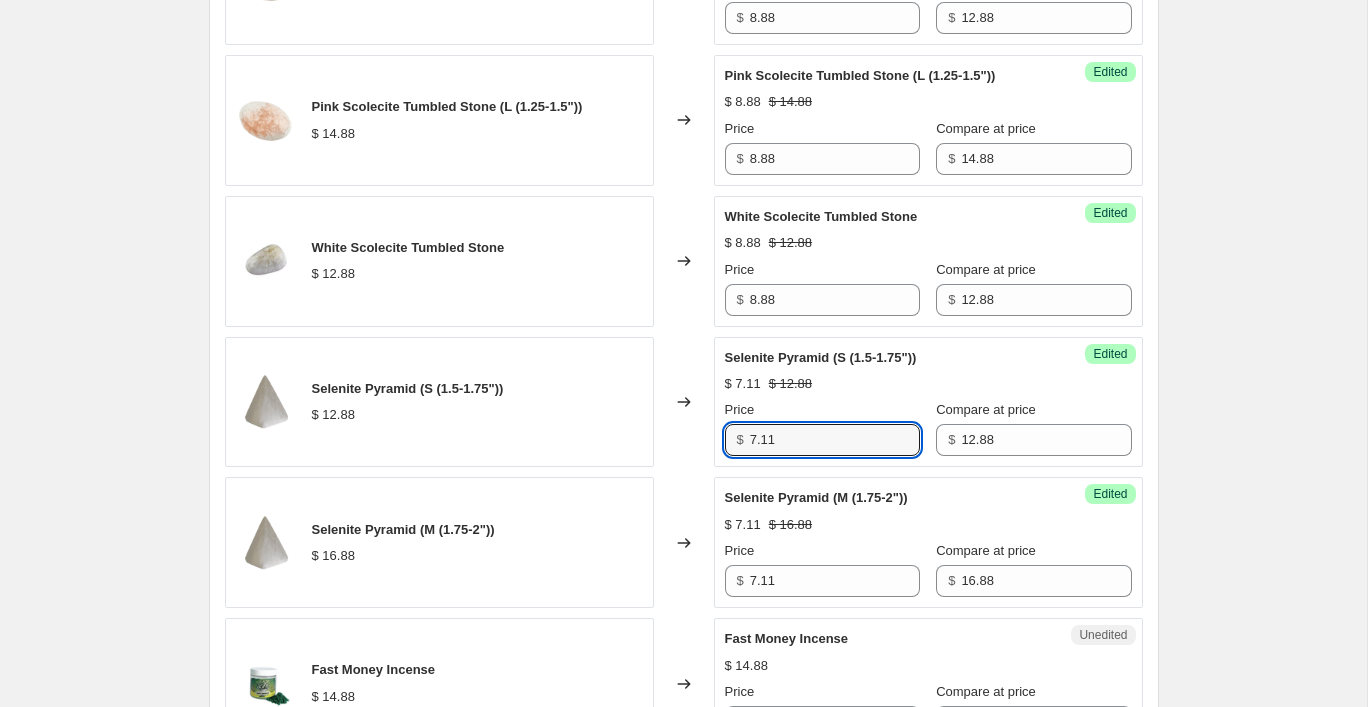 drag, startPoint x: 777, startPoint y: 465, endPoint x: 719, endPoint y: 465, distance: 58 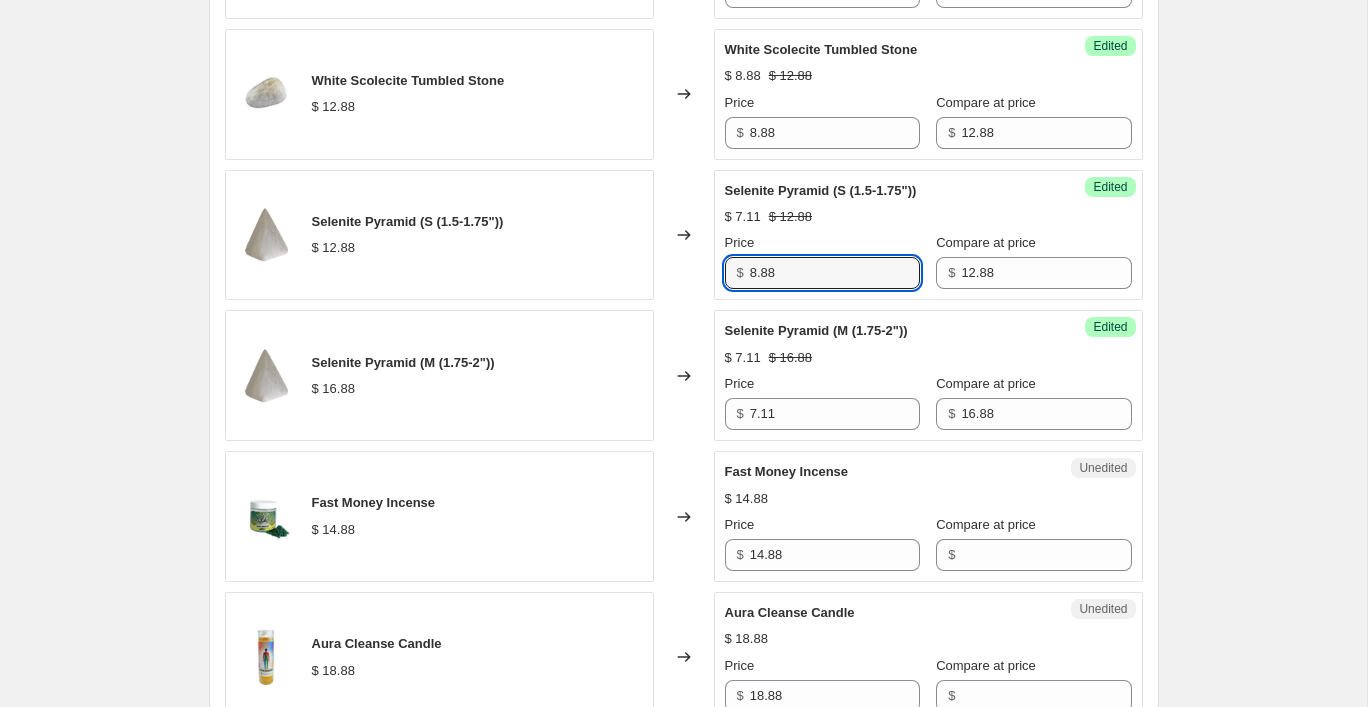 scroll, scrollTop: 1998, scrollLeft: 0, axis: vertical 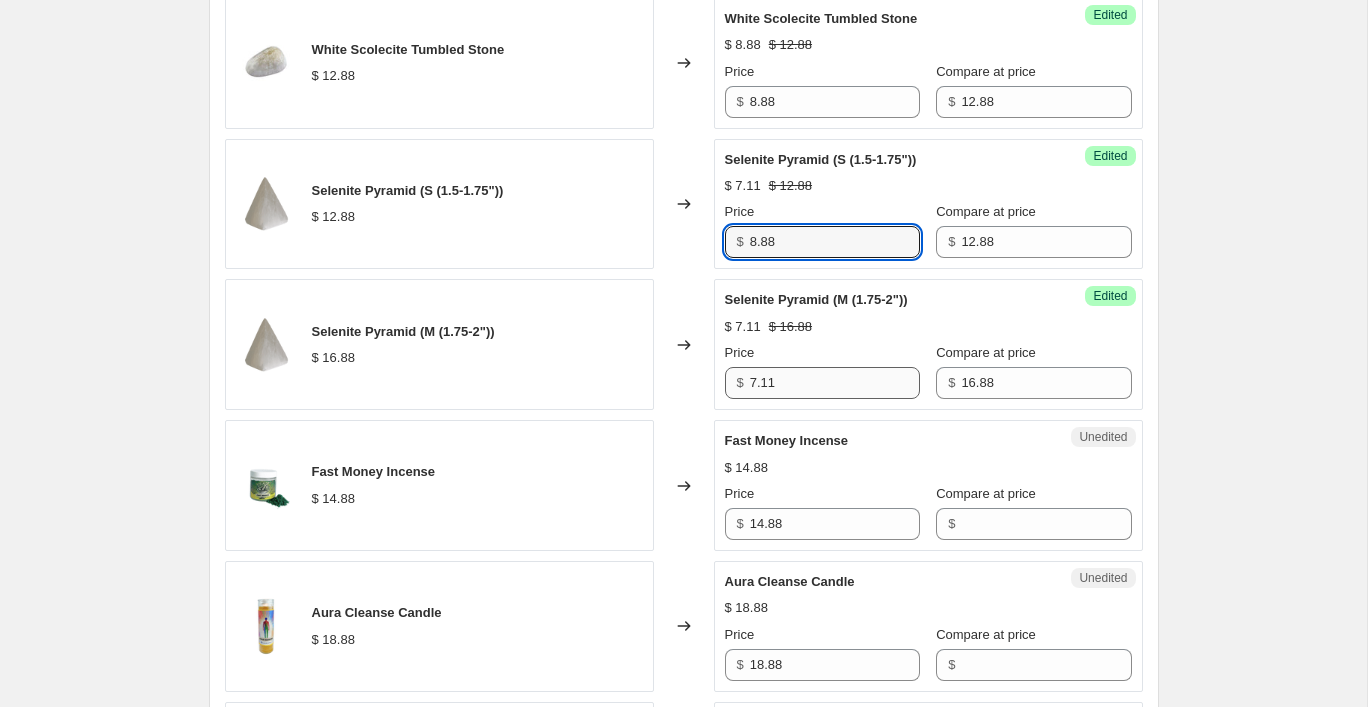 type on "8.88" 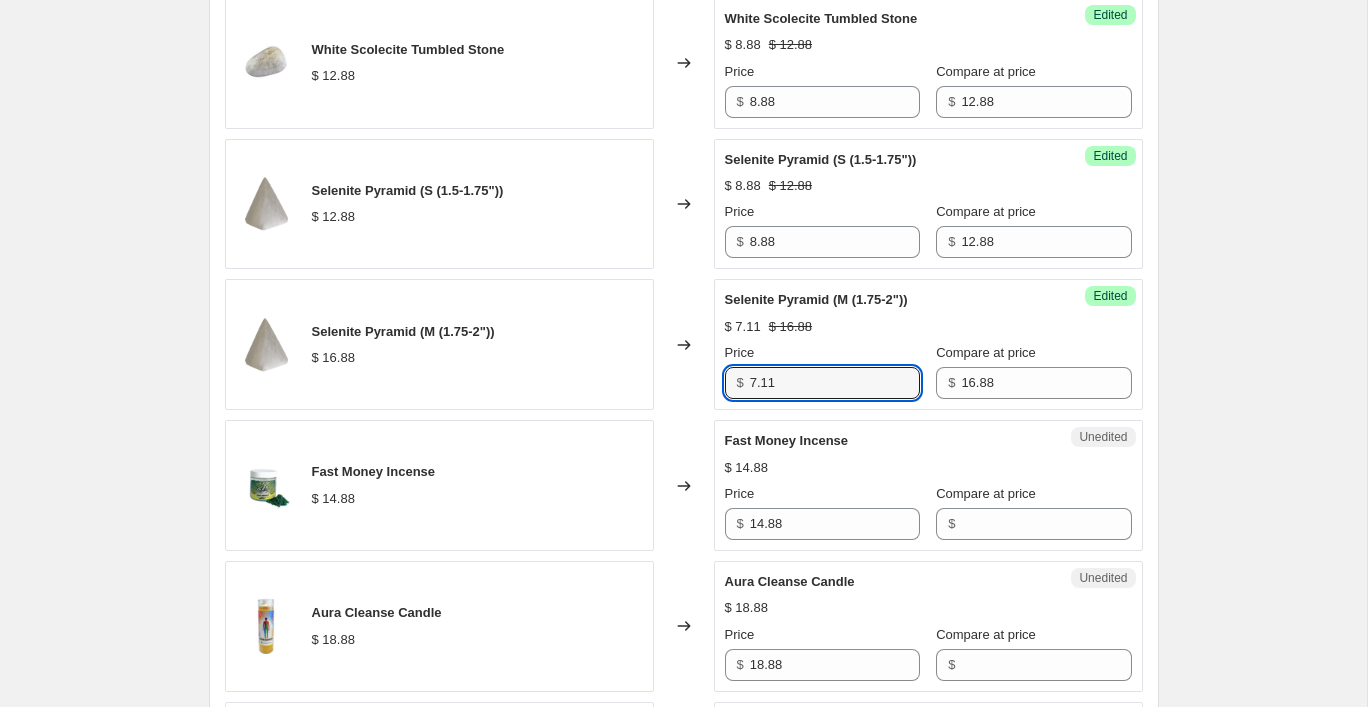 drag, startPoint x: 796, startPoint y: 408, endPoint x: 700, endPoint y: 408, distance: 96 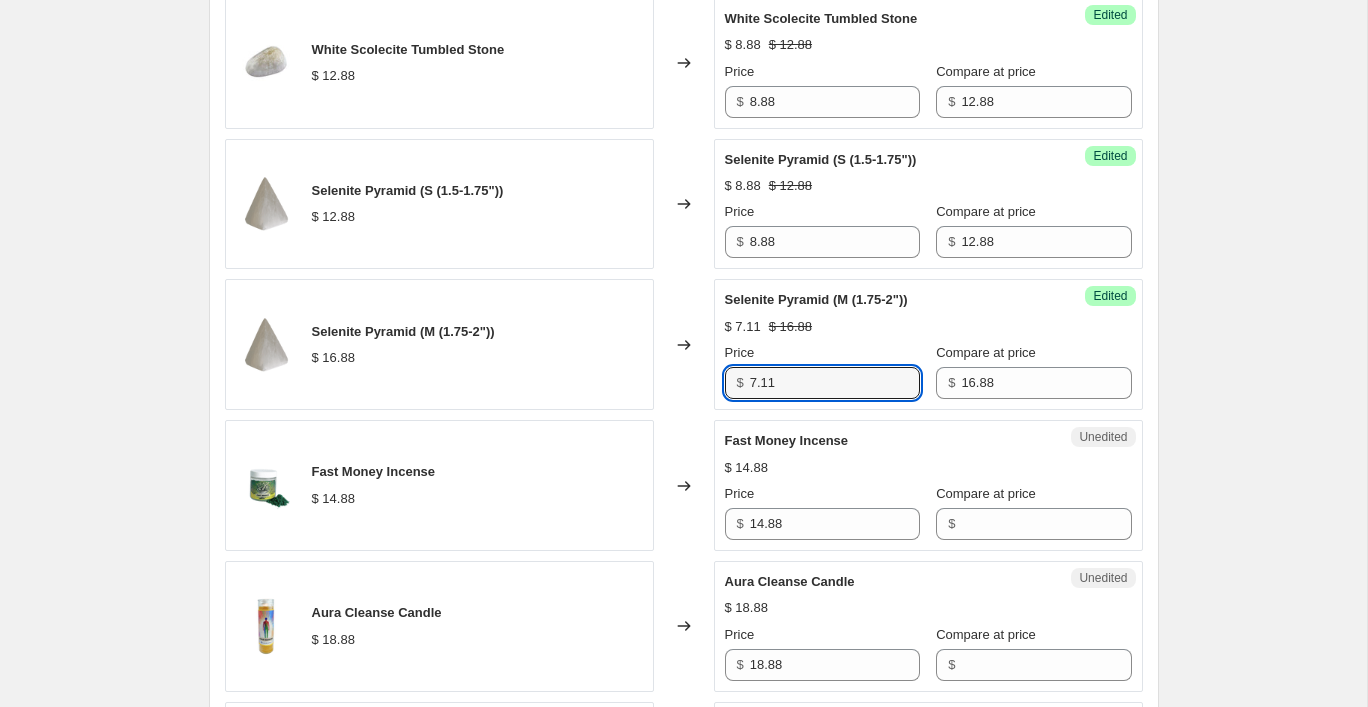 click on "Selenite Pyramid (M (1.75-2")) $ 16.88 Changed to Success Edited Selenite Pyramid (M (1.75-2")) $ 7.11 $ 16.88 Price $ 7.11 Compare at price $ 16.88" at bounding box center [684, 344] 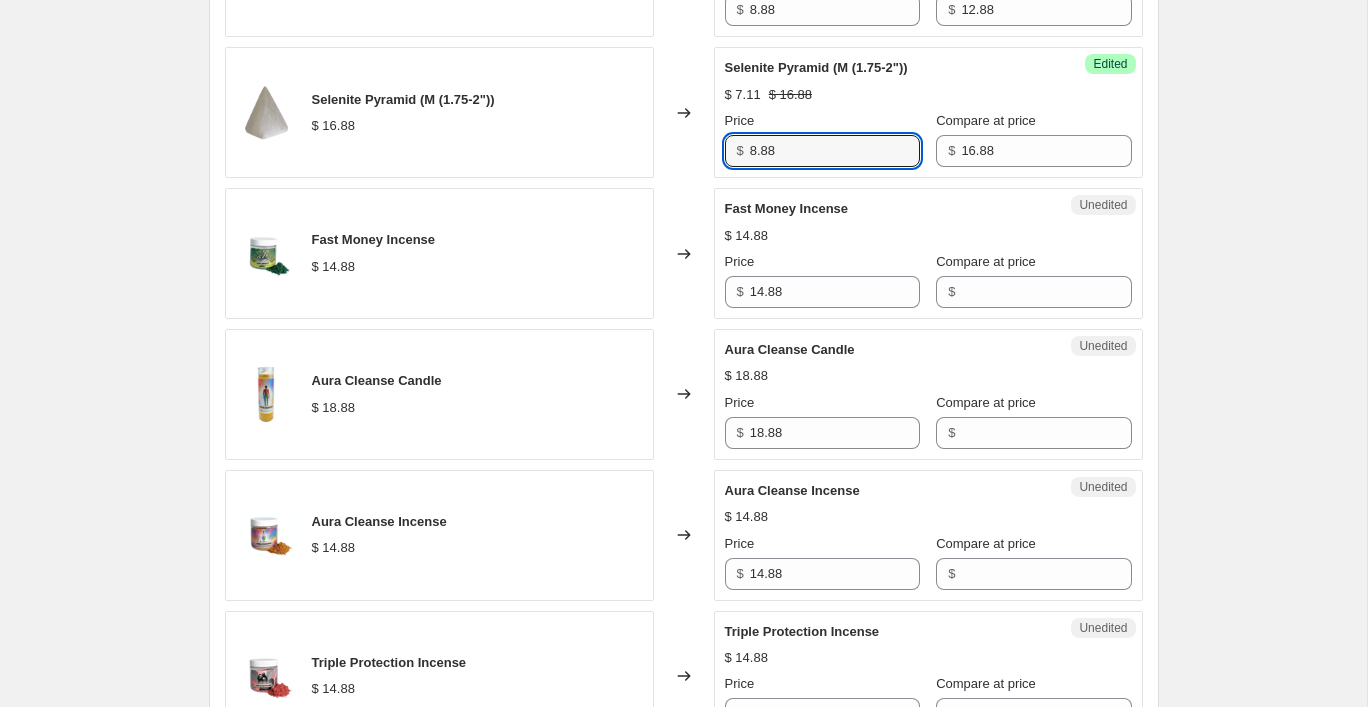 scroll, scrollTop: 2234, scrollLeft: 0, axis: vertical 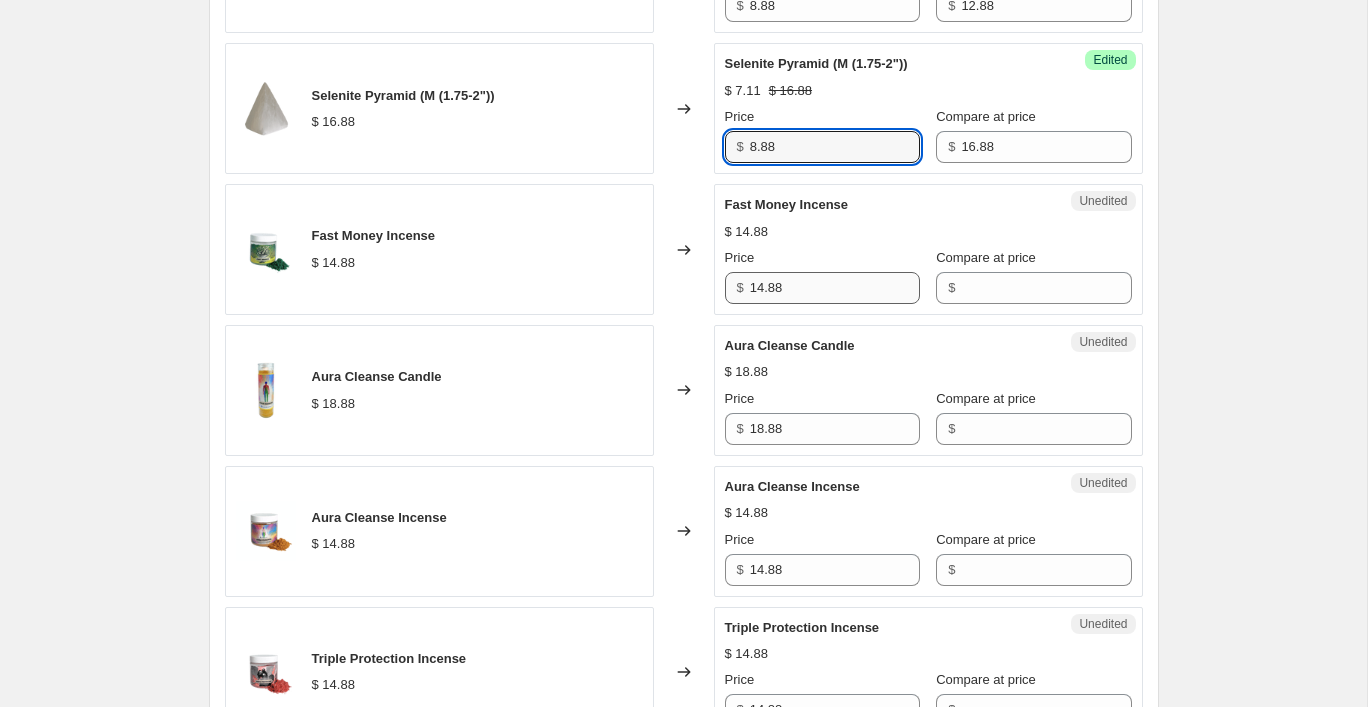type on "8.88" 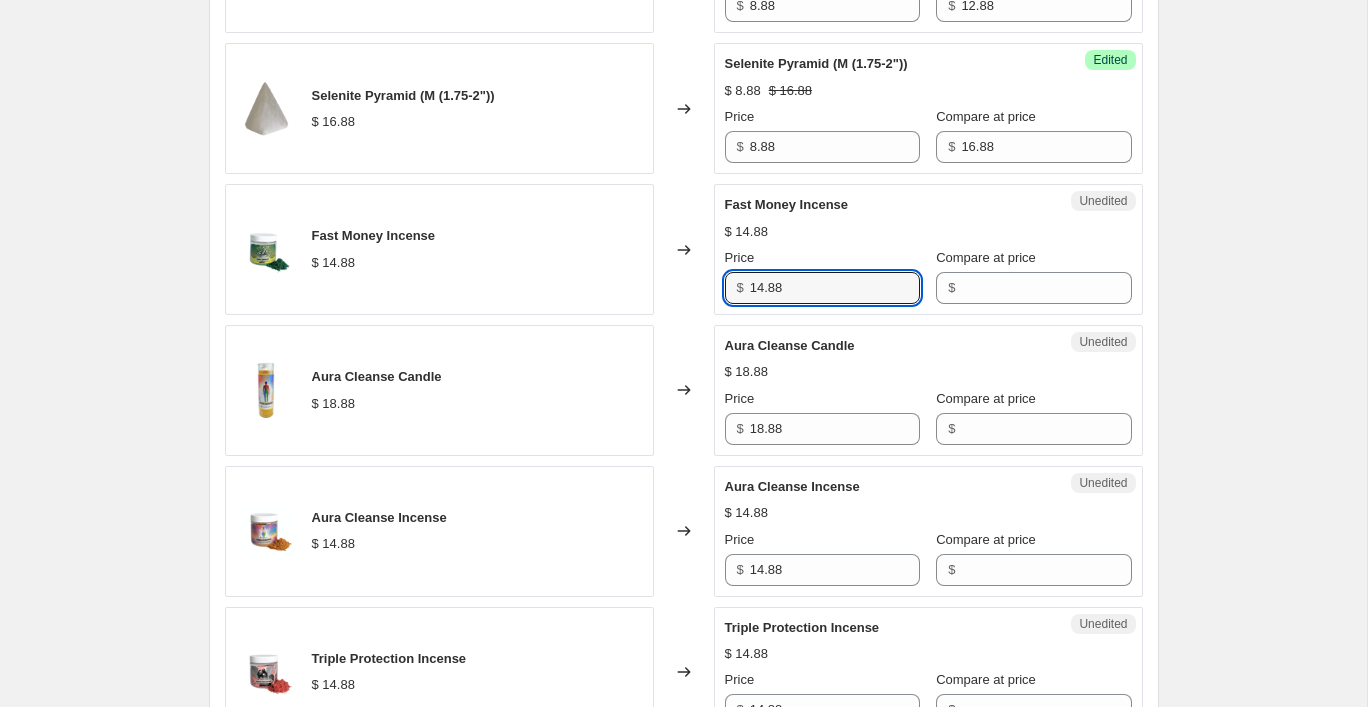 drag, startPoint x: 808, startPoint y: 311, endPoint x: 727, endPoint y: 309, distance: 81.02469 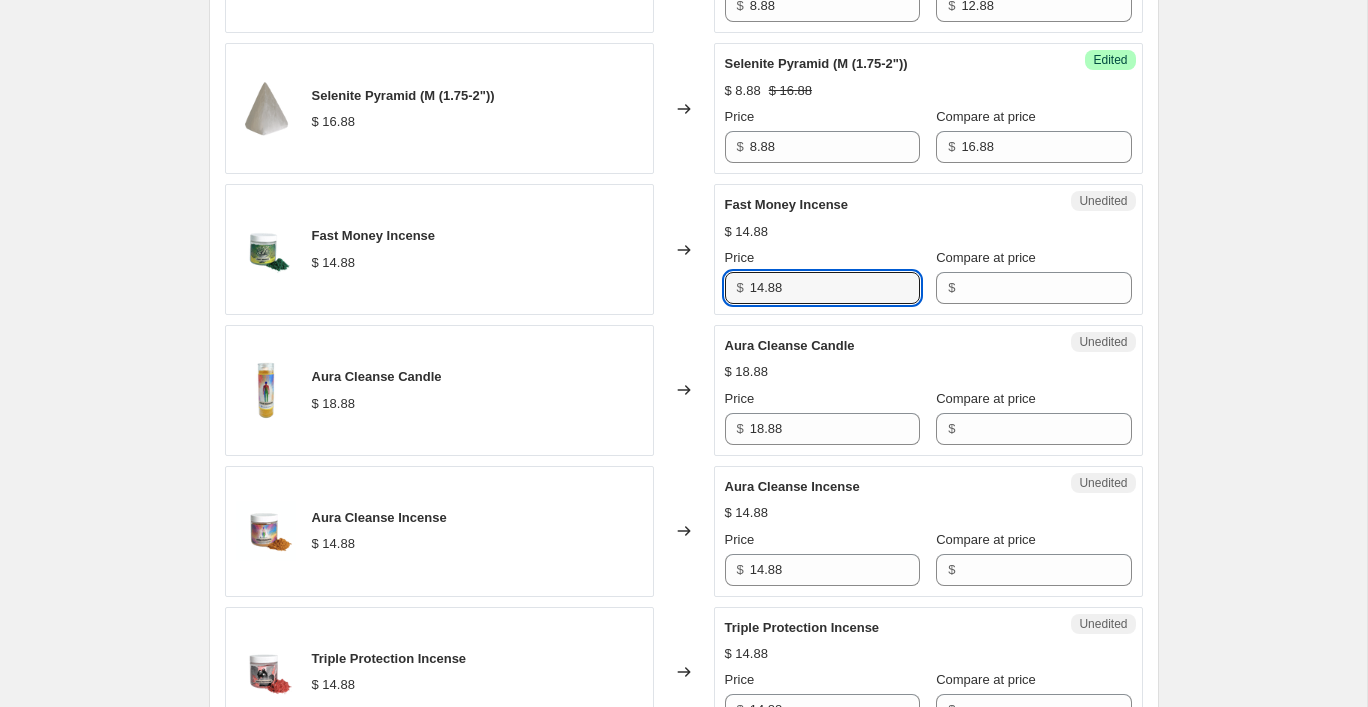 click on "$ 14.88" at bounding box center [822, 288] 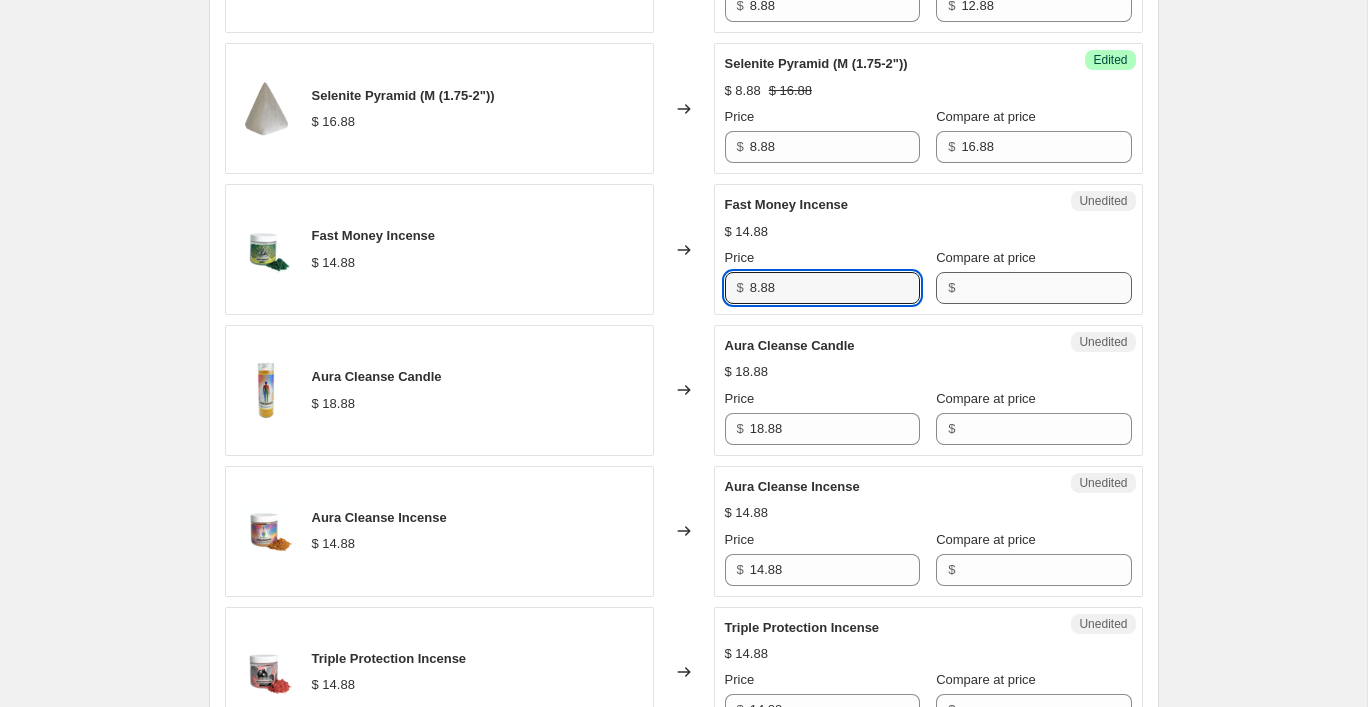 type on "8.88" 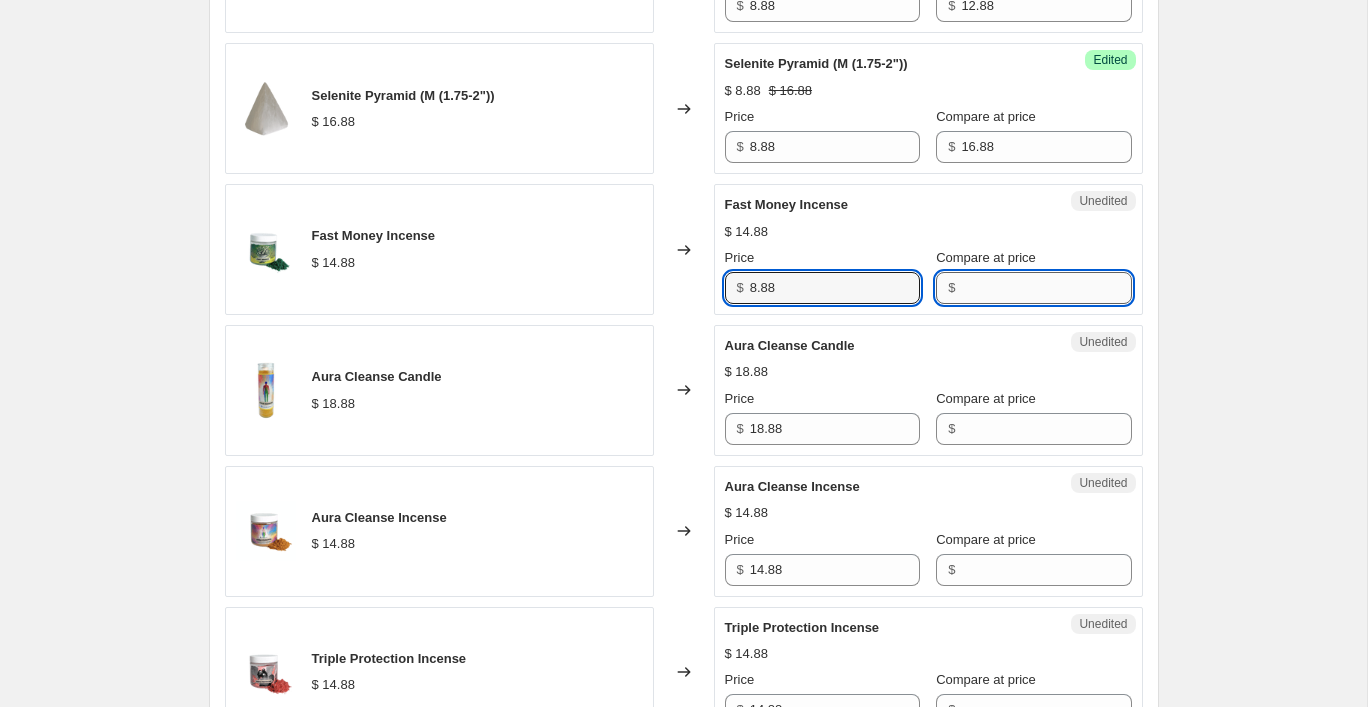 click on "Compare at price" at bounding box center [1046, 288] 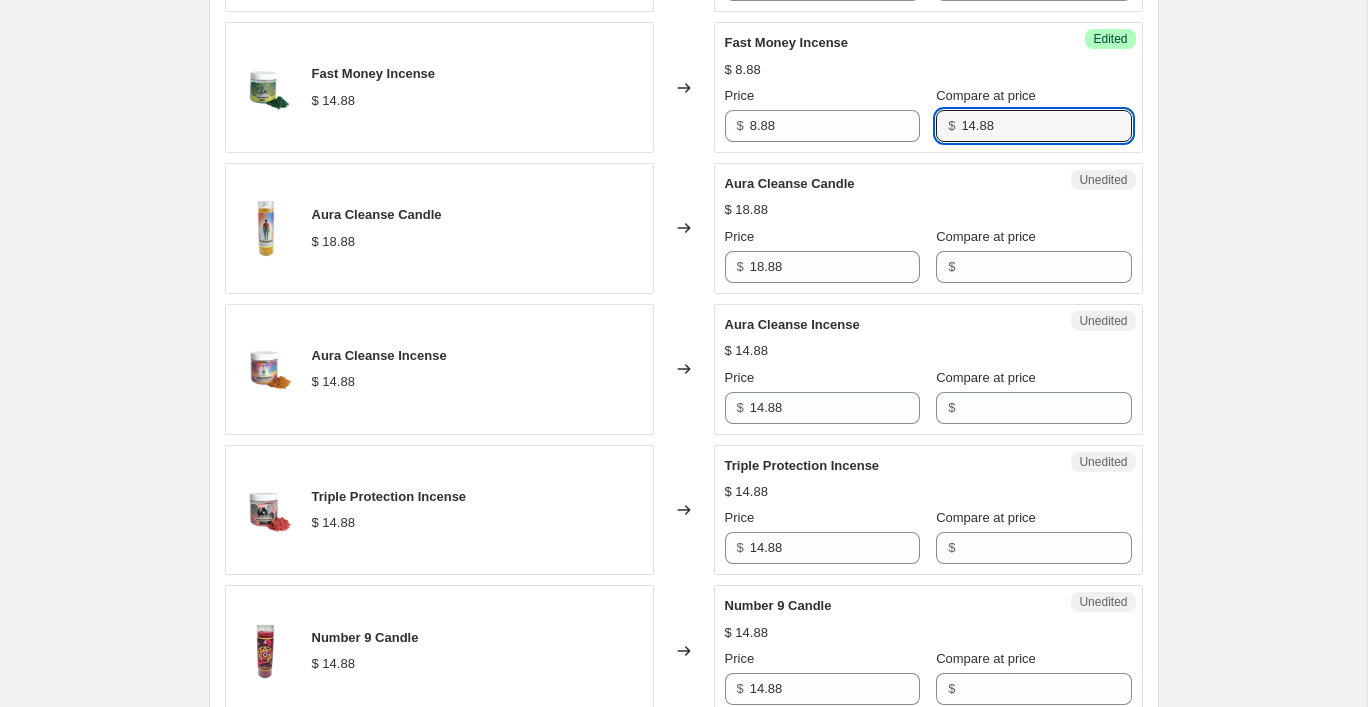 scroll, scrollTop: 2397, scrollLeft: 0, axis: vertical 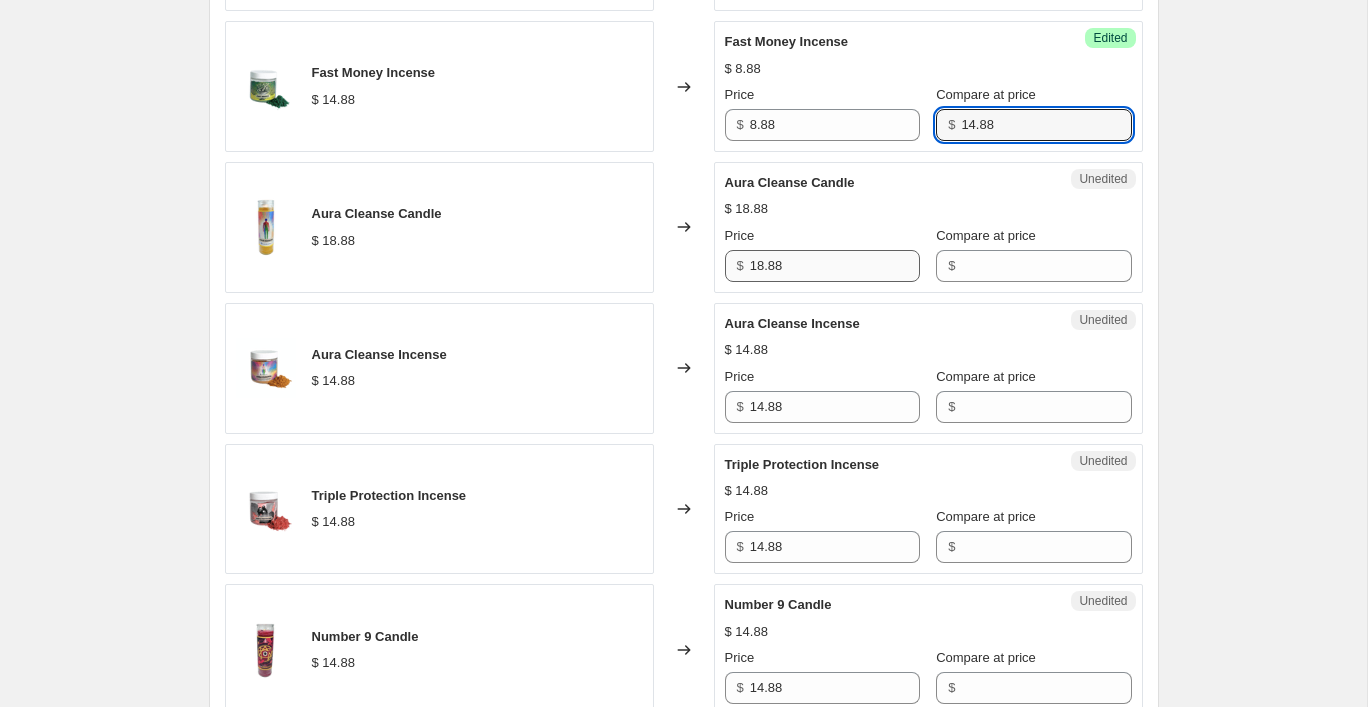 type on "14.88" 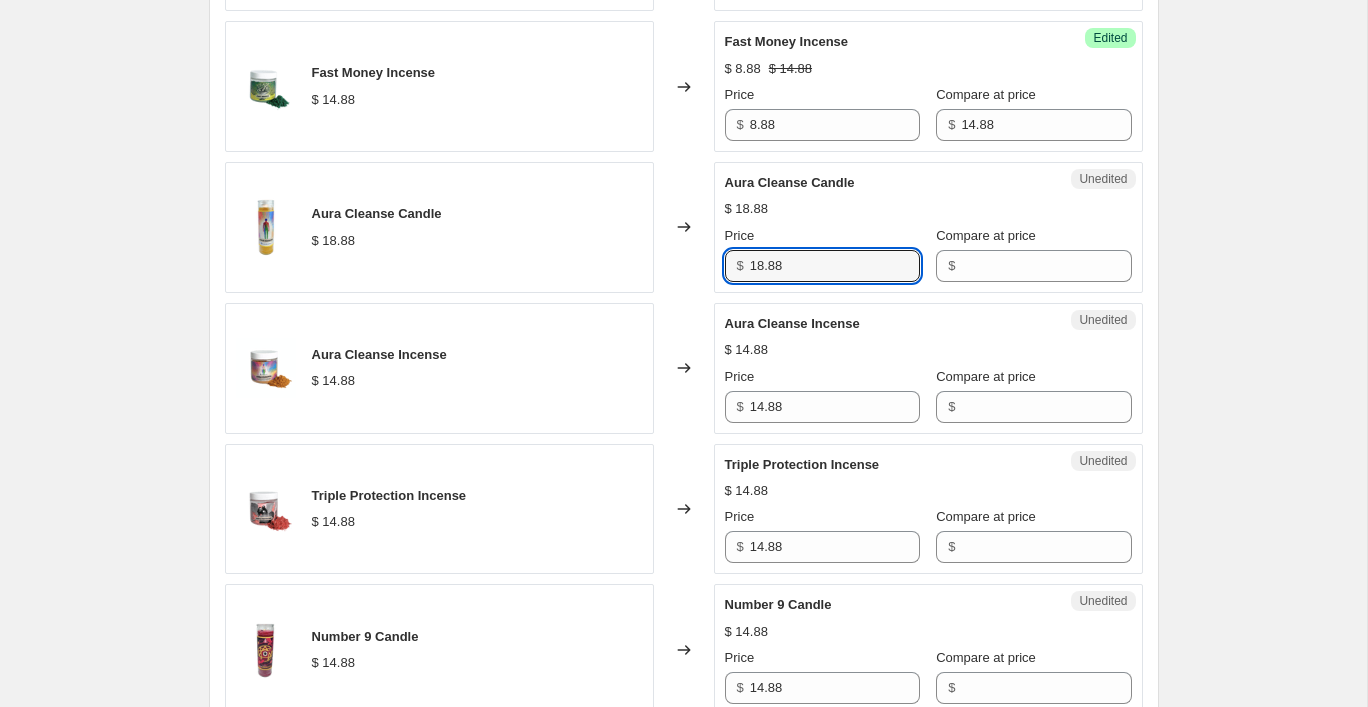 drag, startPoint x: 811, startPoint y: 293, endPoint x: 710, endPoint y: 286, distance: 101.24229 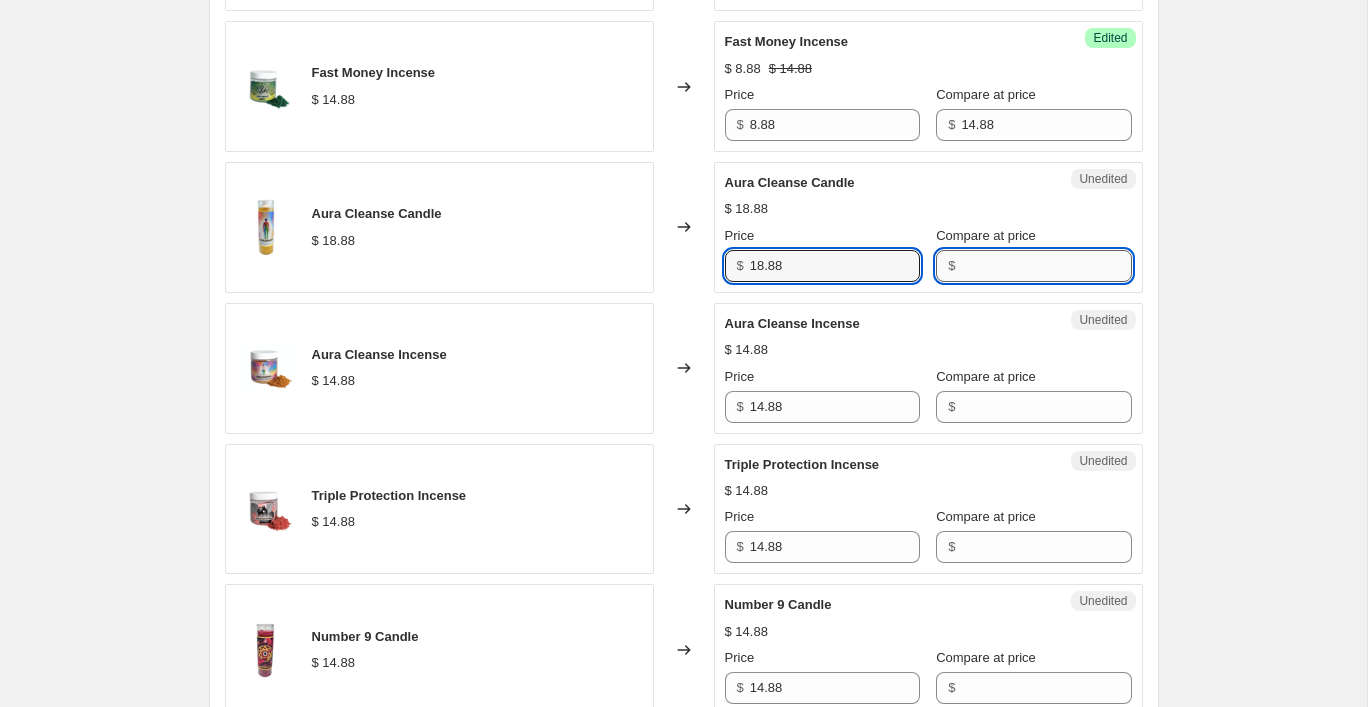 click on "Compare at price" at bounding box center (1046, 266) 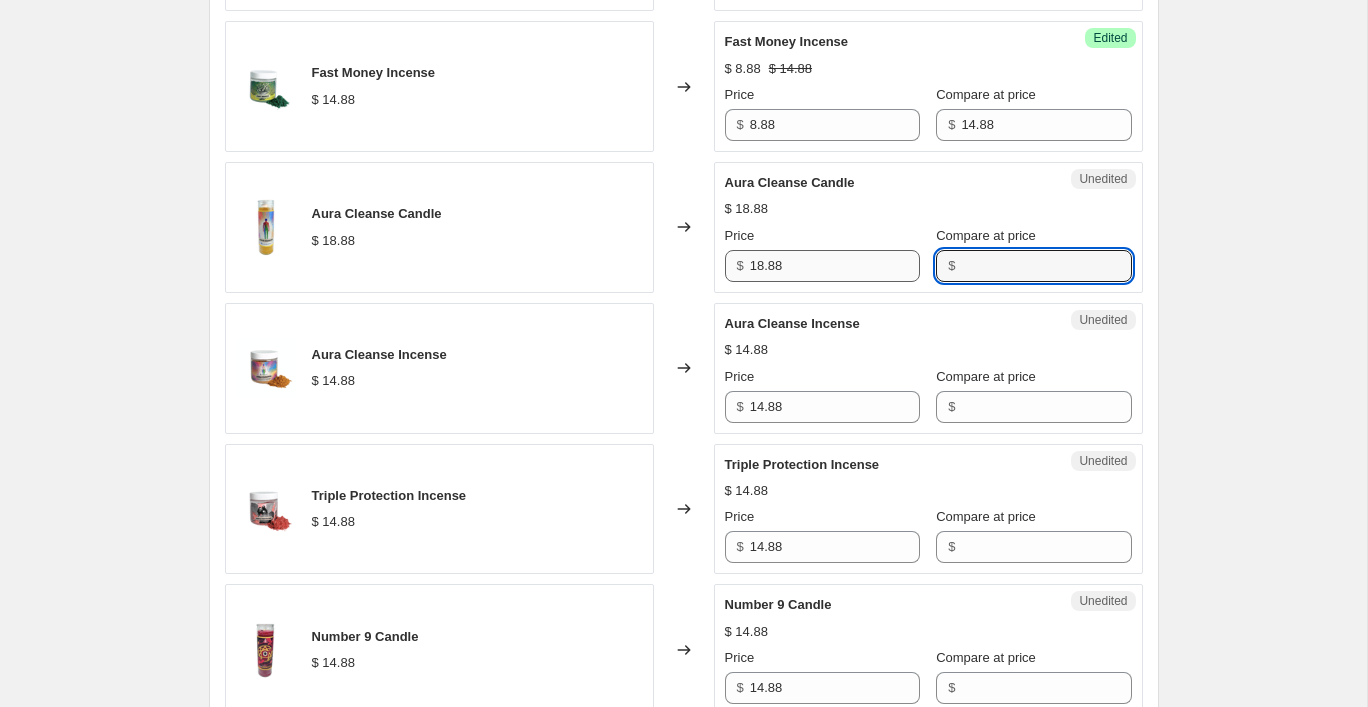 paste on "18.88" 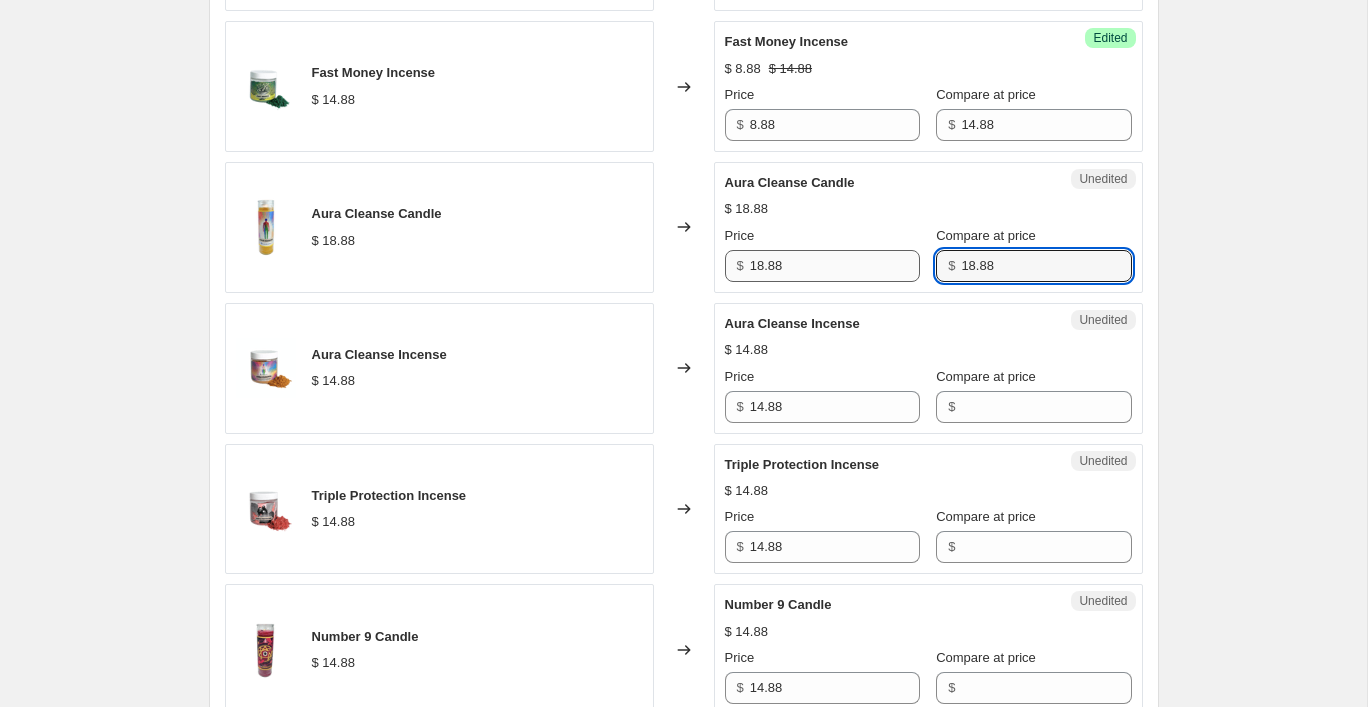 type on "18.88" 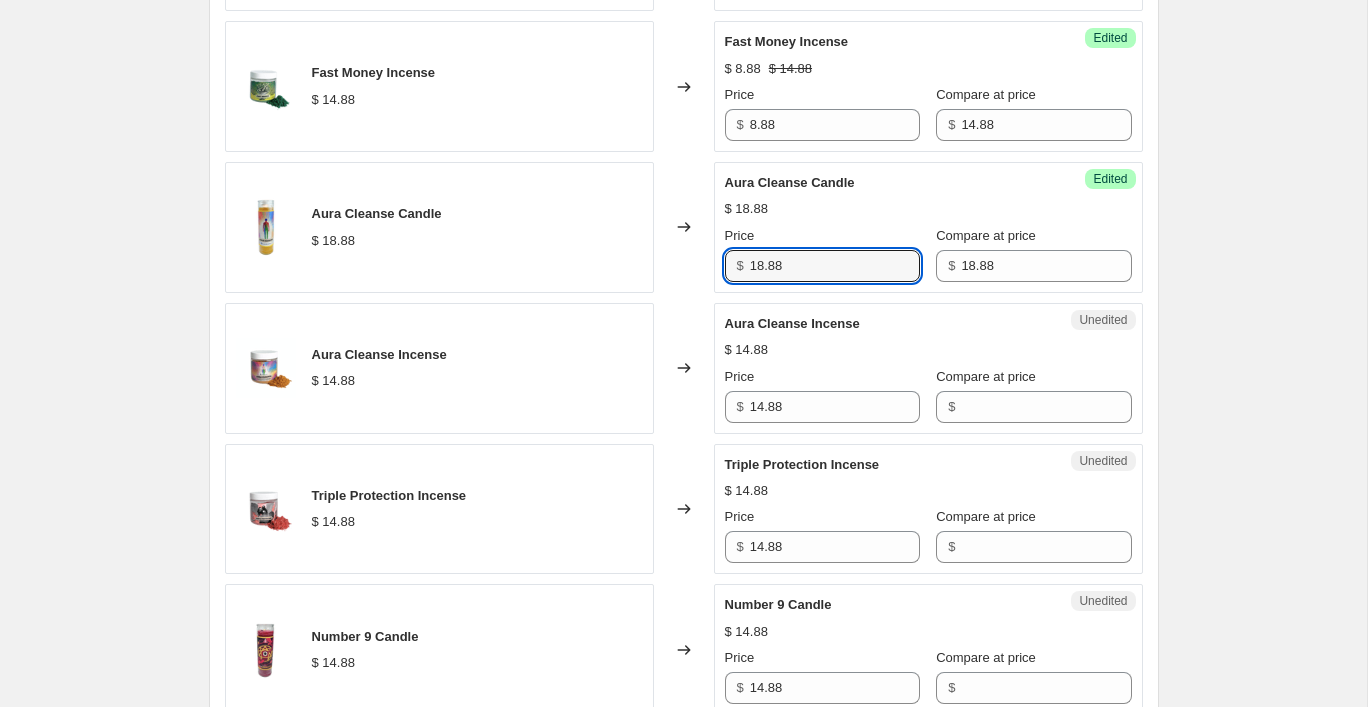 drag, startPoint x: 756, startPoint y: 288, endPoint x: 731, endPoint y: 288, distance: 25 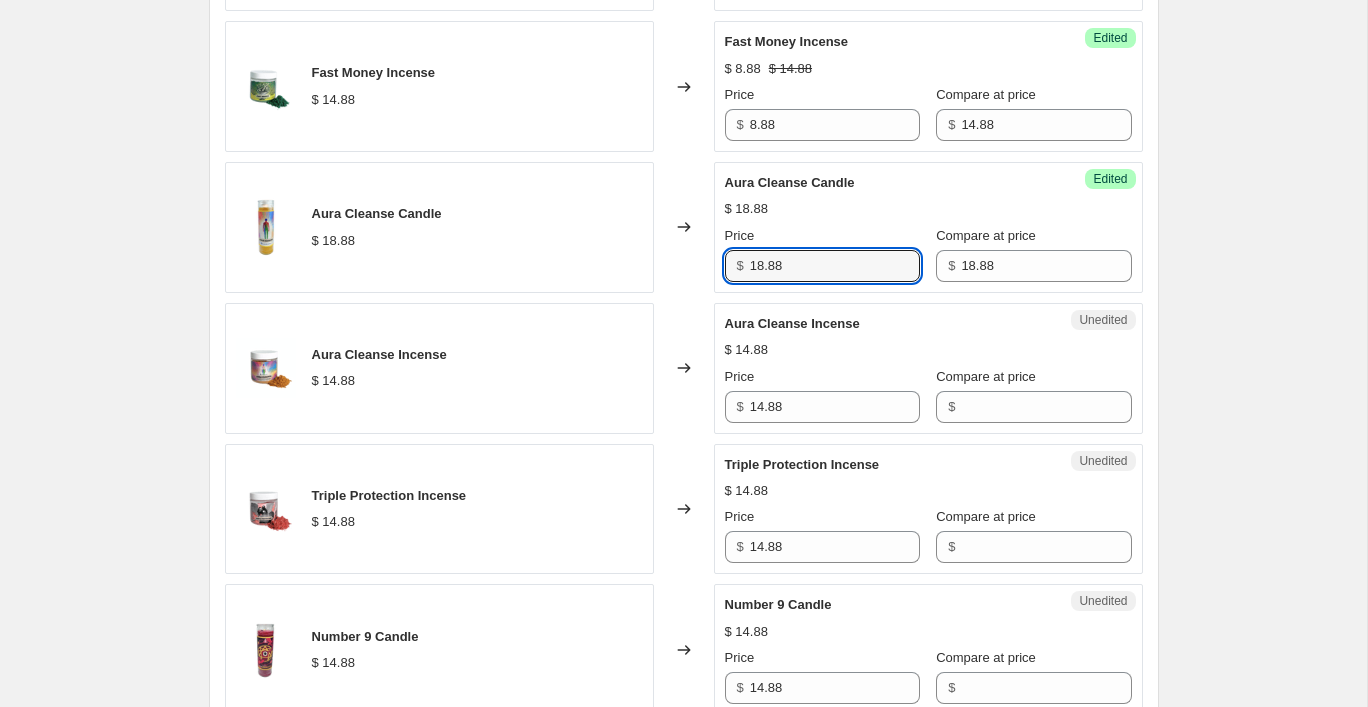 click on "$ 18.88" at bounding box center [822, 266] 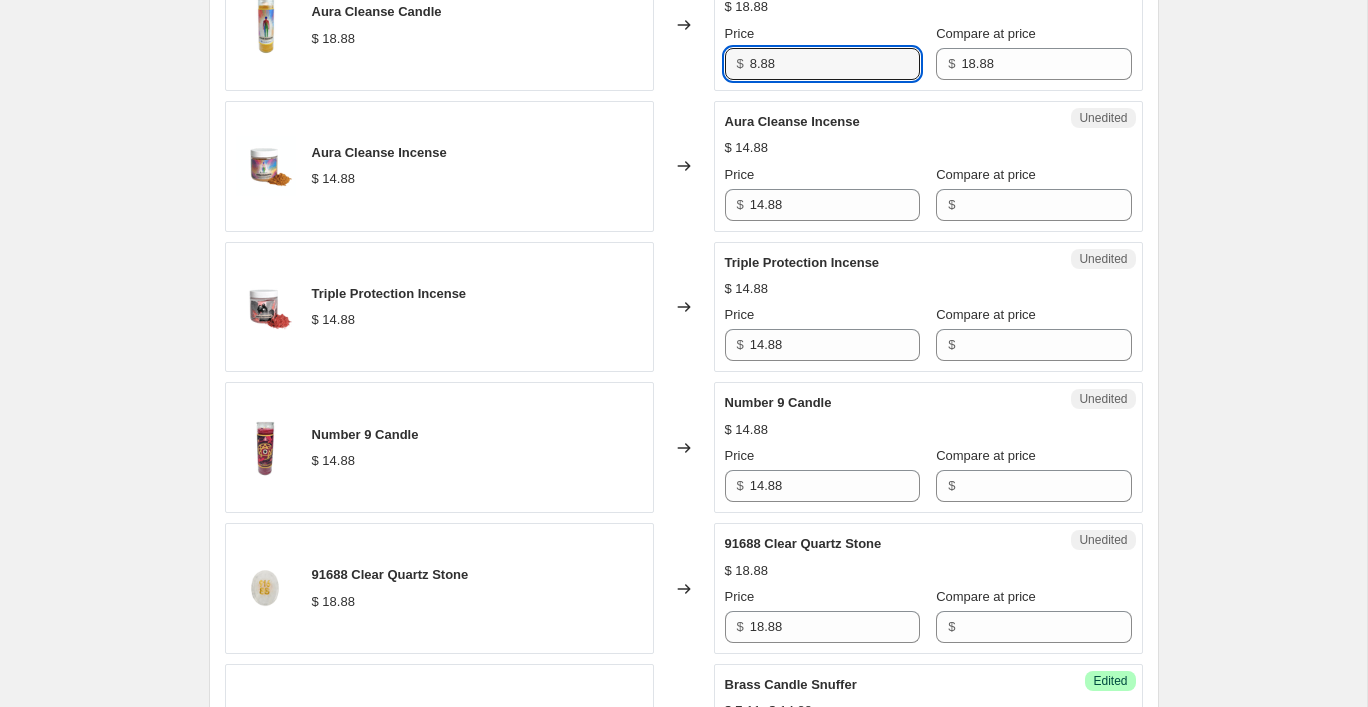 scroll, scrollTop: 2610, scrollLeft: 0, axis: vertical 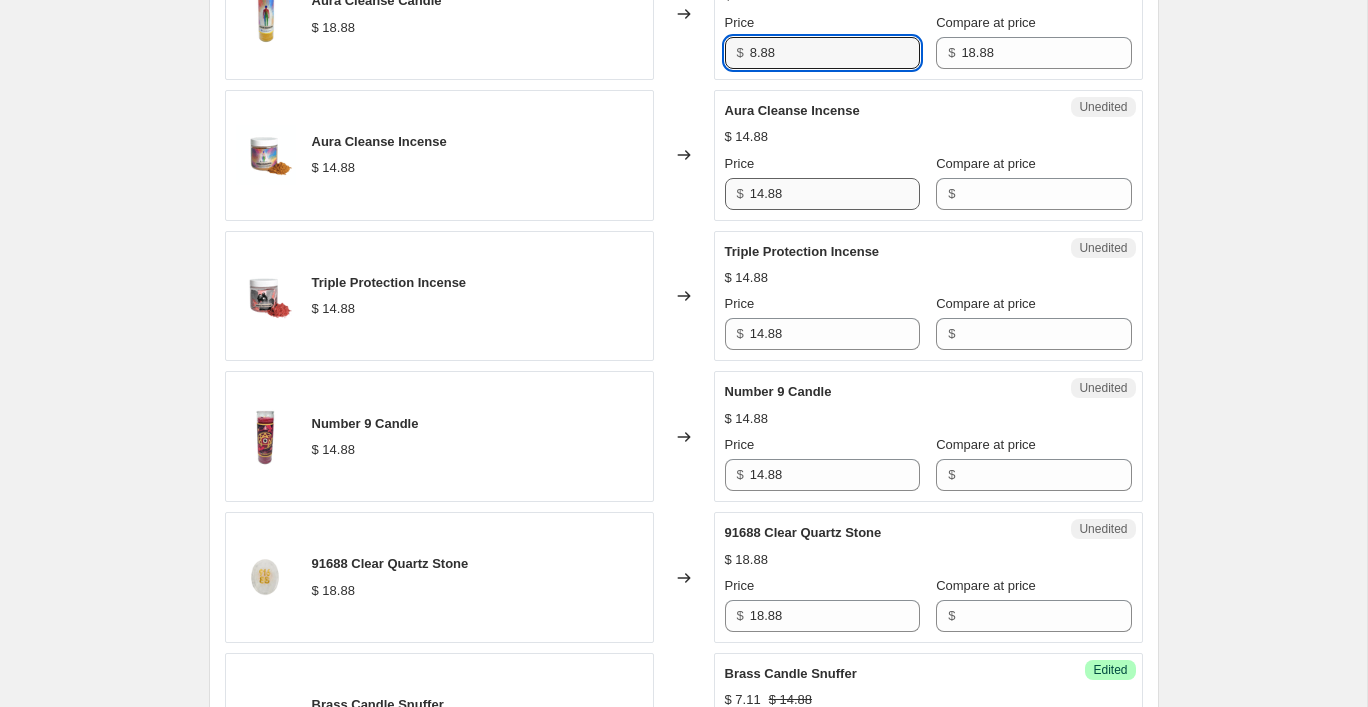 type on "8.88" 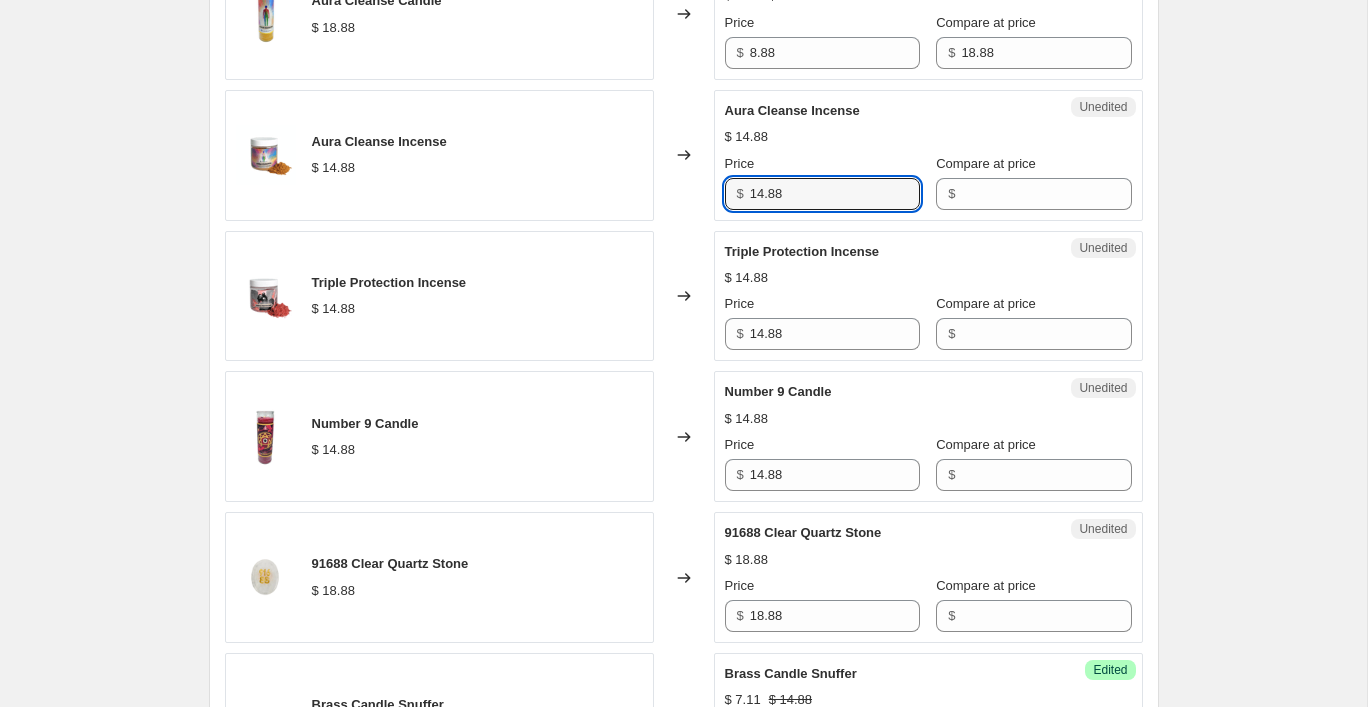 drag, startPoint x: 846, startPoint y: 219, endPoint x: 718, endPoint y: 212, distance: 128.19127 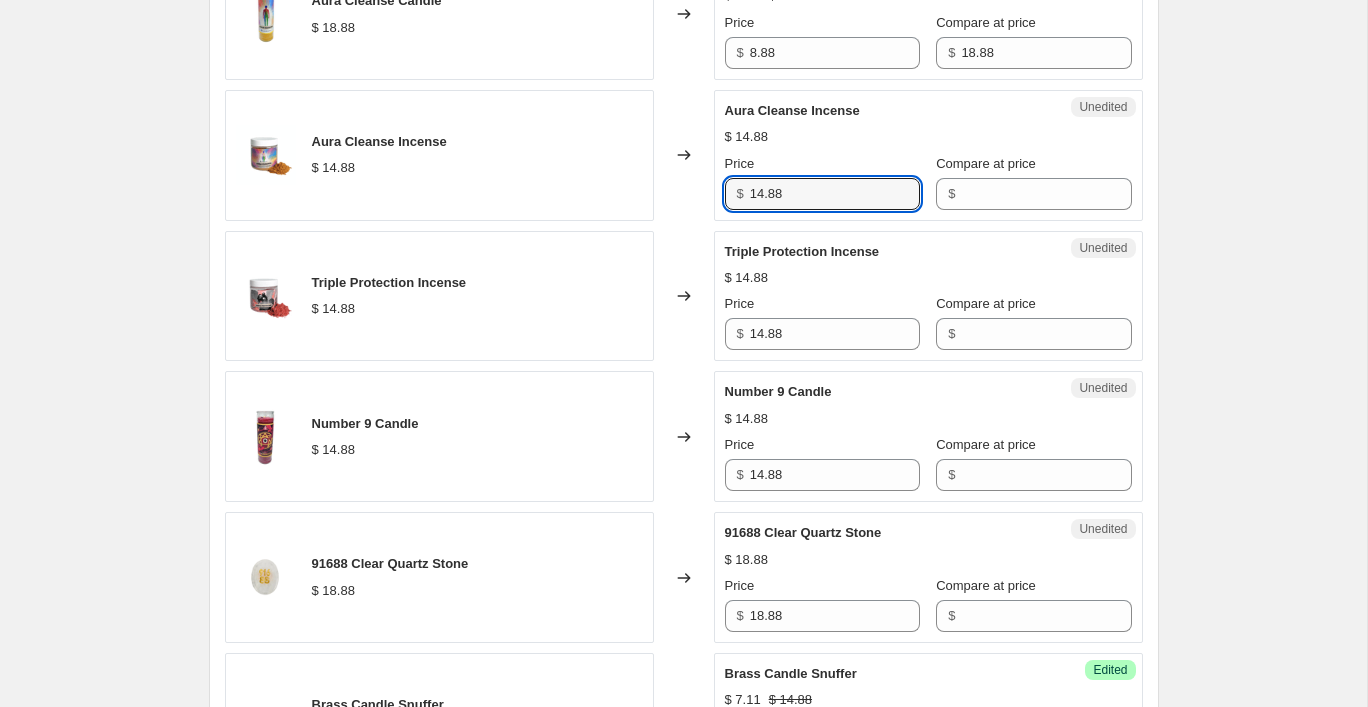 click on "Unedited Aura Cleanse Incense $ 14.88 Price $ 14.88 Compare at price $" at bounding box center (928, 155) 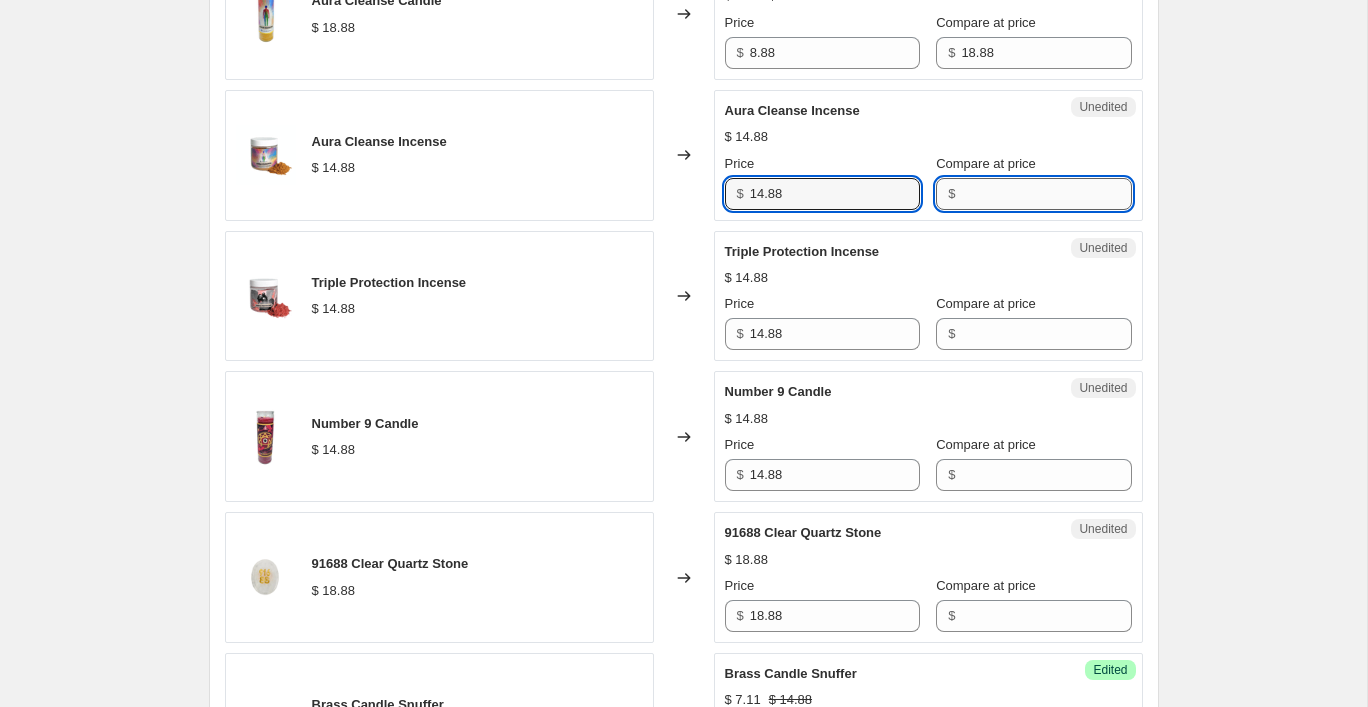 click on "Compare at price" at bounding box center (1046, 194) 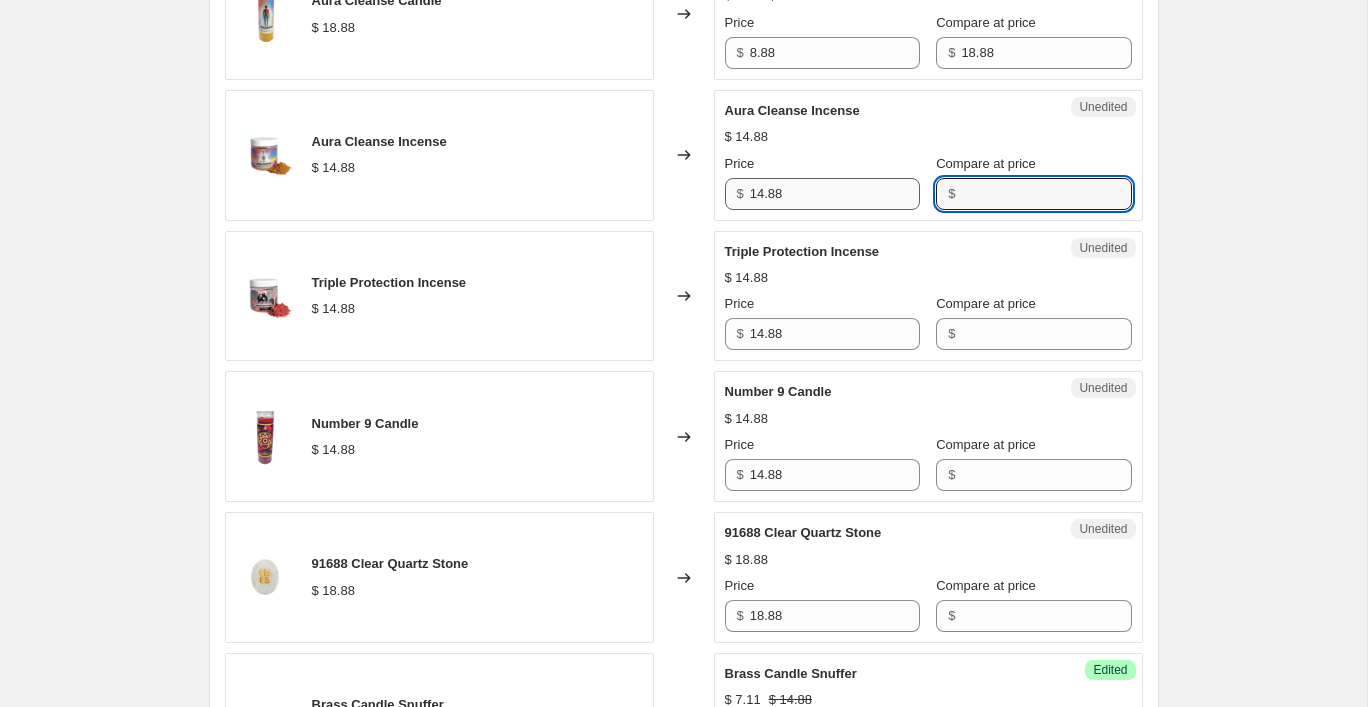 paste on "14.88" 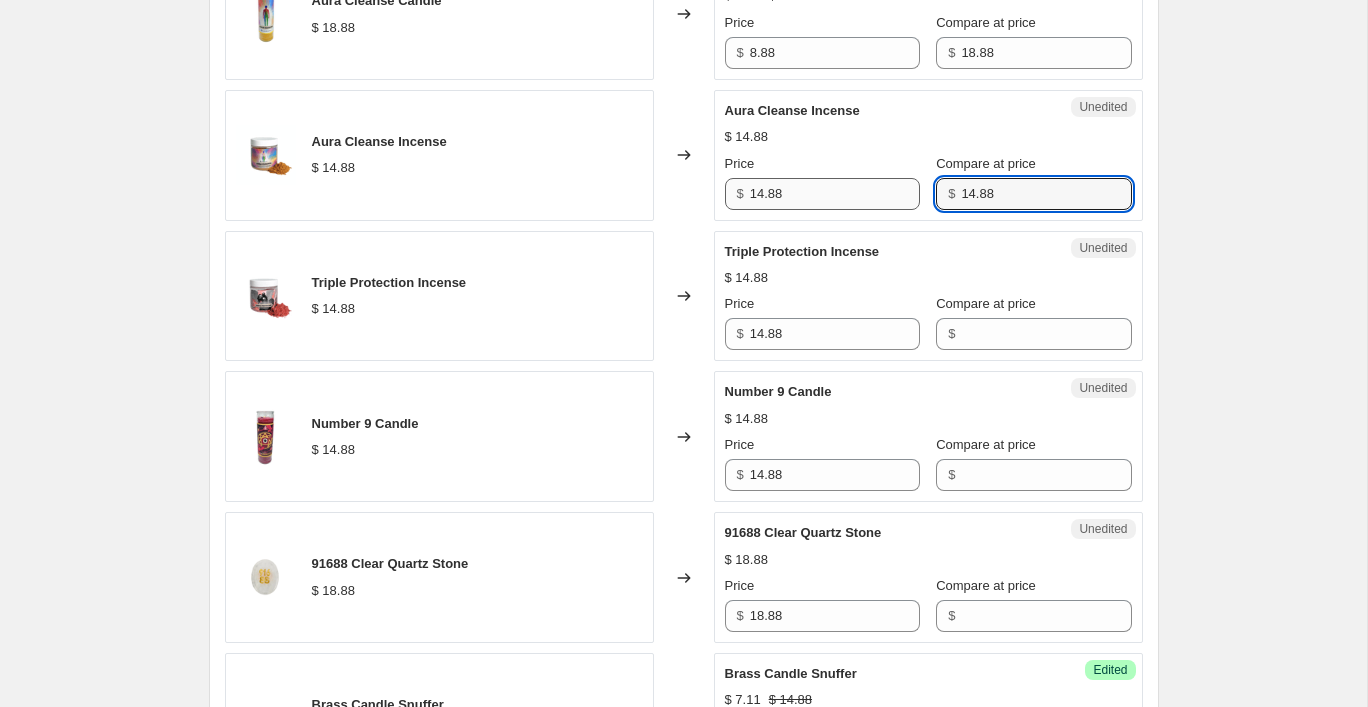 type on "14.88" 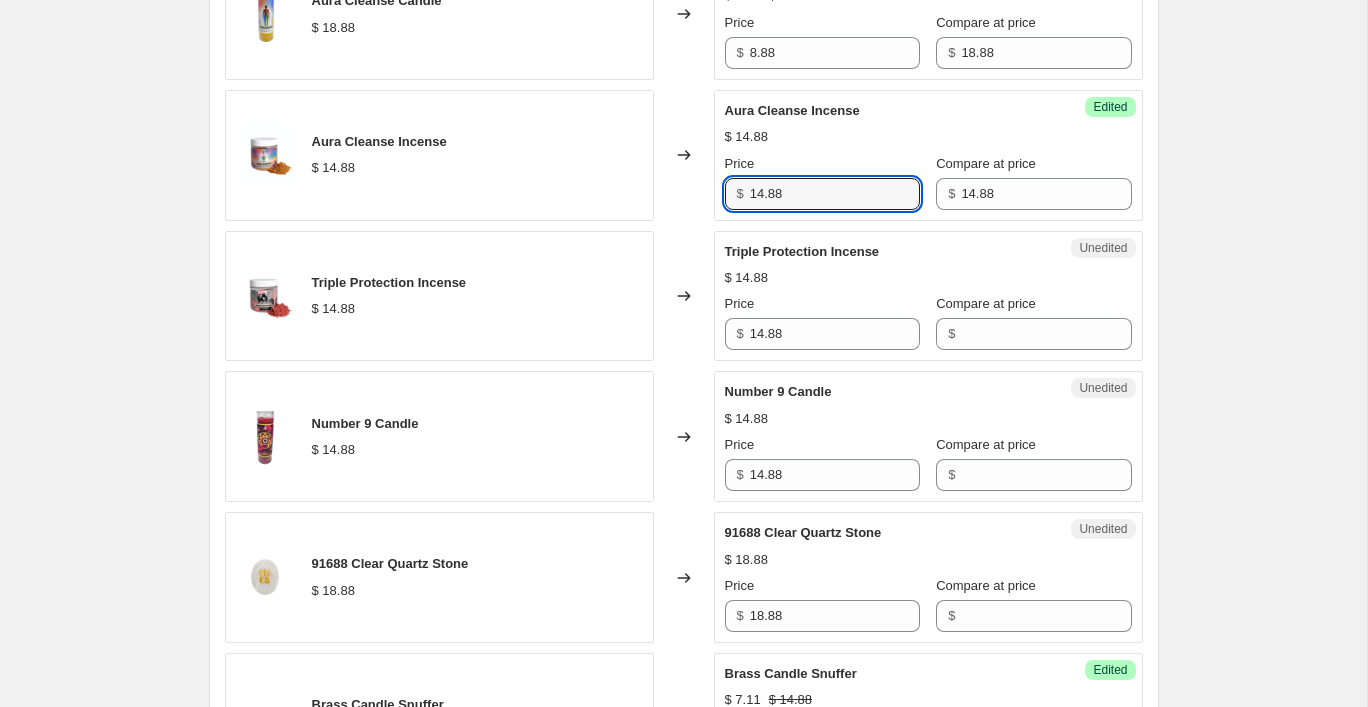 drag, startPoint x: 784, startPoint y: 215, endPoint x: 711, endPoint y: 208, distance: 73.33485 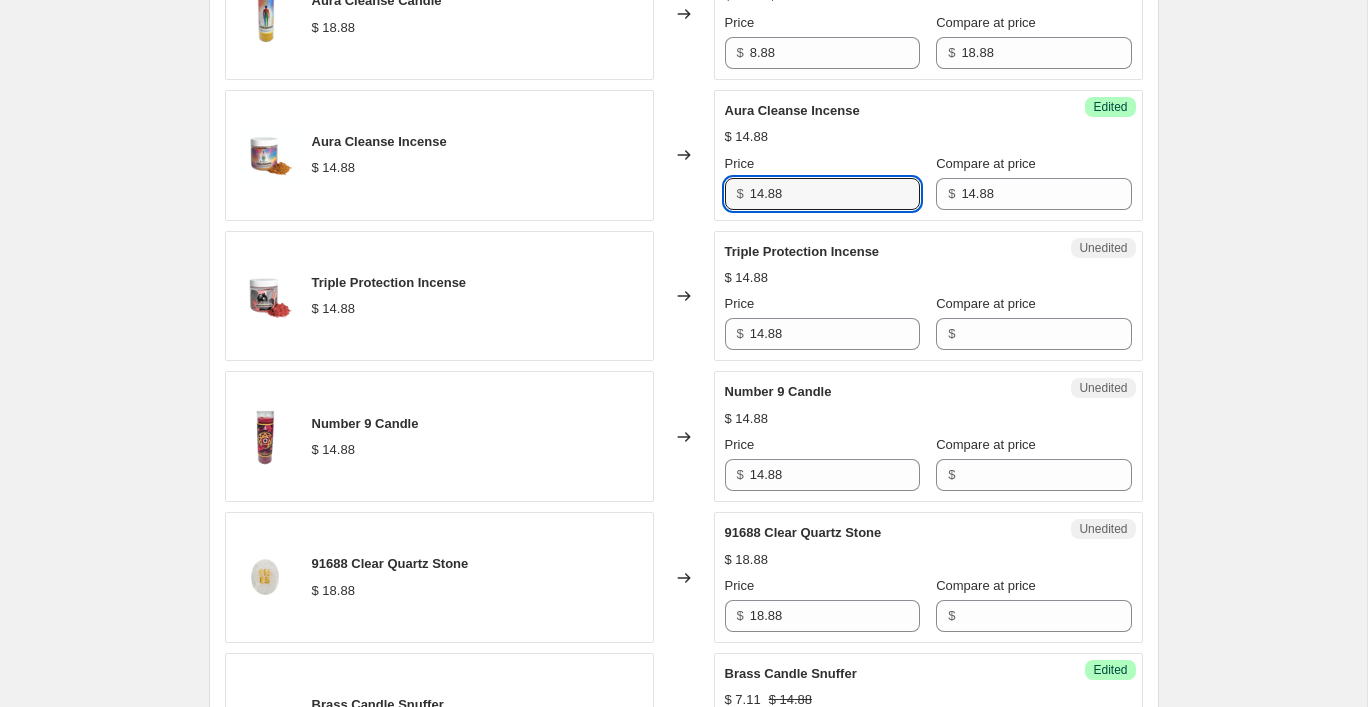 click on "Aura Cleanse Incense $[PRICE] Changed to Success Edited Aura Cleanse Incense $[PRICE] Price $[PRICE] Compare at price $[PRICE]" at bounding box center (684, 155) 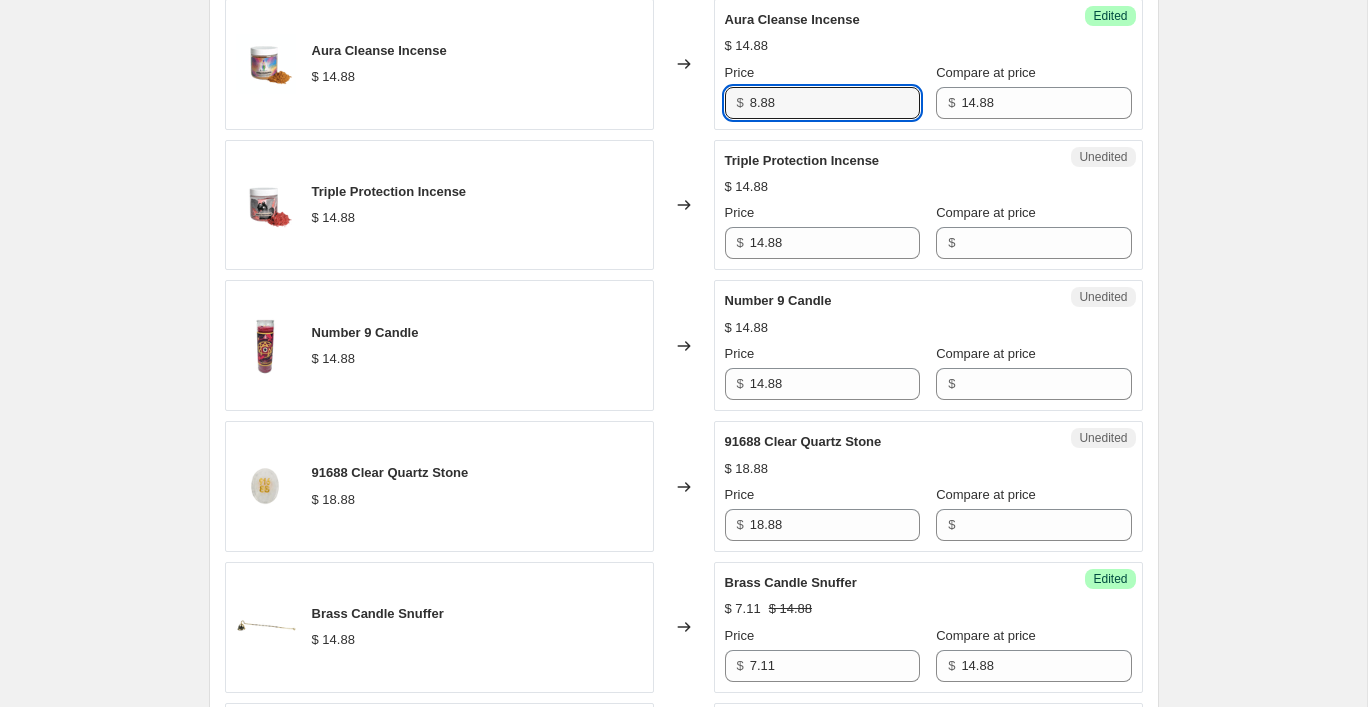 scroll, scrollTop: 2715, scrollLeft: 0, axis: vertical 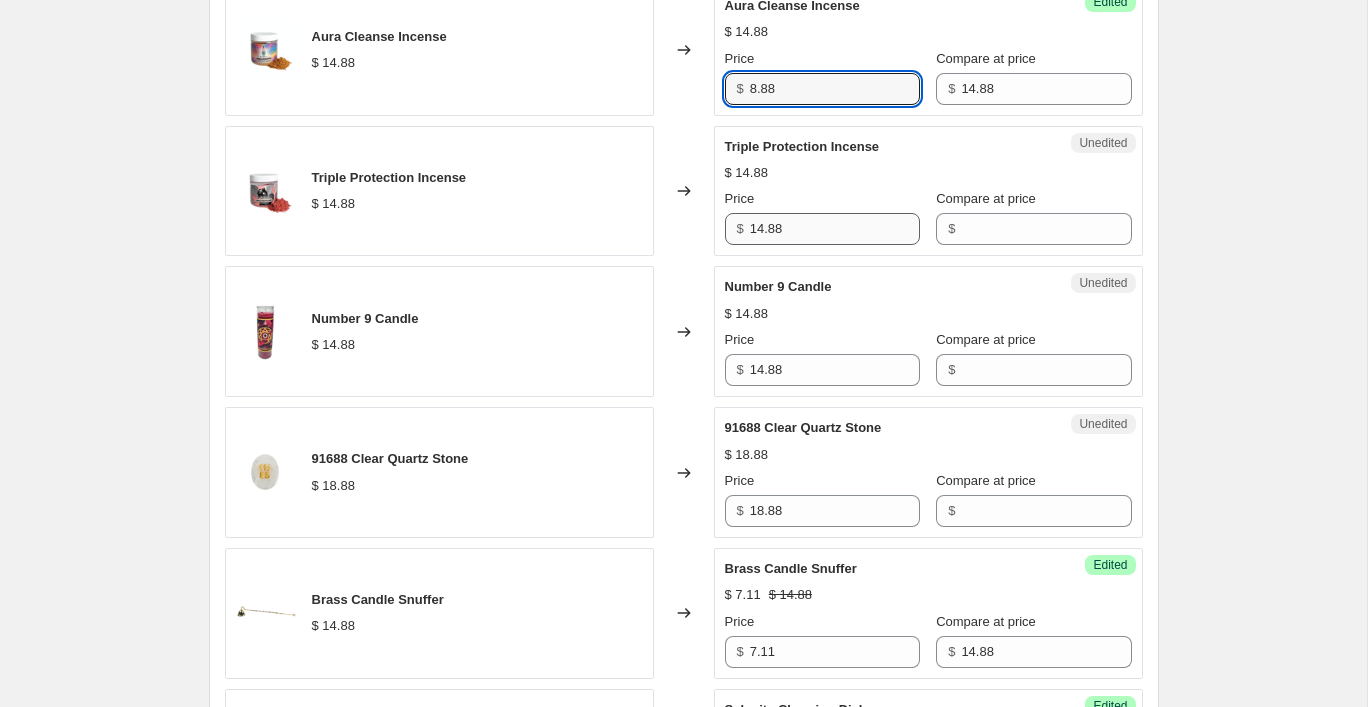 type on "8.88" 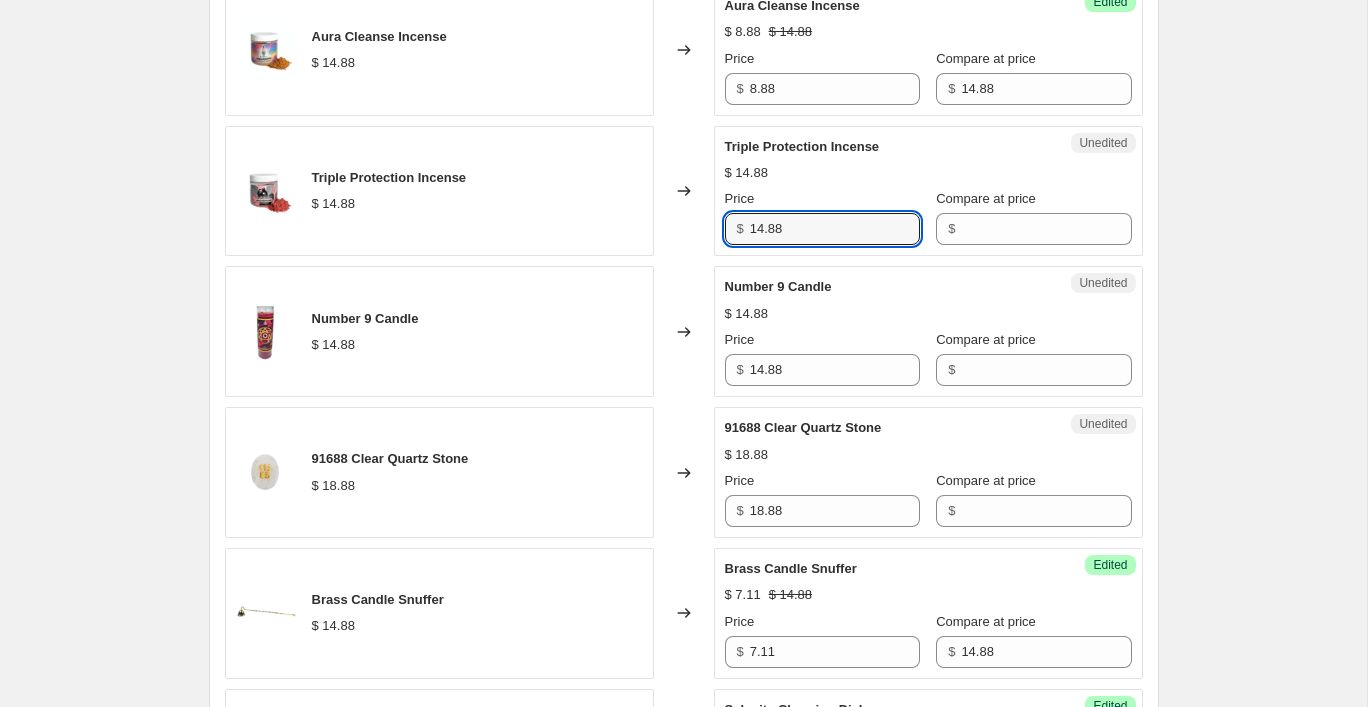 drag, startPoint x: 791, startPoint y: 254, endPoint x: 704, endPoint y: 247, distance: 87.28116 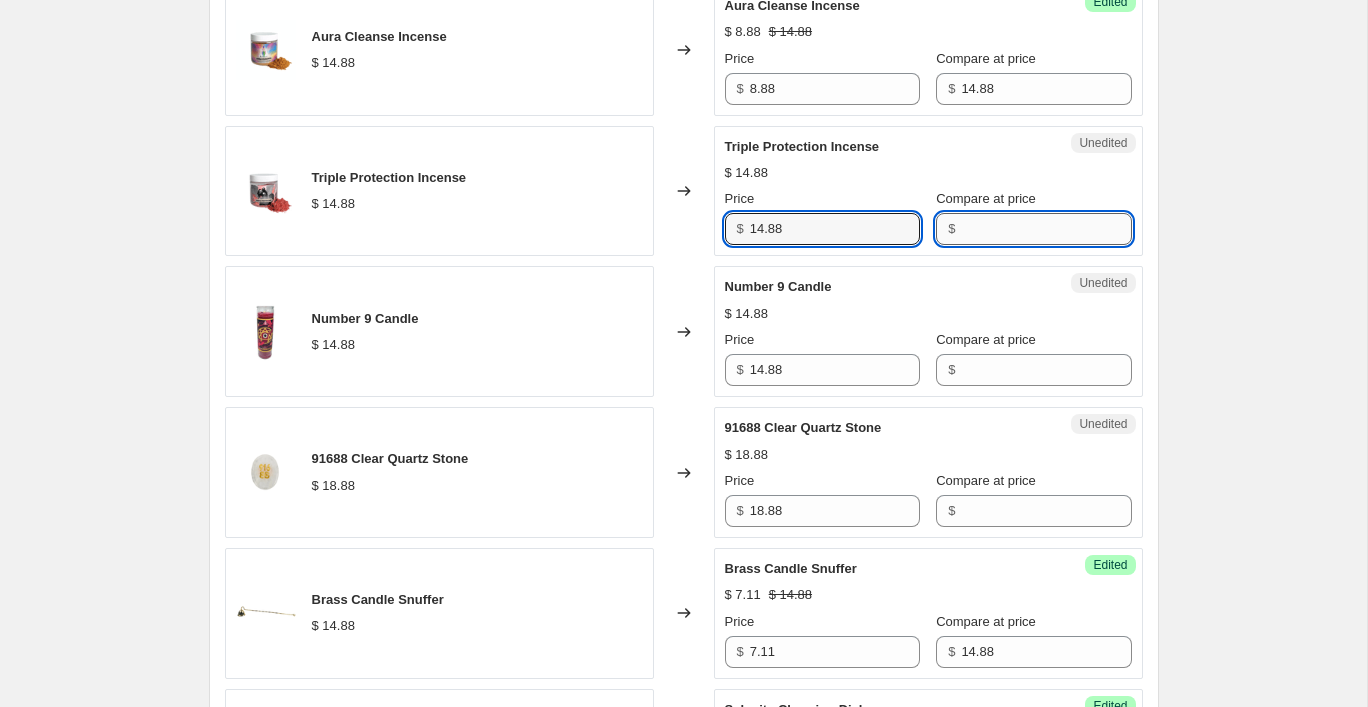 click on "Compare at price" at bounding box center (1046, 229) 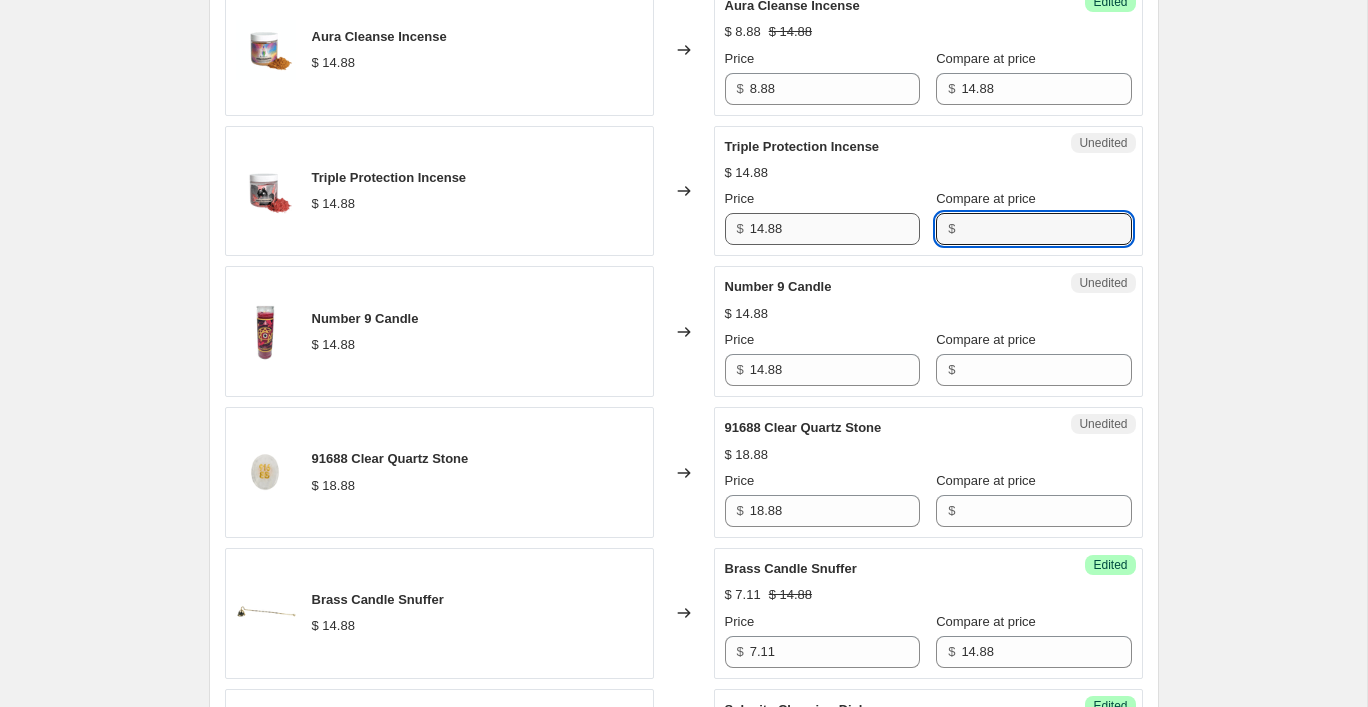 paste on "14.88" 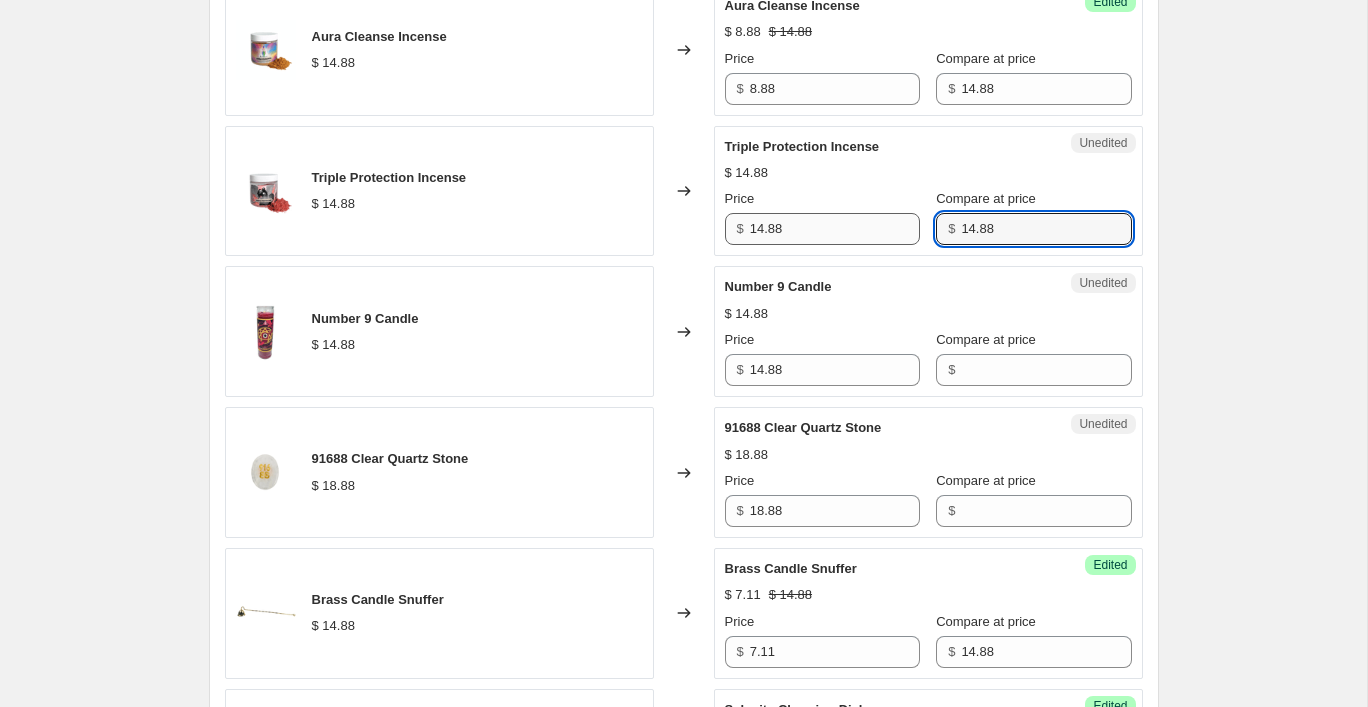 type on "14.88" 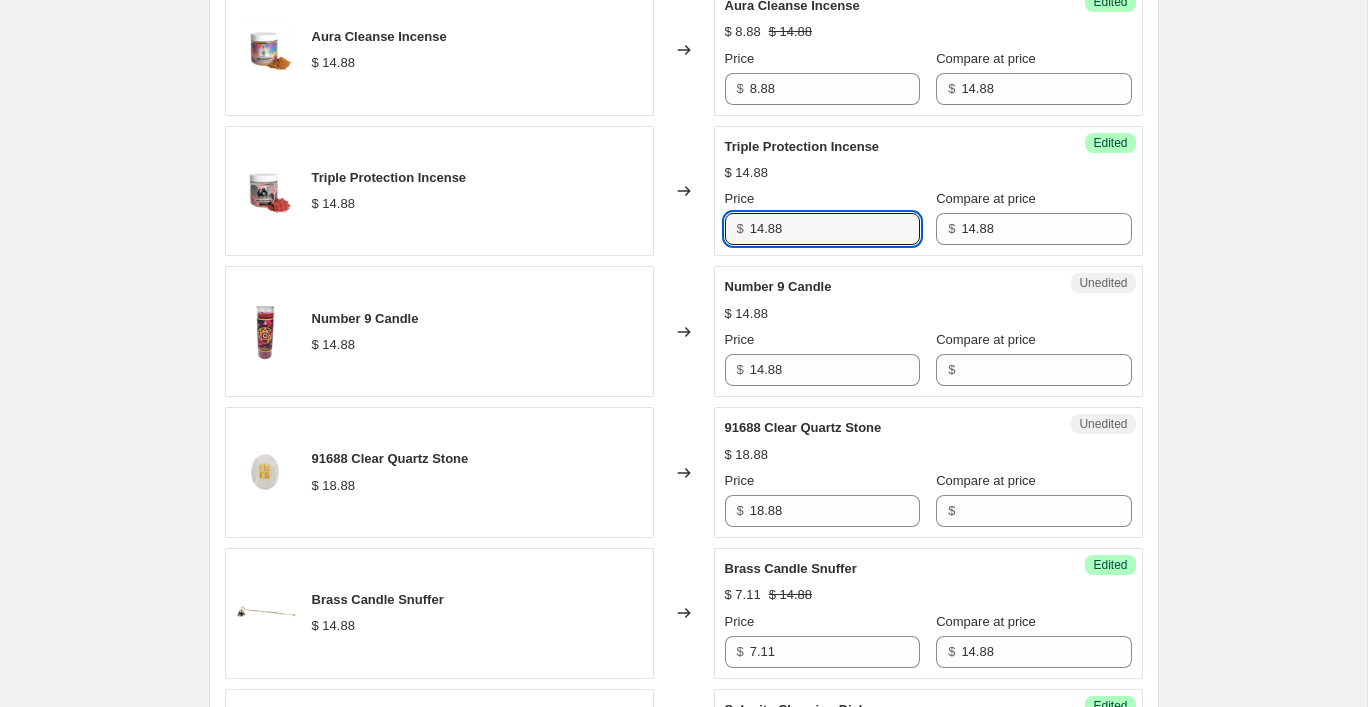 drag, startPoint x: 825, startPoint y: 256, endPoint x: 713, endPoint y: 256, distance: 112 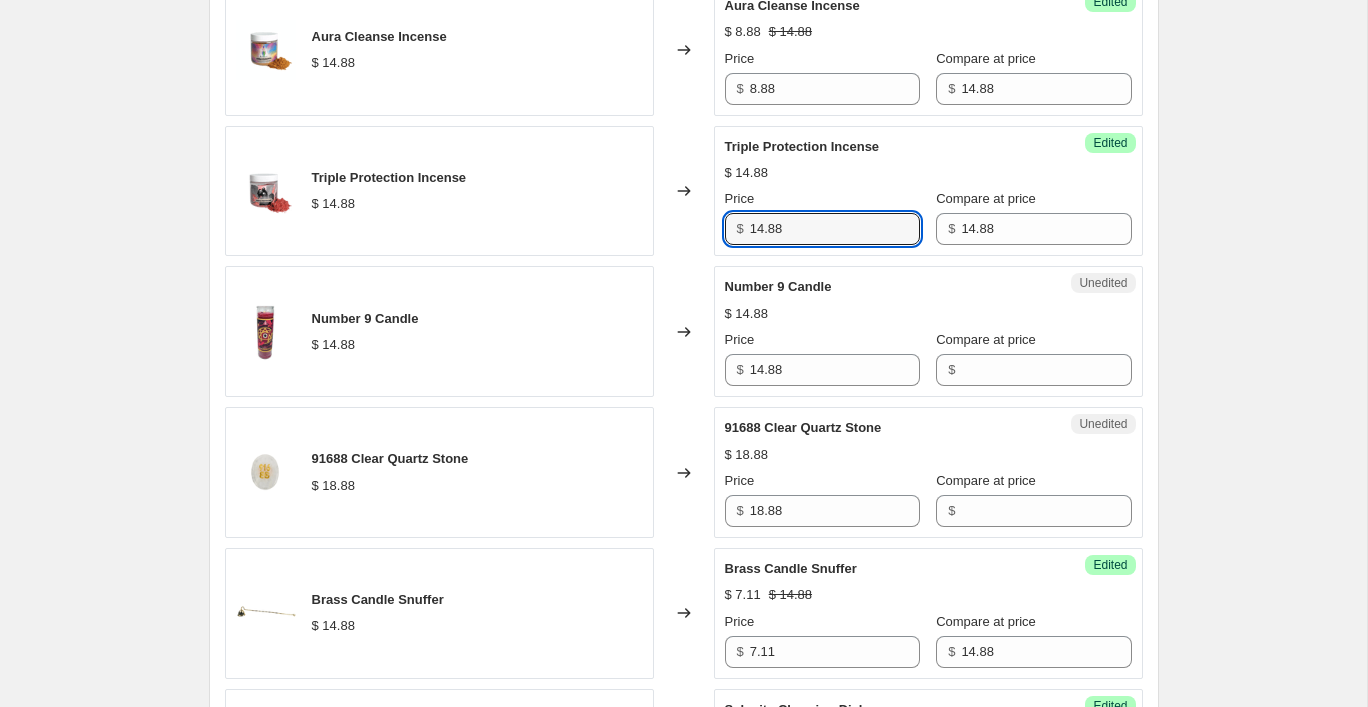 click on "Success Edited Triple Protection Incense $[PRICE] Price $[PRICE] Compare at price $[PRICE]" at bounding box center [928, 191] 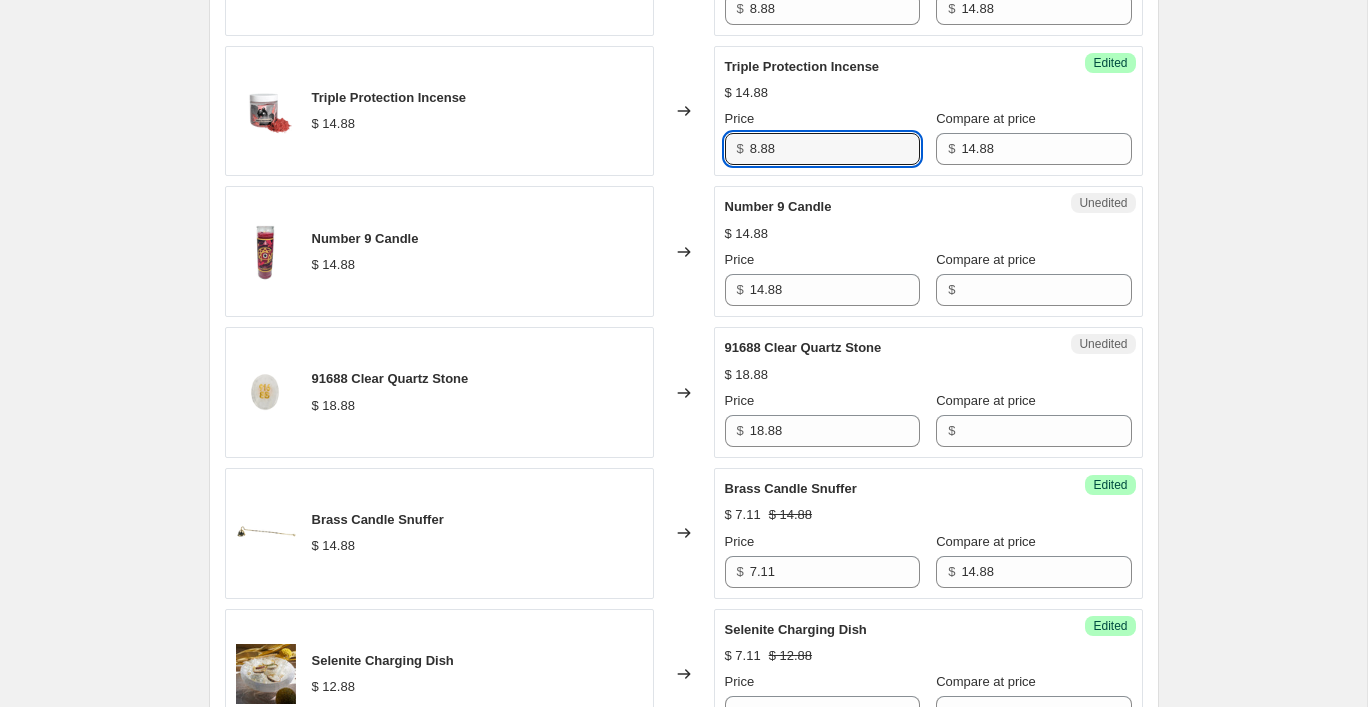 scroll, scrollTop: 2801, scrollLeft: 0, axis: vertical 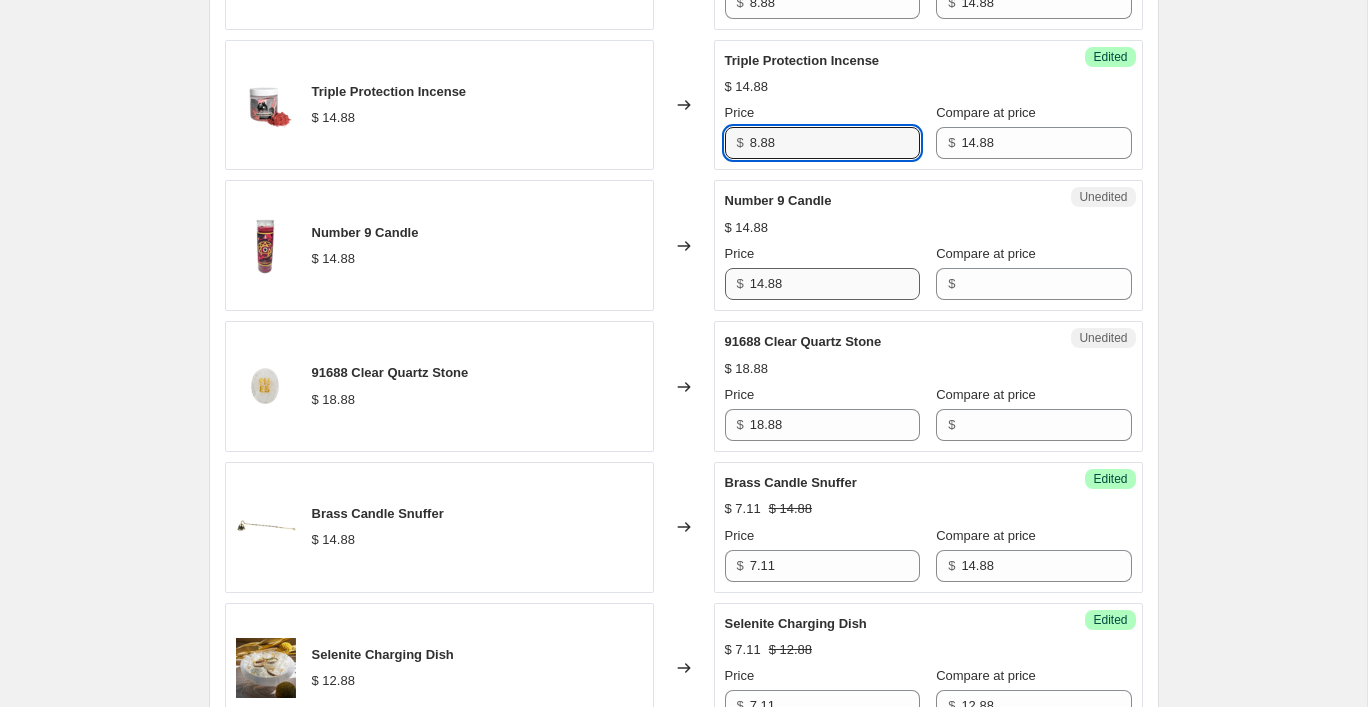 type on "8.88" 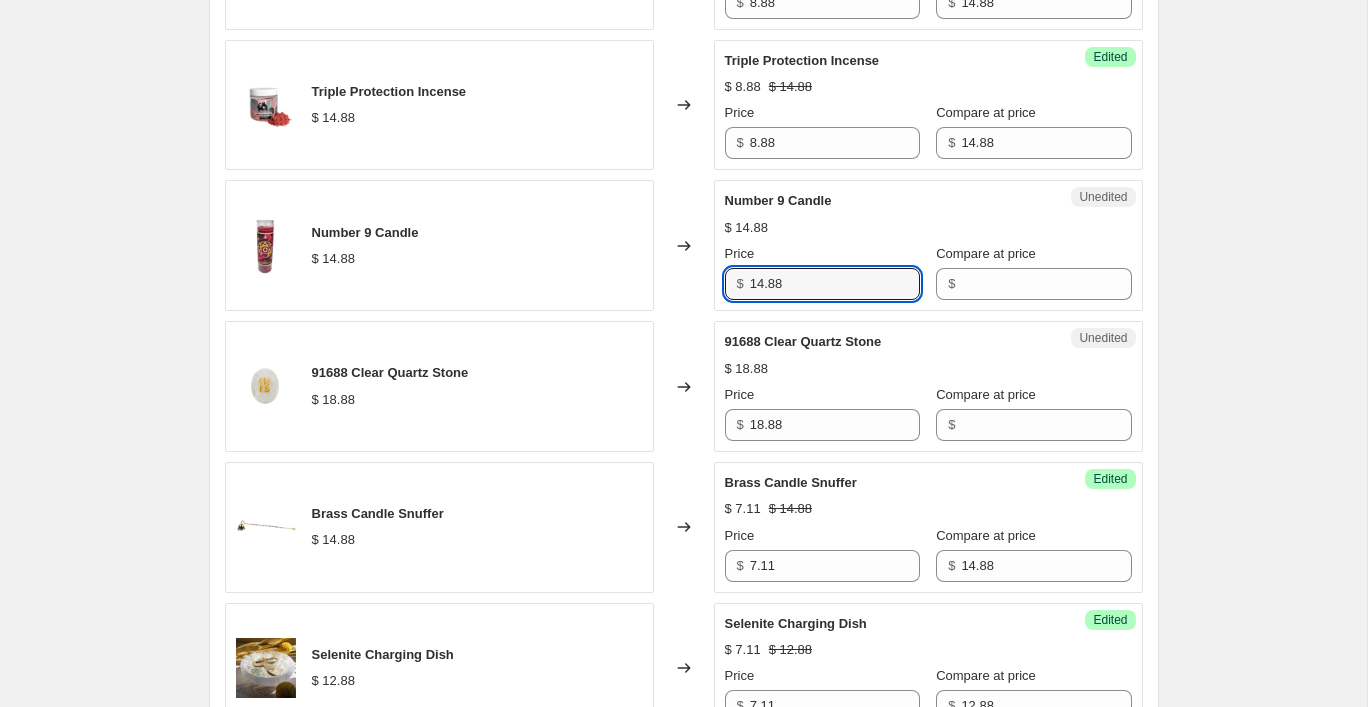 drag, startPoint x: 774, startPoint y: 305, endPoint x: 720, endPoint y: 305, distance: 54 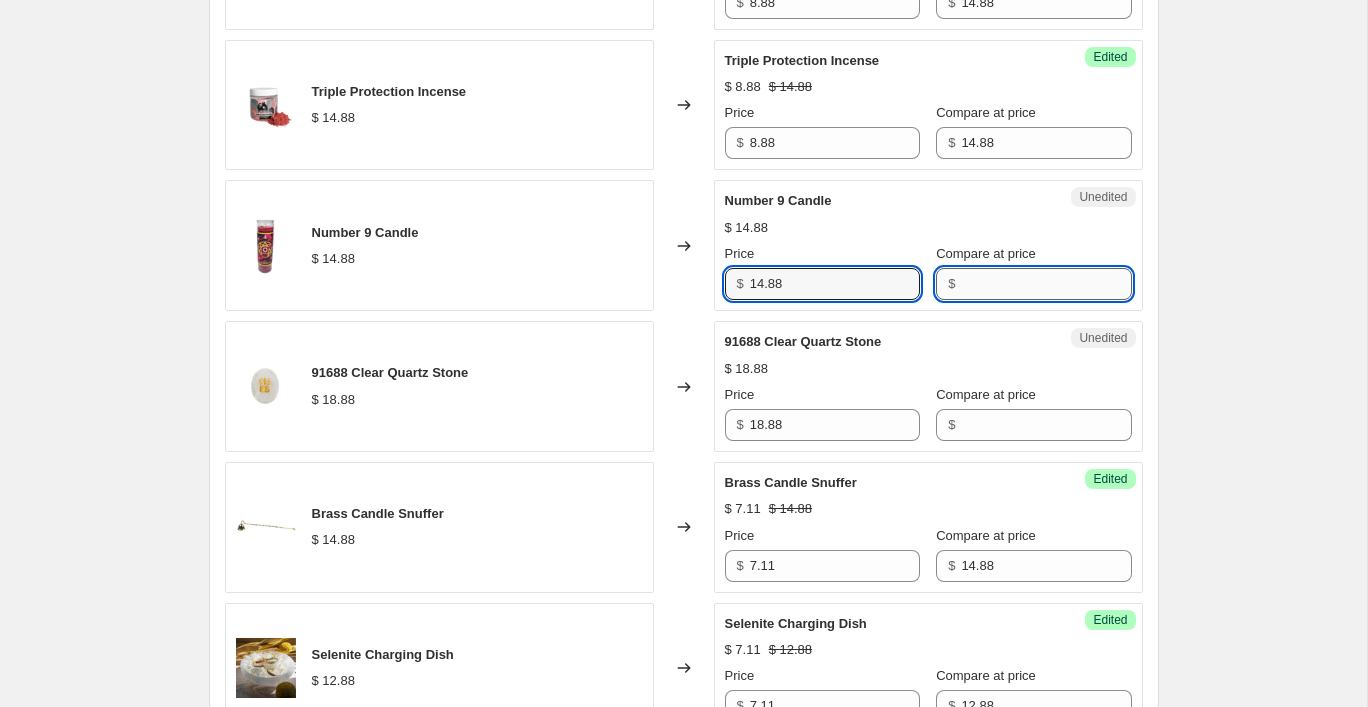 click on "Compare at price" at bounding box center [1046, 284] 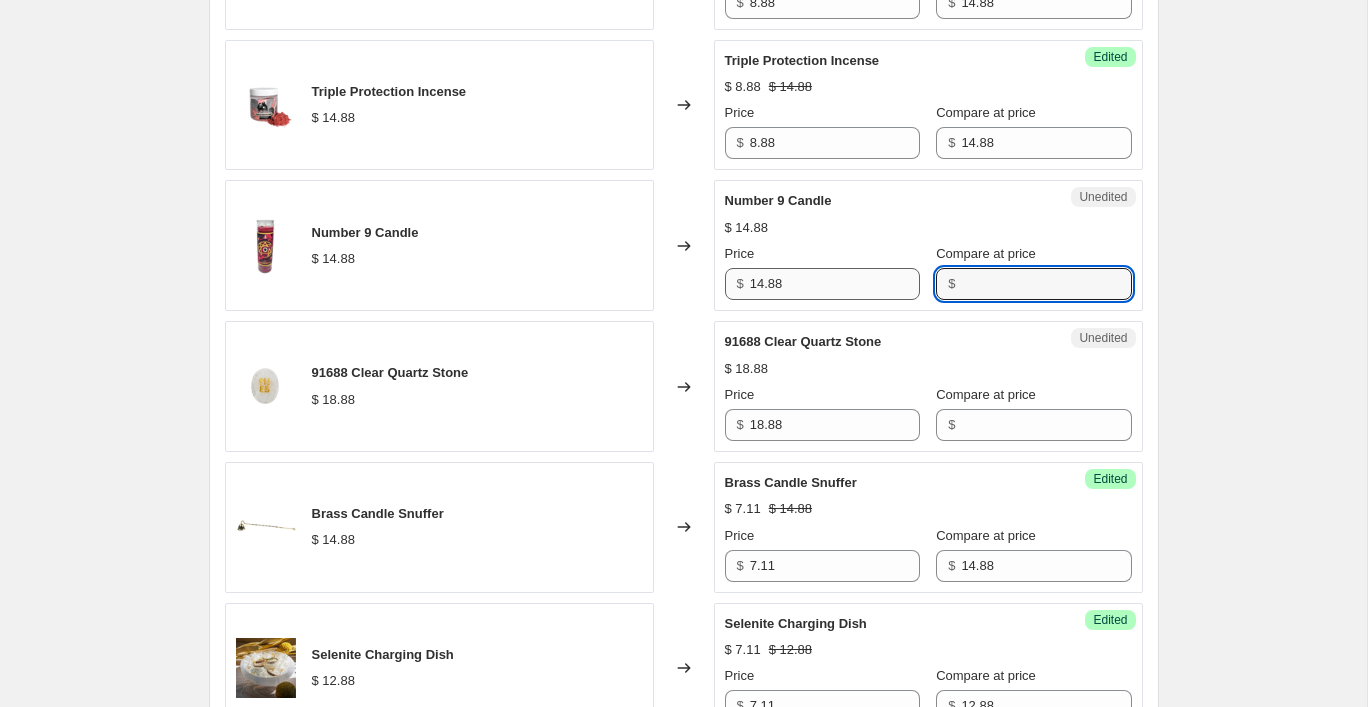 paste on "14.88" 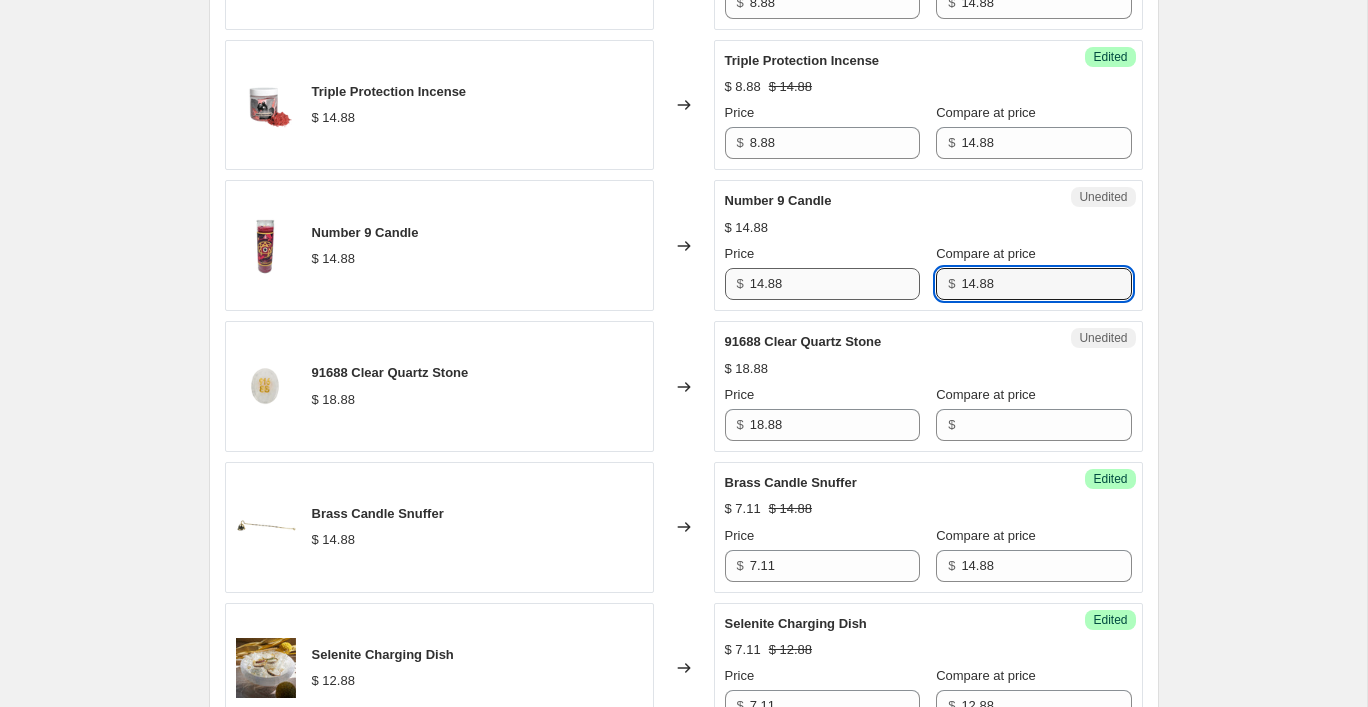 type on "14.88" 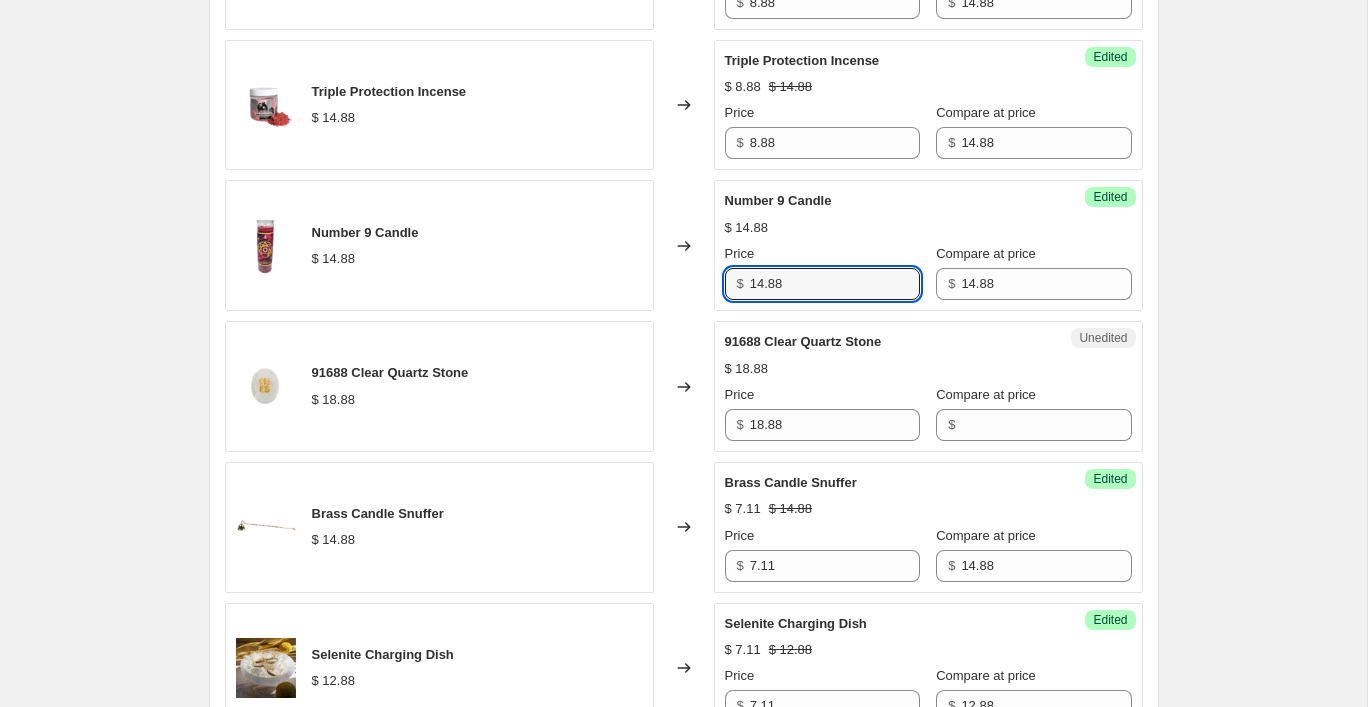 drag, startPoint x: 850, startPoint y: 312, endPoint x: 705, endPoint y: 311, distance: 145.00345 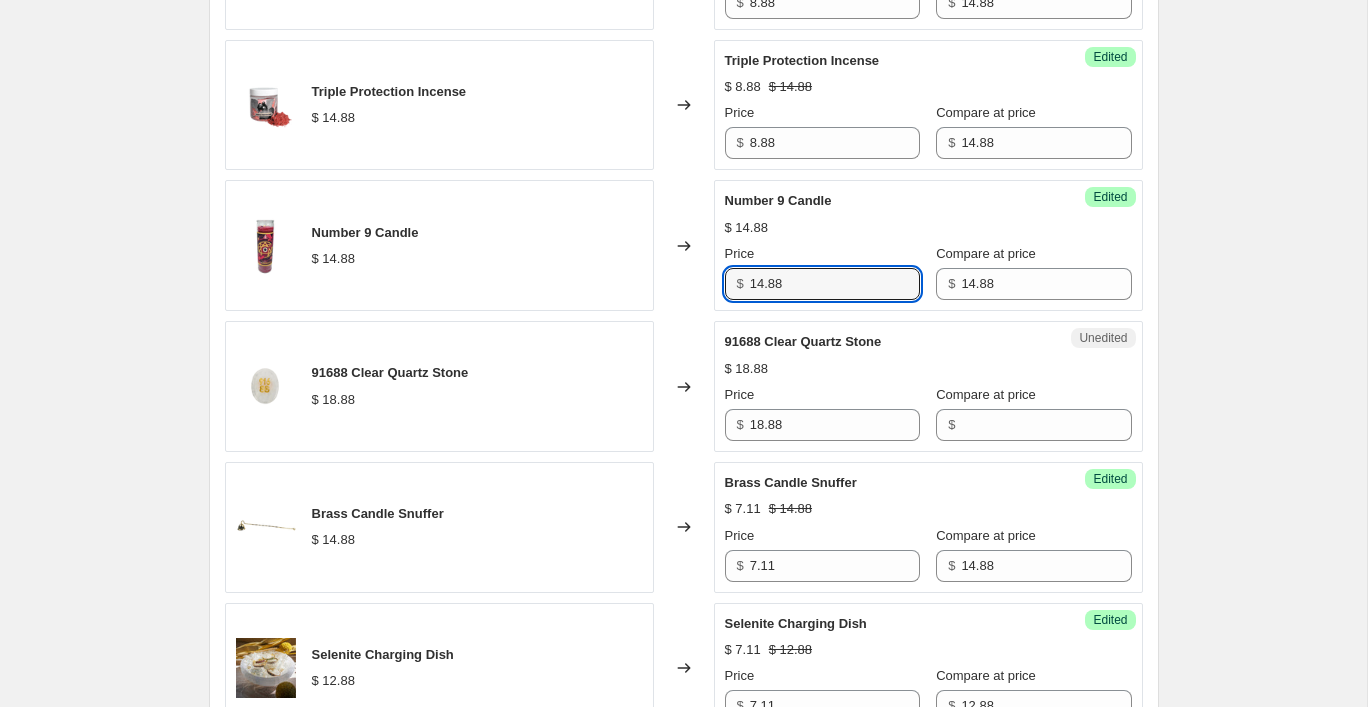 click on "Number 9 Candle $[PRICE] Changed to Success Edited Number 9 Candle $[PRICE] Price $[PRICE] Compare at price $[PRICE]" at bounding box center [684, 245] 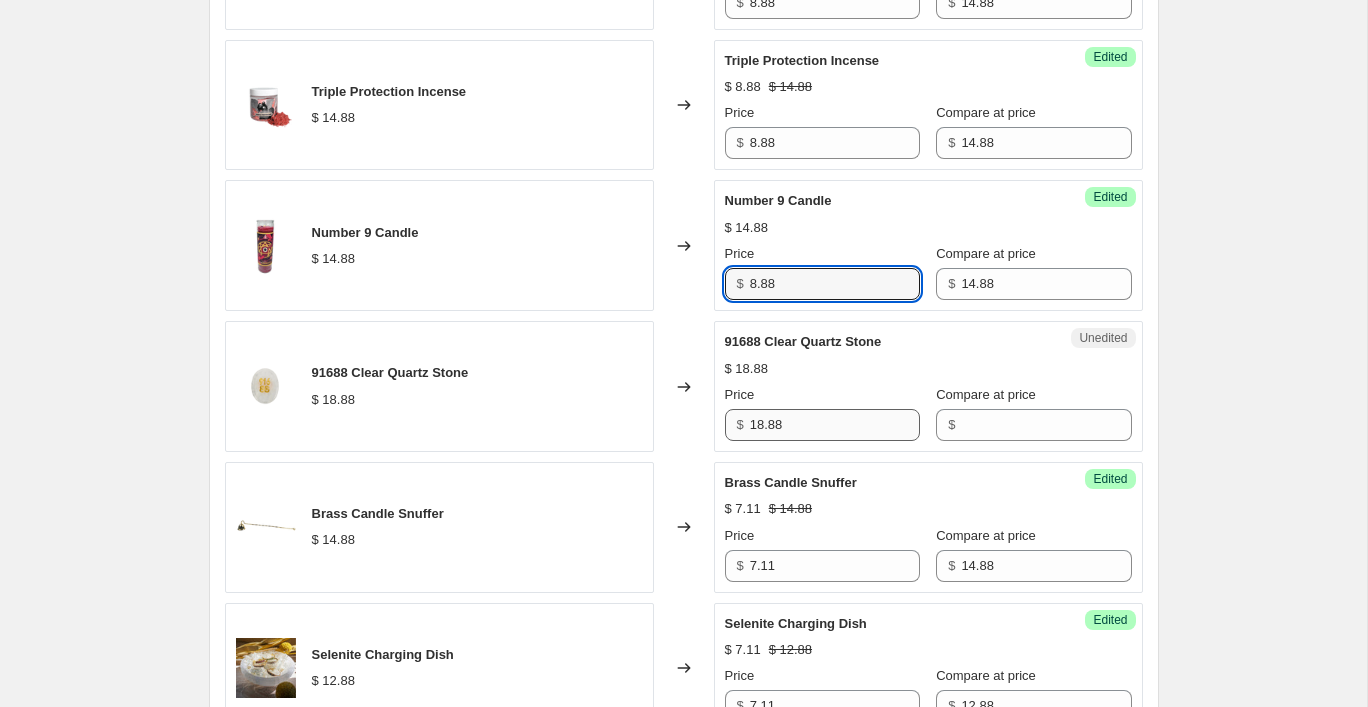 type on "8.88" 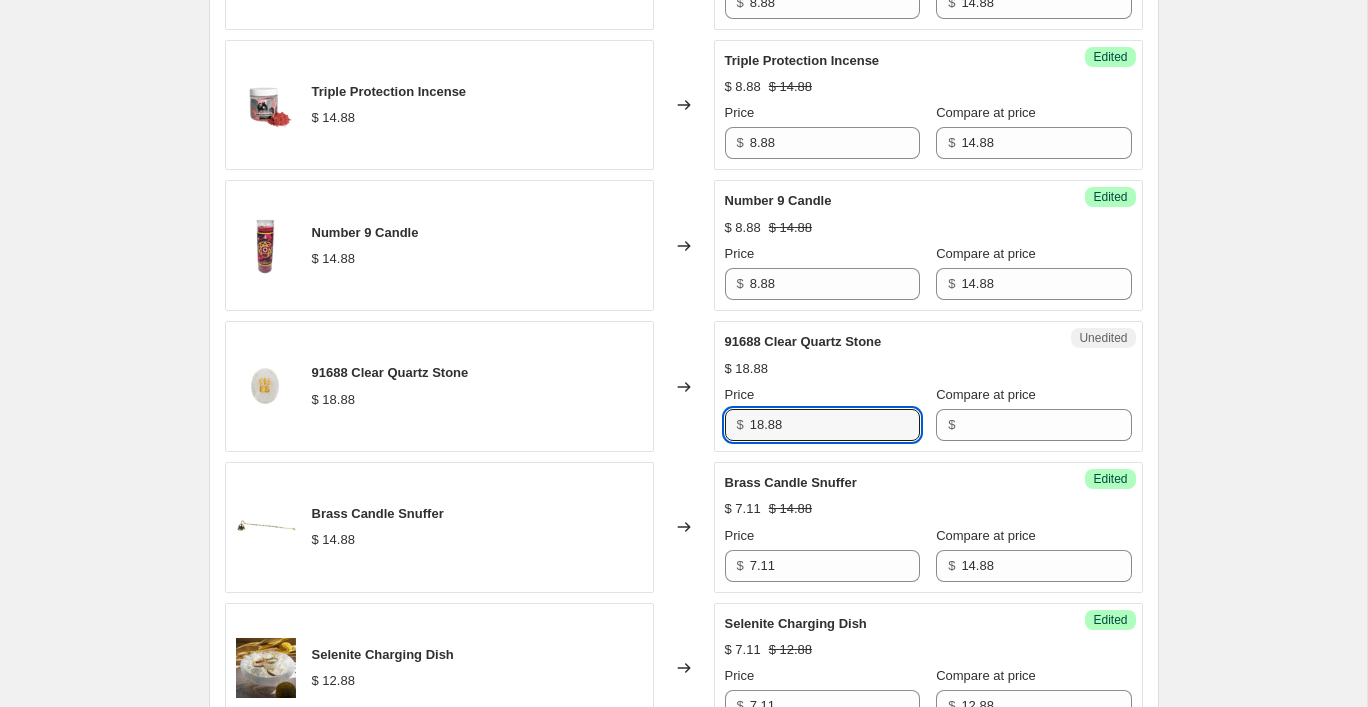 drag, startPoint x: 804, startPoint y: 446, endPoint x: 707, endPoint y: 446, distance: 97 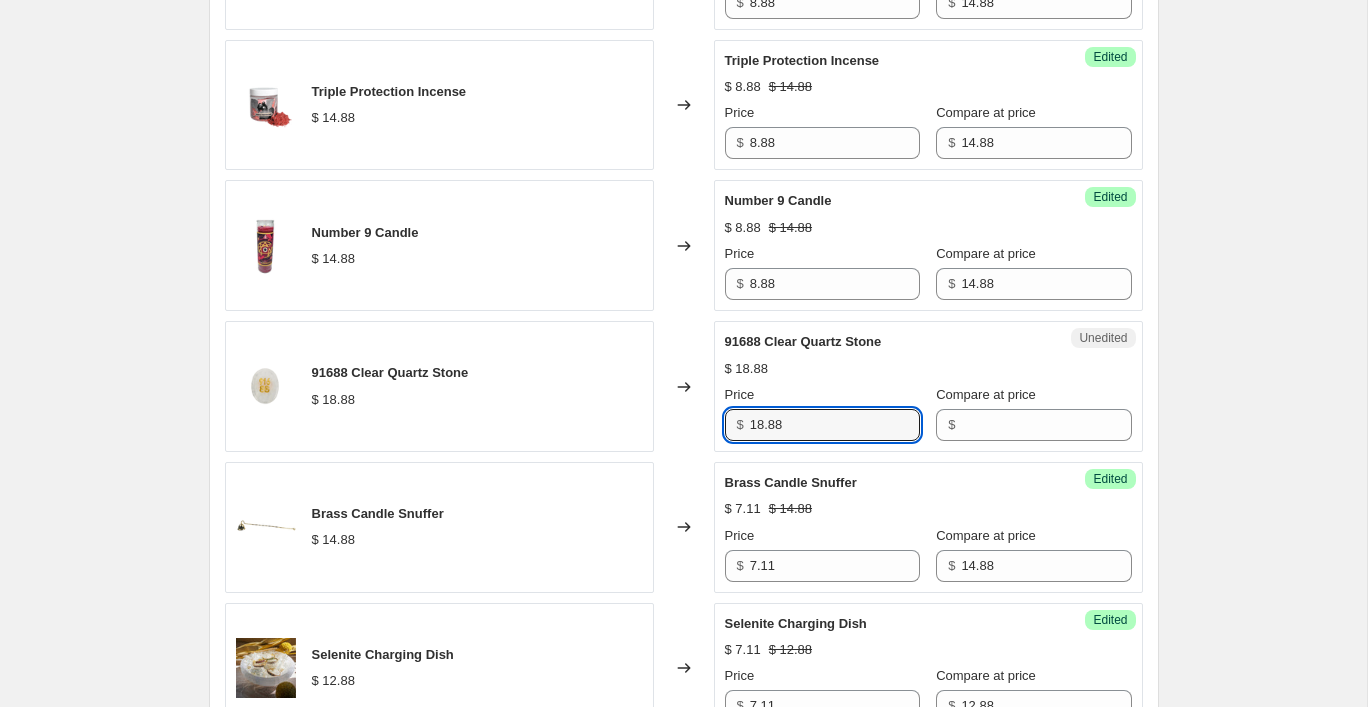 click on "91688 Clear Quartz Stone $ 18.88 Changed to Unedited 91688 Clear Quartz Stone $ 18.88 Price $ 18.88 Compare at price $" at bounding box center (684, 386) 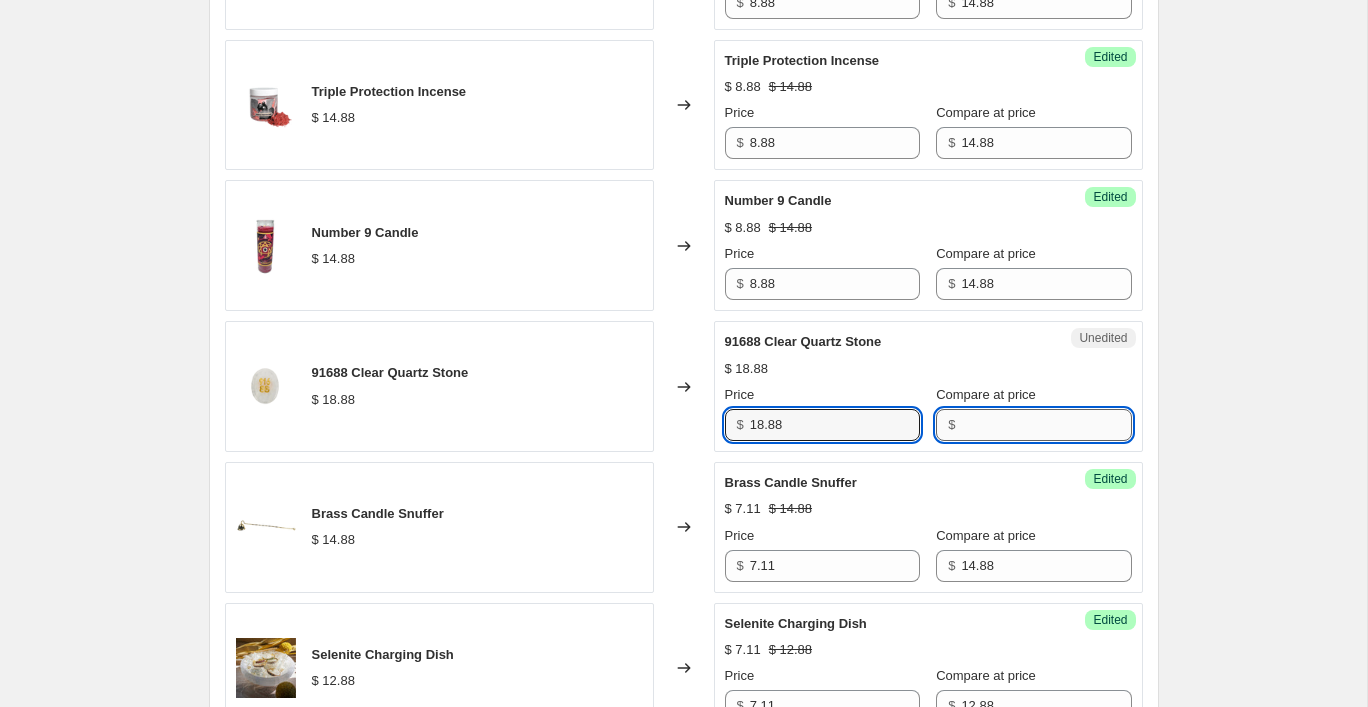 click on "Compare at price" at bounding box center [1046, 425] 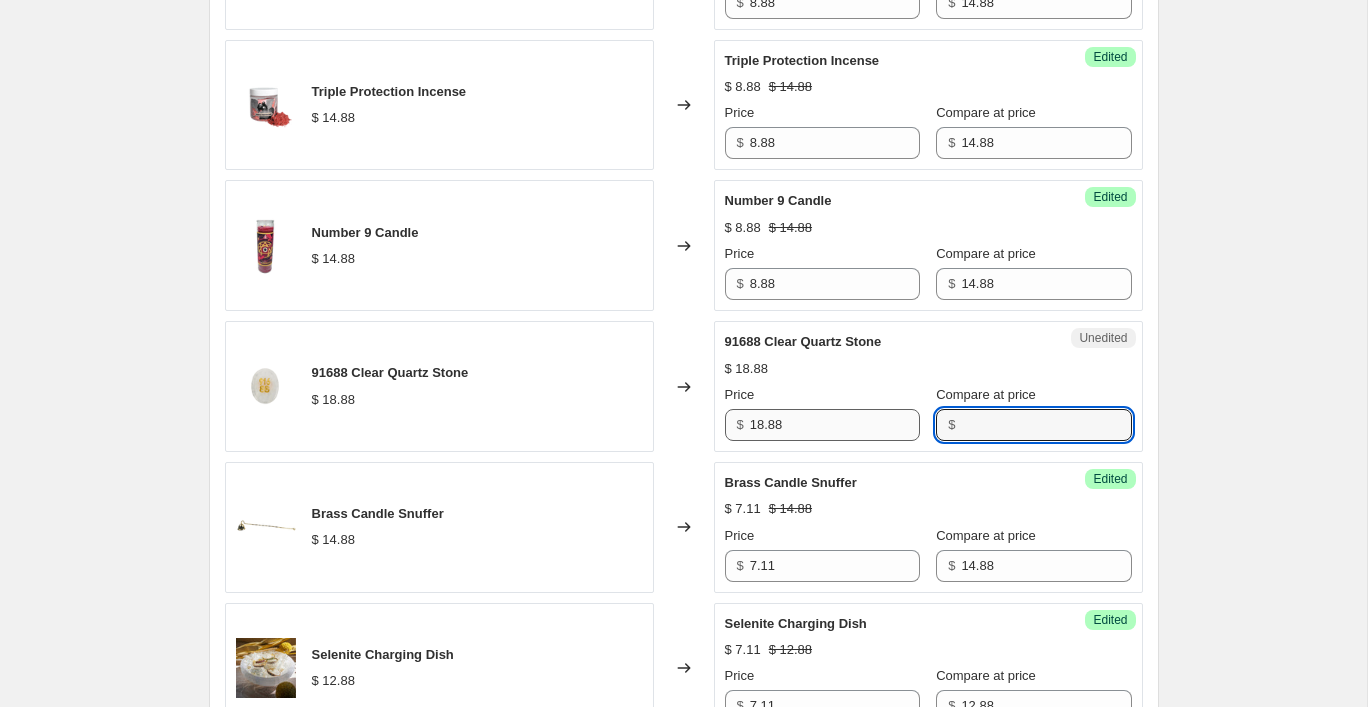 paste on "18.88" 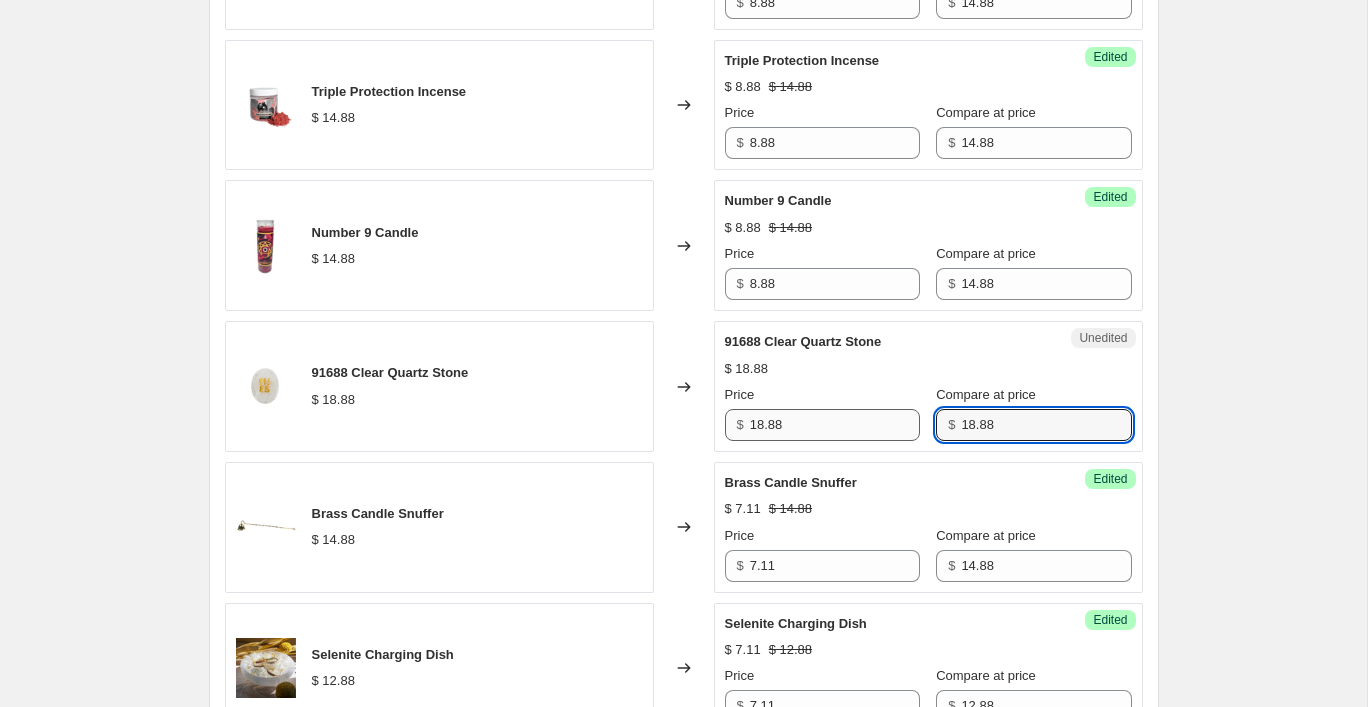 type on "18.88" 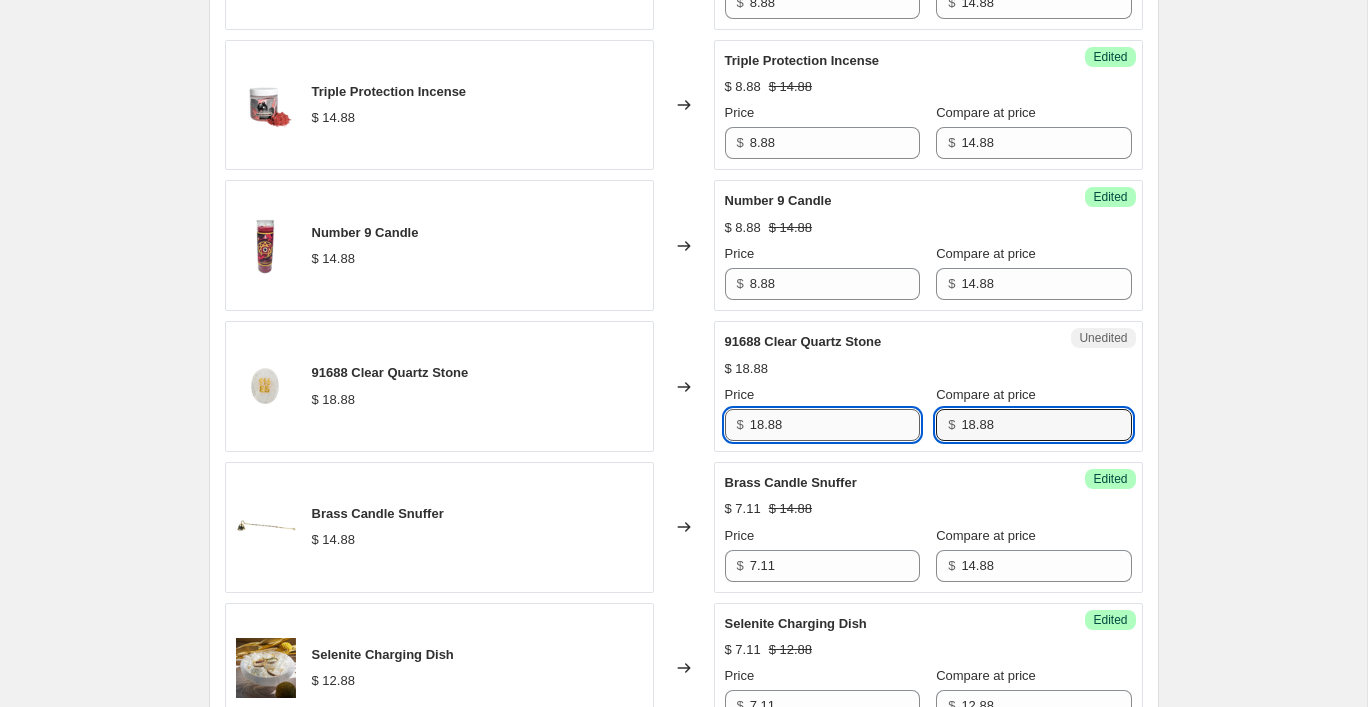 click on "18.88" at bounding box center [835, 425] 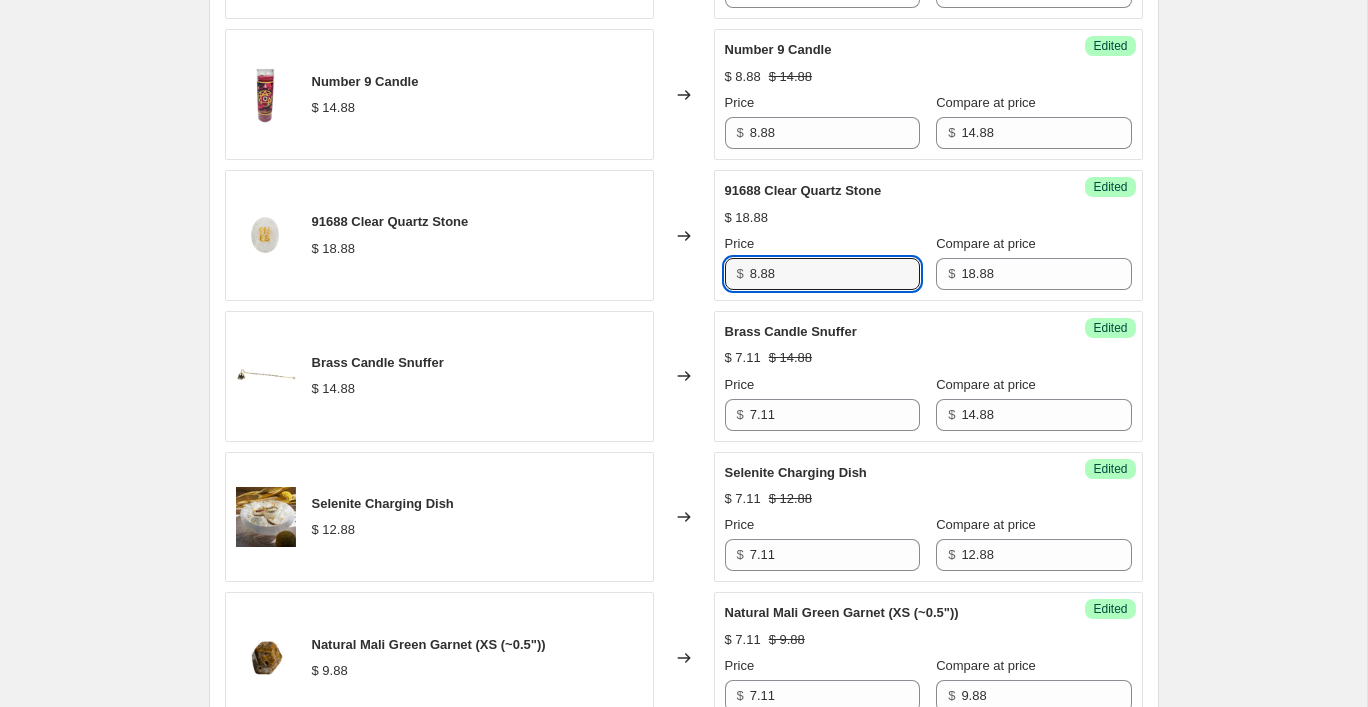 scroll, scrollTop: 2996, scrollLeft: 0, axis: vertical 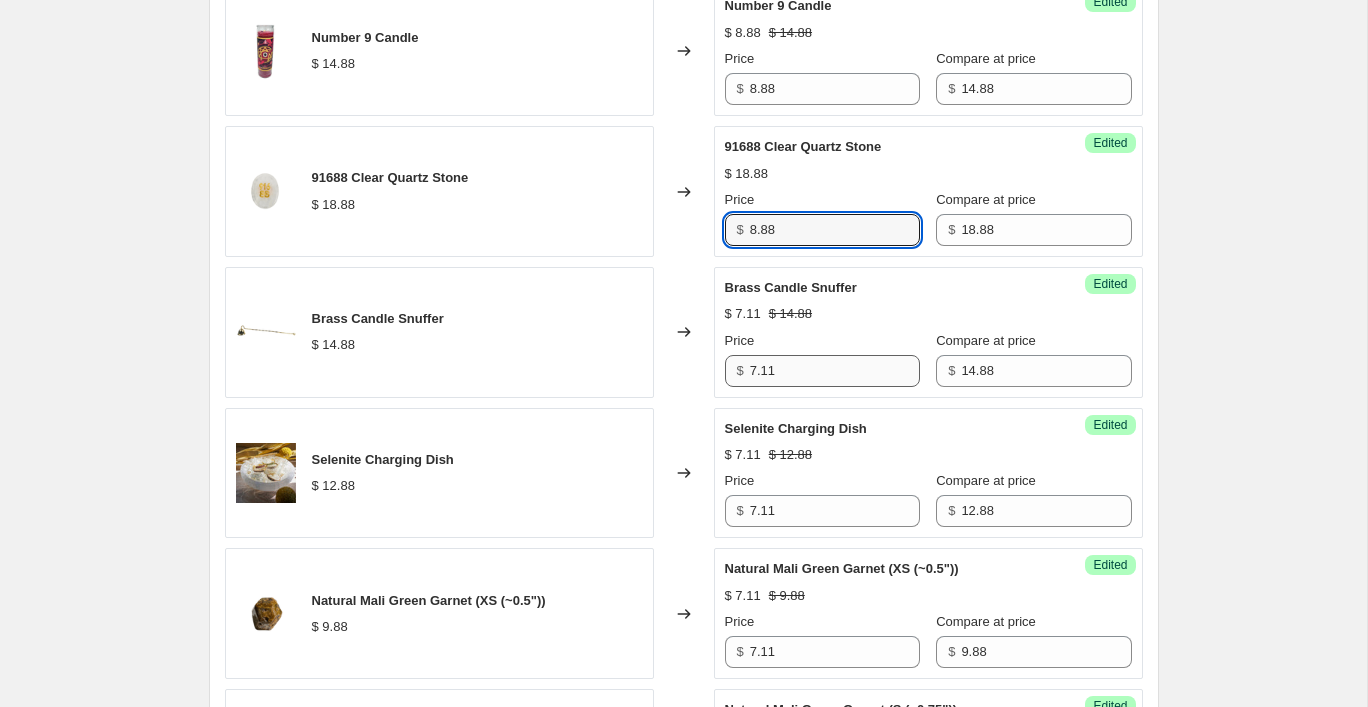type on "8.88" 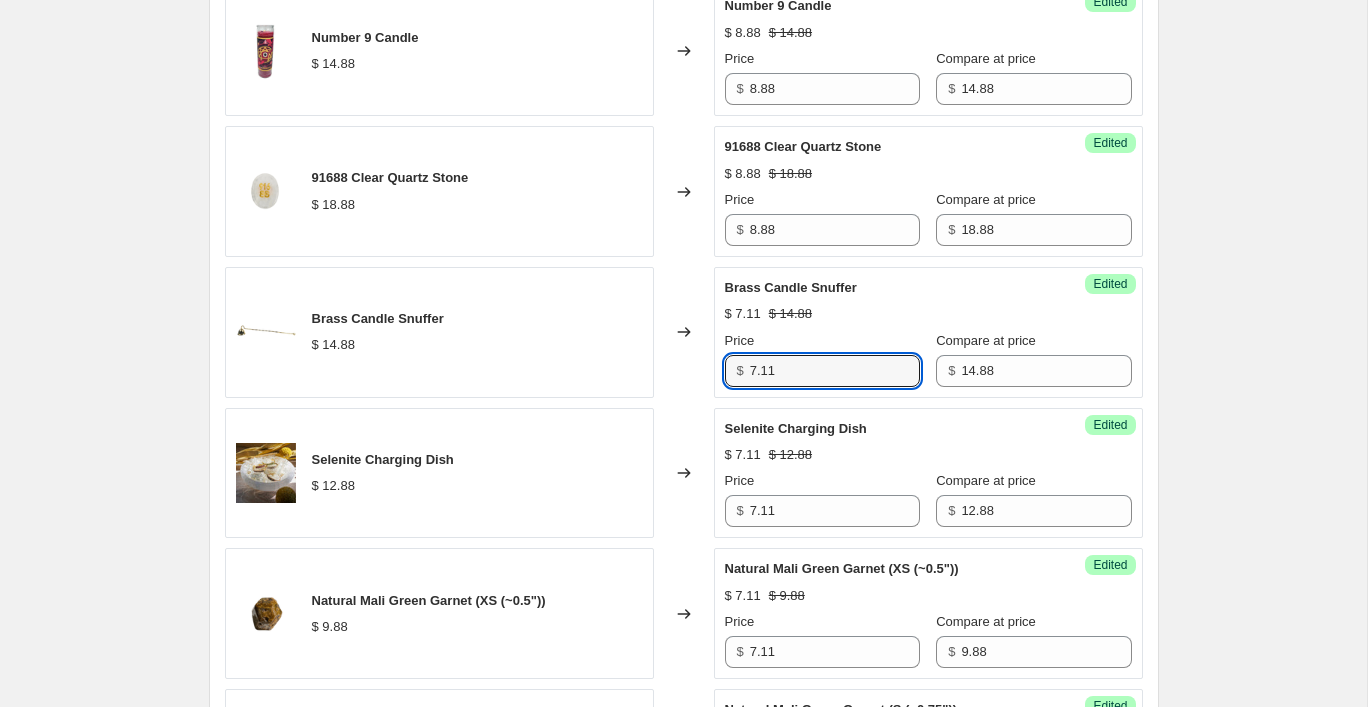 drag, startPoint x: 790, startPoint y: 391, endPoint x: 698, endPoint y: 391, distance: 92 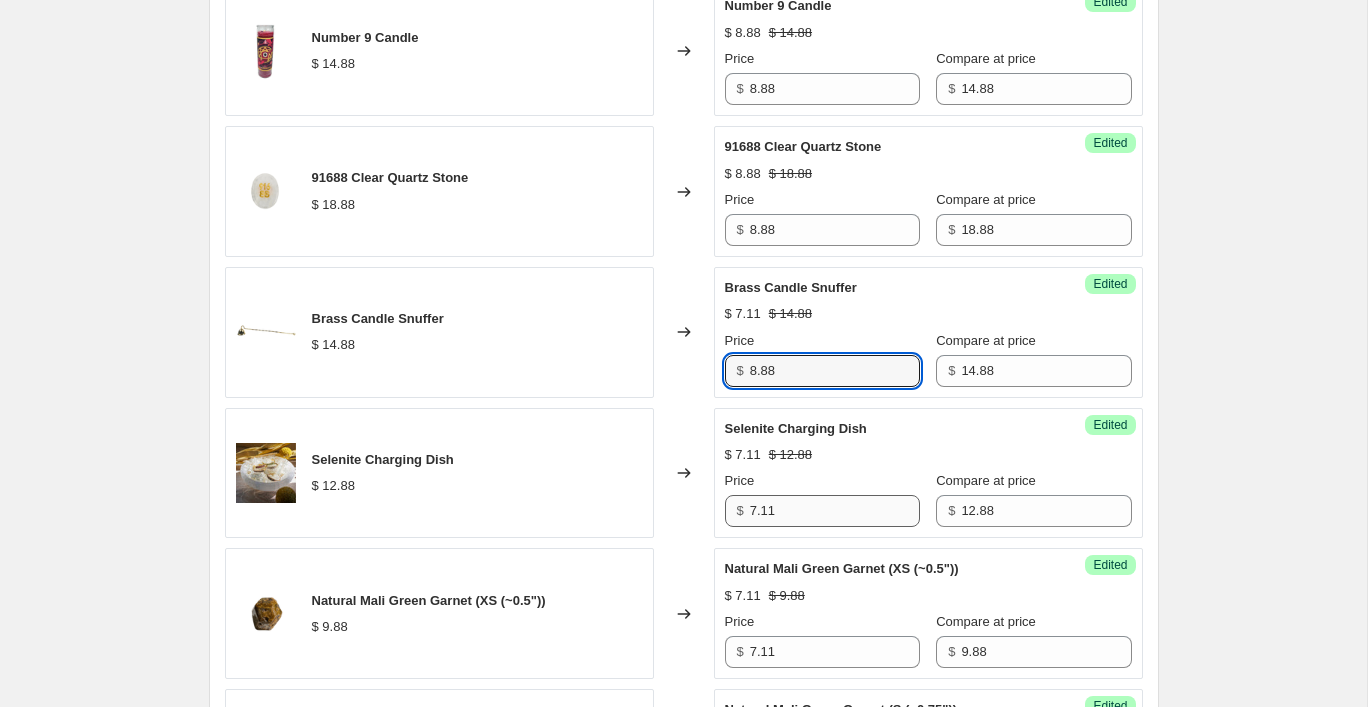 type on "8.88" 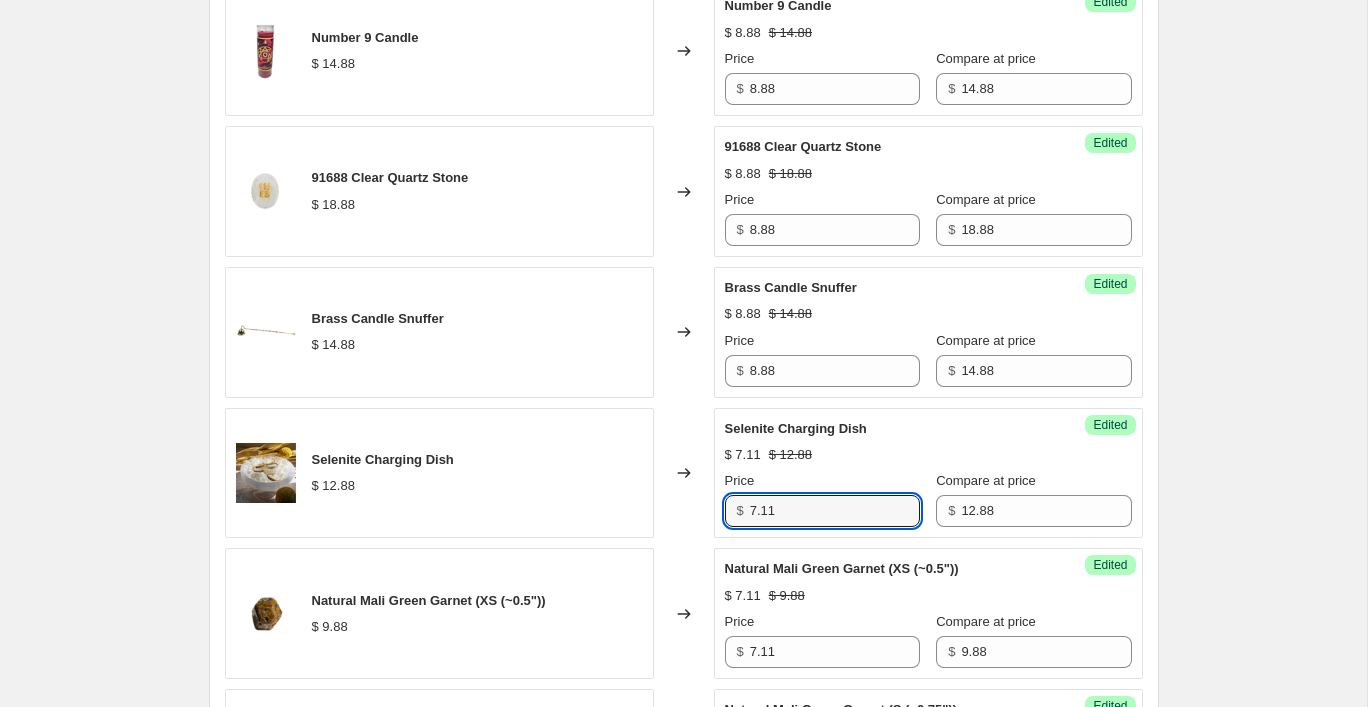drag, startPoint x: 780, startPoint y: 533, endPoint x: 677, endPoint y: 533, distance: 103 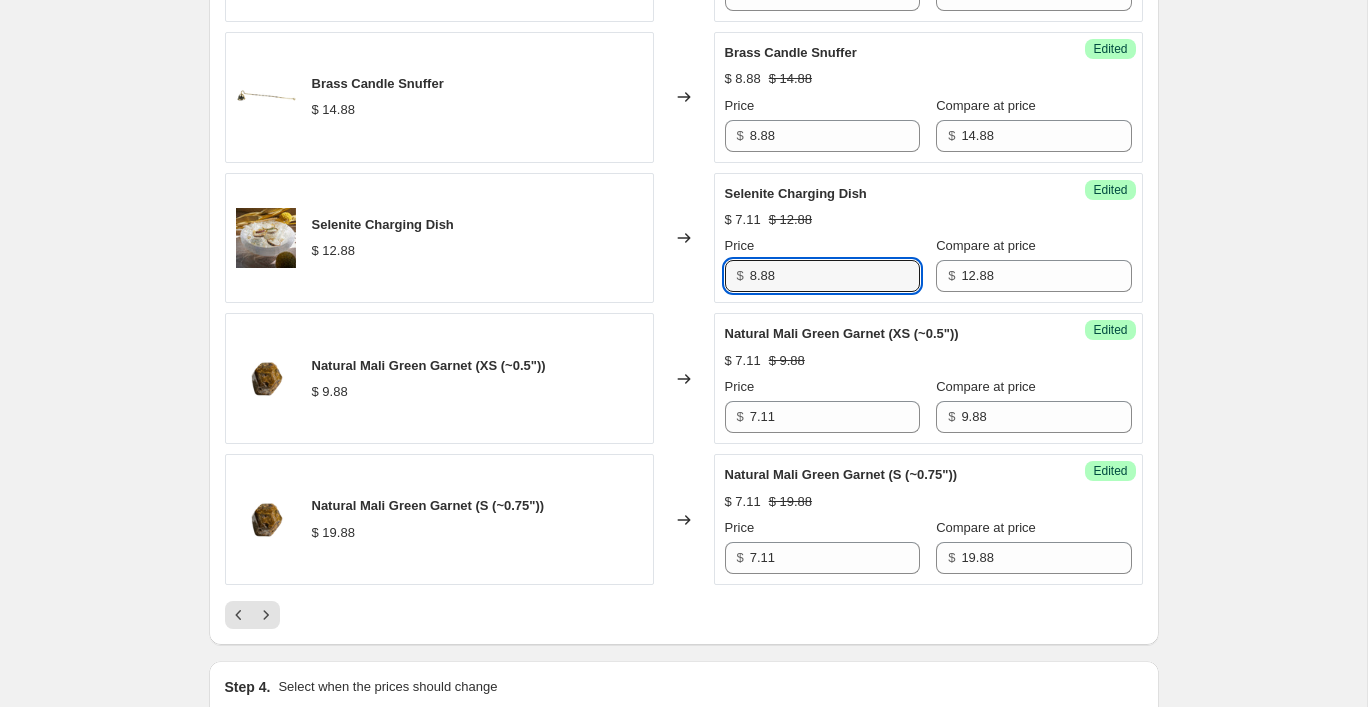 scroll, scrollTop: 3248, scrollLeft: 0, axis: vertical 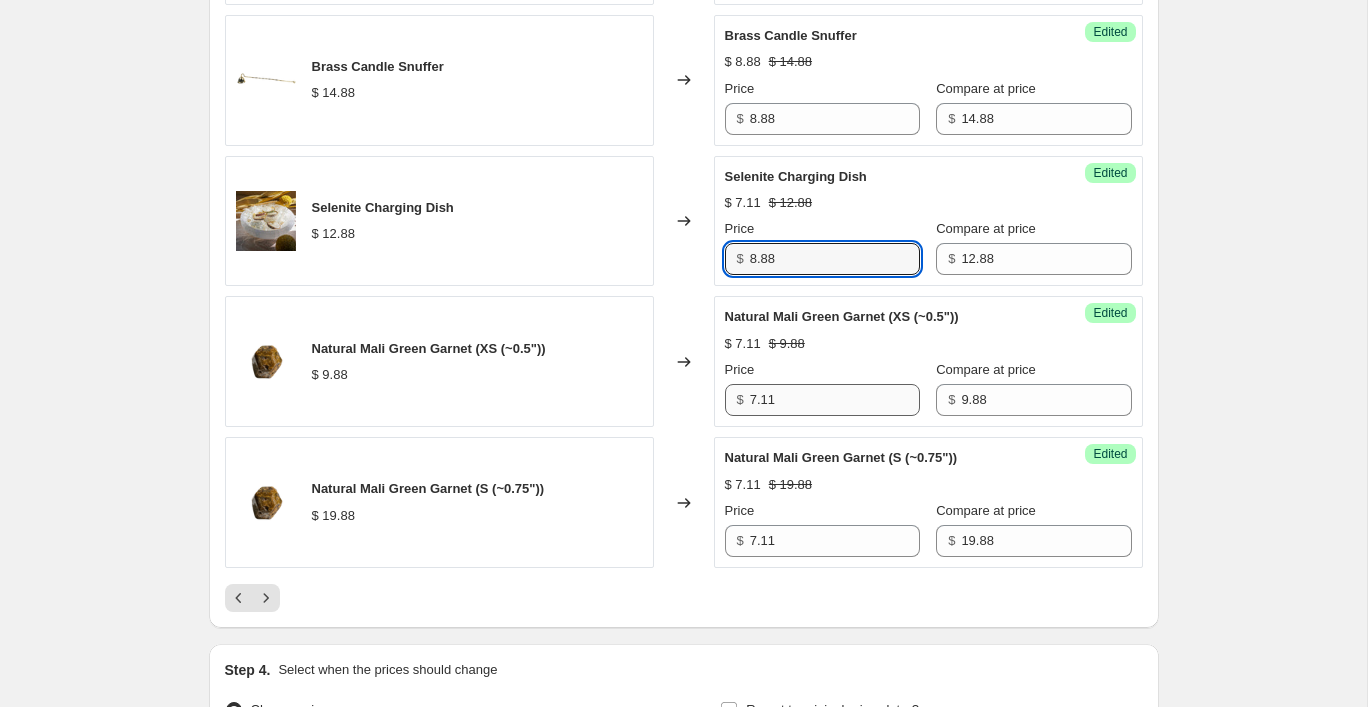type on "8.88" 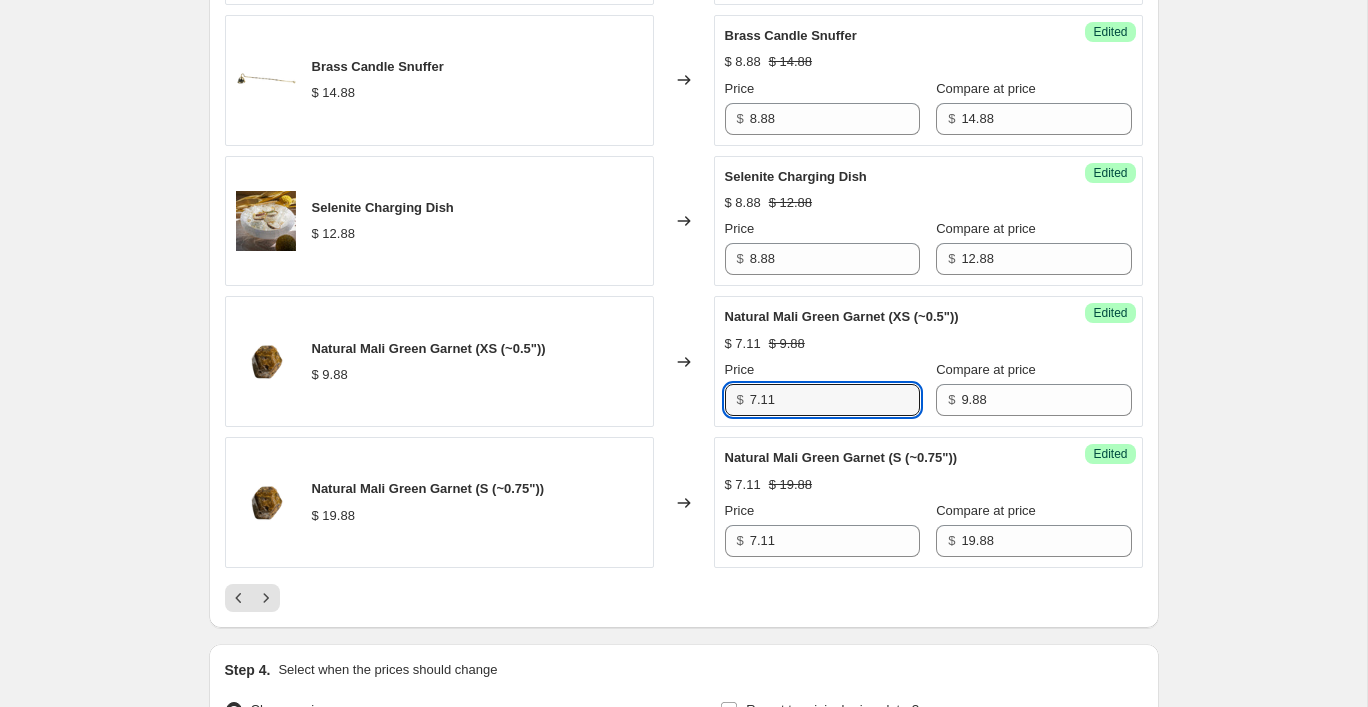 drag, startPoint x: 840, startPoint y: 423, endPoint x: 710, endPoint y: 423, distance: 130 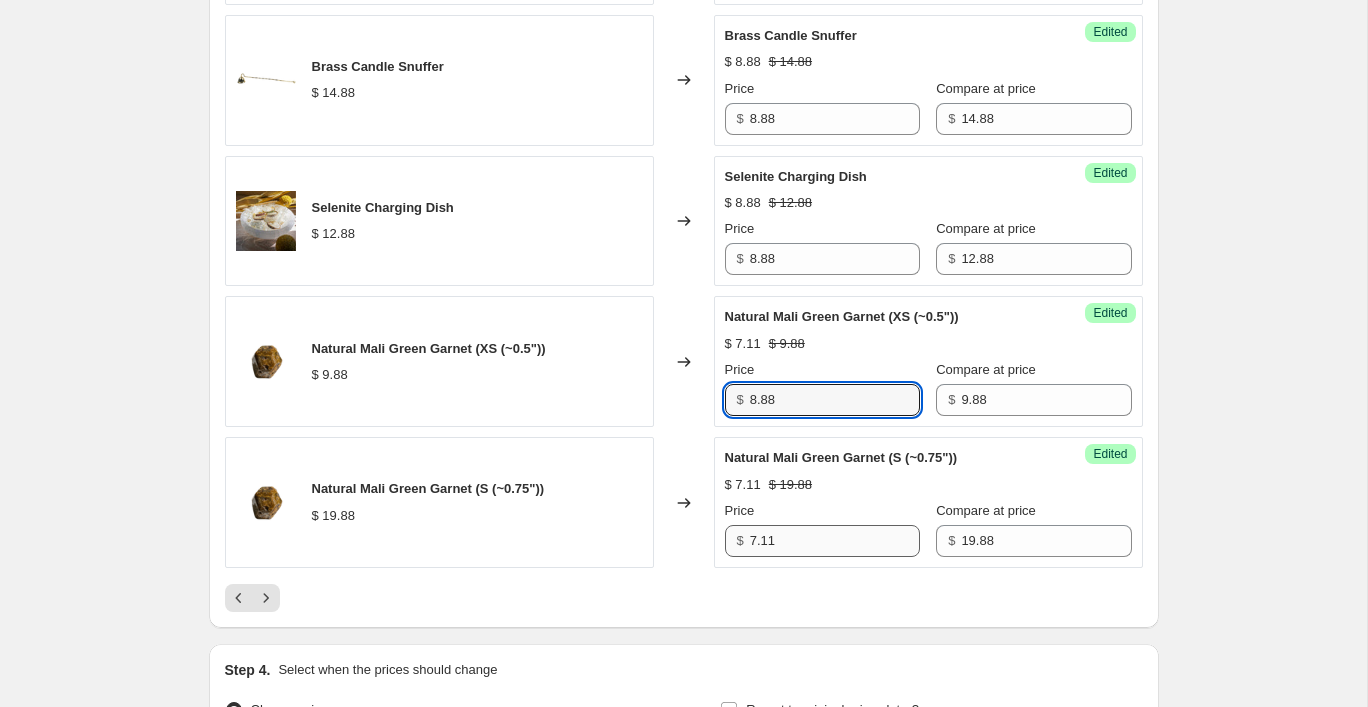 type on "8.88" 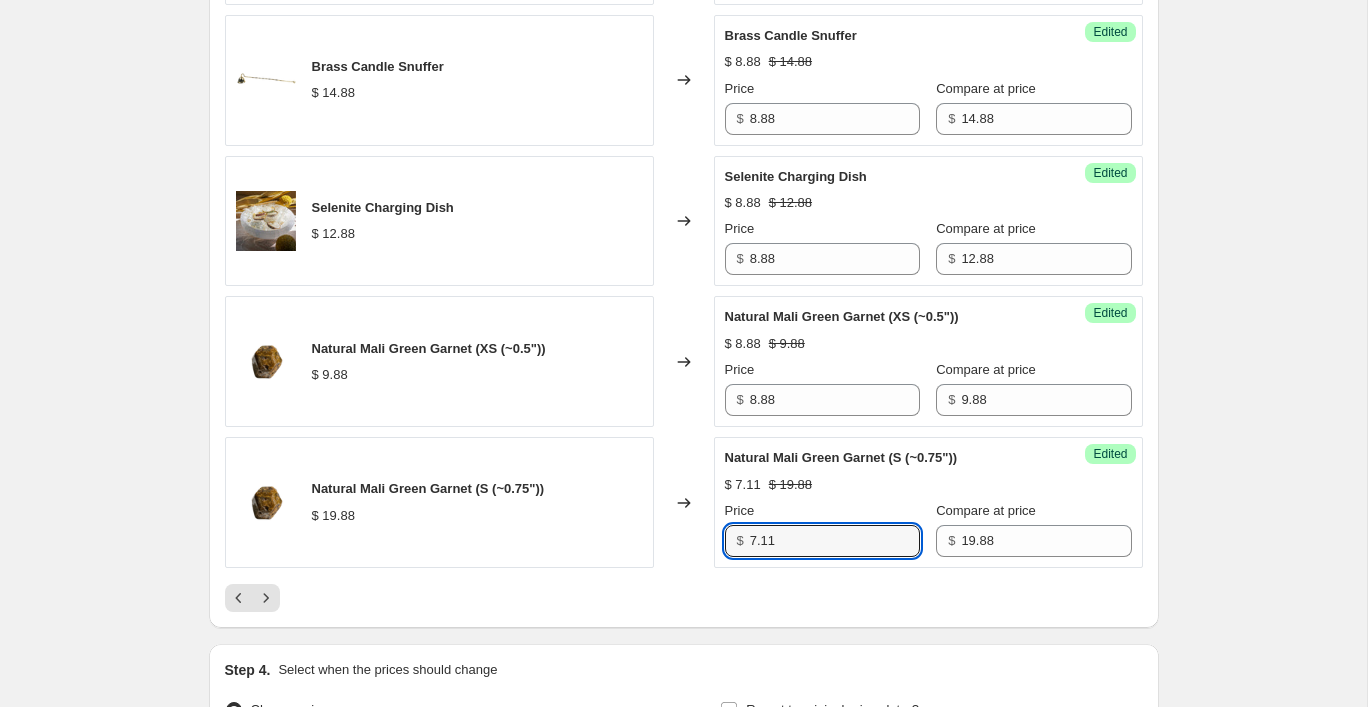 drag, startPoint x: 792, startPoint y: 561, endPoint x: 700, endPoint y: 561, distance: 92 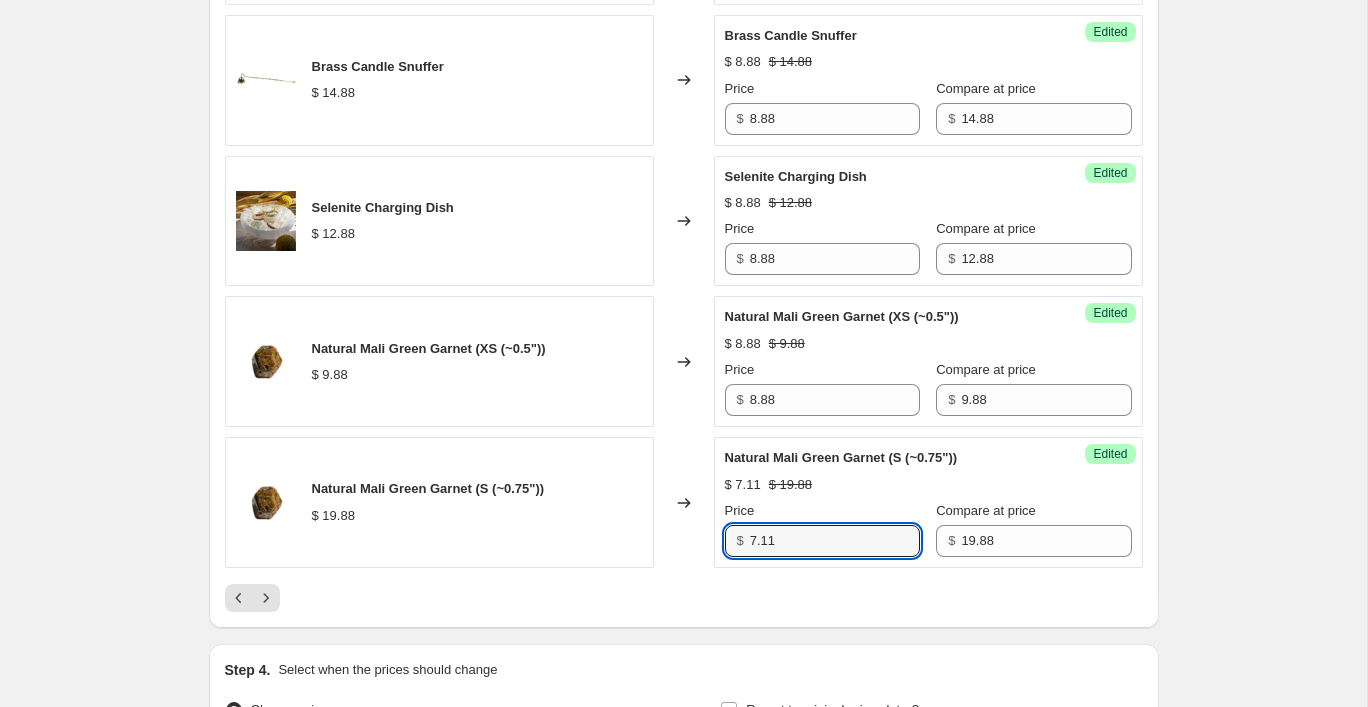 click on "Natural Mali Green Garnet (S (~0.75")) $[PRICE] Changed to Success Edited Natural Mali Green Garnet (S (~0.75")) $[PRICE] $[PRICE] Price $[PRICE] Compare at price $[PRICE]" at bounding box center (684, 502) 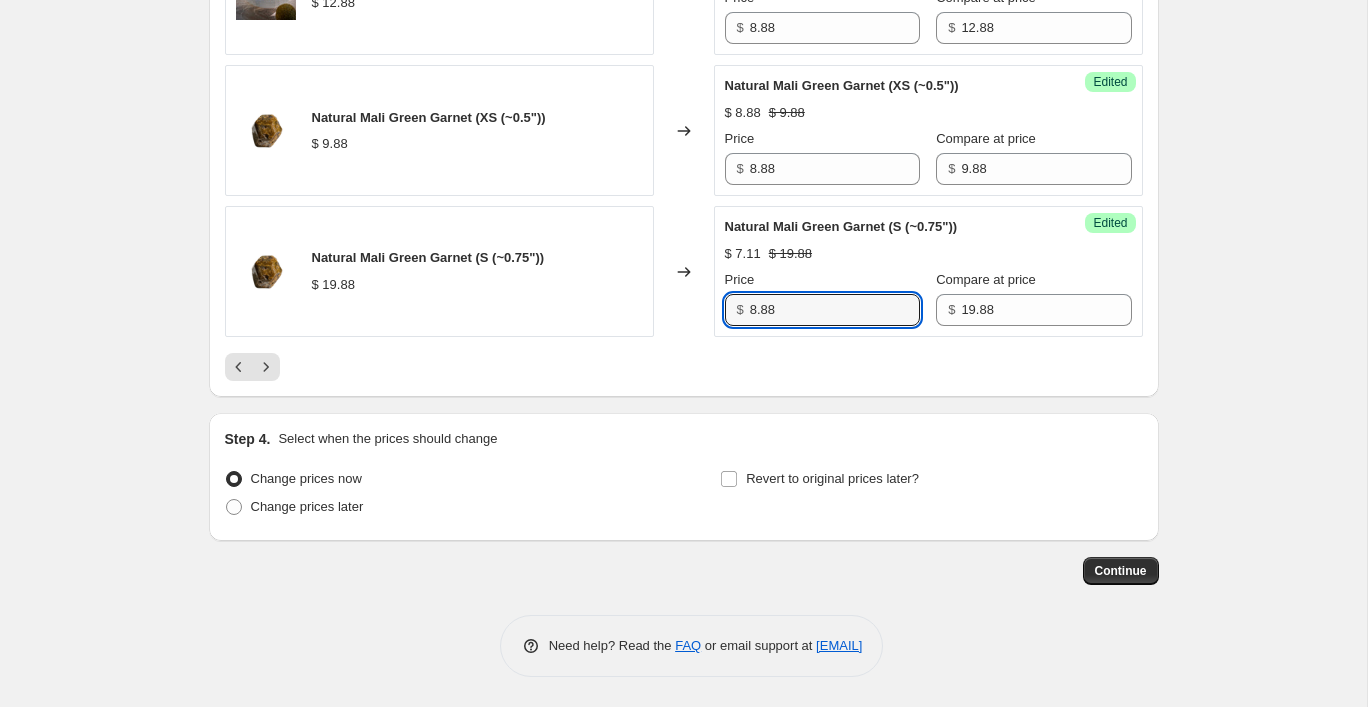 scroll, scrollTop: 3499, scrollLeft: 0, axis: vertical 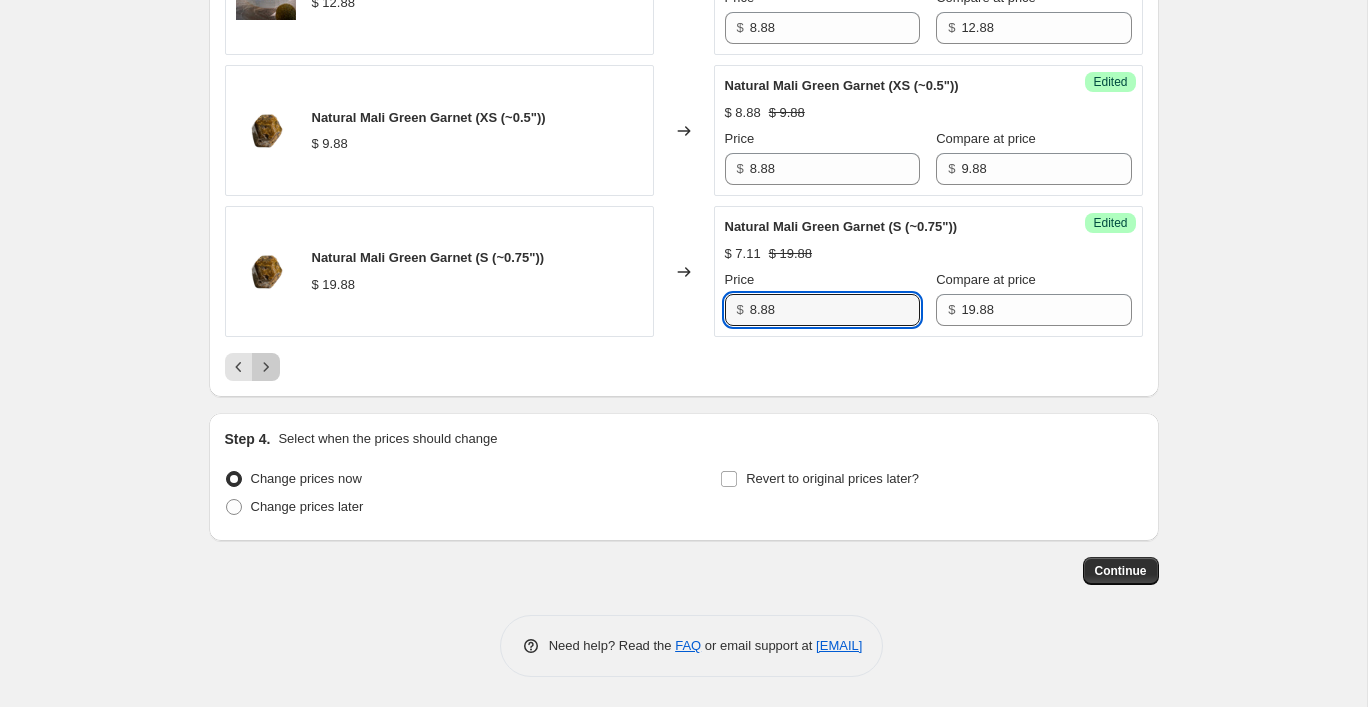 click 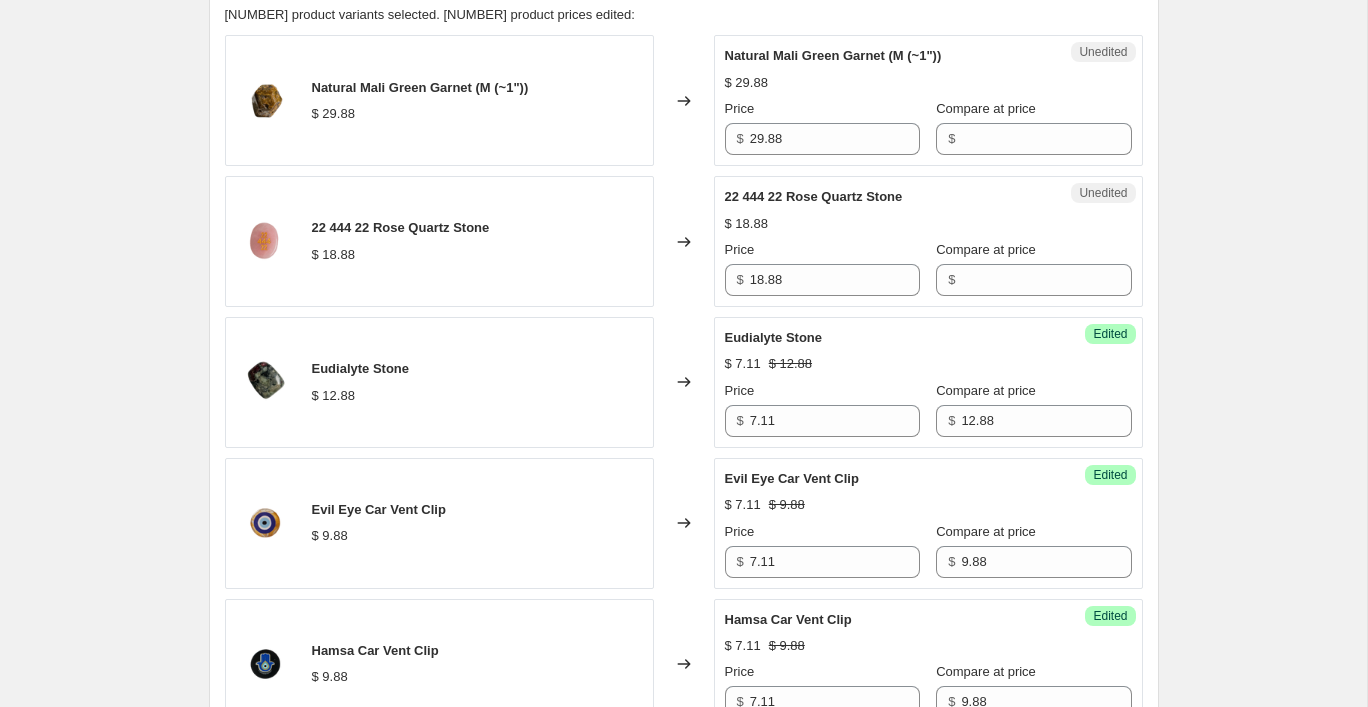 scroll, scrollTop: 1004, scrollLeft: 0, axis: vertical 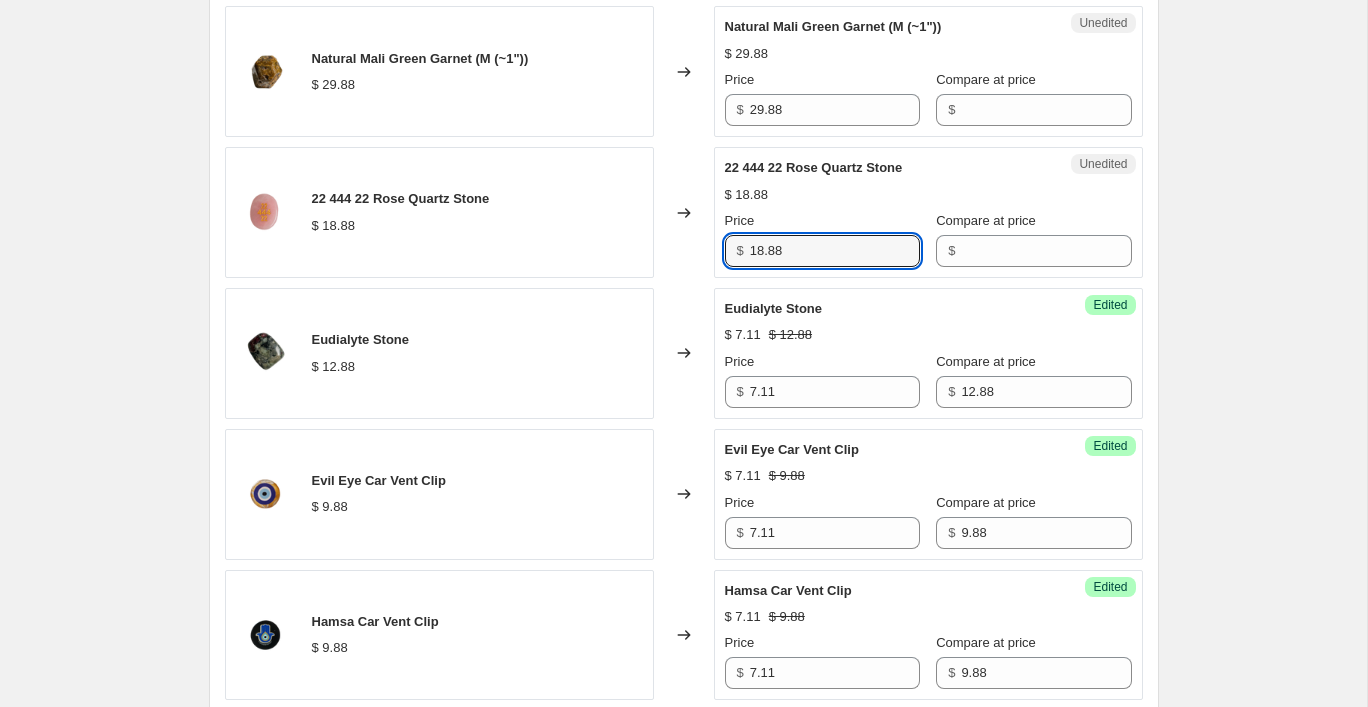 drag, startPoint x: 798, startPoint y: 255, endPoint x: 706, endPoint y: 244, distance: 92.65527 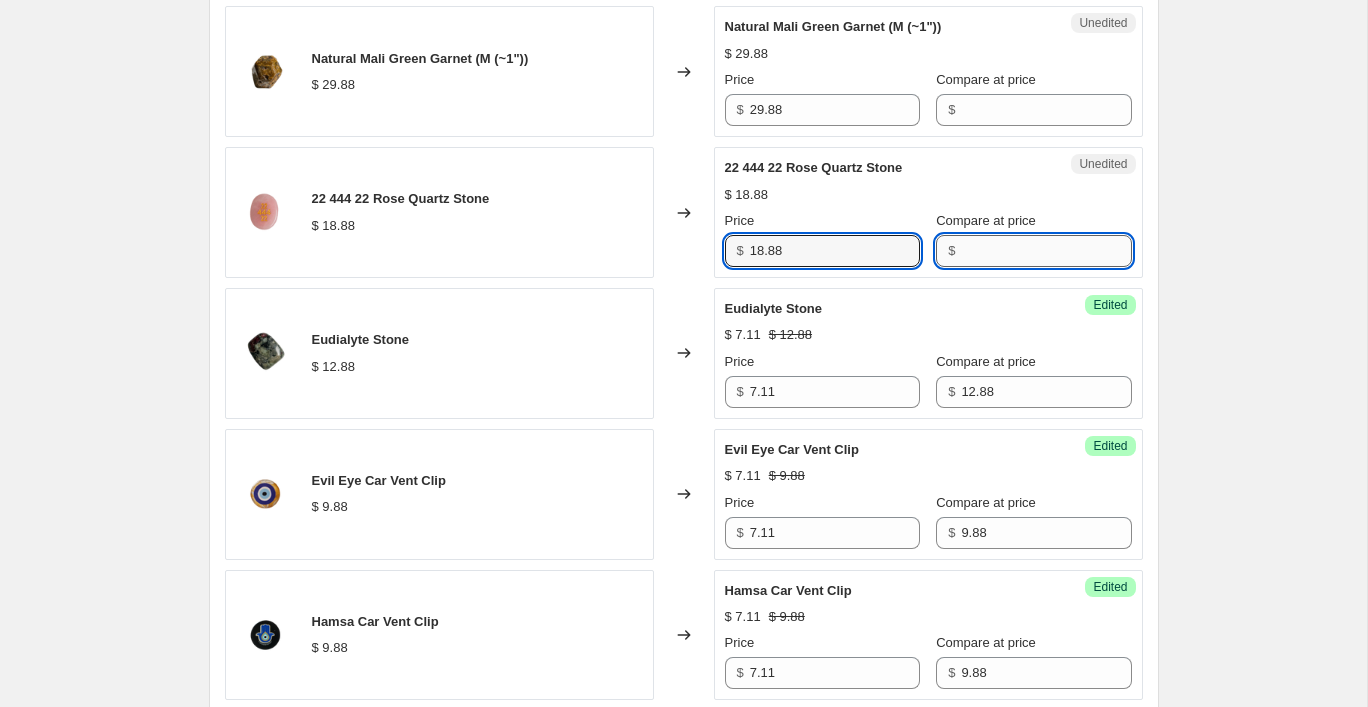 click on "Compare at price" at bounding box center [1046, 251] 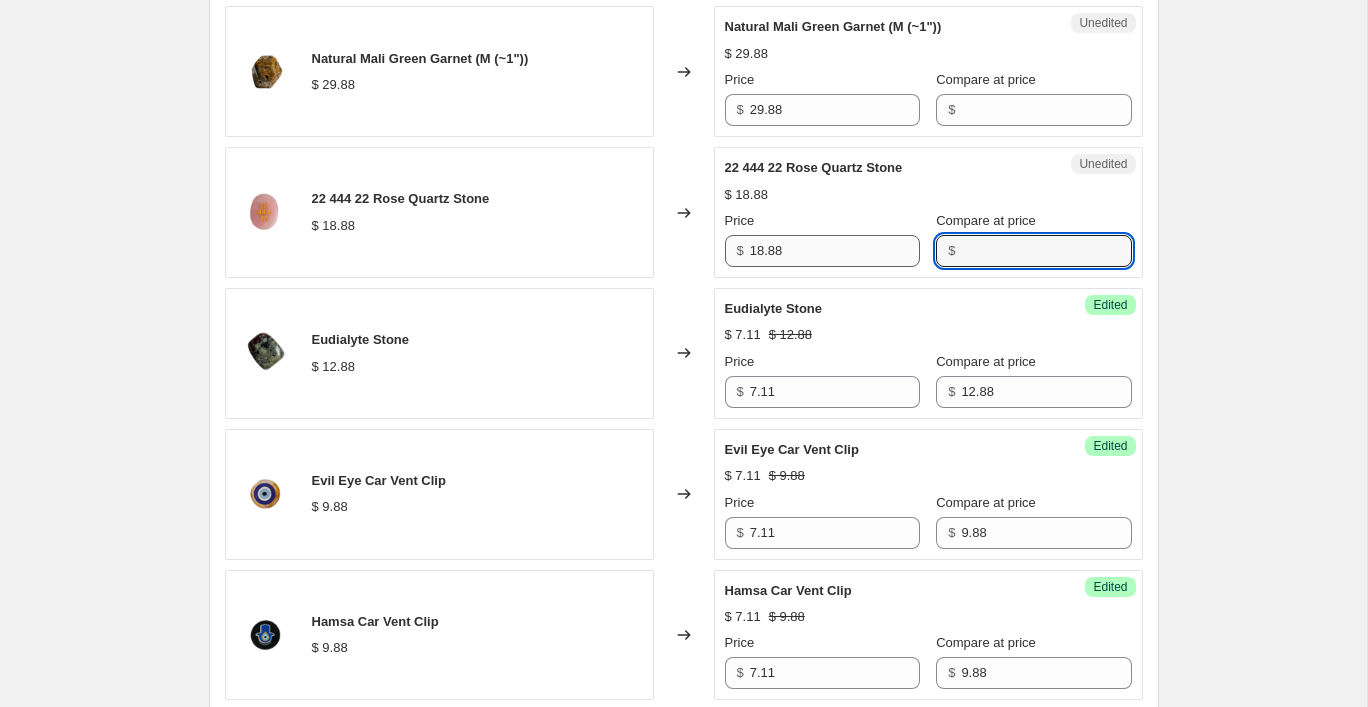 paste on "18.88" 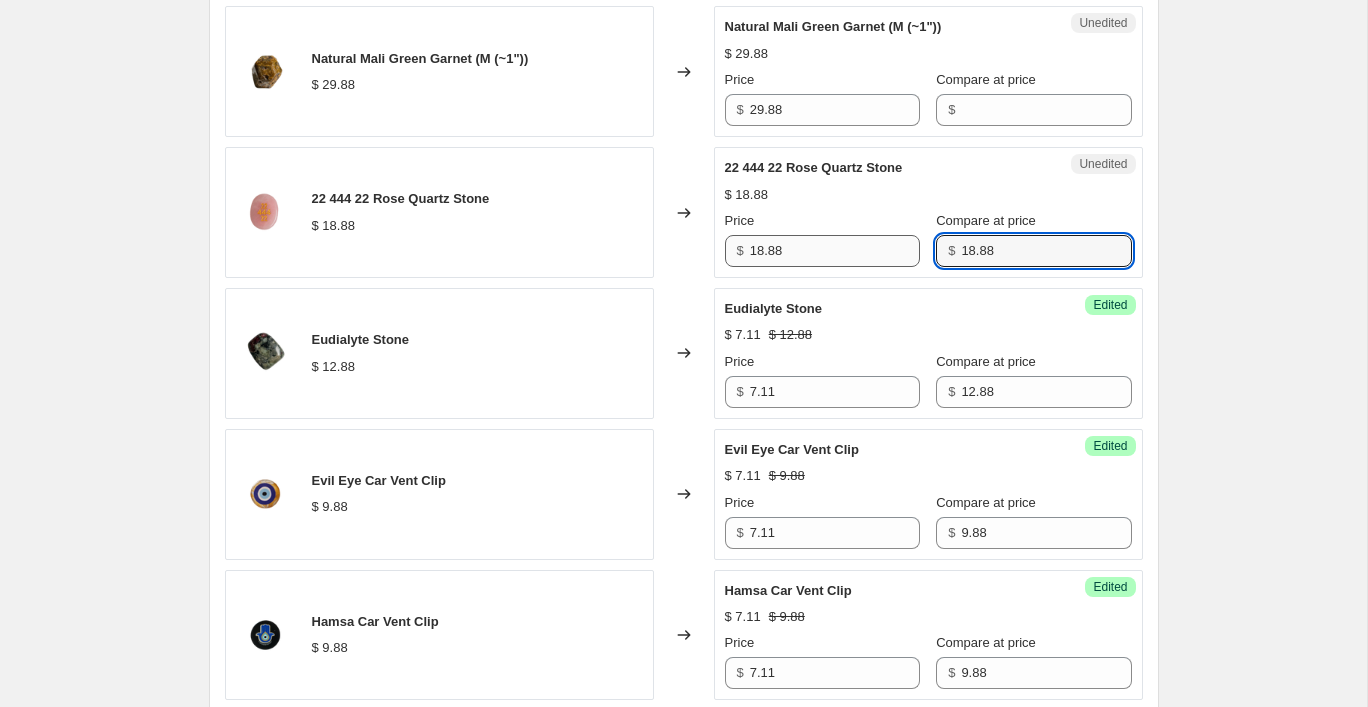 type on "18.88" 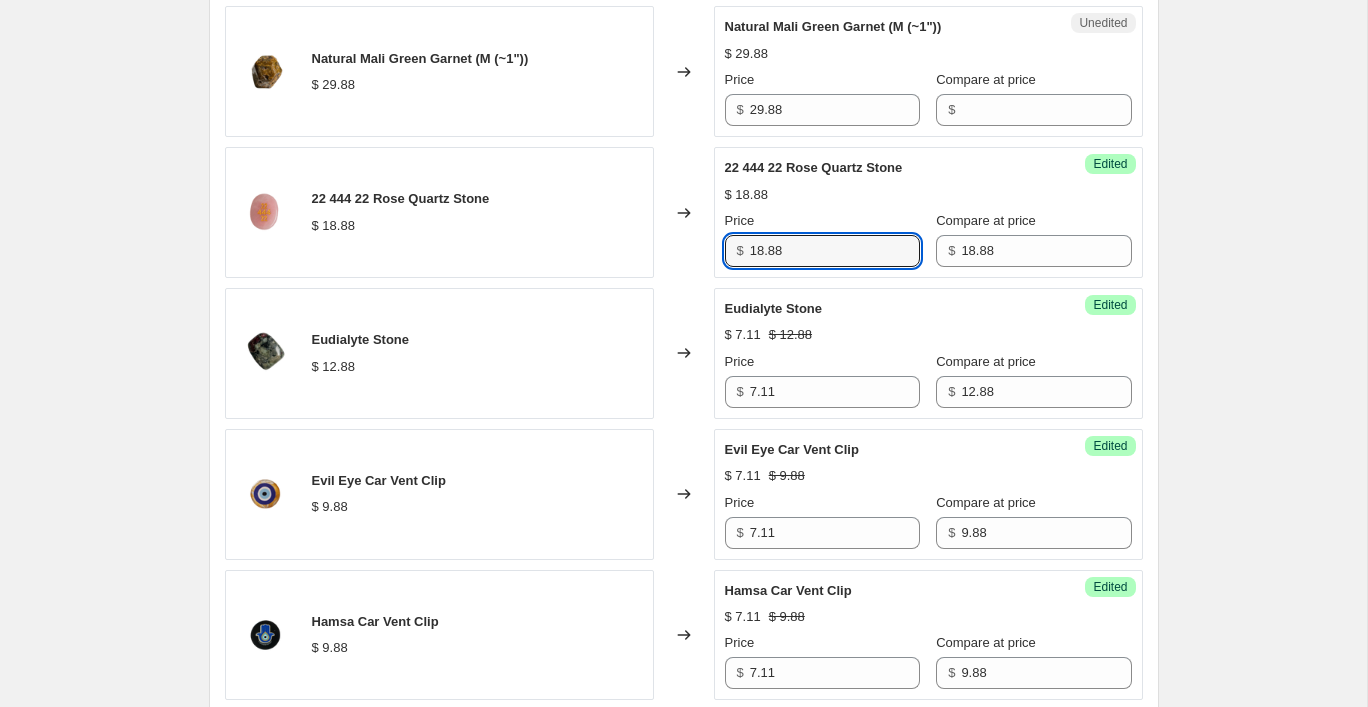 drag, startPoint x: 759, startPoint y: 251, endPoint x: 733, endPoint y: 251, distance: 26 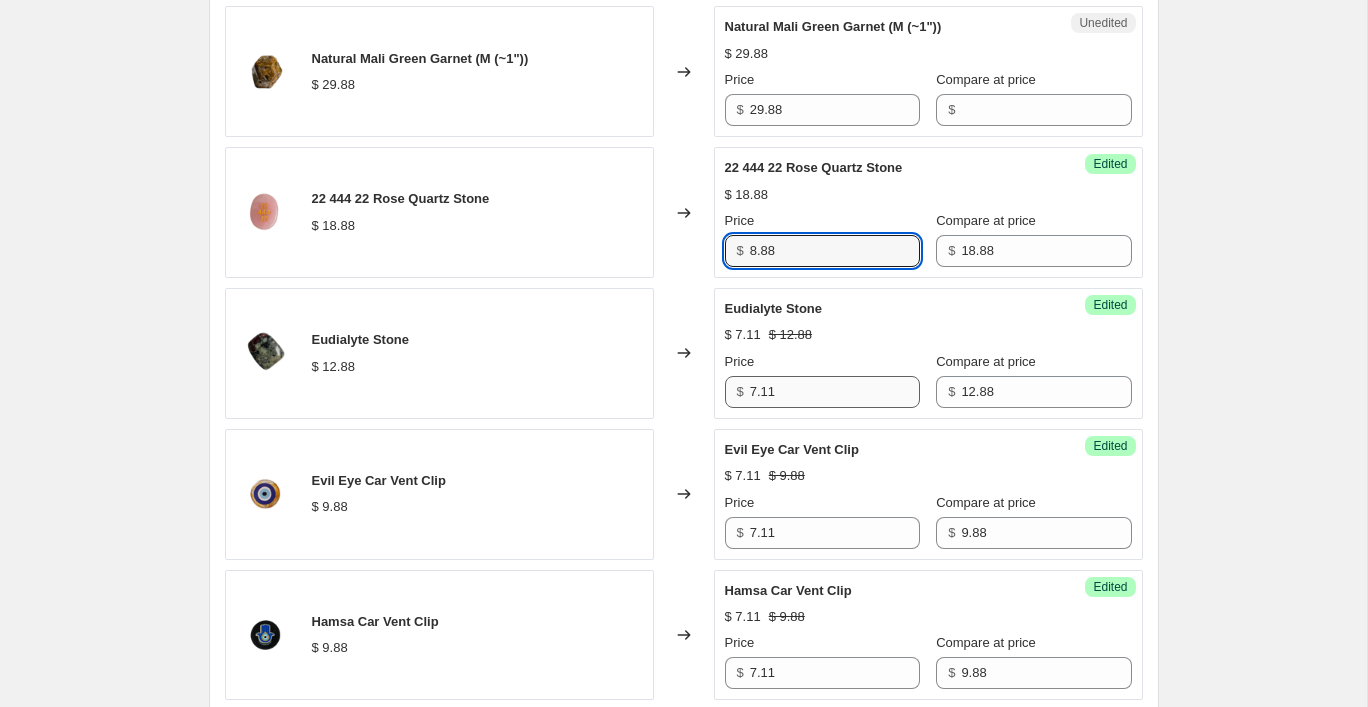 type on "8.88" 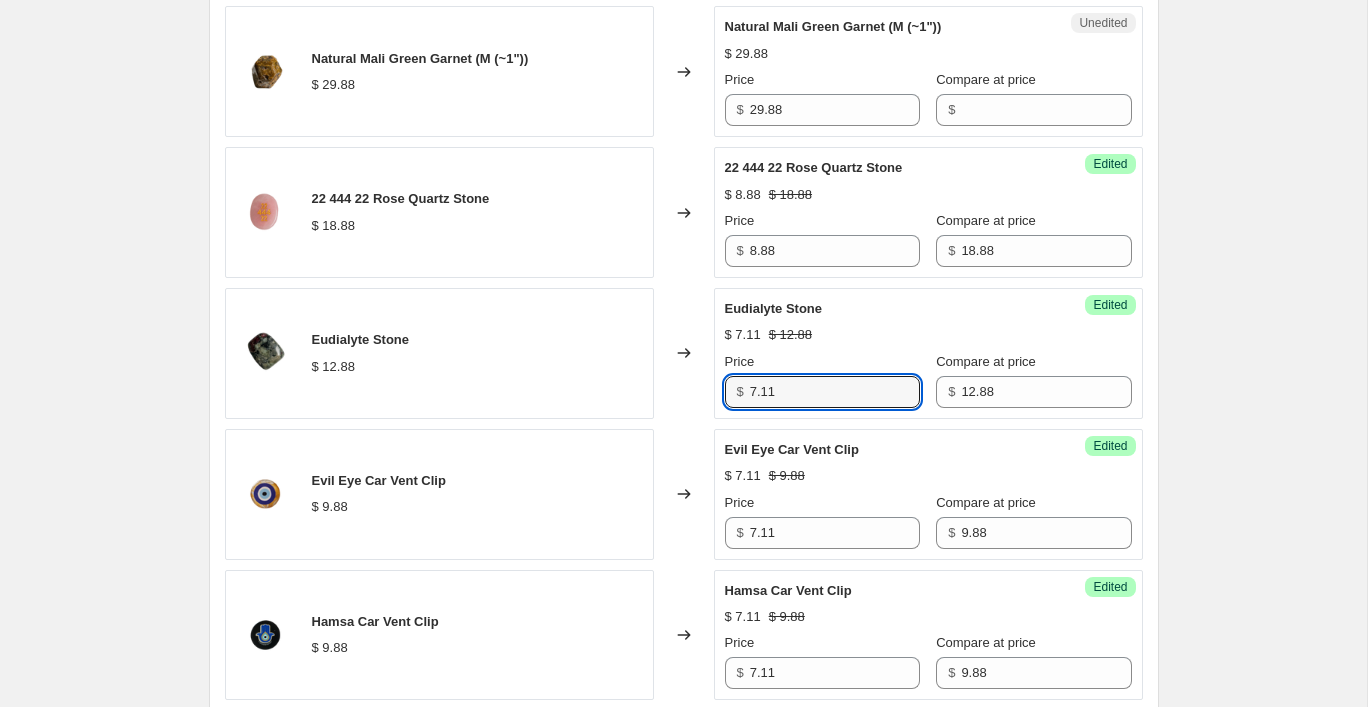 drag, startPoint x: 802, startPoint y: 397, endPoint x: 665, endPoint y: 395, distance: 137.0146 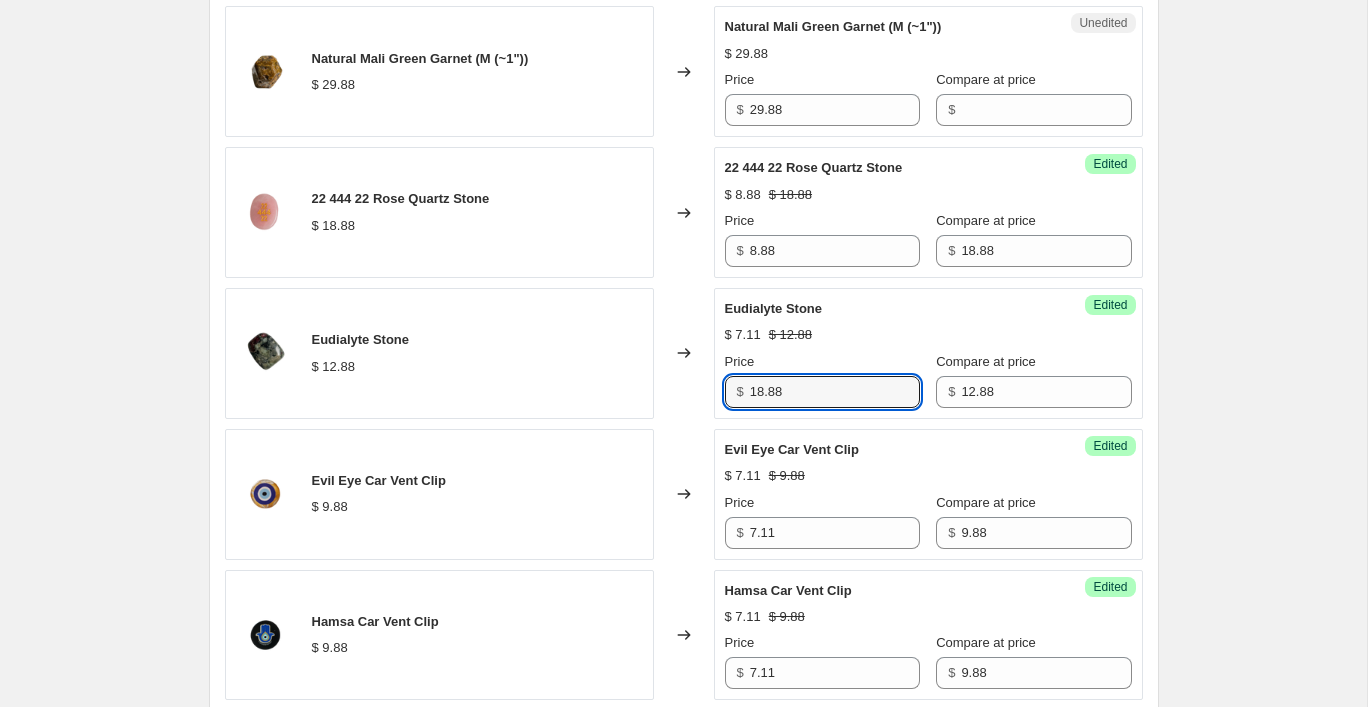 drag, startPoint x: 759, startPoint y: 393, endPoint x: 733, endPoint y: 388, distance: 26.476404 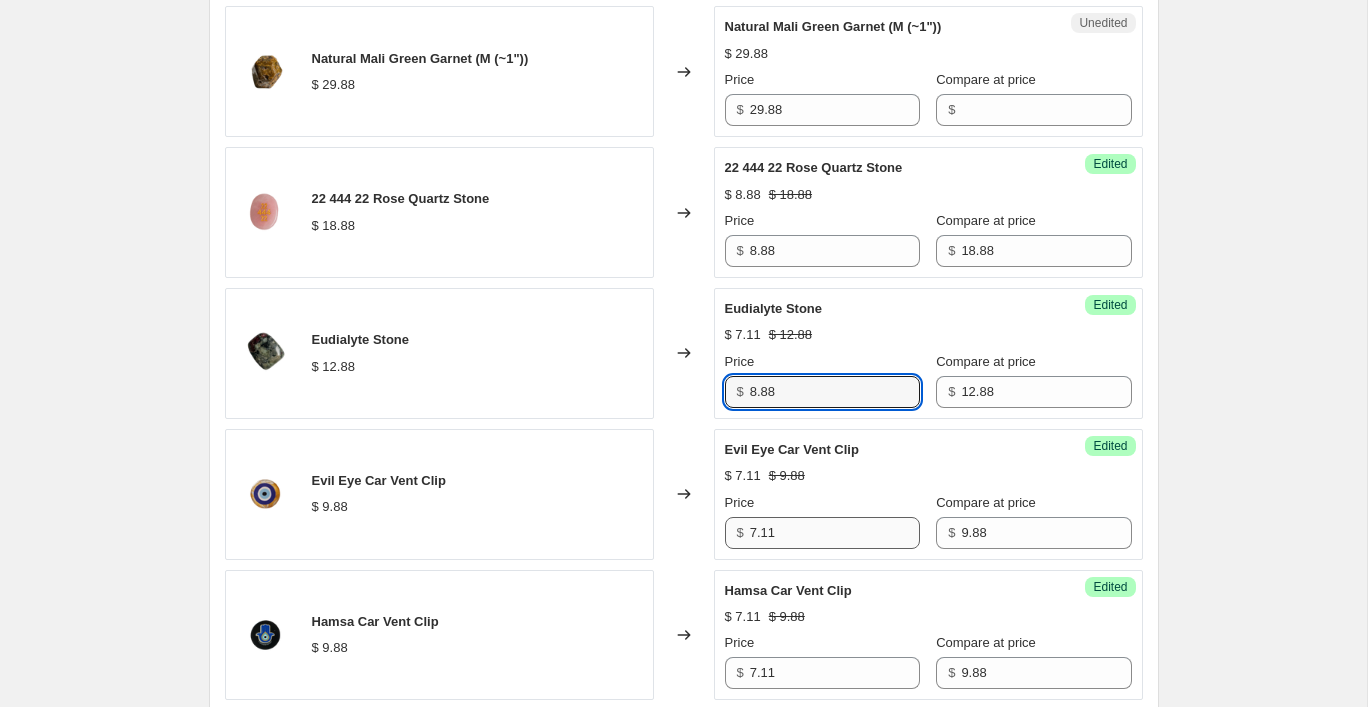 type on "8.88" 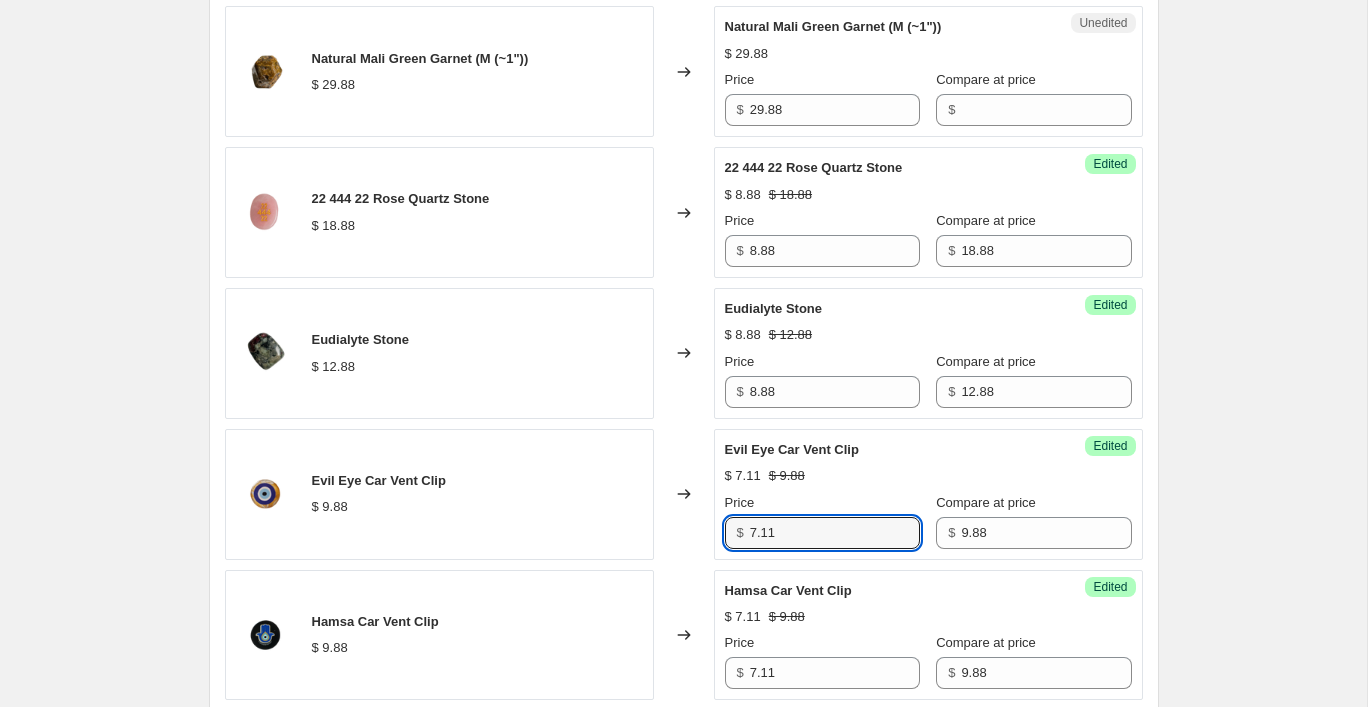paste on "8.88" 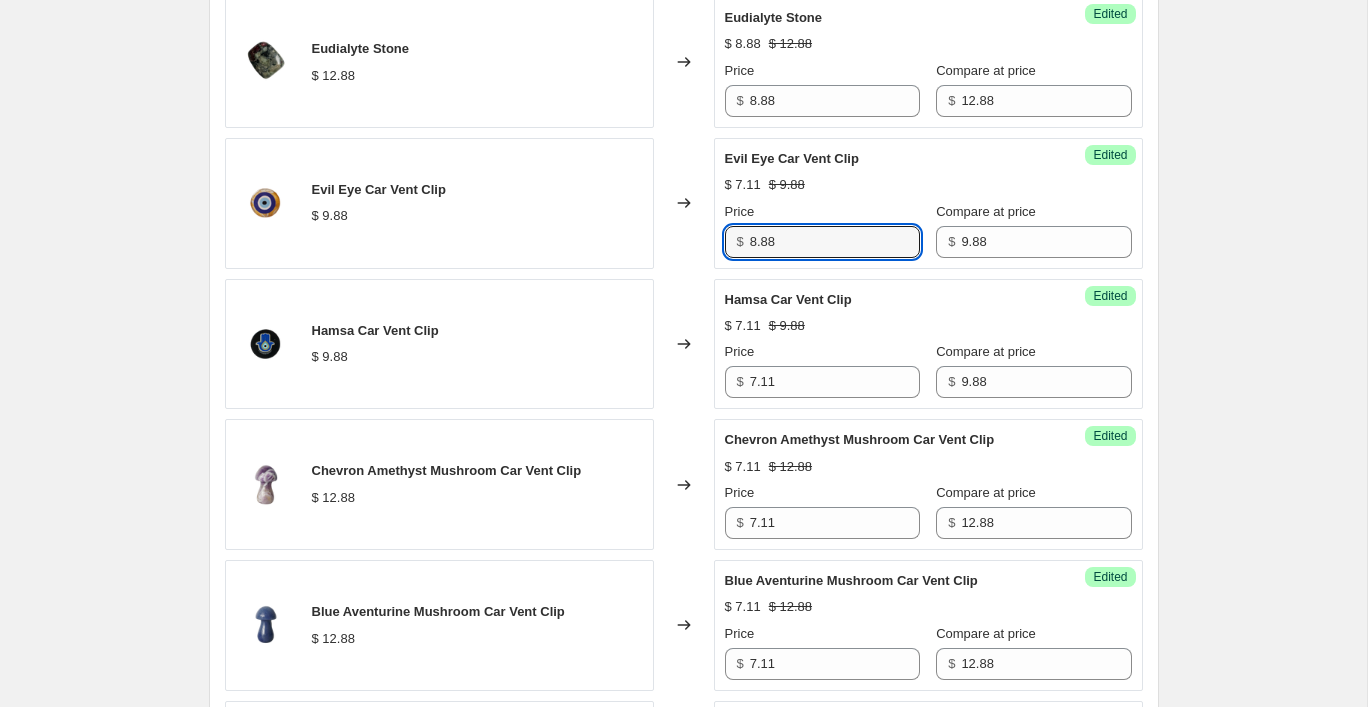 scroll, scrollTop: 1306, scrollLeft: 0, axis: vertical 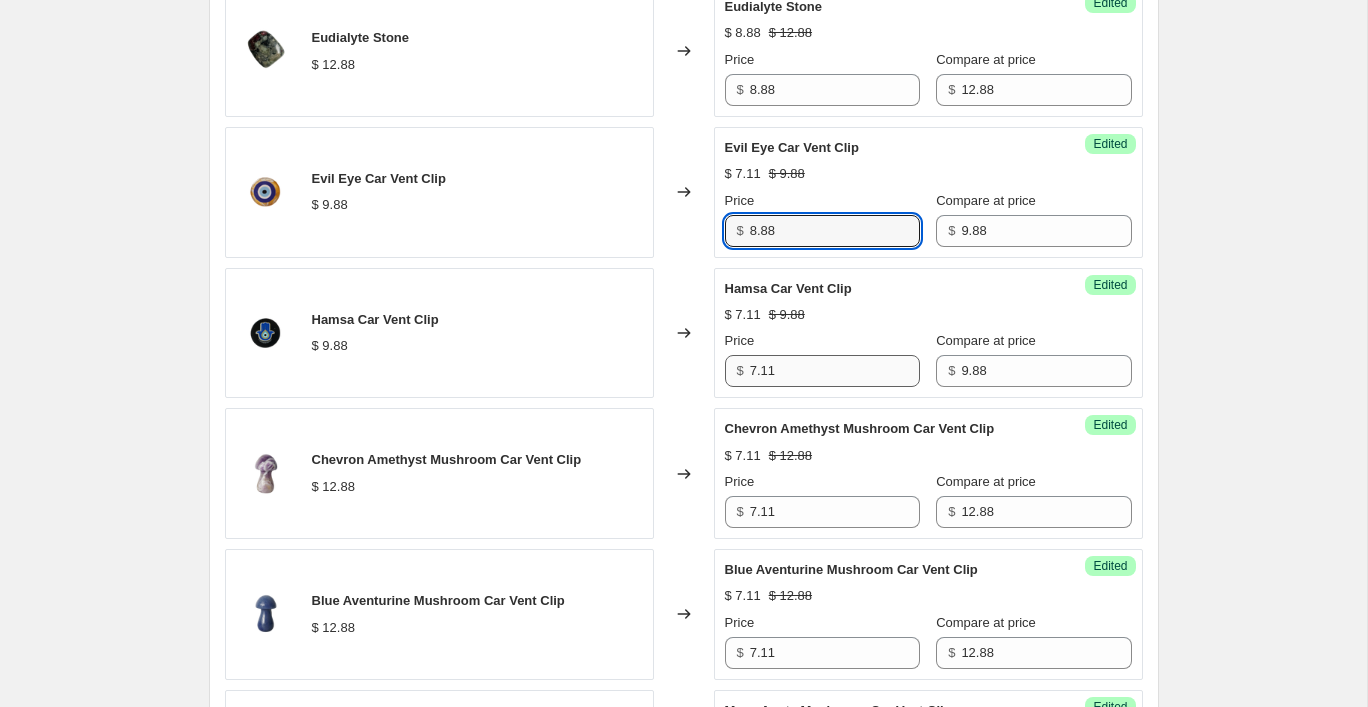 type on "8.88" 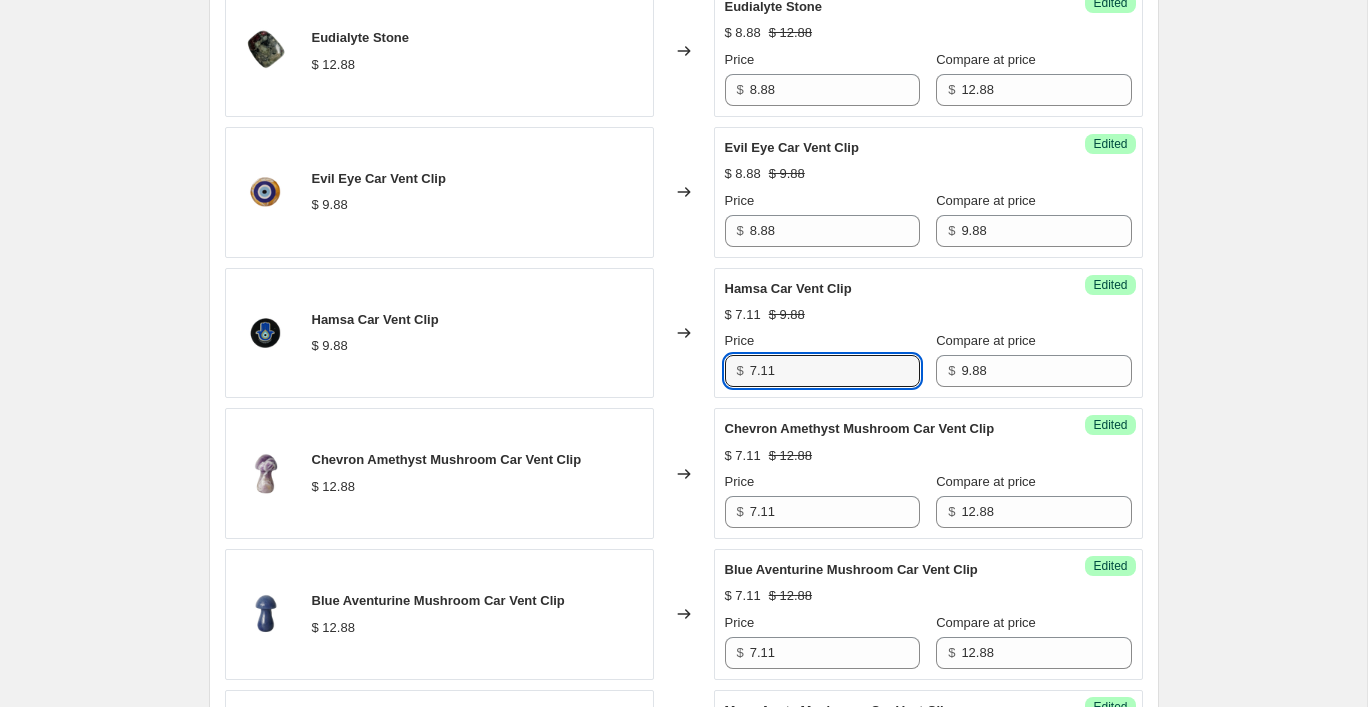 drag, startPoint x: 792, startPoint y: 368, endPoint x: 705, endPoint y: 368, distance: 87 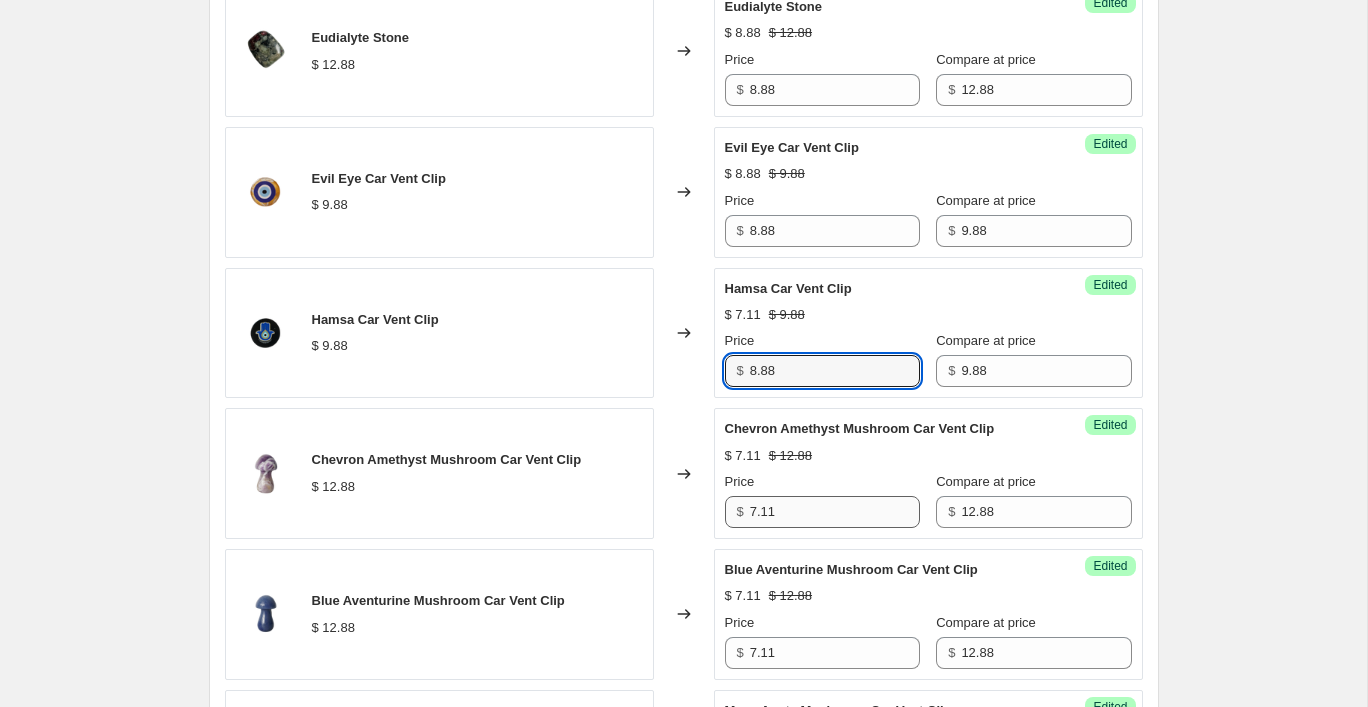 type on "8.88" 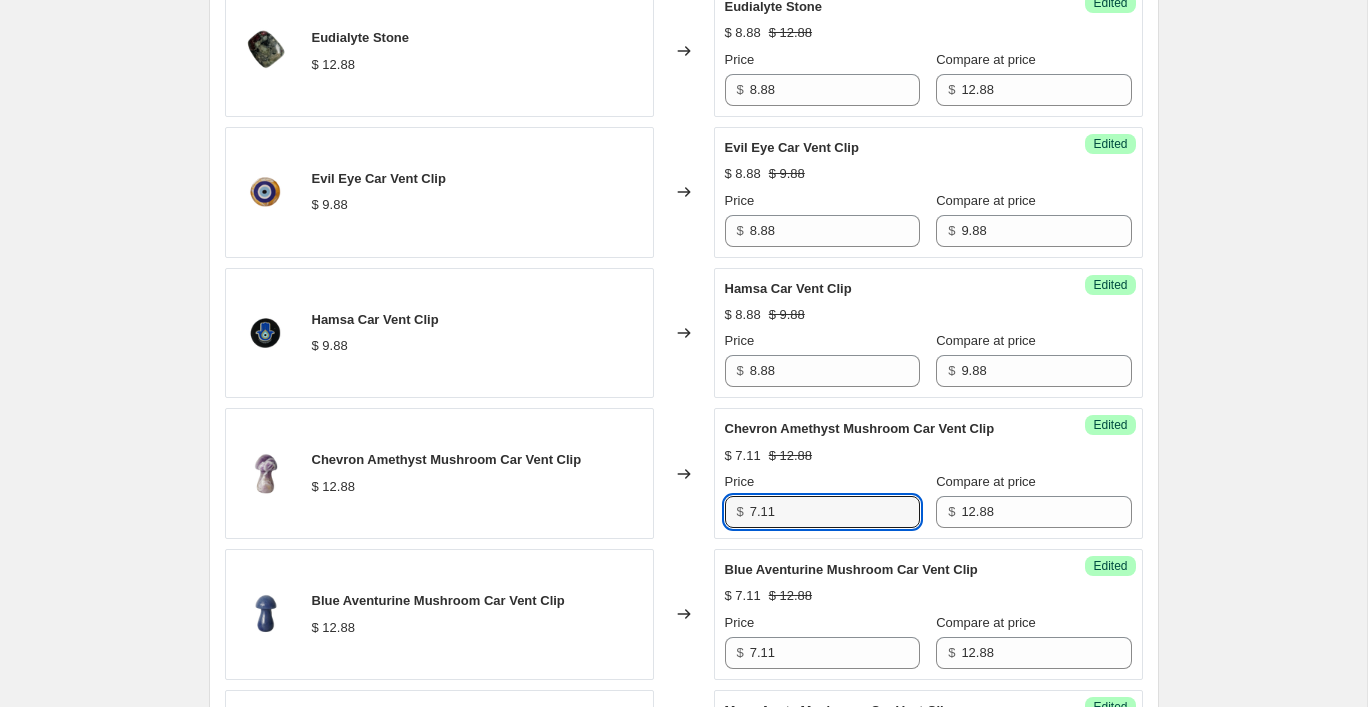 drag, startPoint x: 783, startPoint y: 513, endPoint x: 682, endPoint y: 513, distance: 101 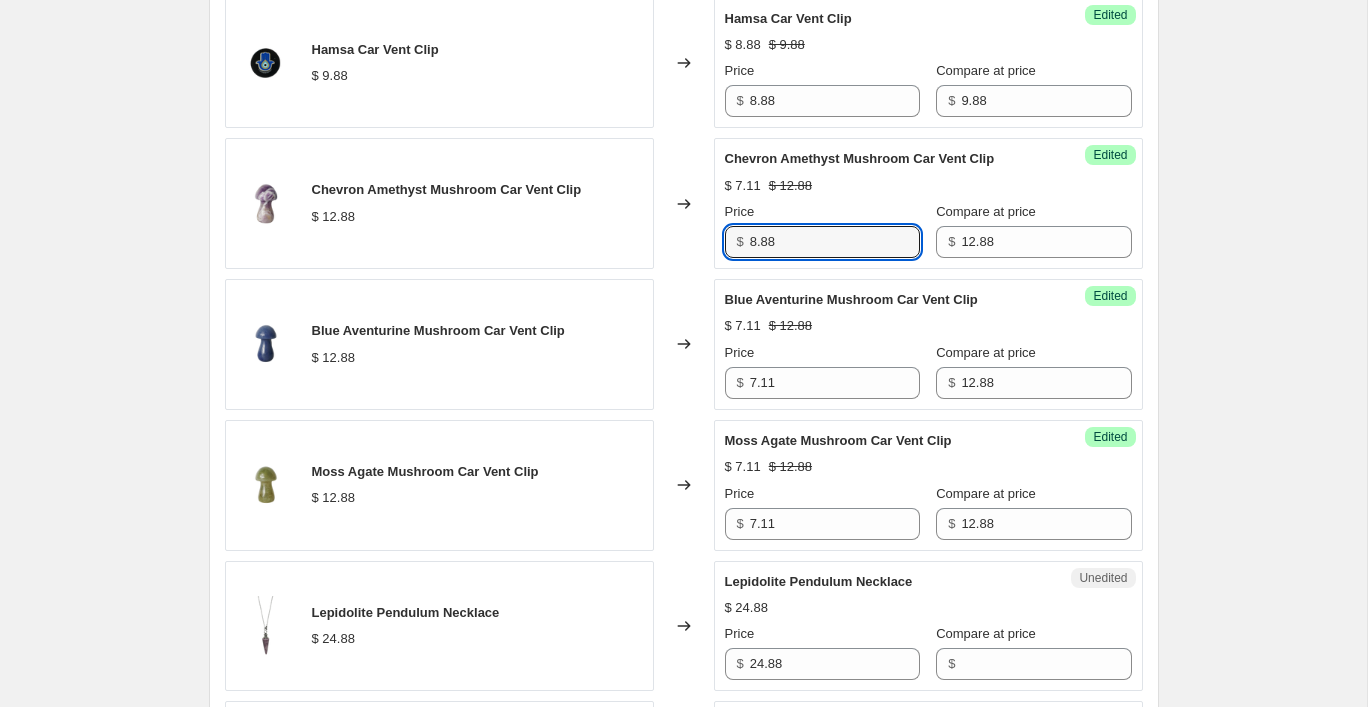 scroll, scrollTop: 1592, scrollLeft: 0, axis: vertical 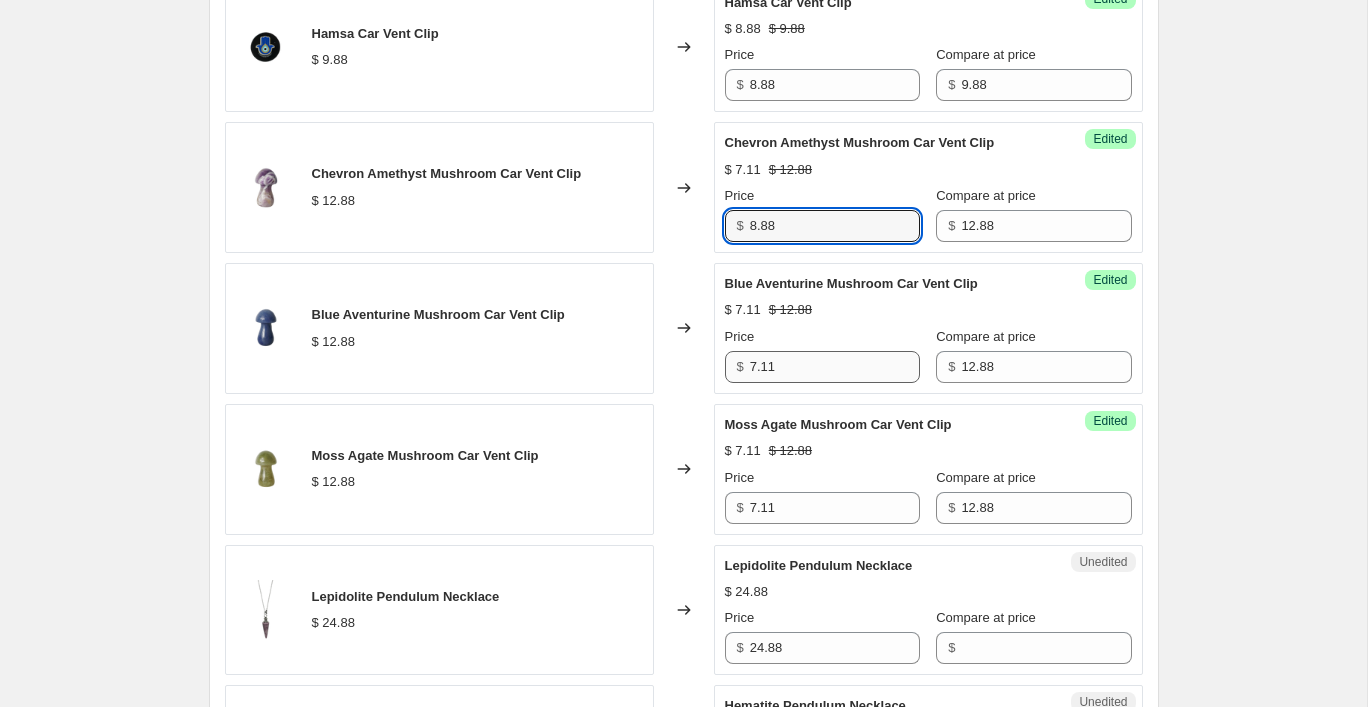 type on "8.88" 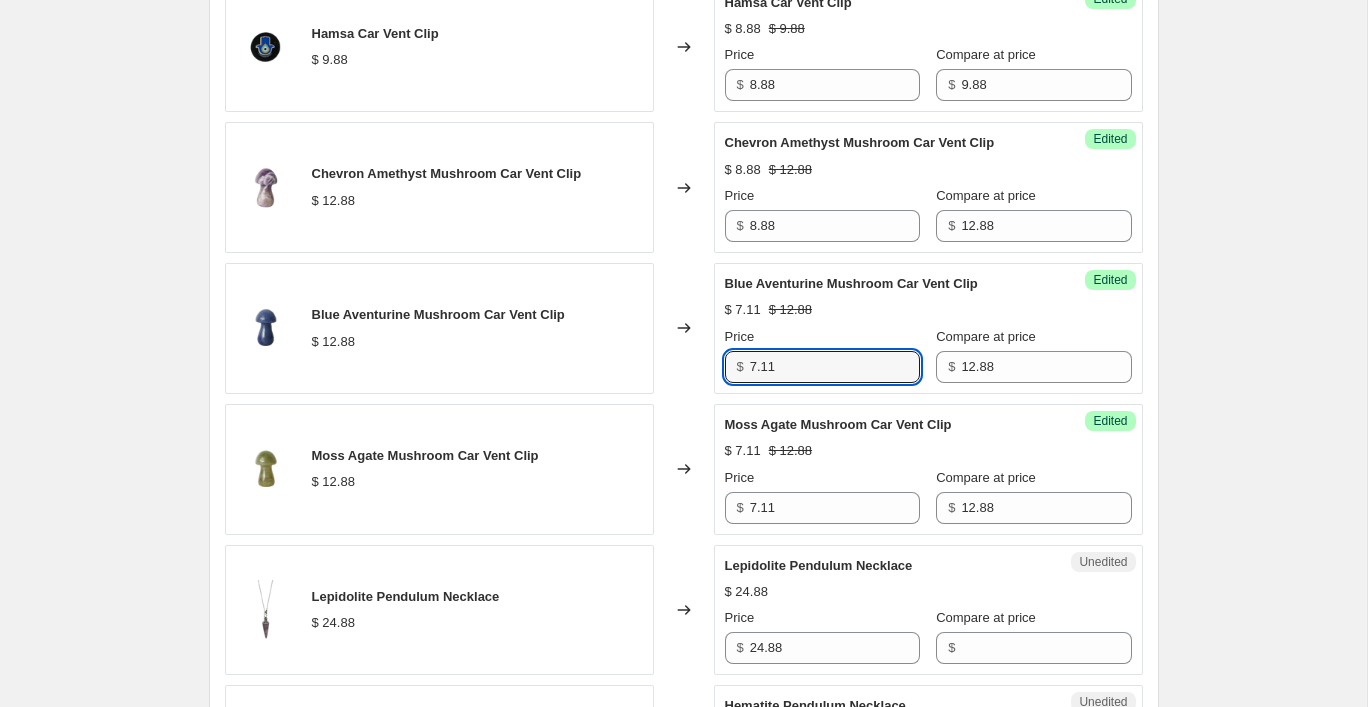 drag, startPoint x: 784, startPoint y: 370, endPoint x: 702, endPoint y: 365, distance: 82.1523 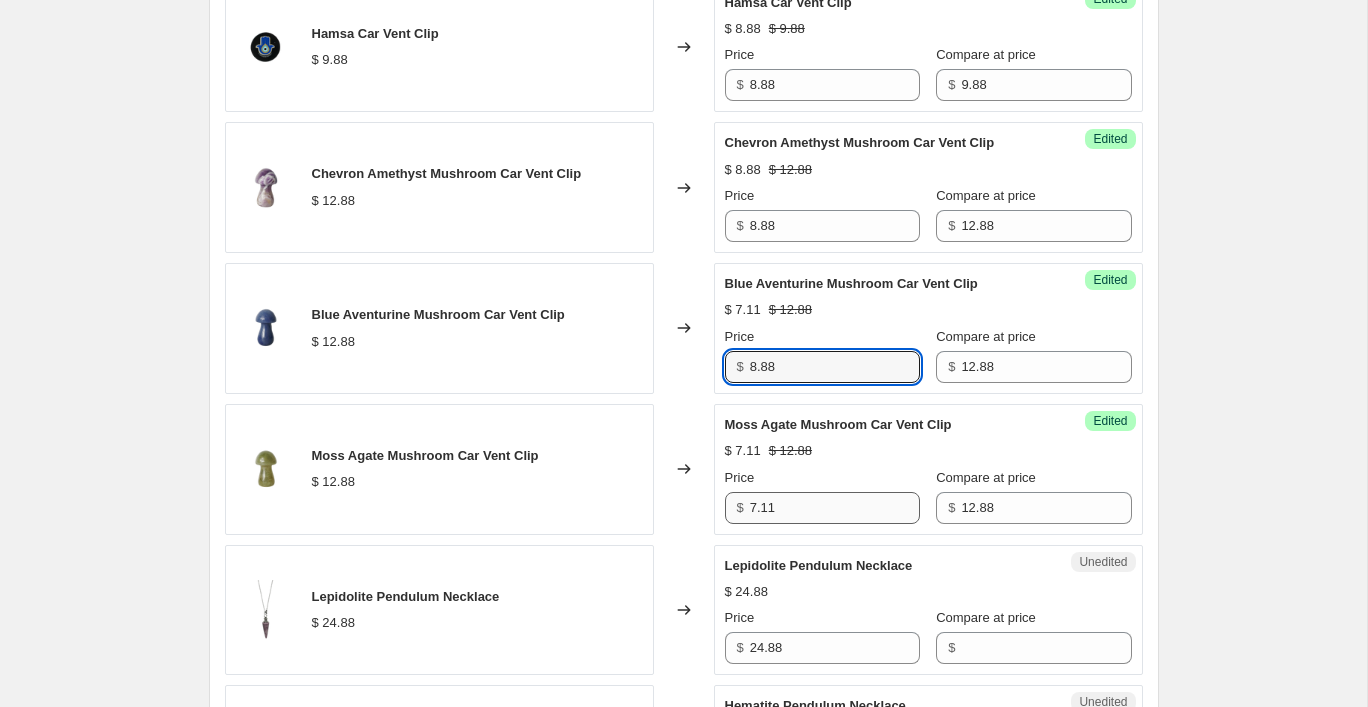 type on "8.88" 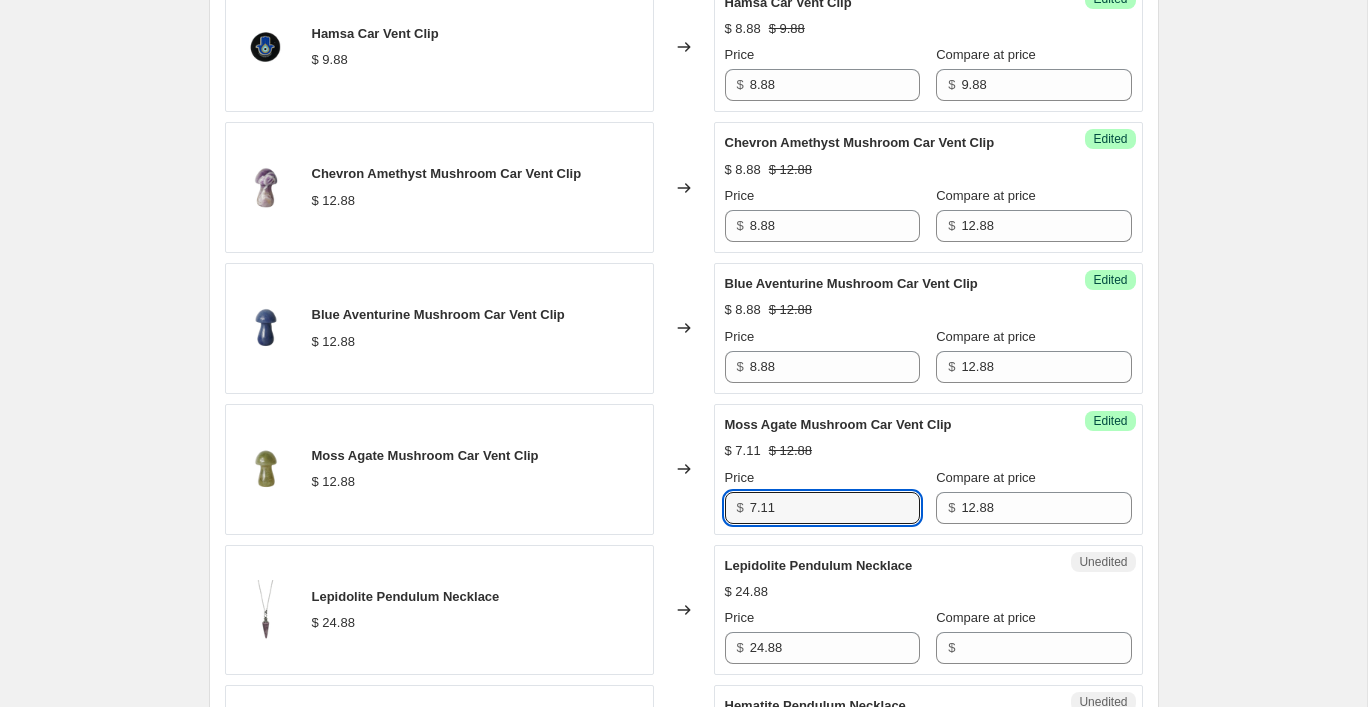 drag, startPoint x: 781, startPoint y: 508, endPoint x: 664, endPoint y: 508, distance: 117 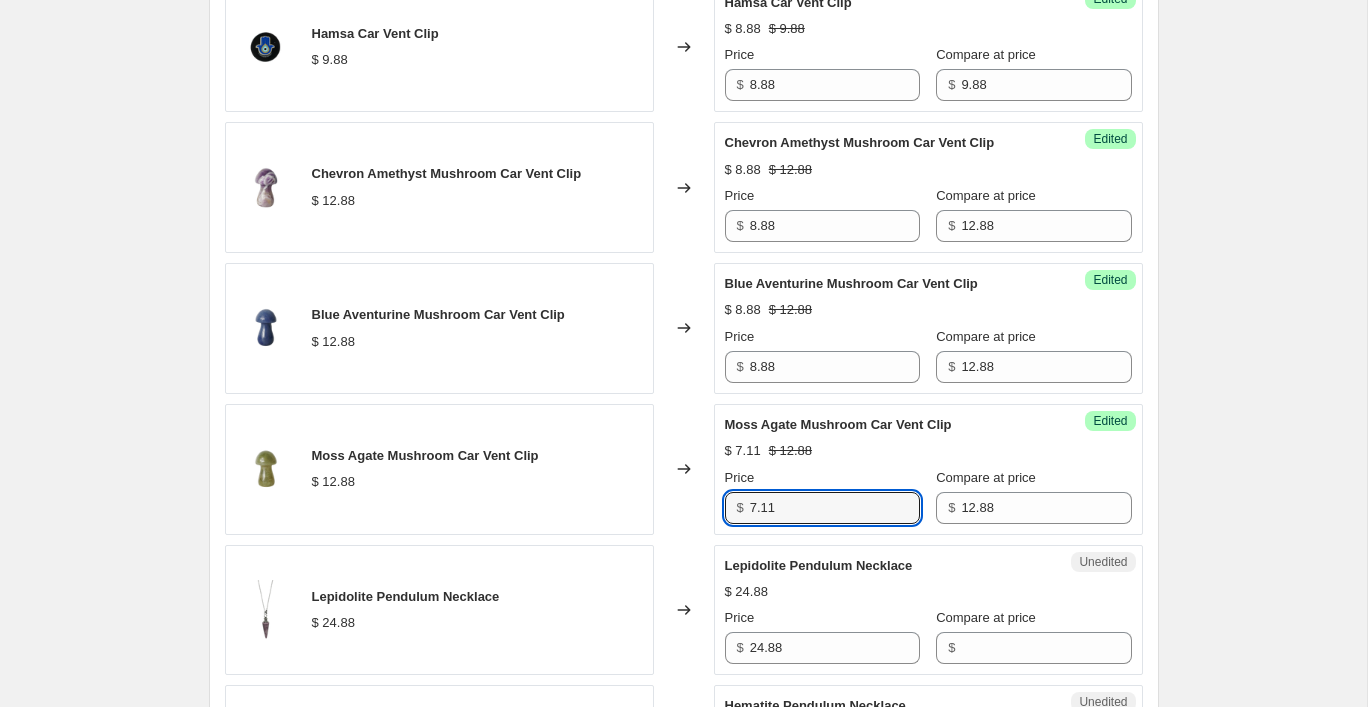 click on "Moss Agate Mushroom Car Vent Clip $ 12.88 Changed to Success Edited Moss Agate Mushroom Car Vent Clip $ 7.11 $ 12.88 Price $ 7.11 Compare at price $ 12.88" at bounding box center (684, 469) 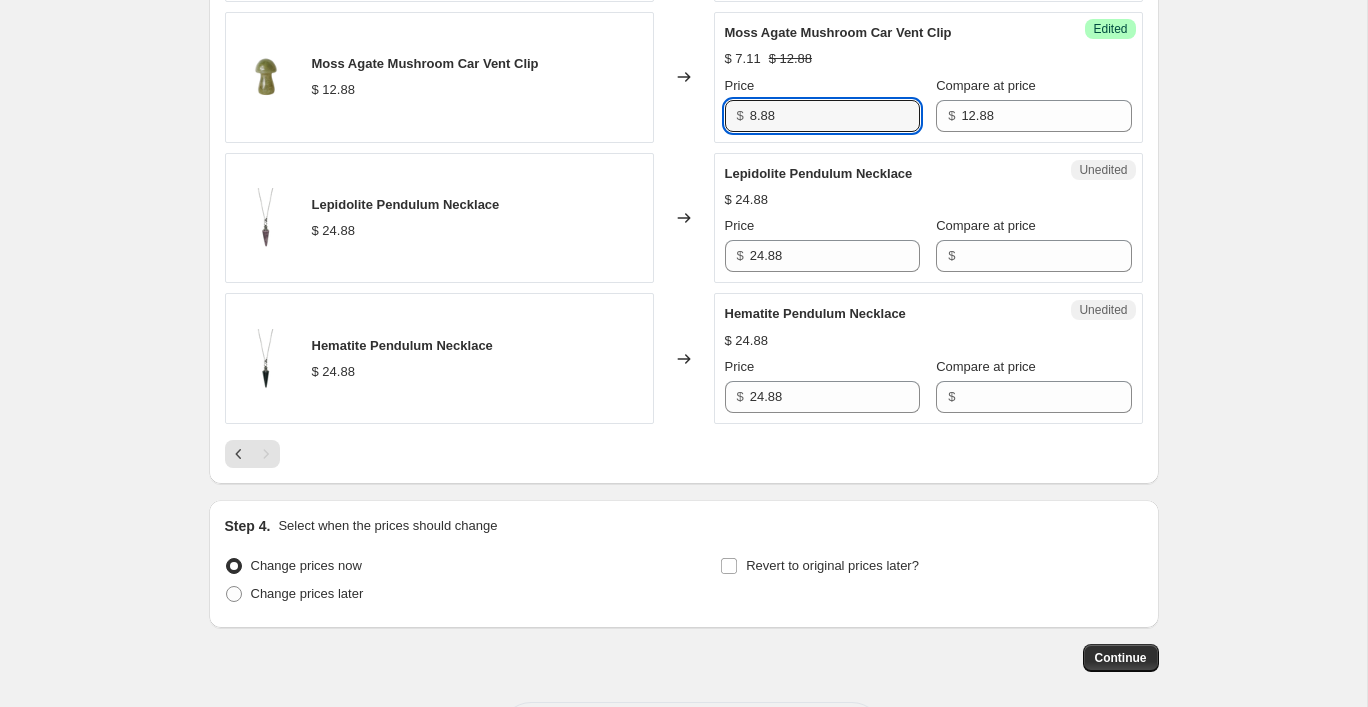 scroll, scrollTop: 1998, scrollLeft: 0, axis: vertical 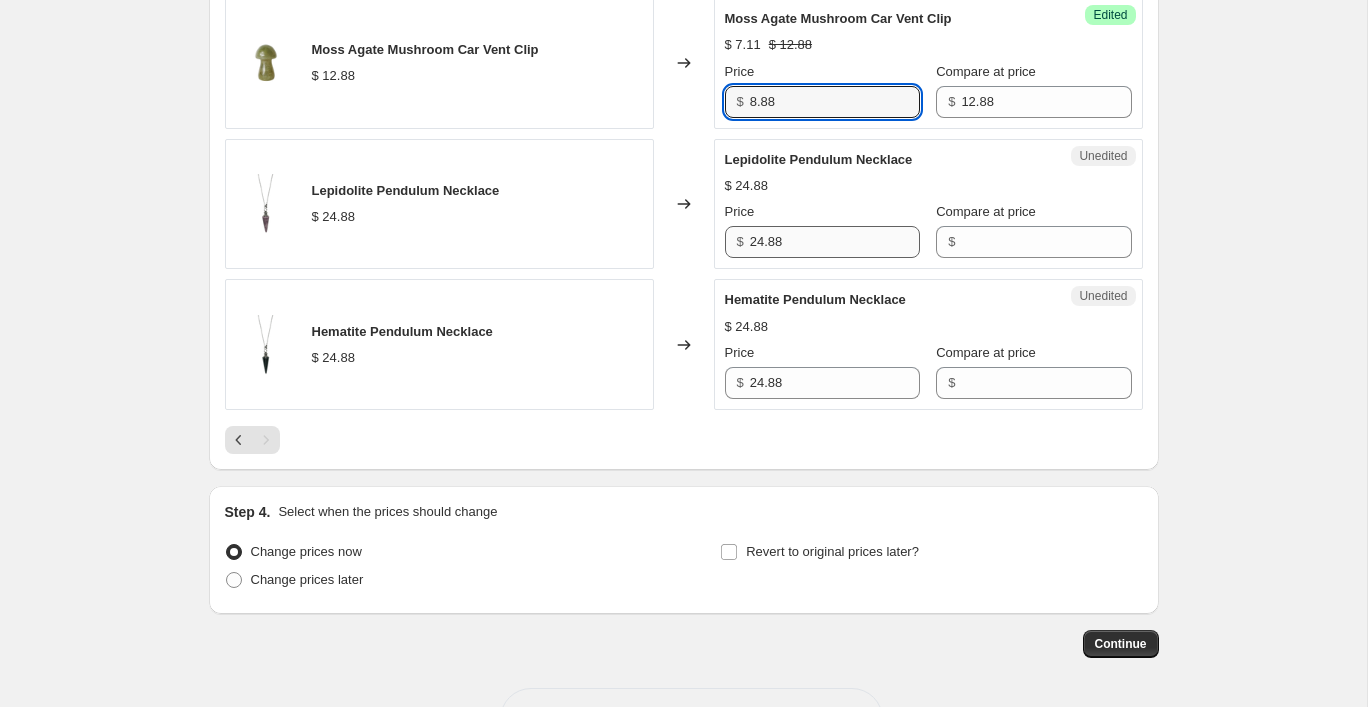 type on "8.88" 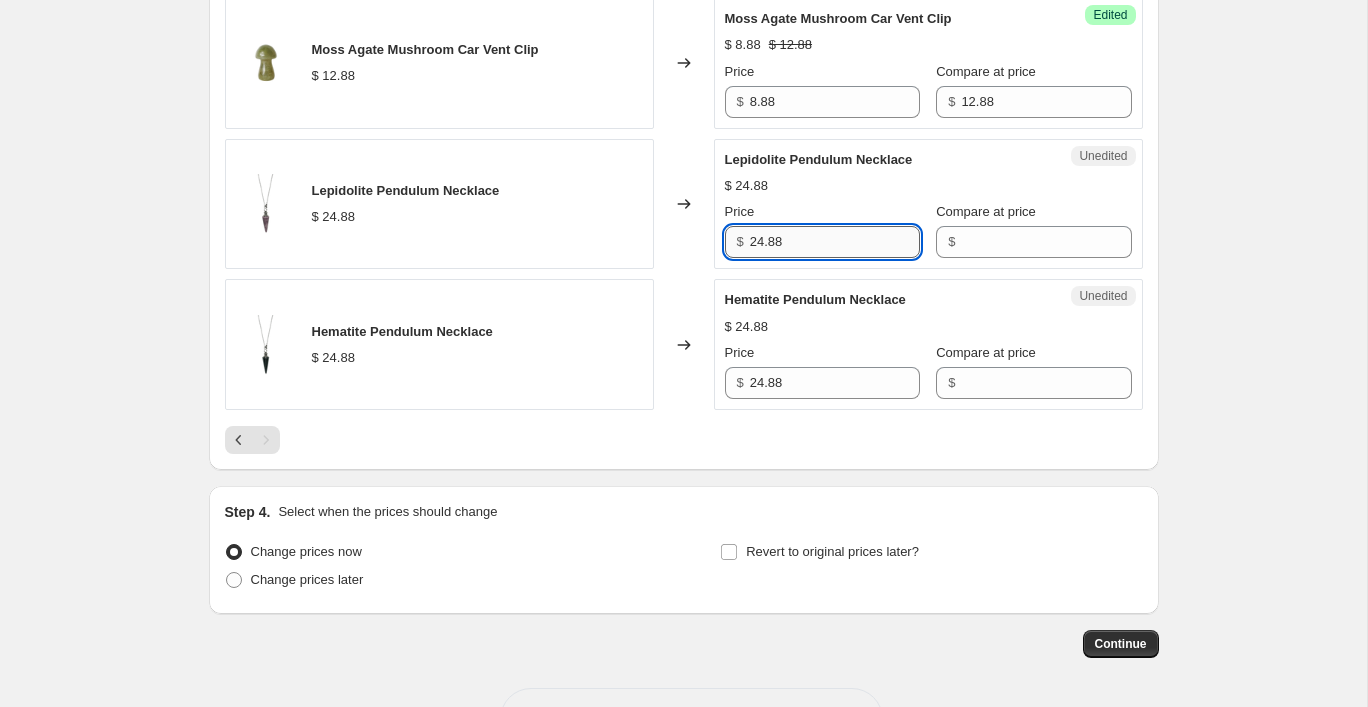 click on "24.88" at bounding box center (835, 242) 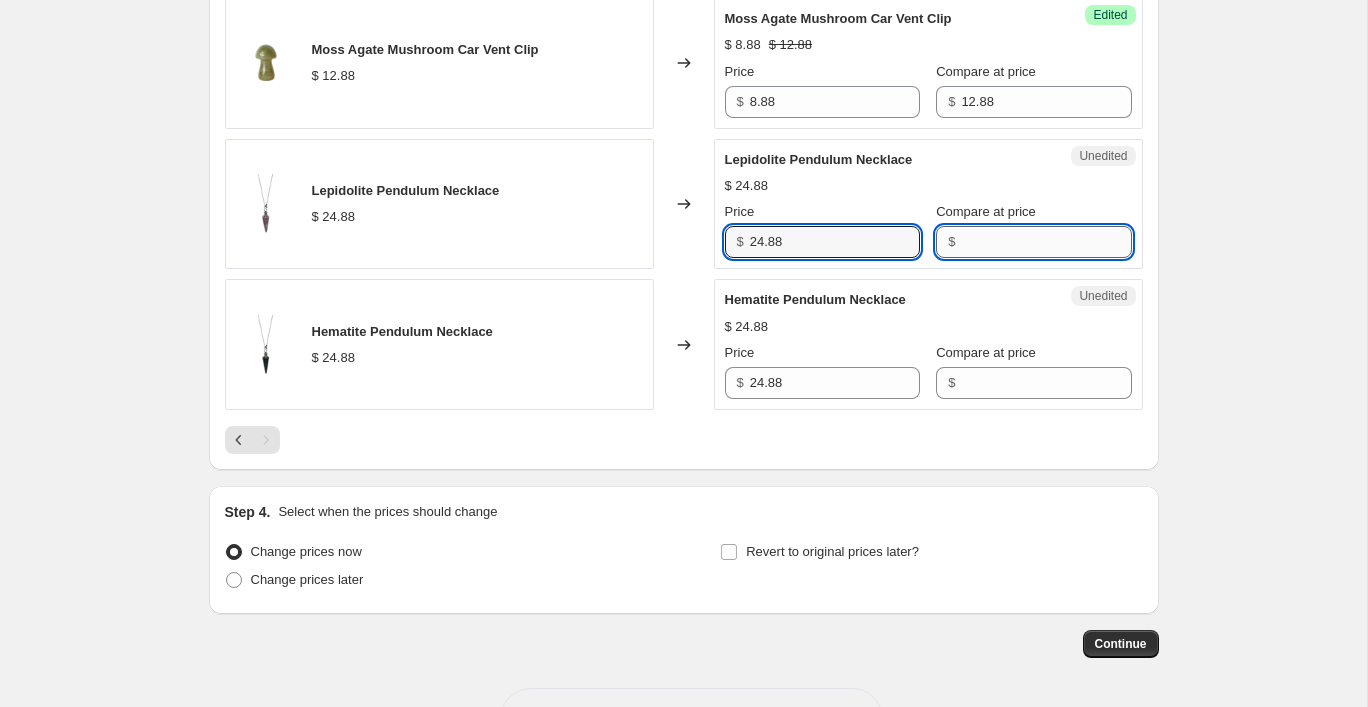 click on "Compare at price" at bounding box center [1046, 242] 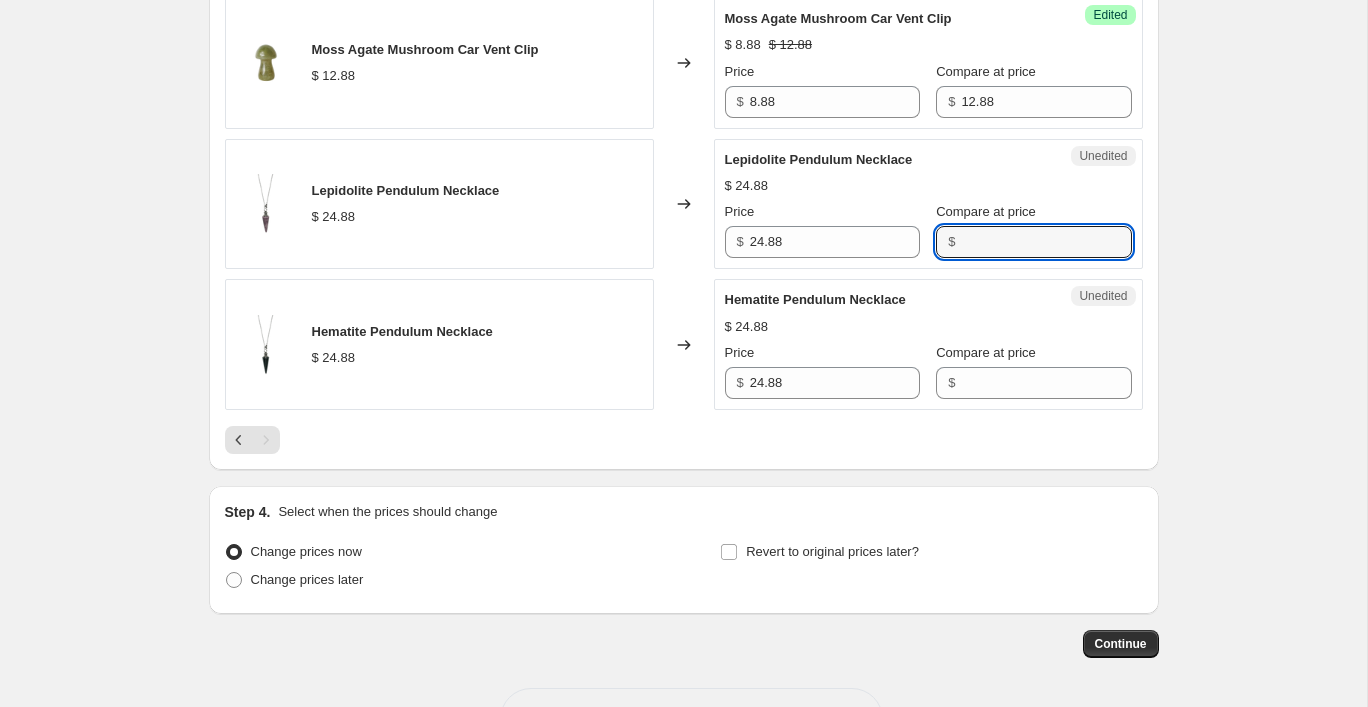 paste on "24.88" 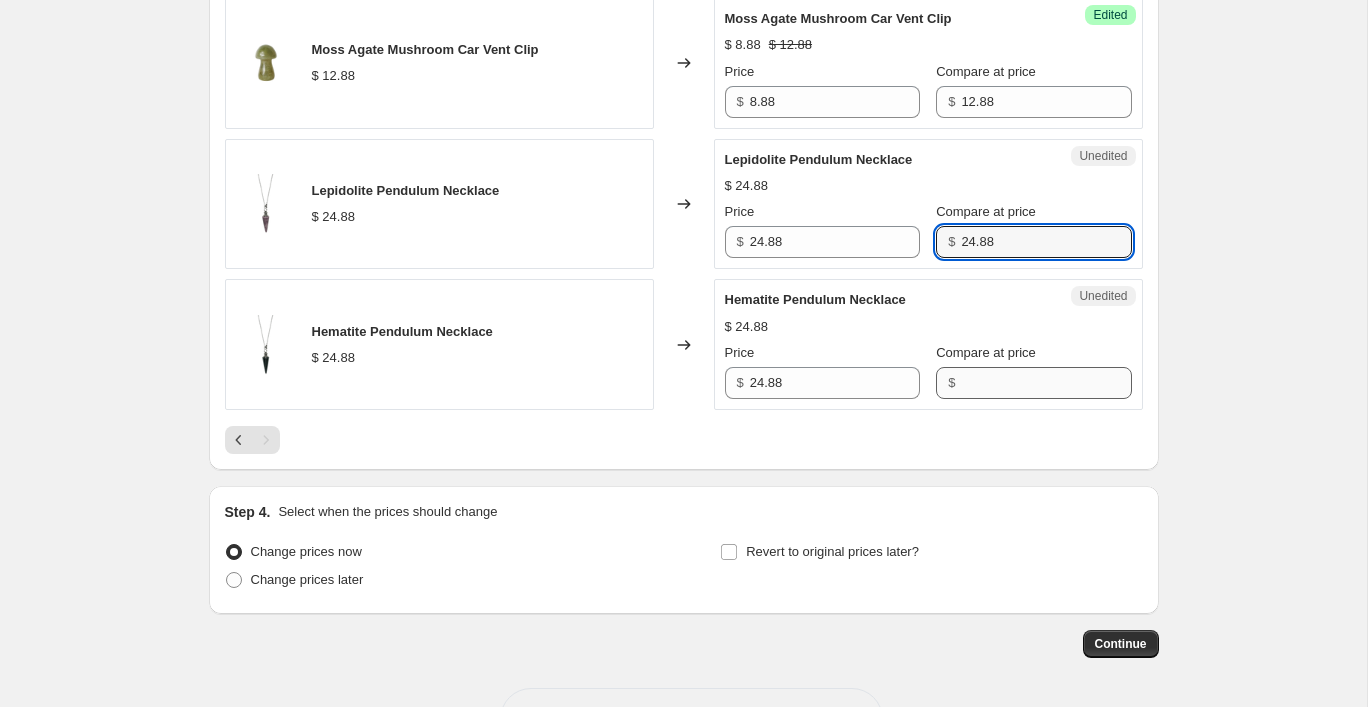 type on "24.88" 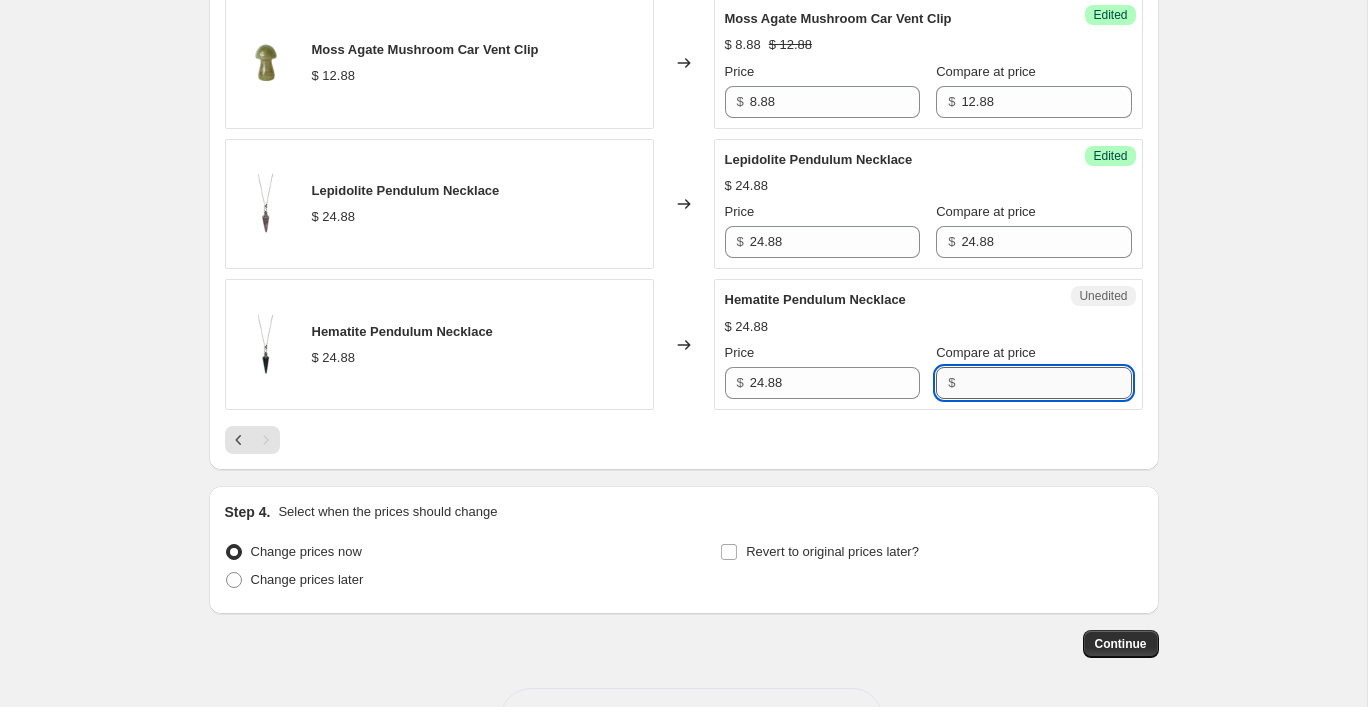 click on "Compare at price" at bounding box center (1046, 383) 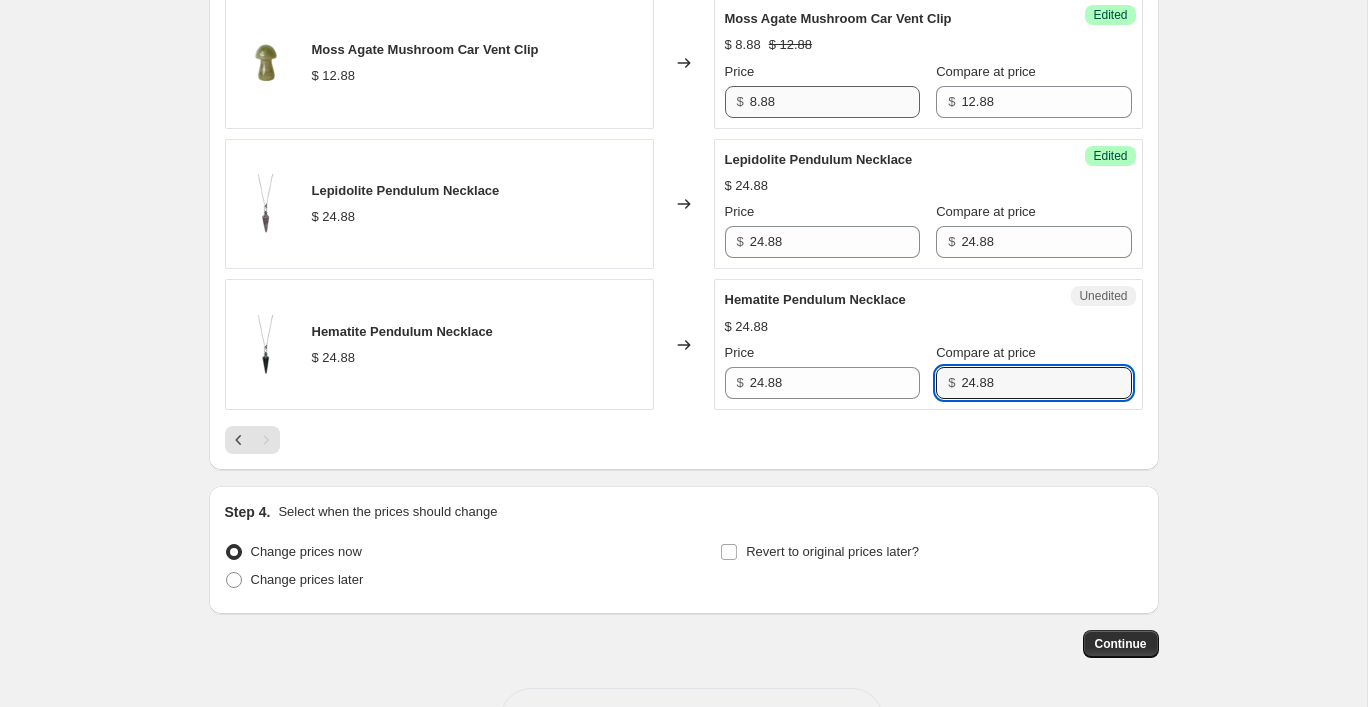 type on "24.88" 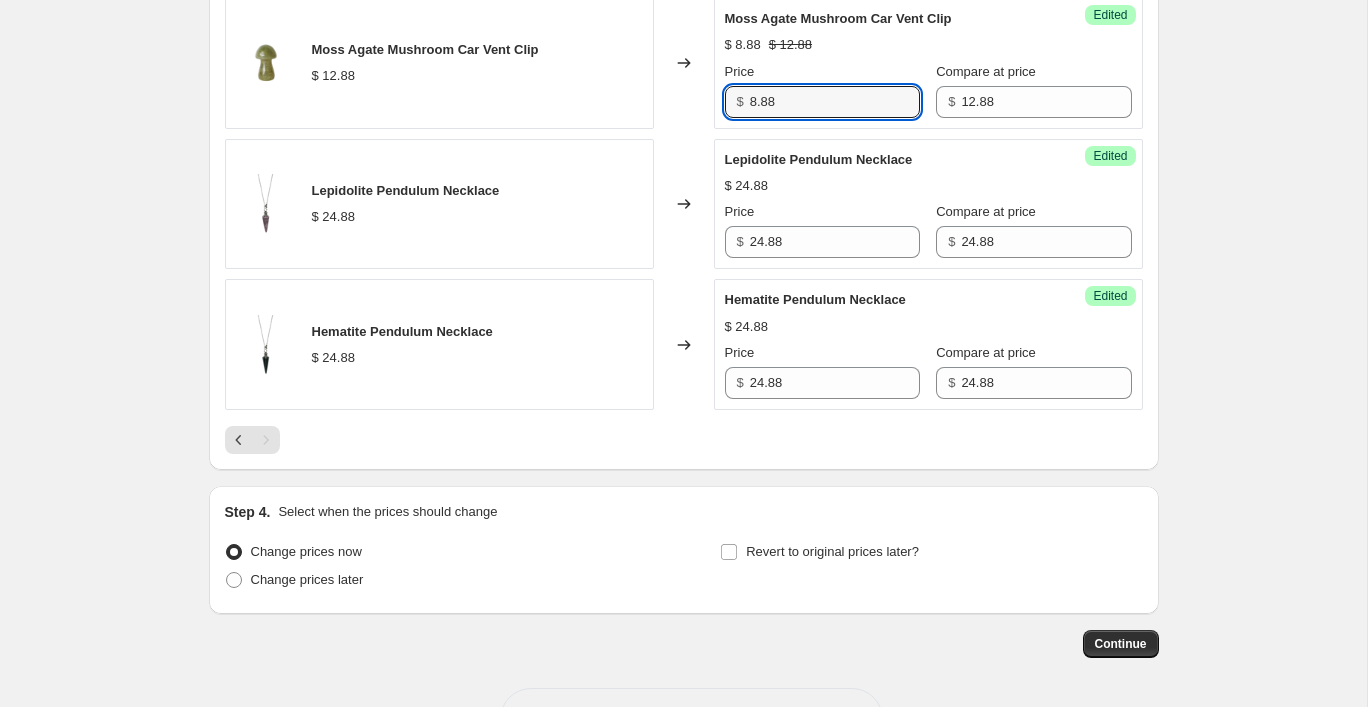 drag, startPoint x: 787, startPoint y: 106, endPoint x: 728, endPoint y: 108, distance: 59.03389 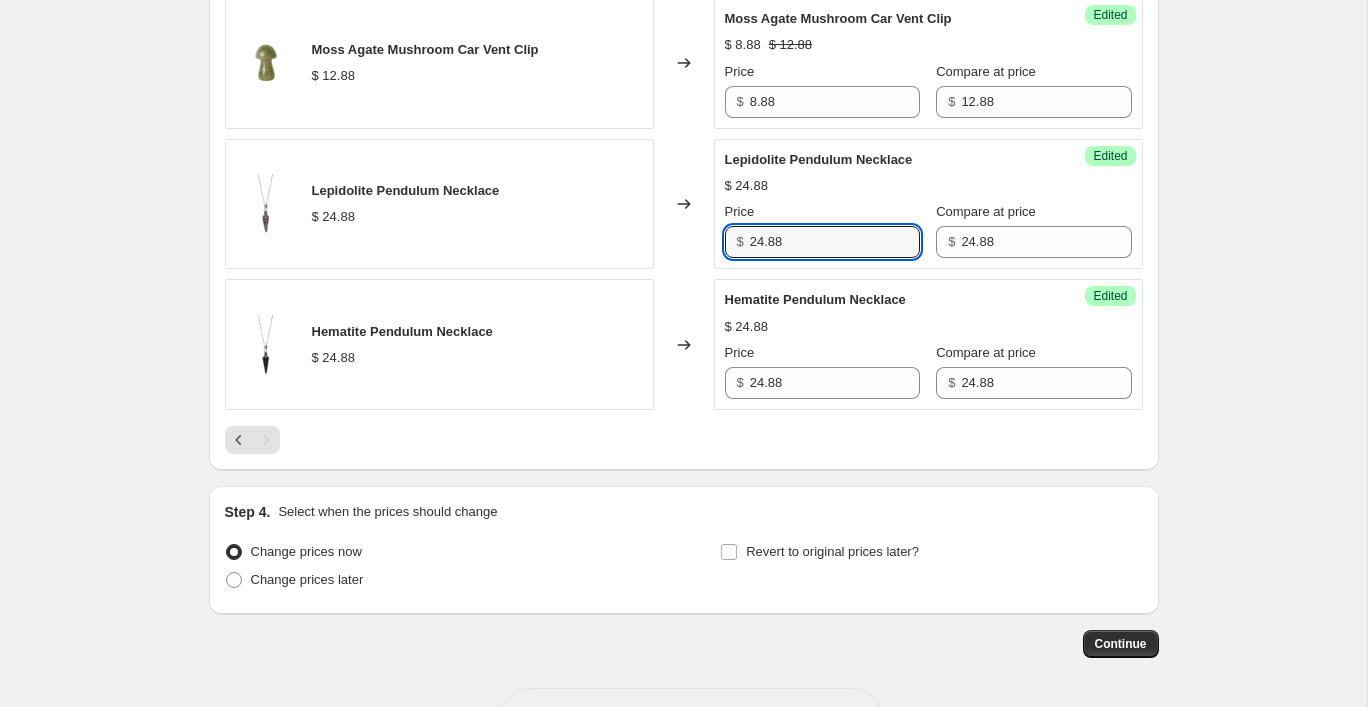 drag, startPoint x: 806, startPoint y: 246, endPoint x: 692, endPoint y: 246, distance: 114 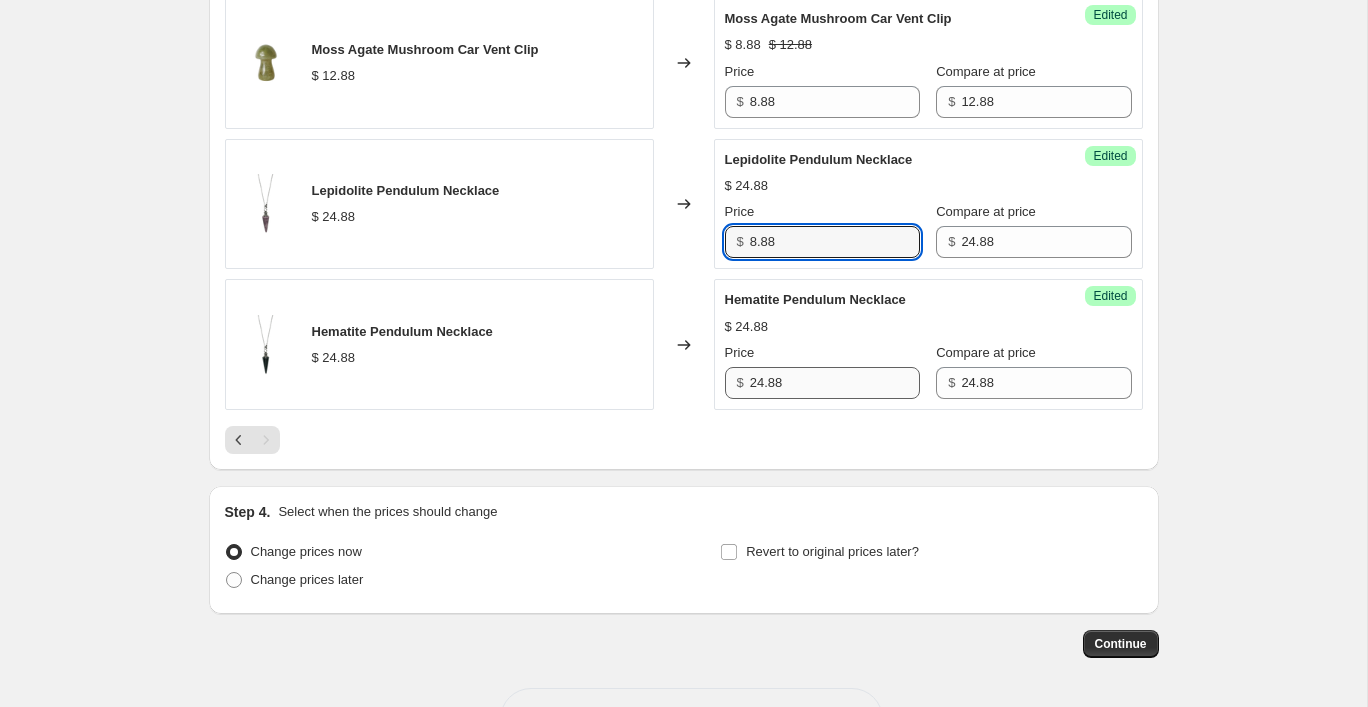 type on "8.88" 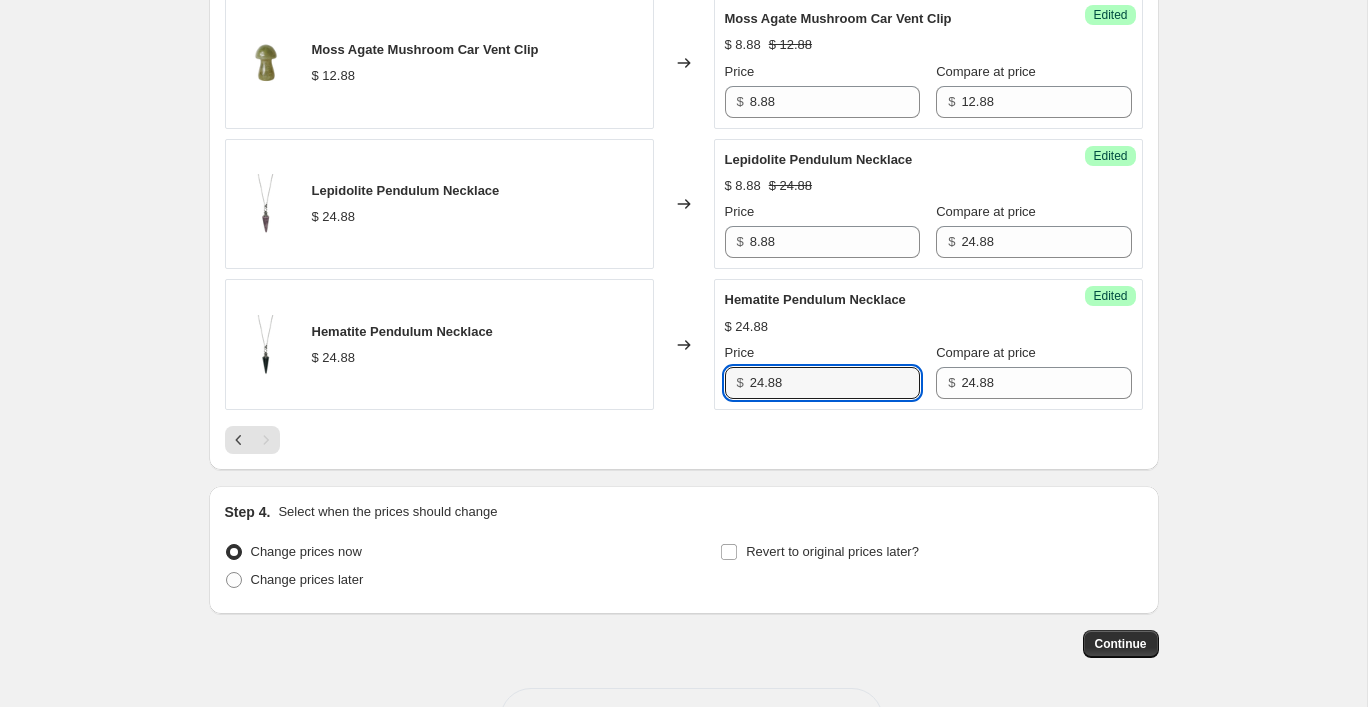 drag, startPoint x: 791, startPoint y: 388, endPoint x: 703, endPoint y: 388, distance: 88 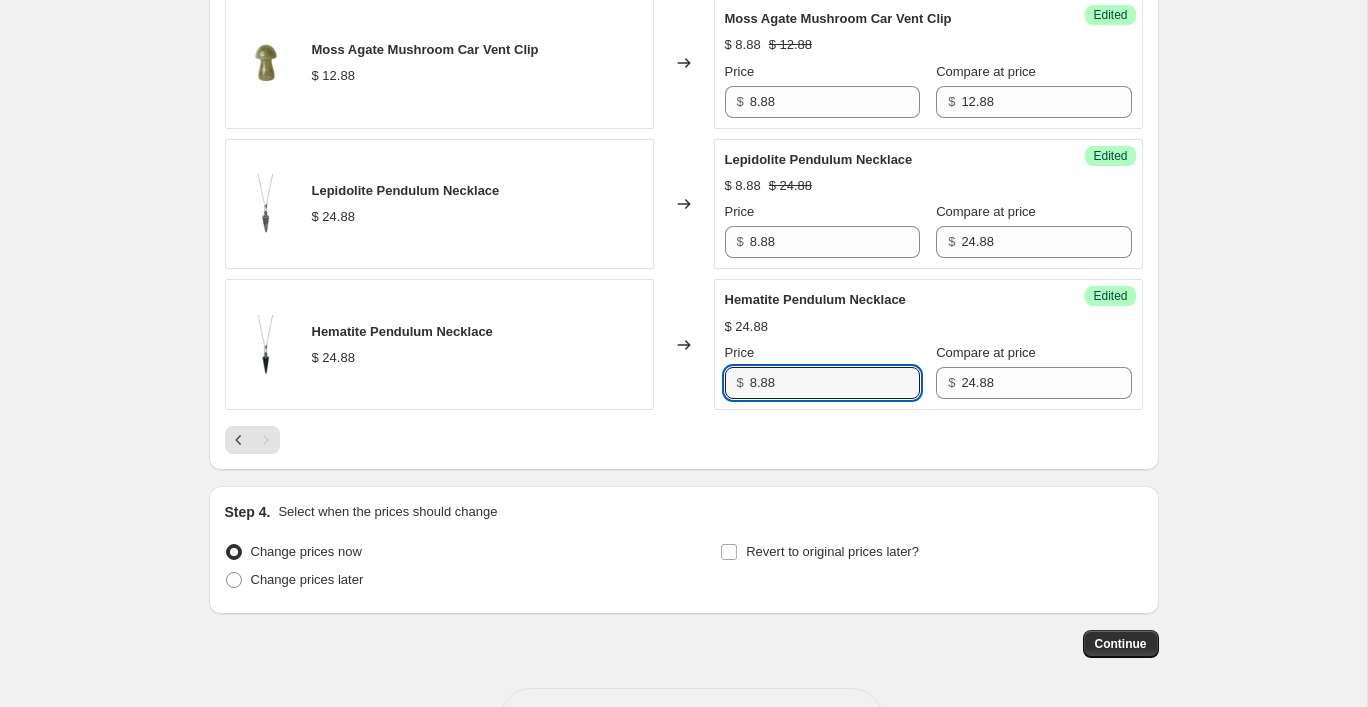 type on "8.88" 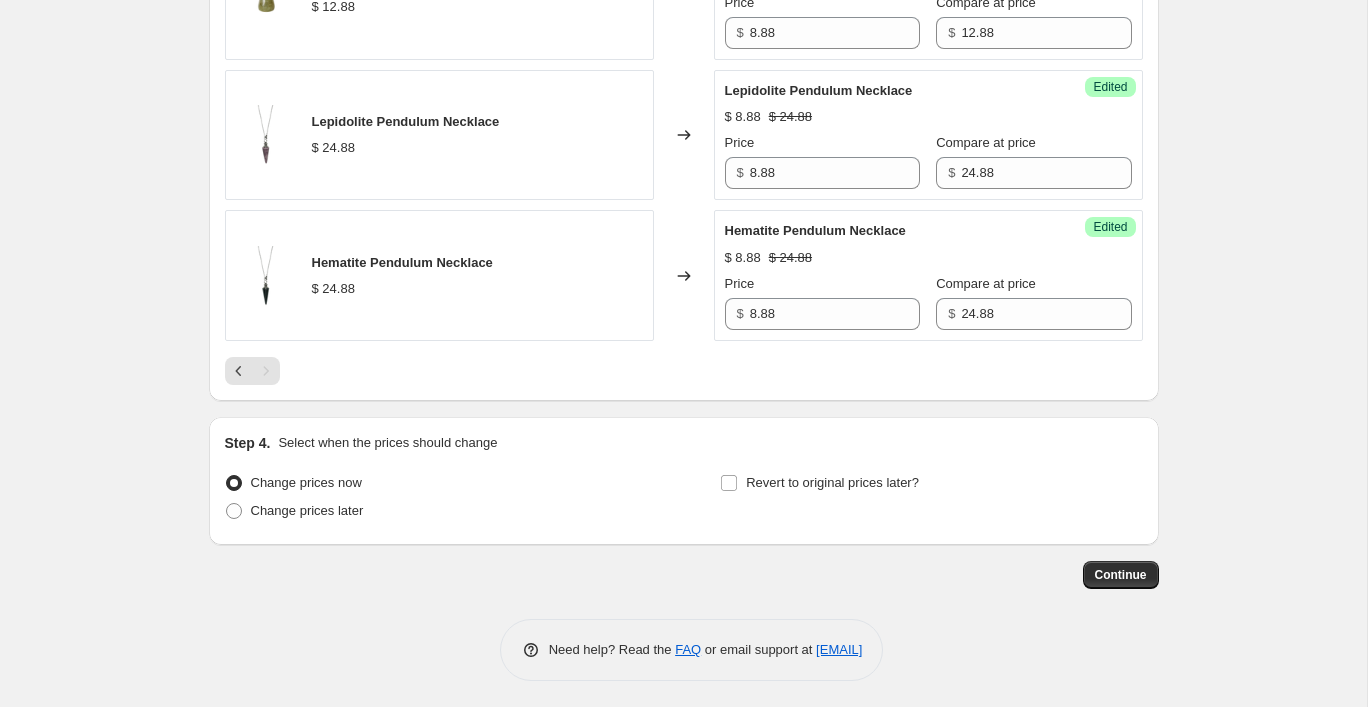 scroll, scrollTop: 2071, scrollLeft: 0, axis: vertical 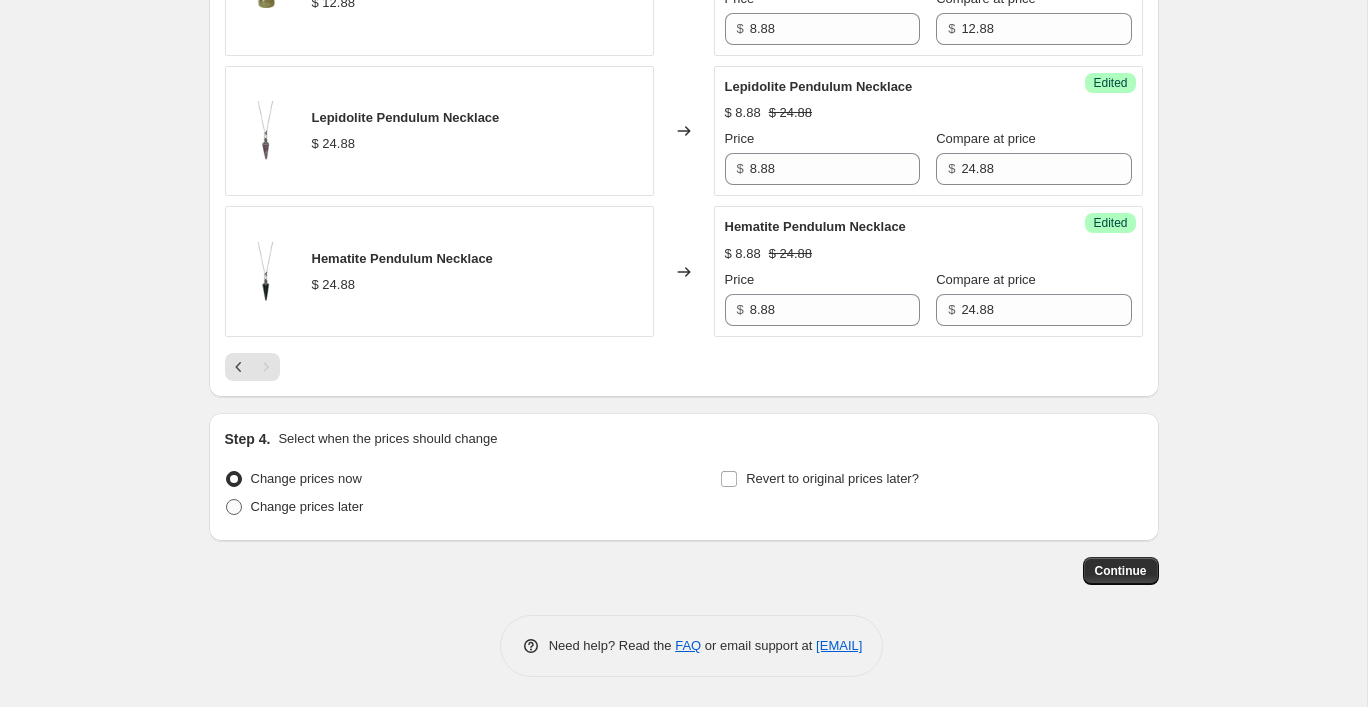 click on "Change prices later" at bounding box center (307, 506) 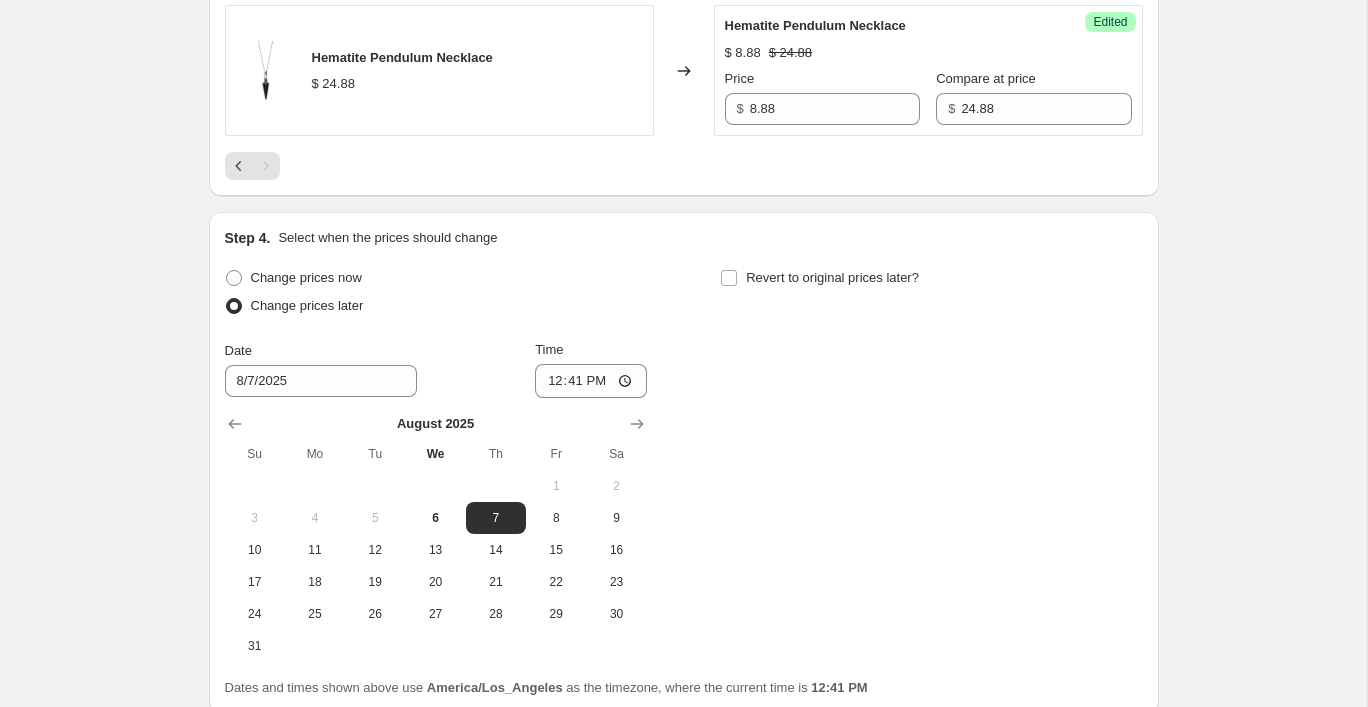 scroll, scrollTop: 2295, scrollLeft: 0, axis: vertical 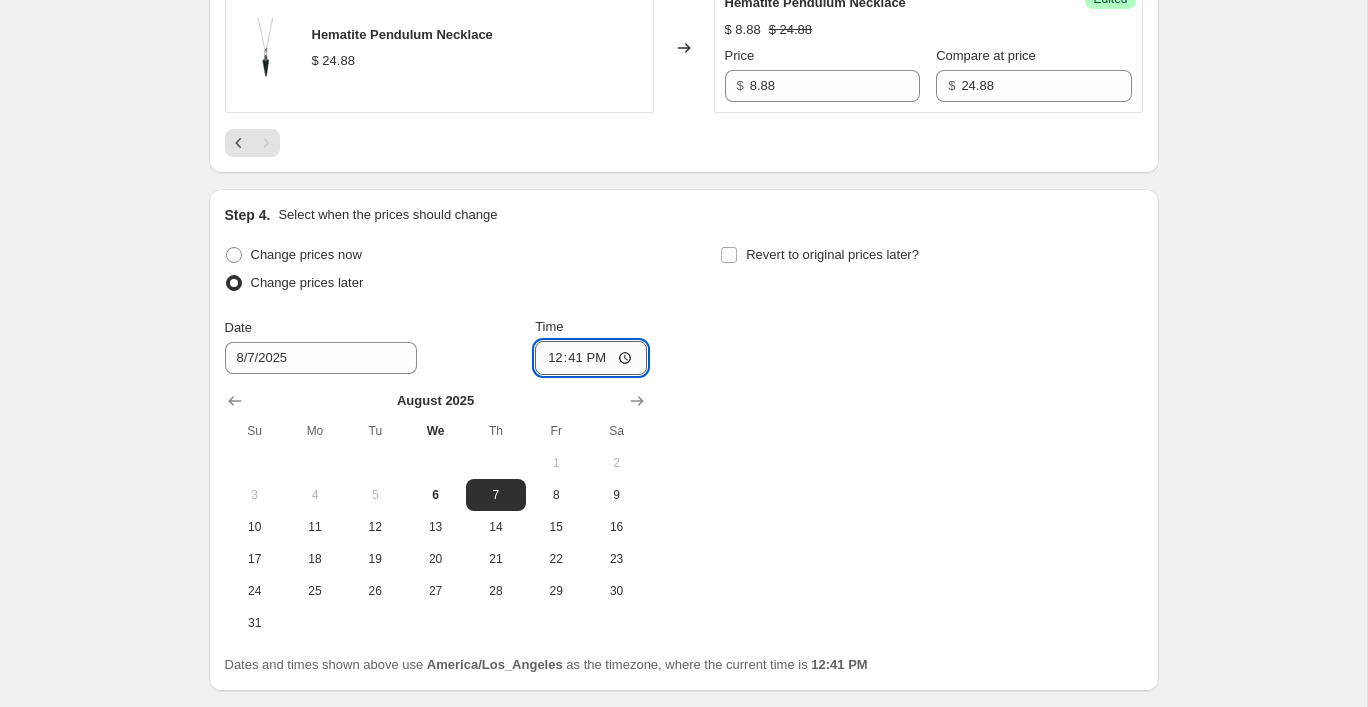 click on "12:41" at bounding box center [591, 358] 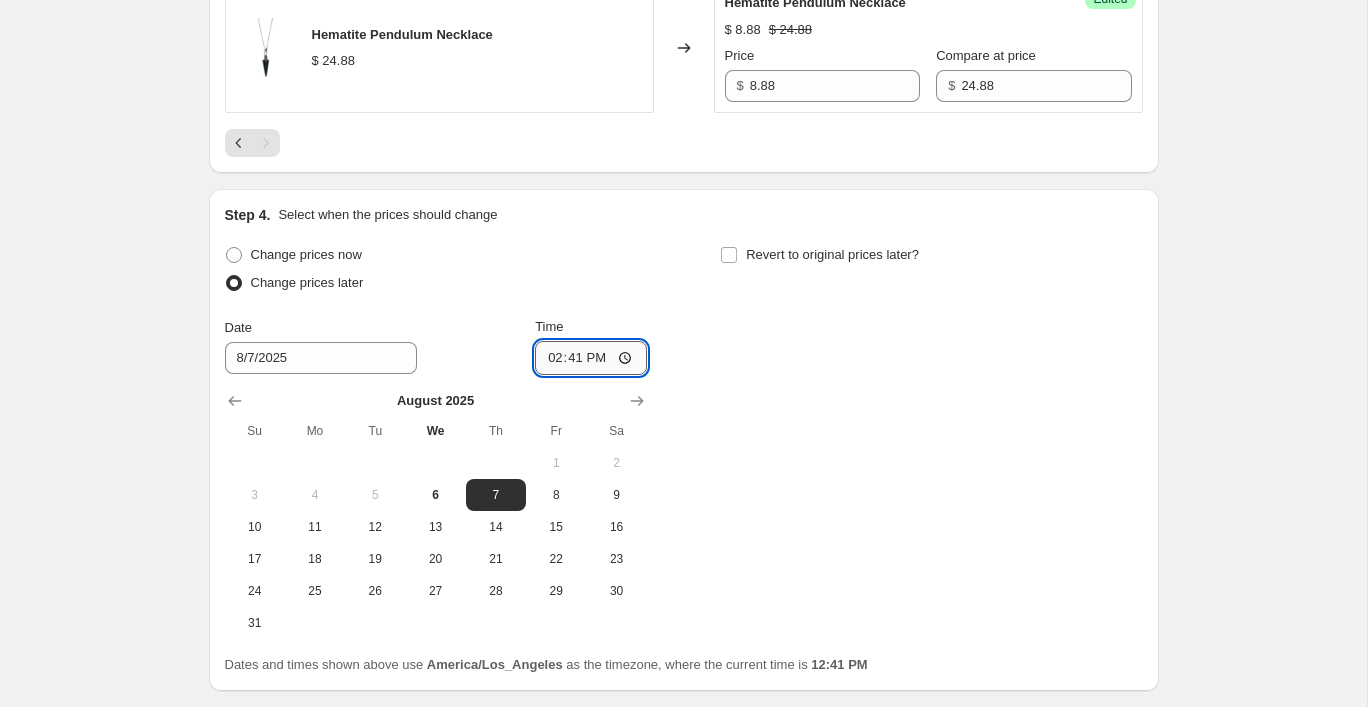 type on "14:00" 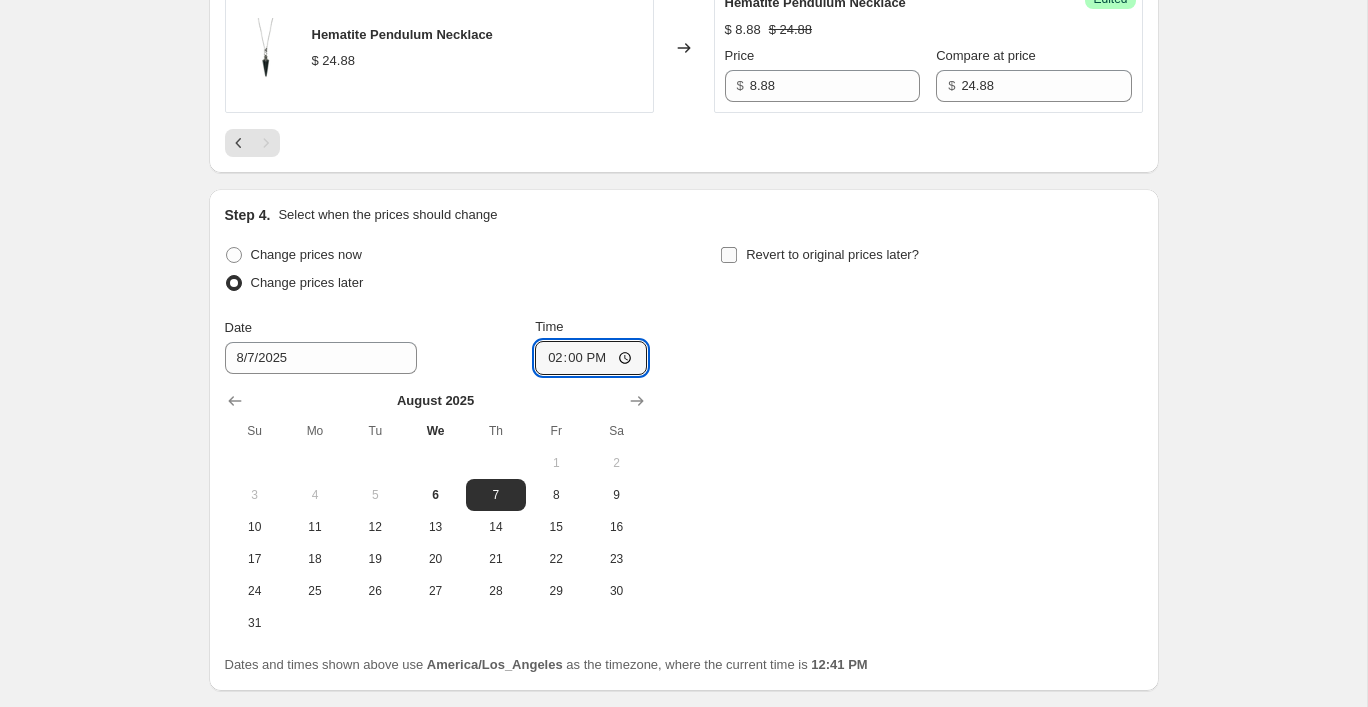 click on "Revert to original prices later?" at bounding box center (729, 255) 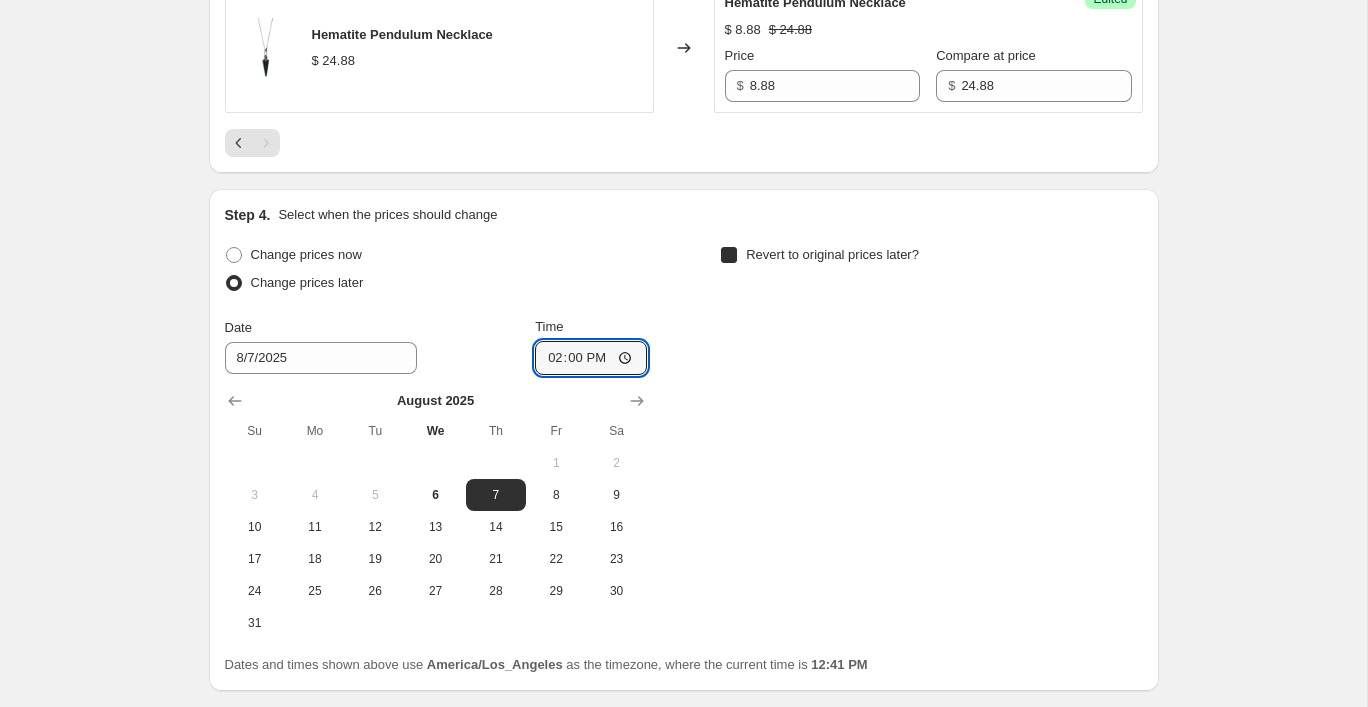 checkbox on "true" 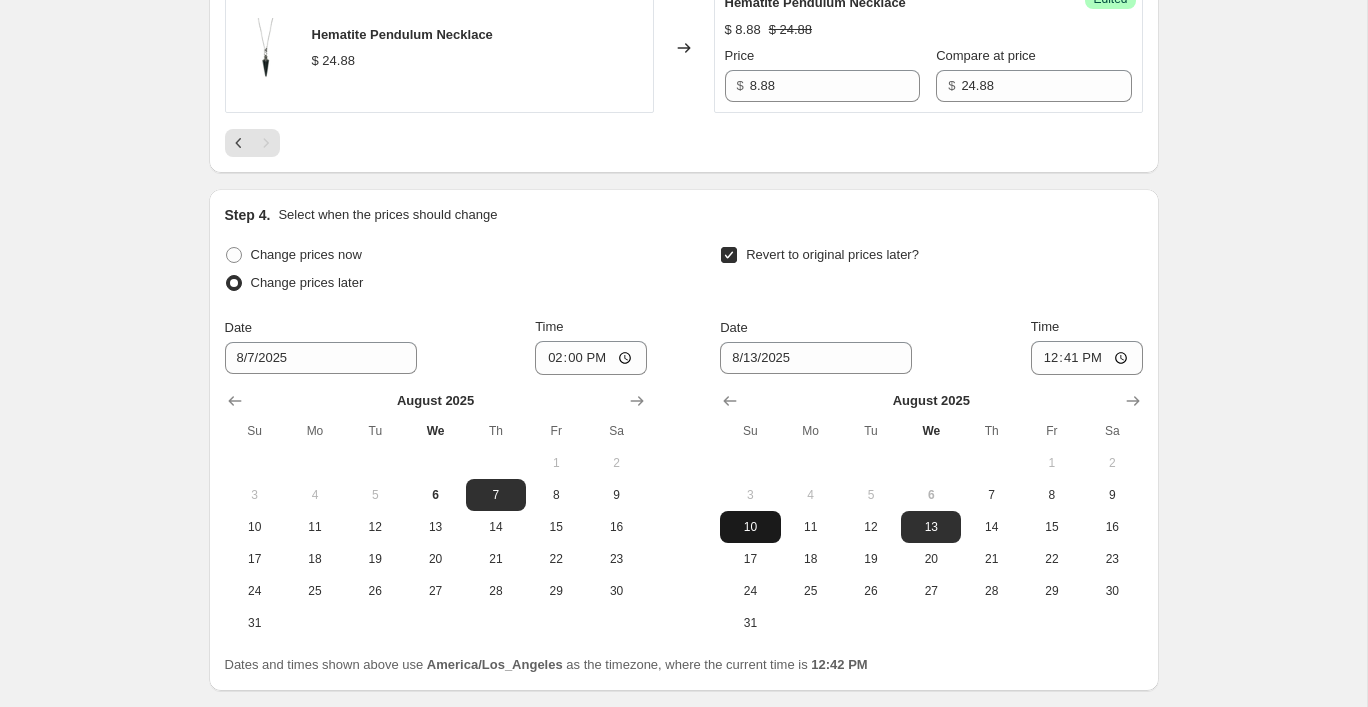 click on "10" at bounding box center [750, 527] 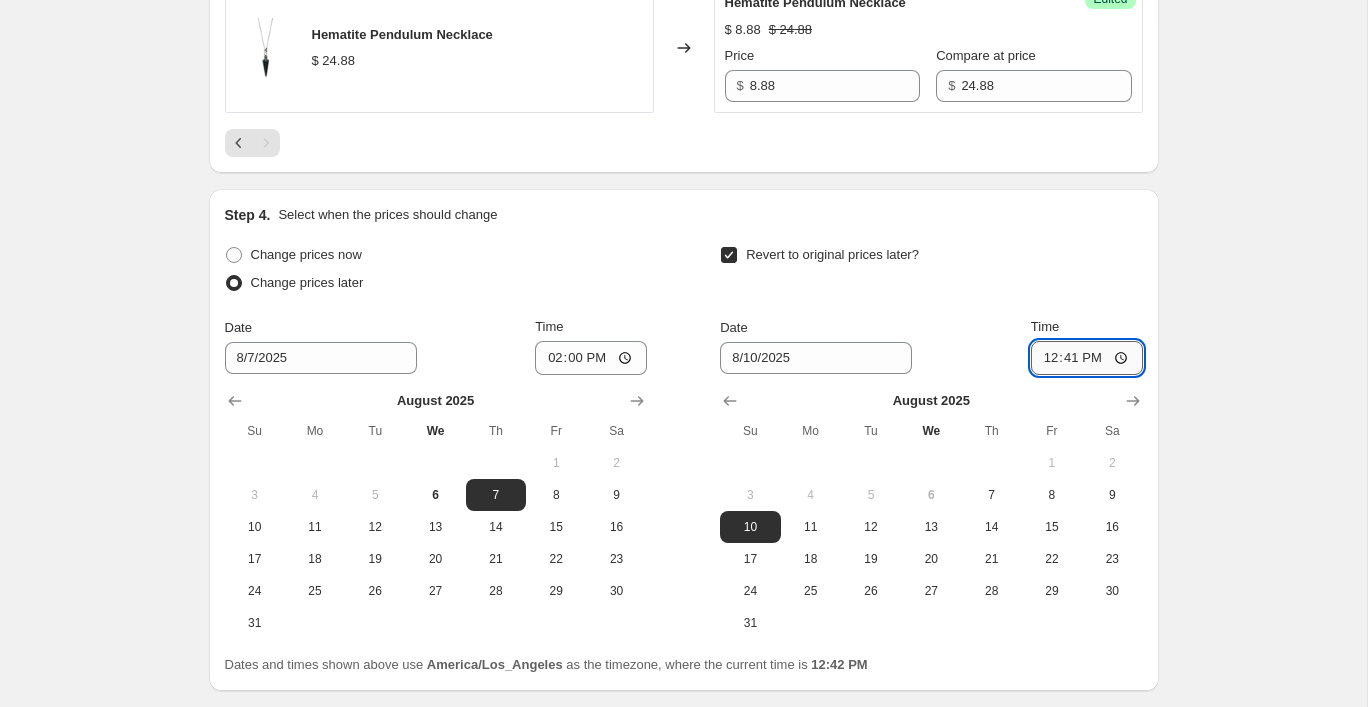 click on "12:41" at bounding box center (1087, 358) 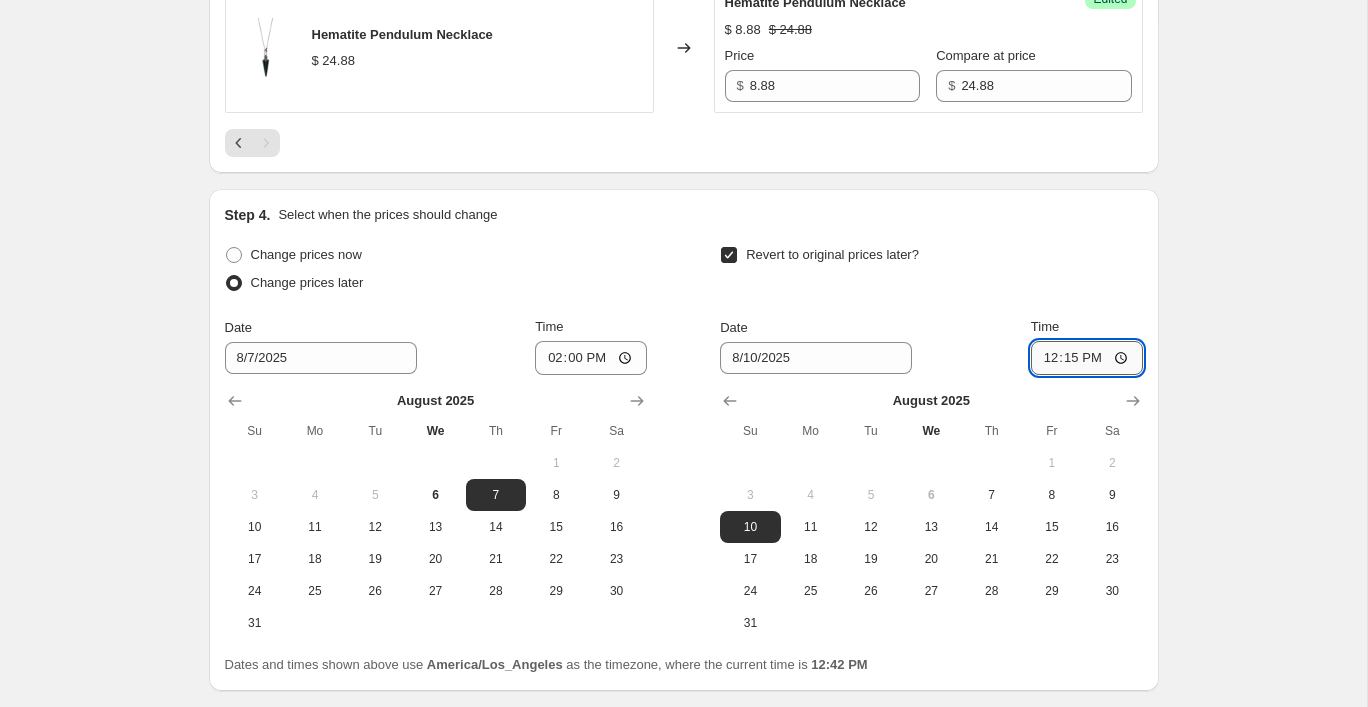 type on "00:15" 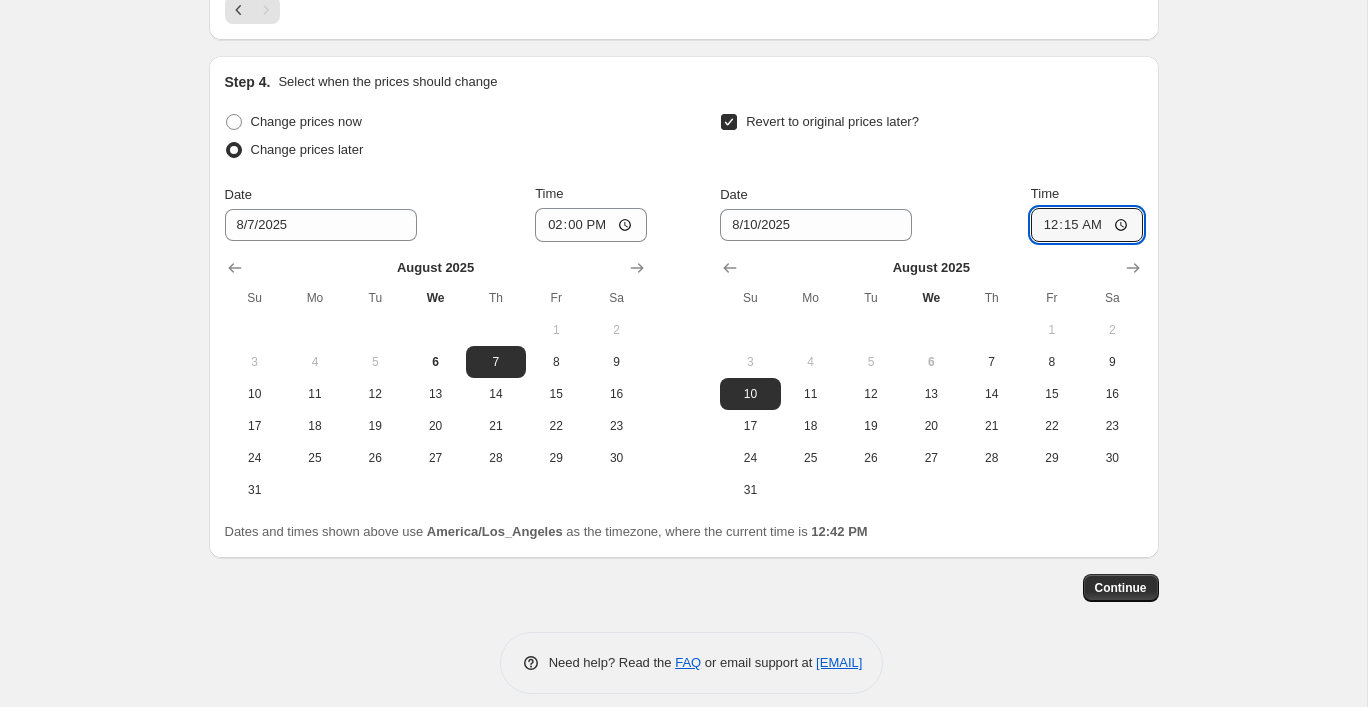 scroll, scrollTop: 2445, scrollLeft: 0, axis: vertical 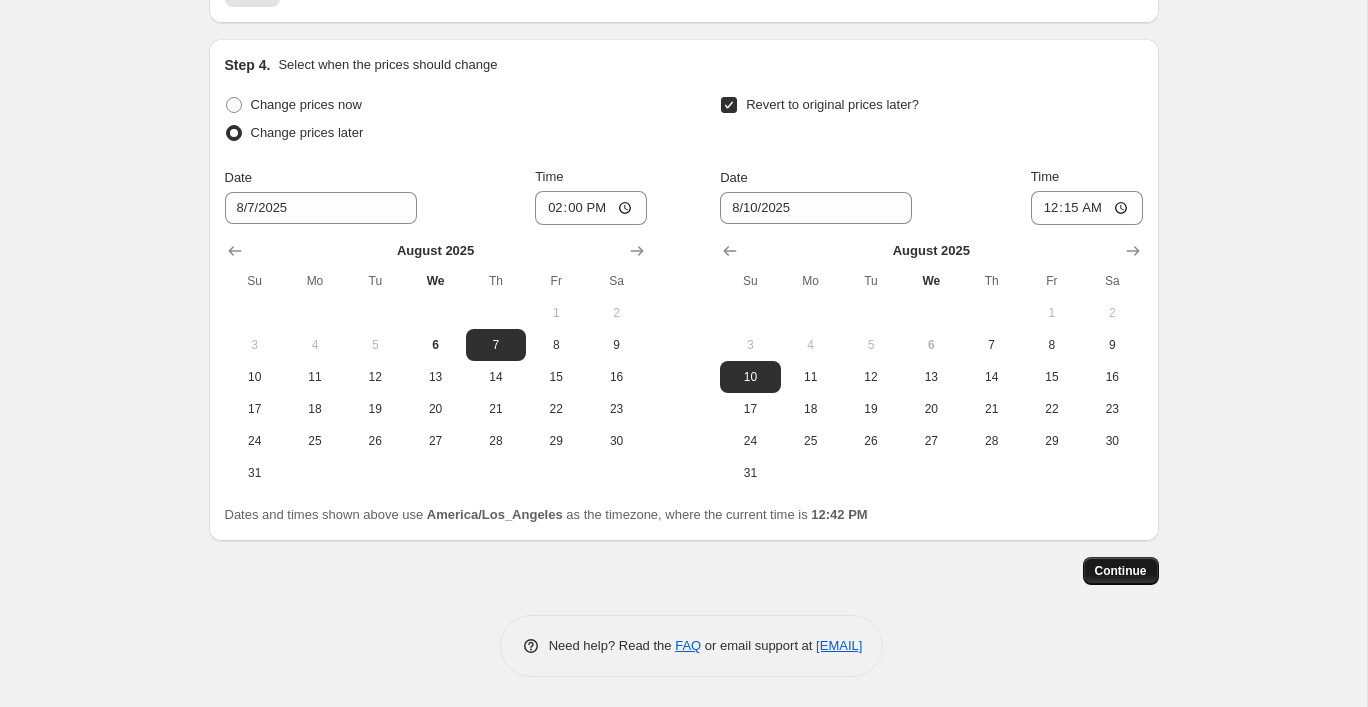 click on "Continue" at bounding box center [1121, 571] 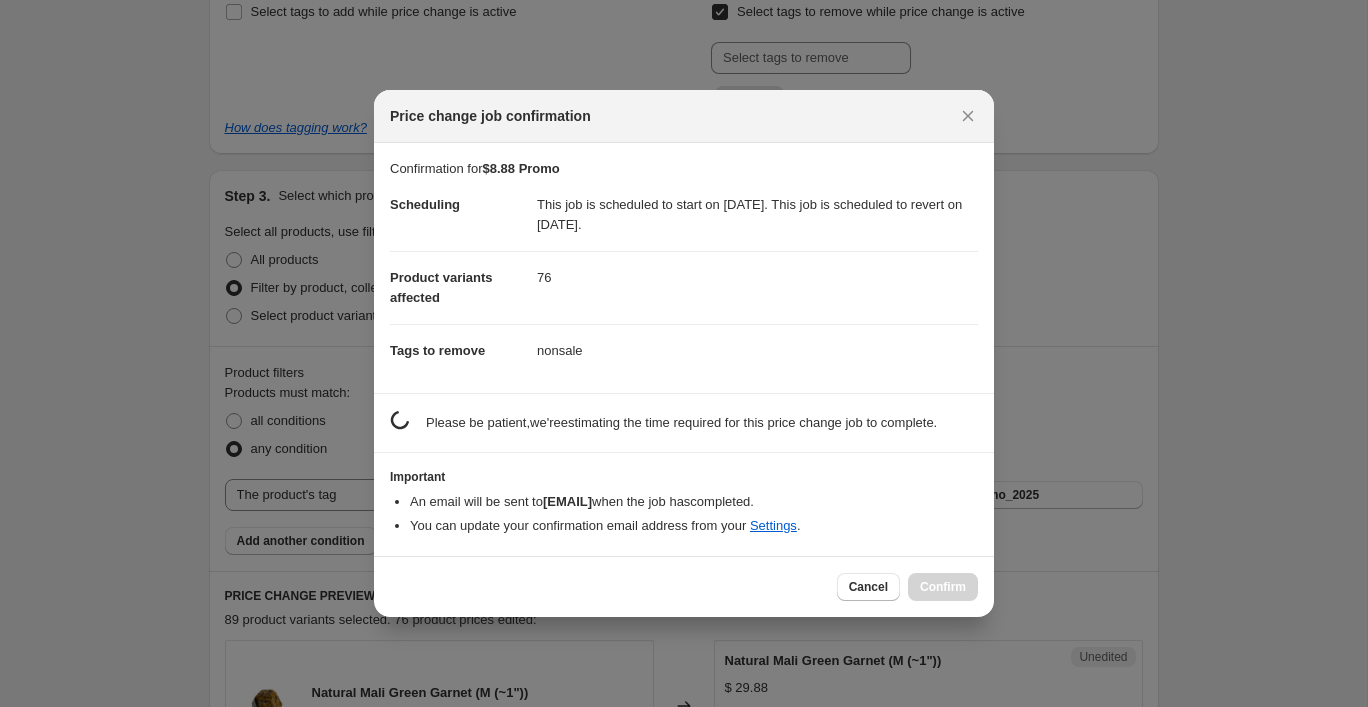 scroll, scrollTop: 0, scrollLeft: 0, axis: both 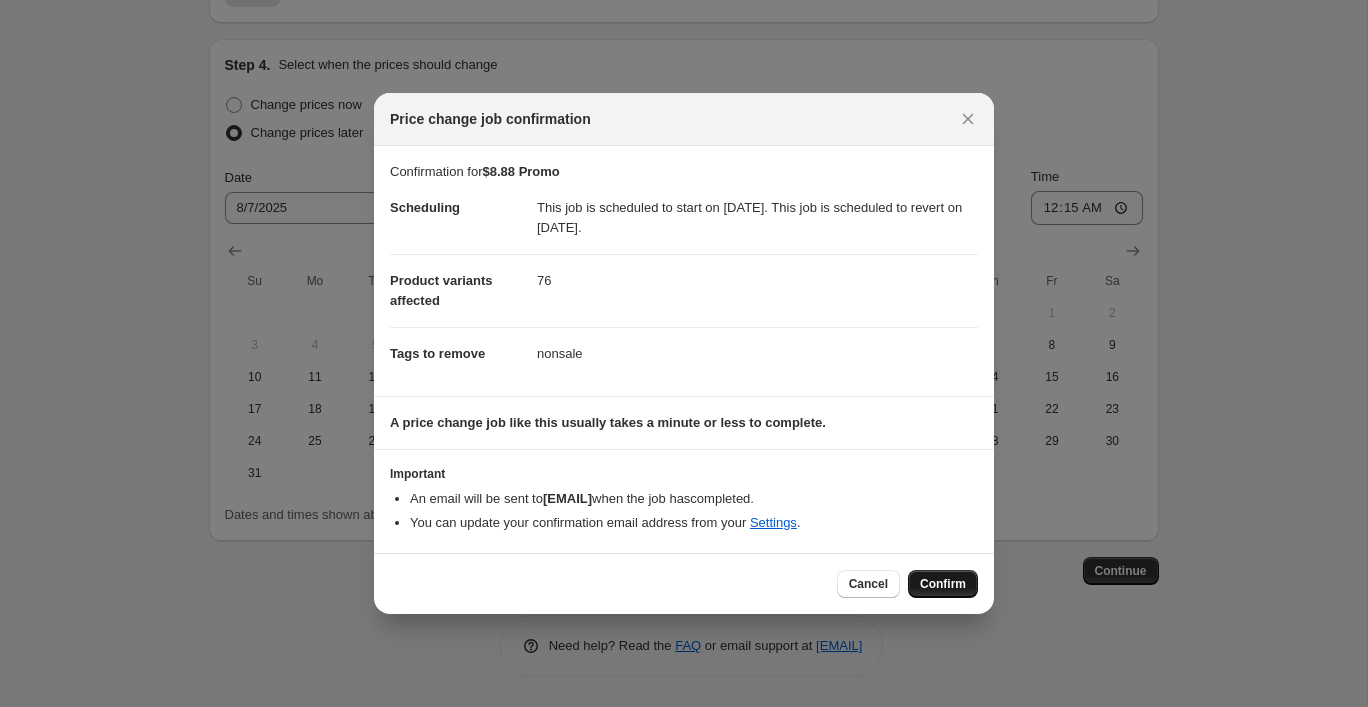 click on "Confirm" at bounding box center (943, 584) 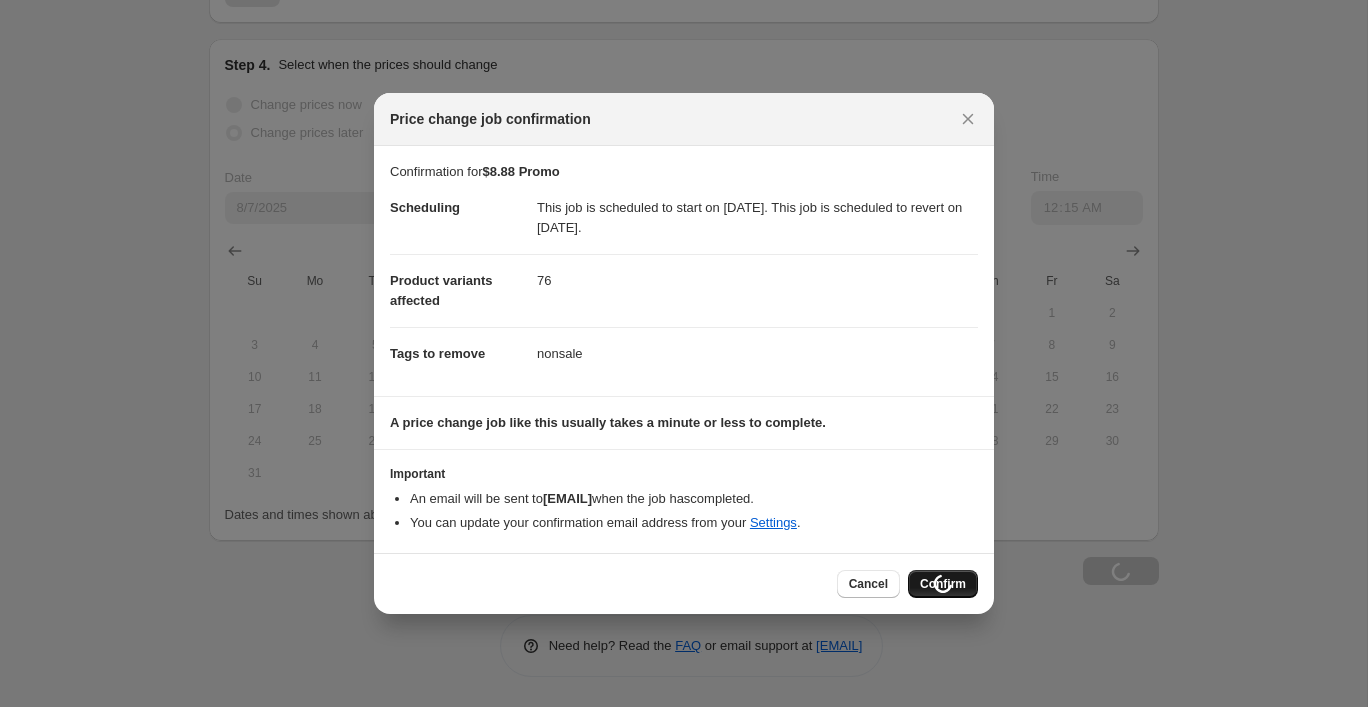 scroll, scrollTop: 2445, scrollLeft: 0, axis: vertical 